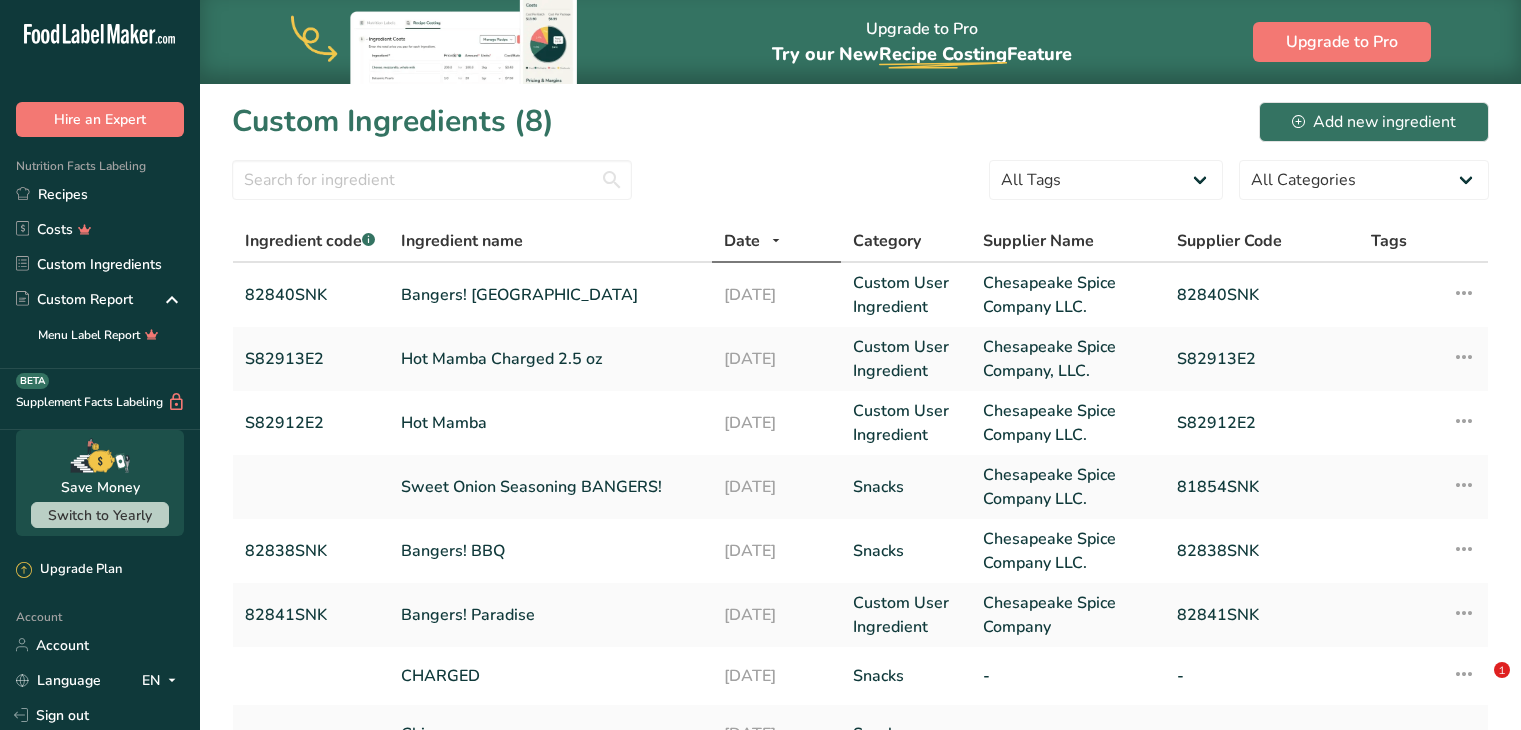scroll, scrollTop: 0, scrollLeft: 0, axis: both 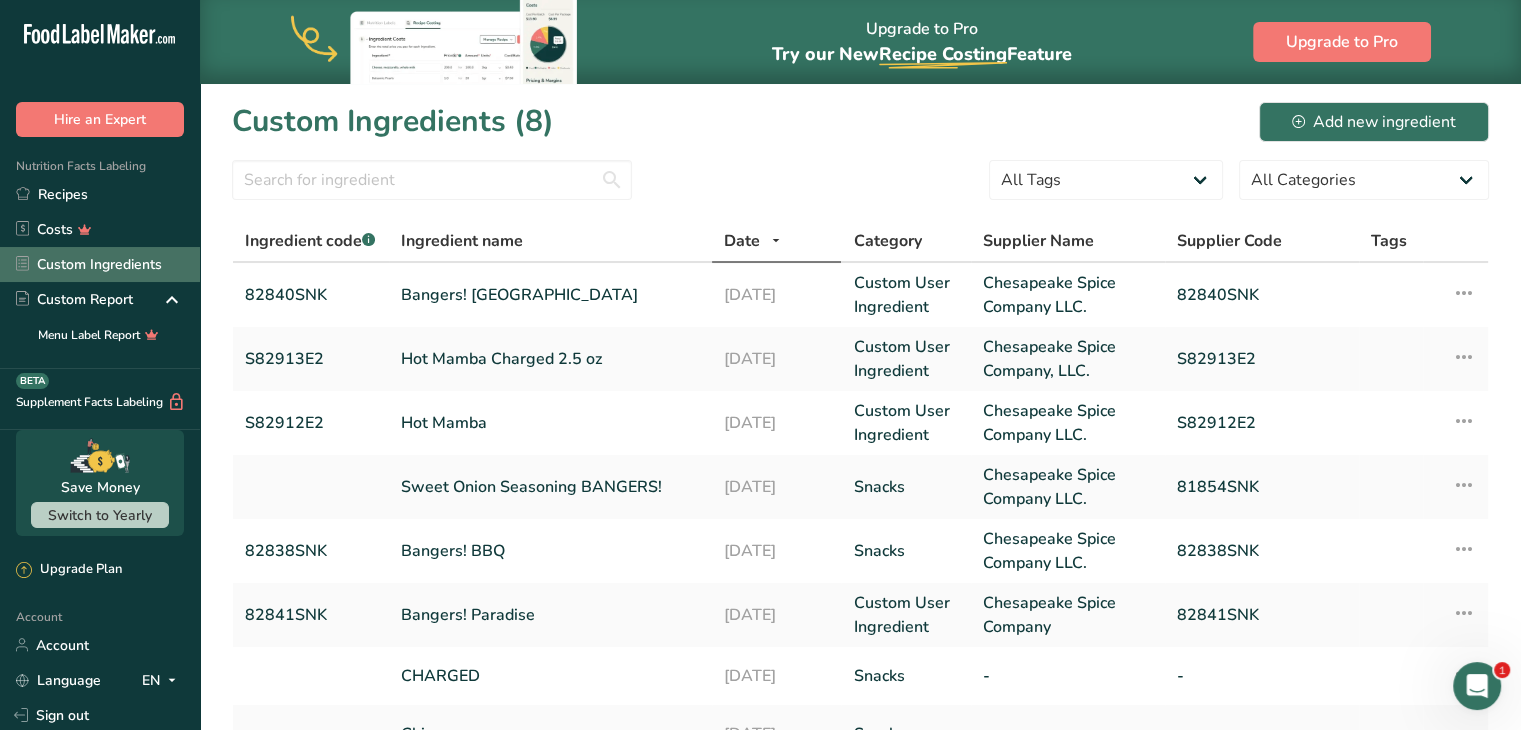 click on "Custom Ingredients" at bounding box center [100, 264] 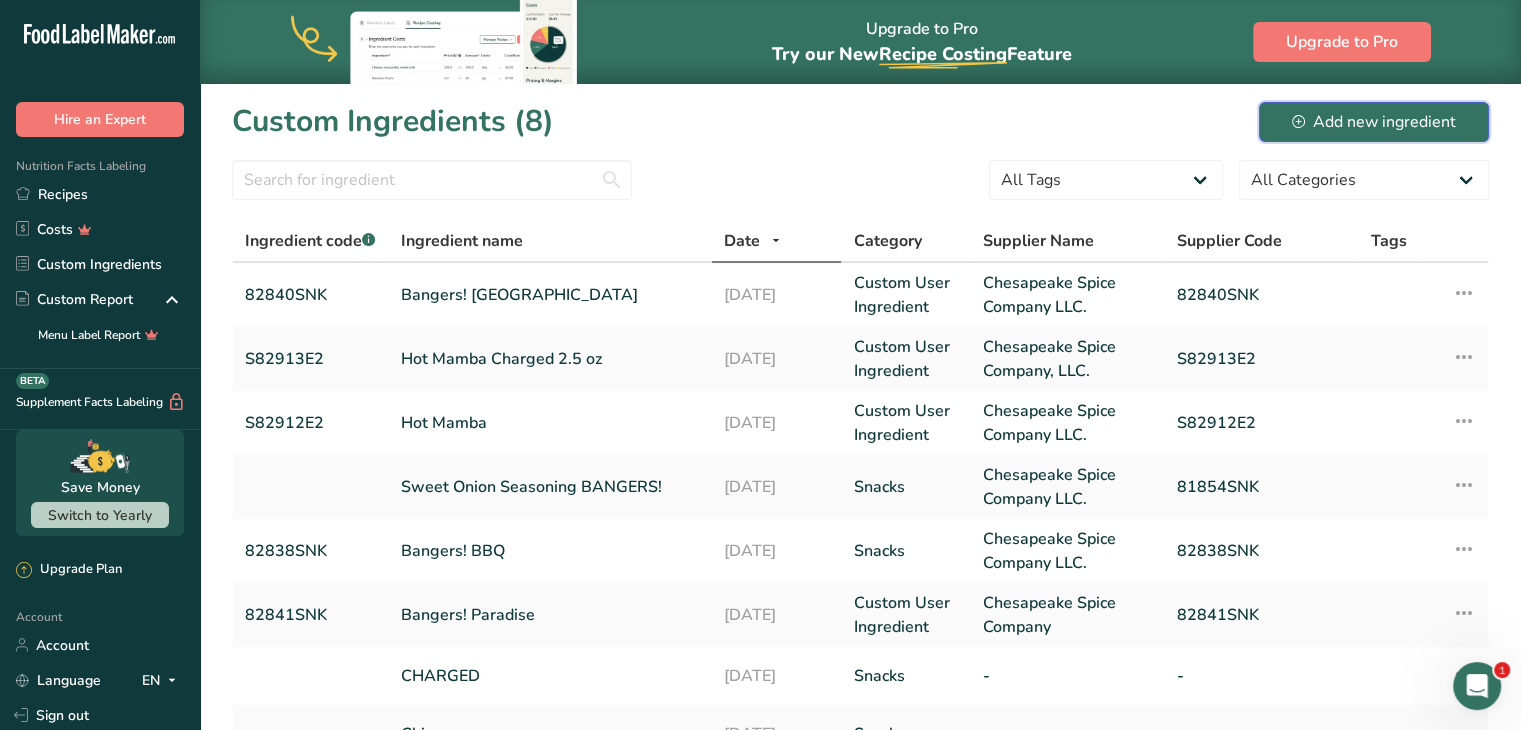 click on "Add new ingredient" at bounding box center (1374, 122) 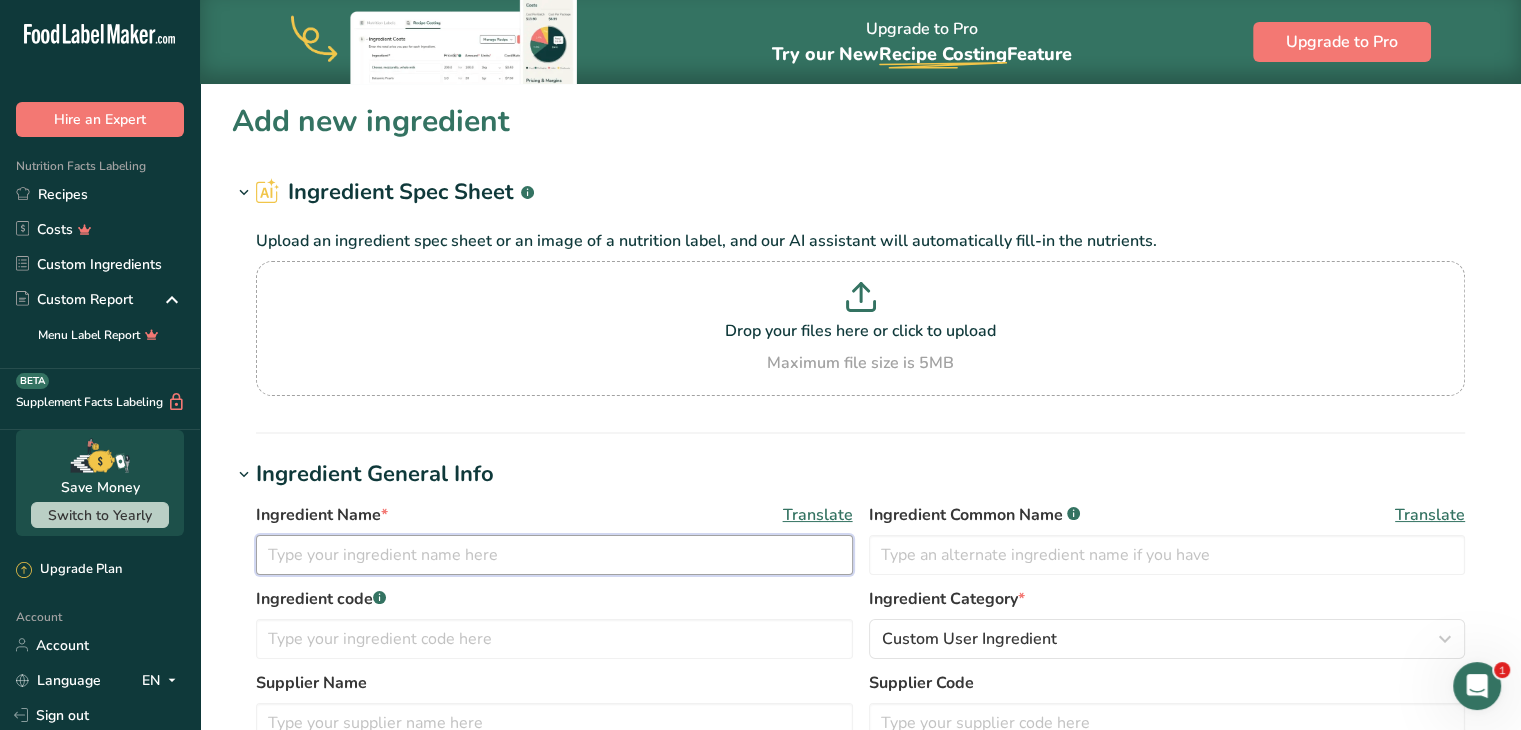 click at bounding box center [554, 555] 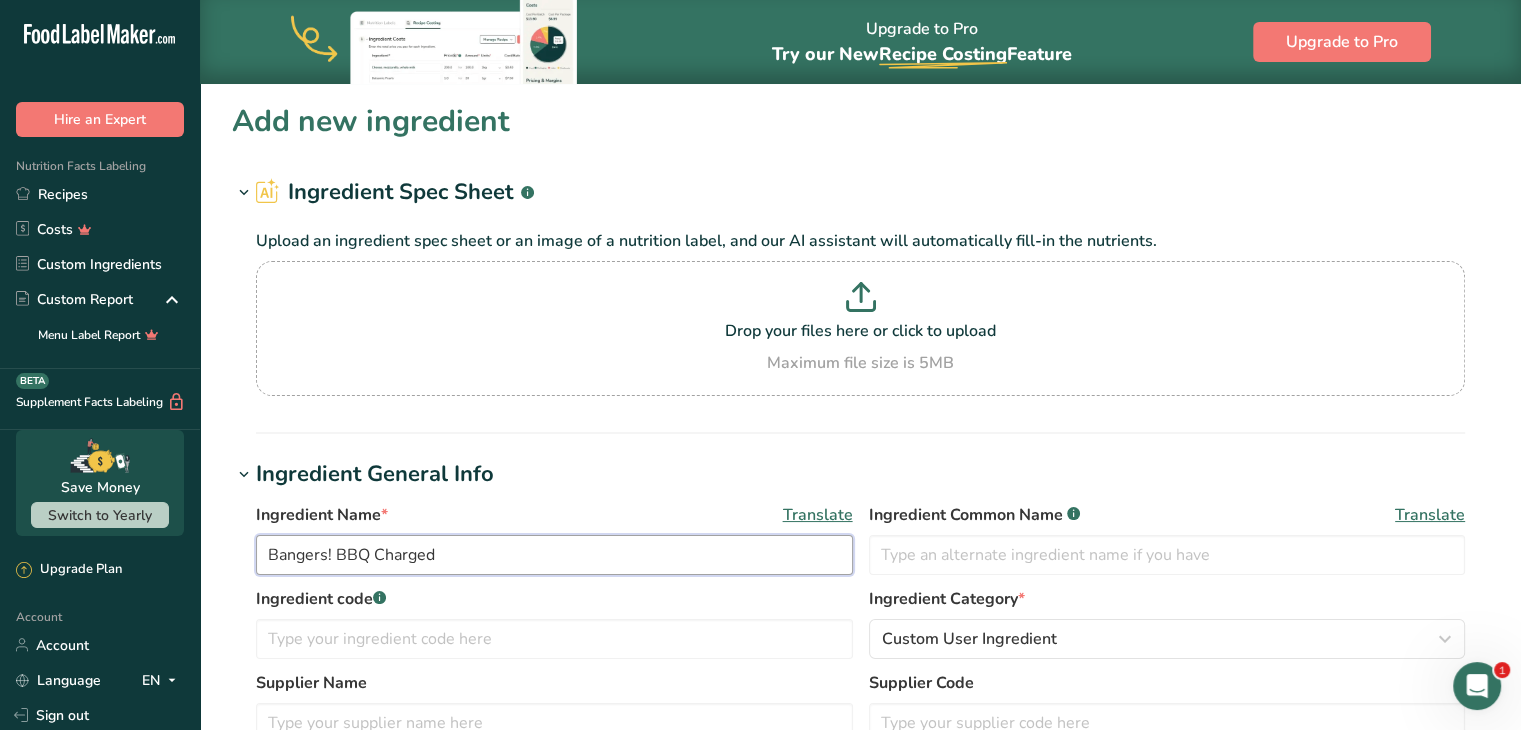 scroll, scrollTop: 100, scrollLeft: 0, axis: vertical 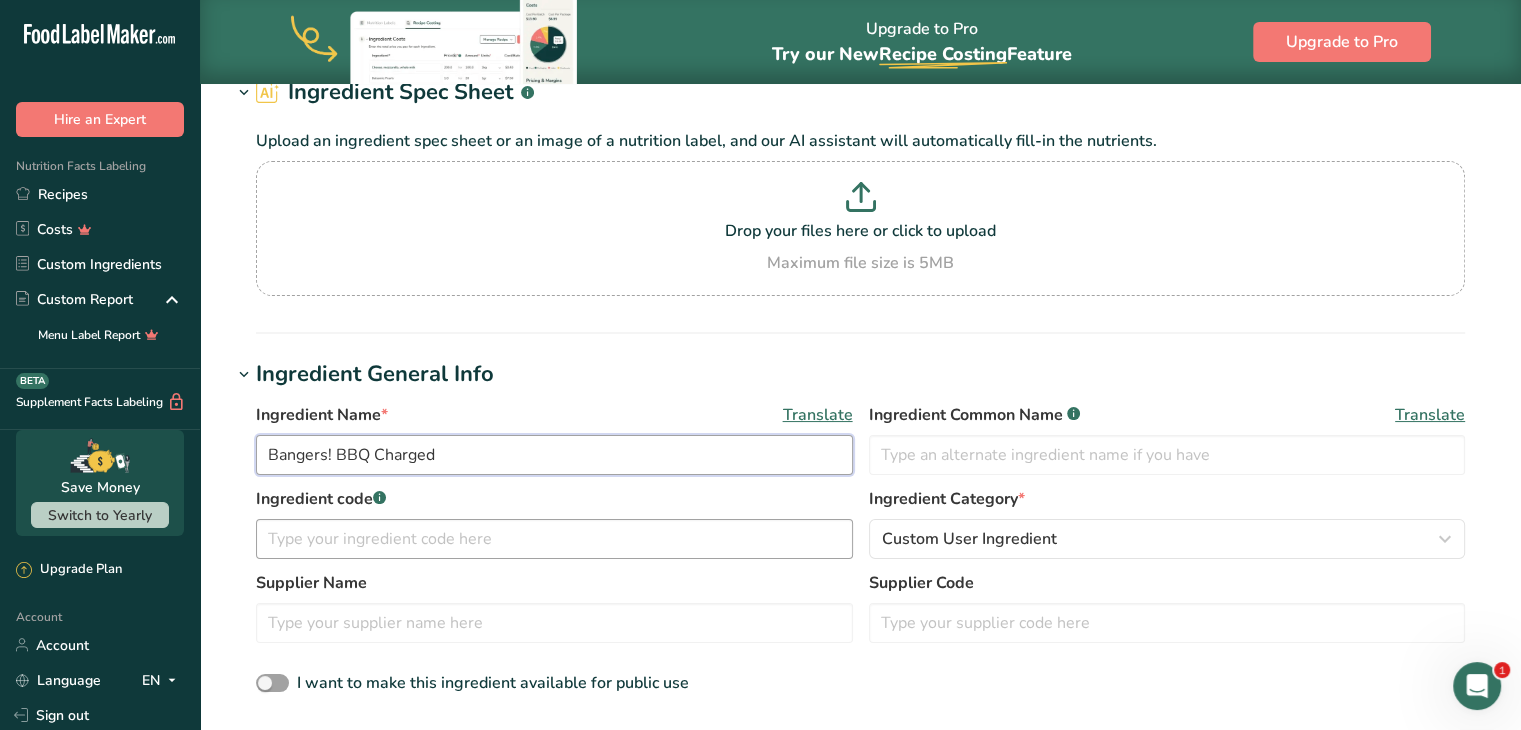 type on "Bangers! BBQ Charged" 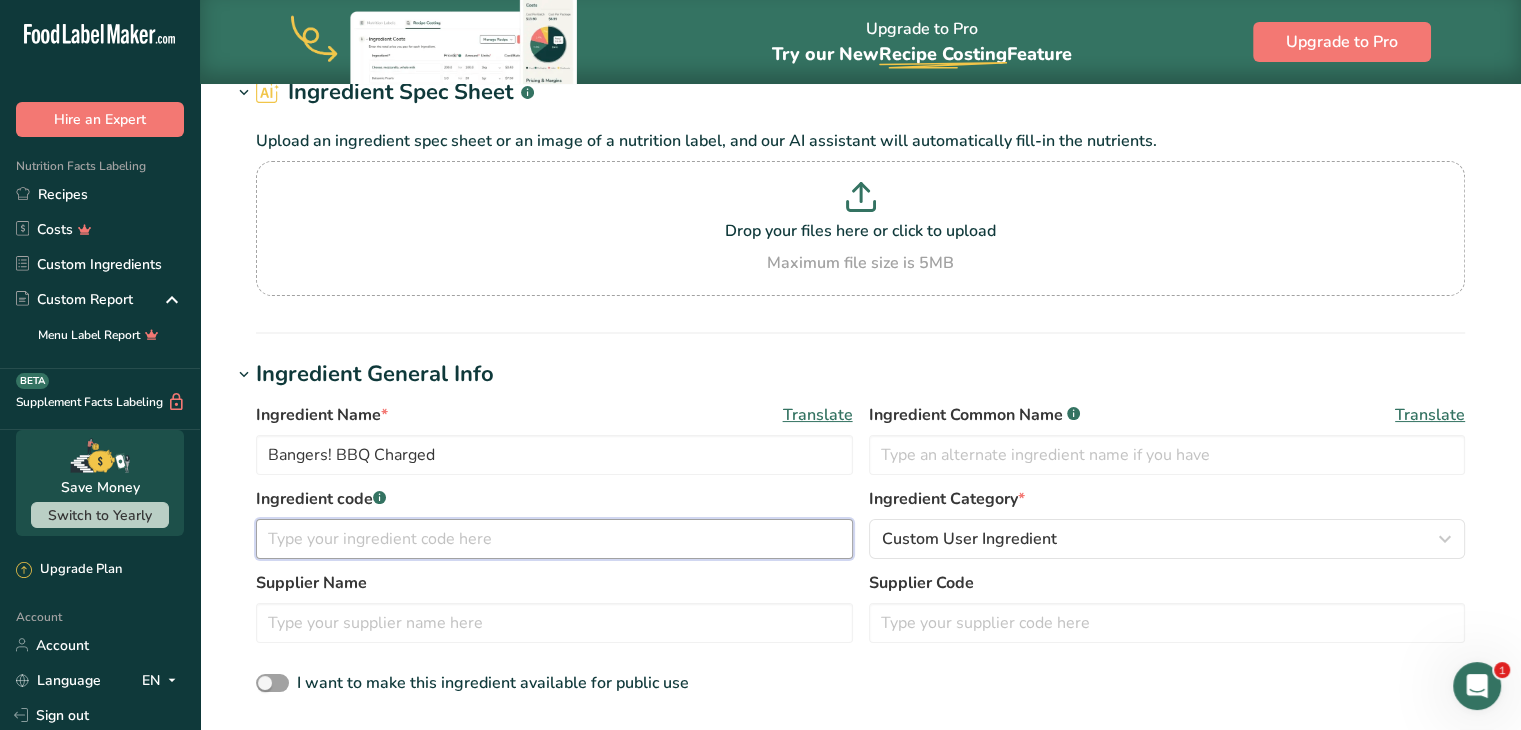 click at bounding box center [554, 539] 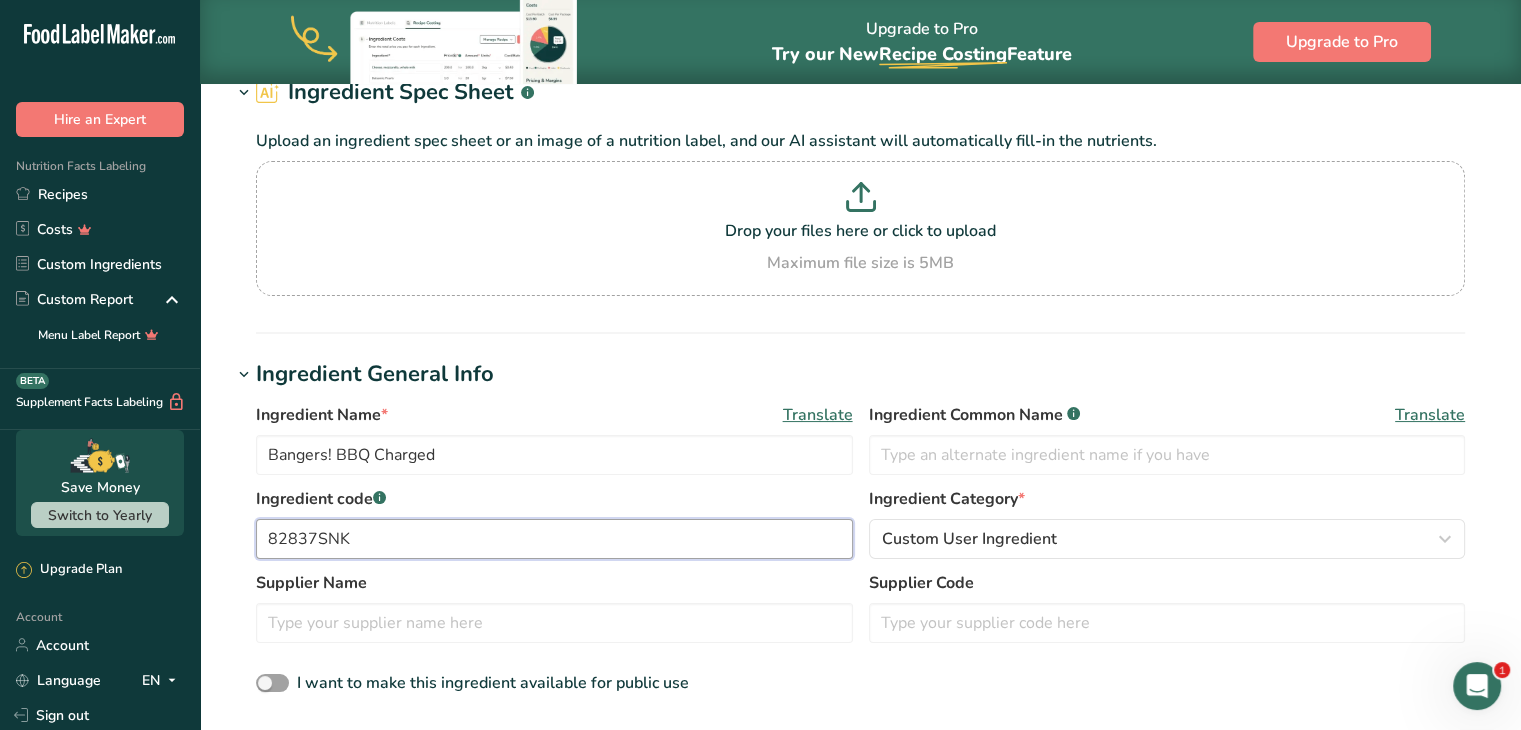 drag, startPoint x: 355, startPoint y: 533, endPoint x: 280, endPoint y: 531, distance: 75.026665 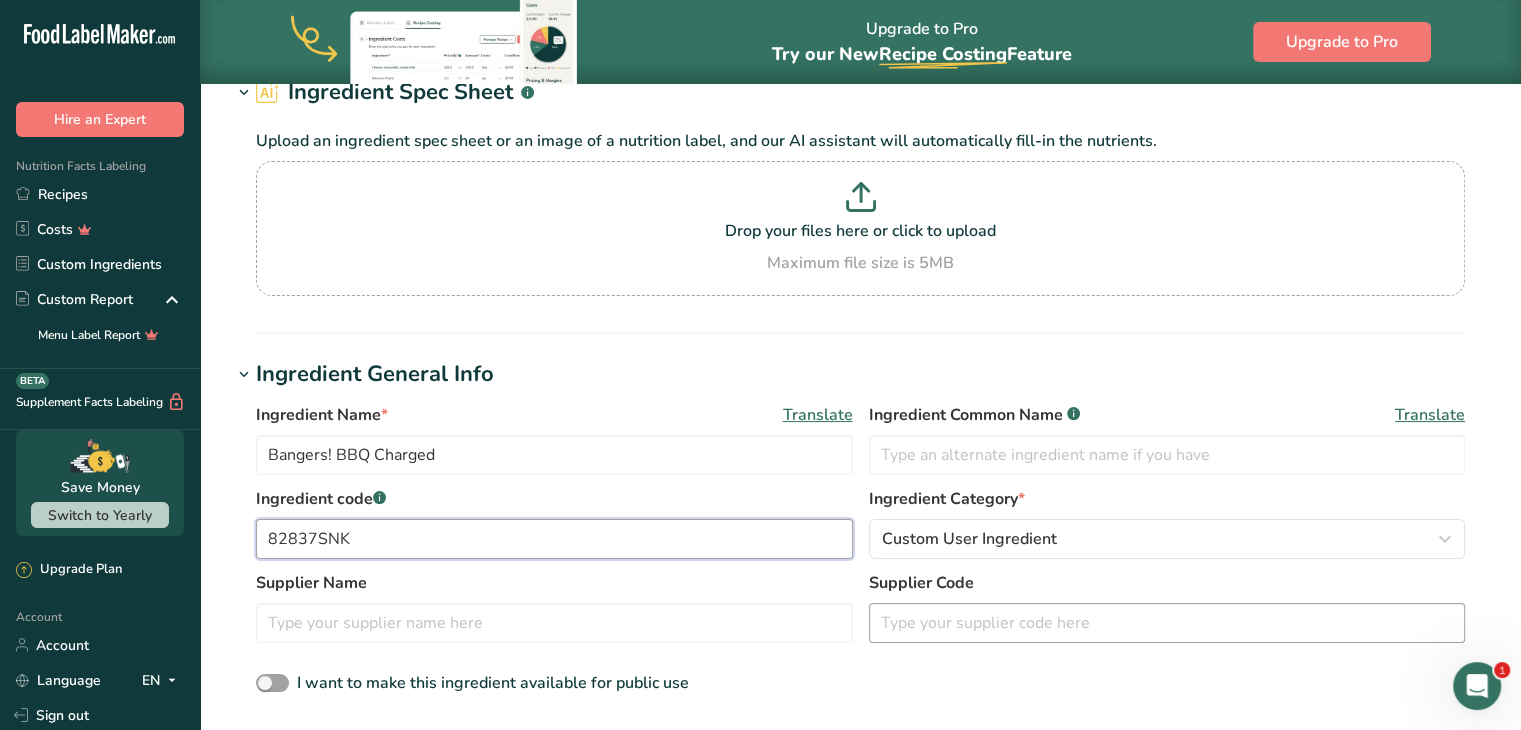 type on "82837SNK" 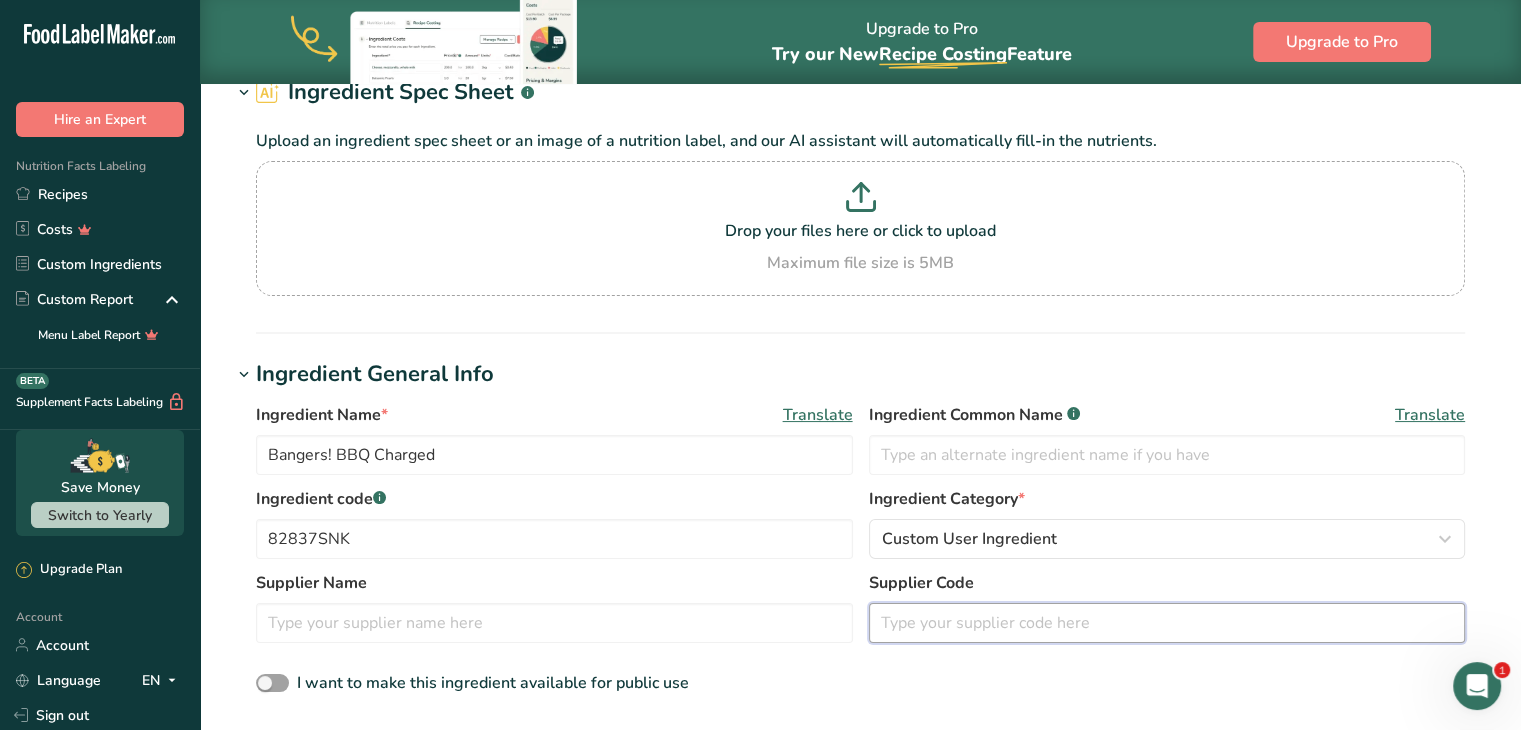 click at bounding box center [1167, 623] 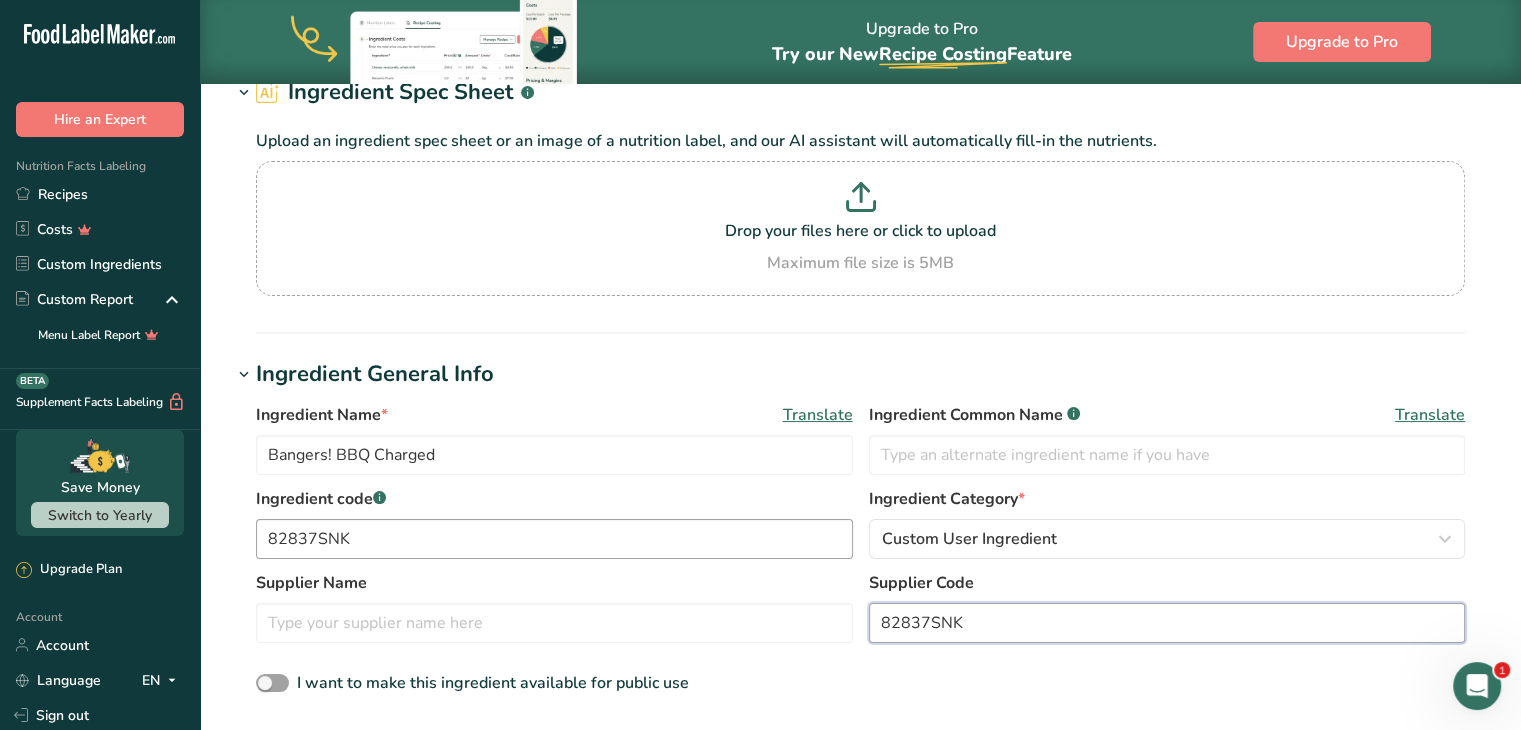 type on "82837SNK" 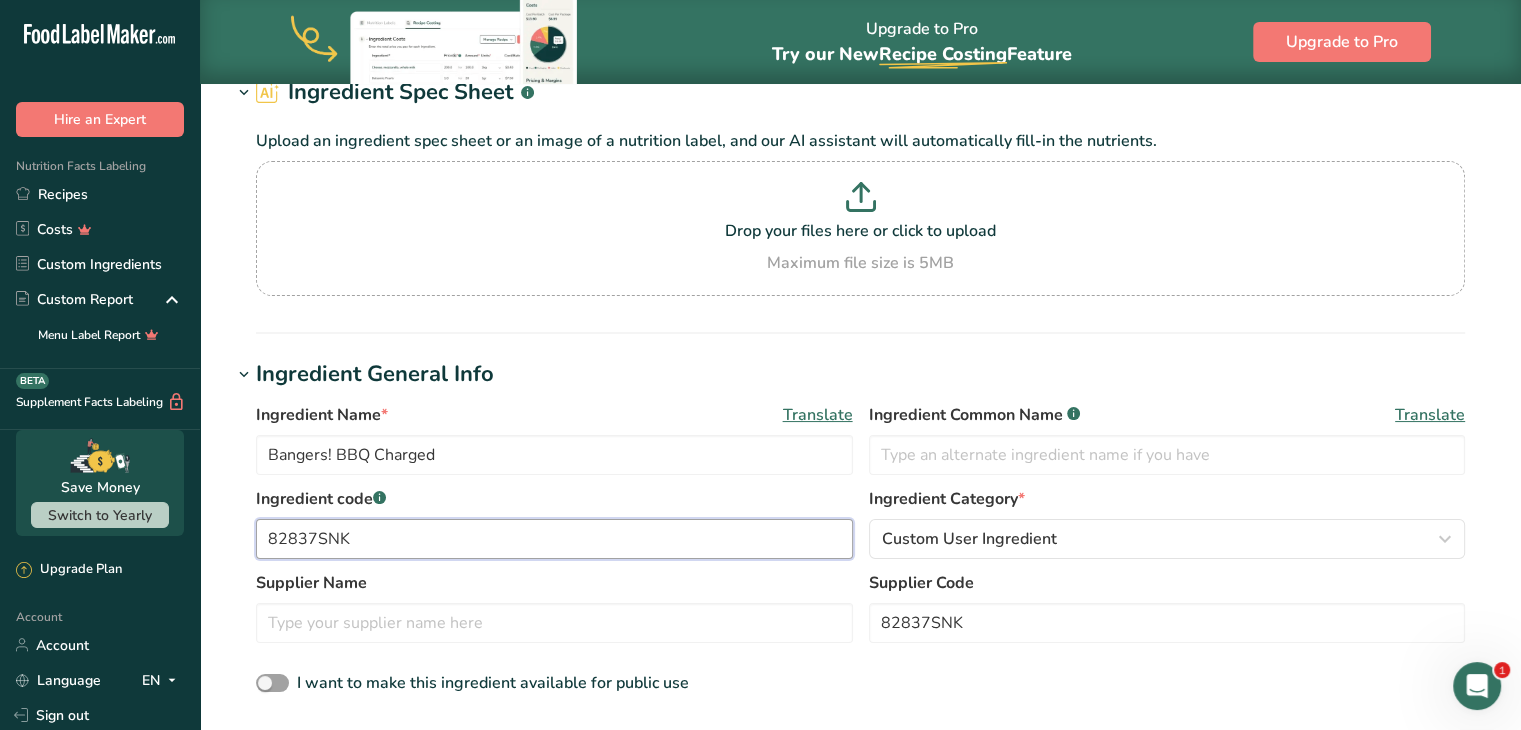 click on "82837SNK" at bounding box center [554, 539] 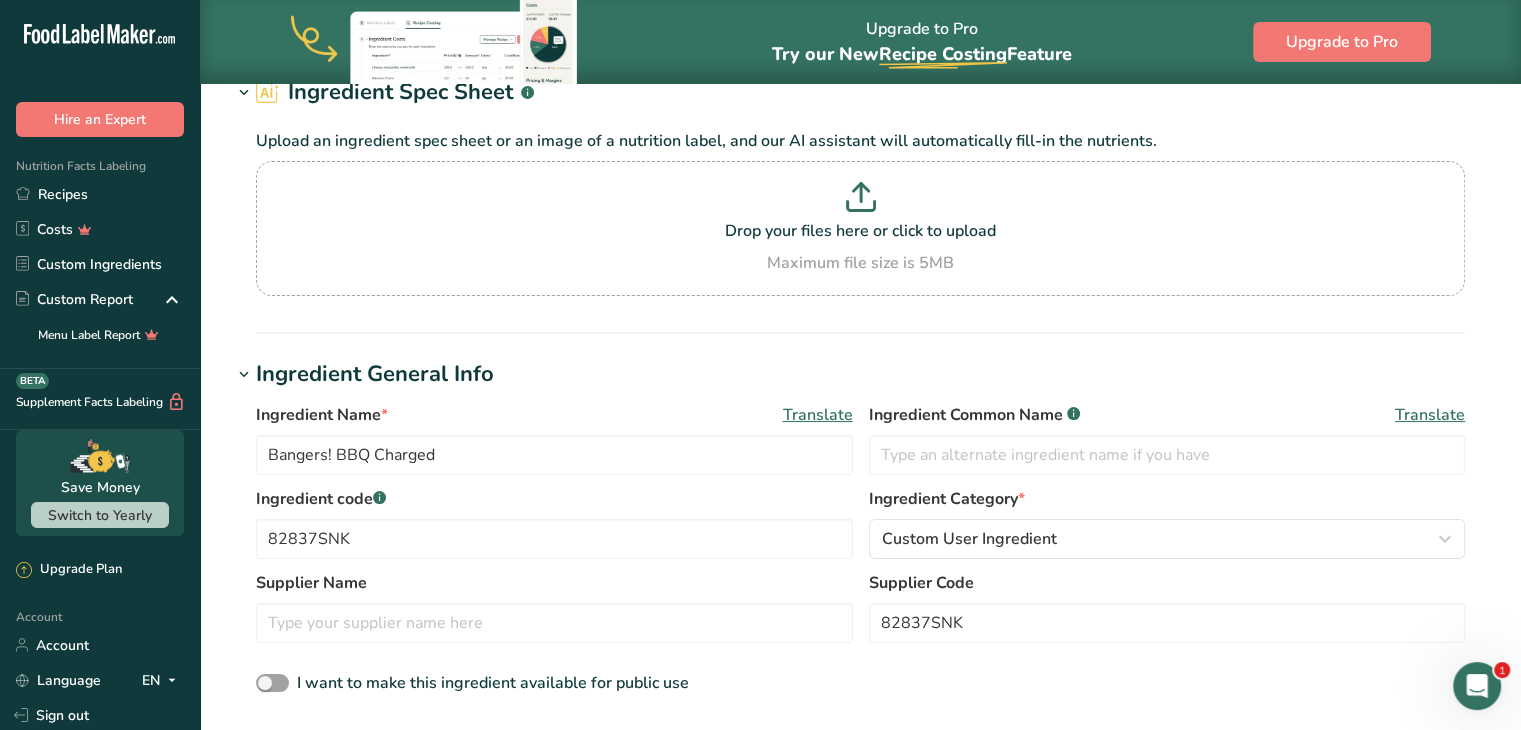 click on "Ingredient Name *
Translate
Bangers! BBQ Charged
Ingredient Common Name
.a-a{fill:#347362;}.b-a{fill:#fff;}
Translate
Ingredient code
.a-a{fill:#347362;}.b-a{fill:#fff;}           82837SNK
Ingredient Category *
Custom User Ingredient
Standard Categories
Custom Categories
.a-a{fill:#347362;}.b-a{fill:#fff;}
[DEMOGRAPHIC_DATA]/[US_STATE][DEMOGRAPHIC_DATA] Foods
Baby Foods
Baked Products
Beef Products
[GEOGRAPHIC_DATA]
Branded Food Products Database
Breakfast Cereals
Cereal Grains and Pasta
Custom User Ingredient" at bounding box center [860, 550] 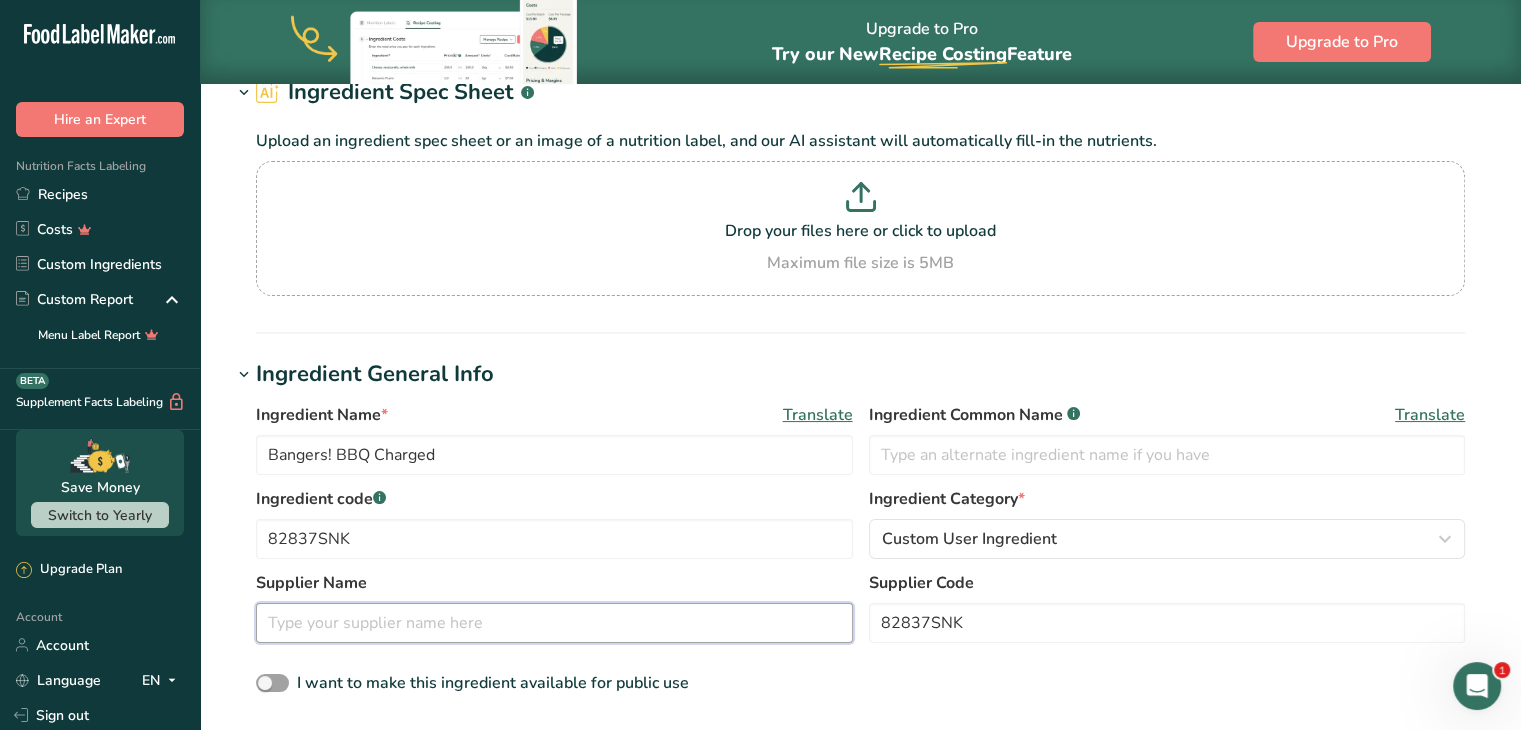 click at bounding box center (554, 623) 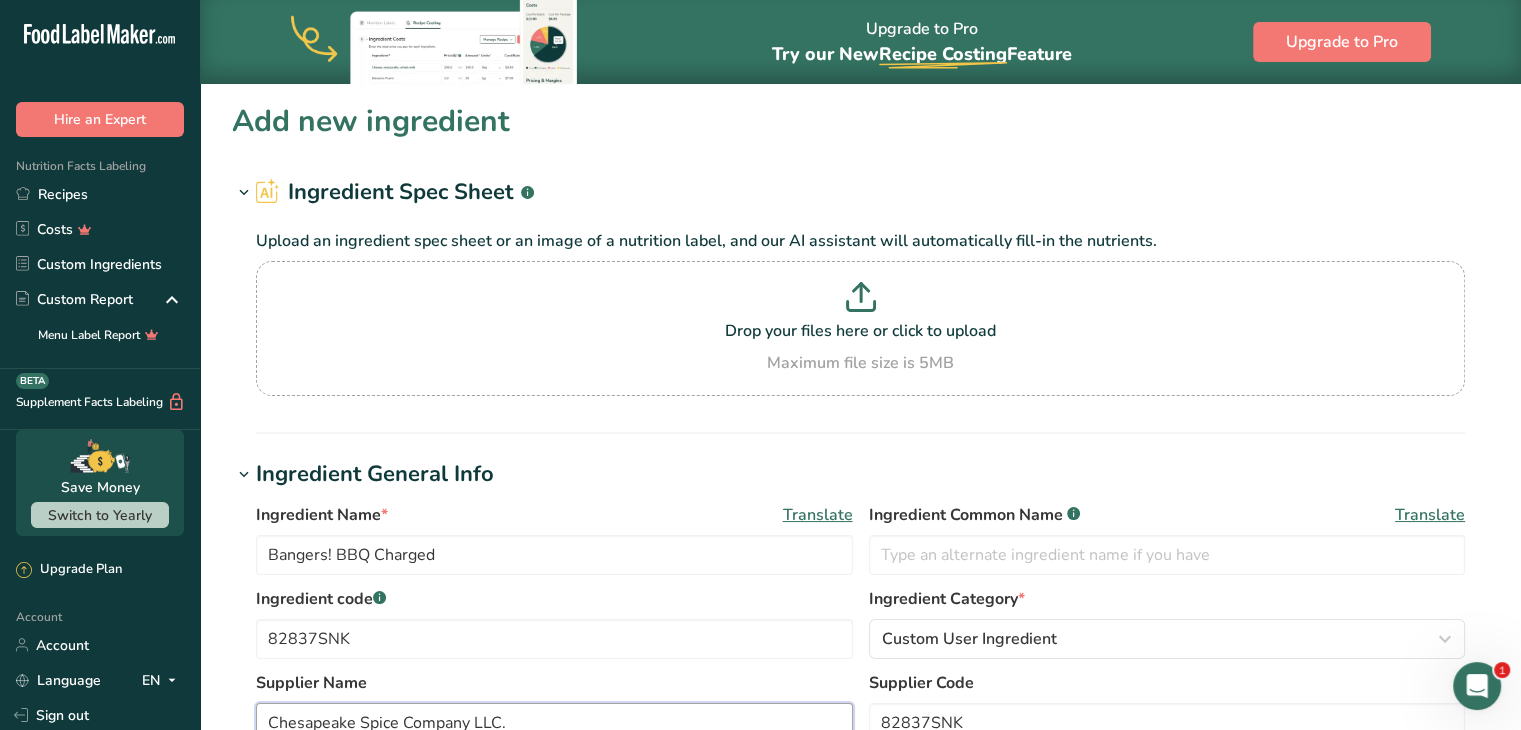 scroll, scrollTop: 400, scrollLeft: 0, axis: vertical 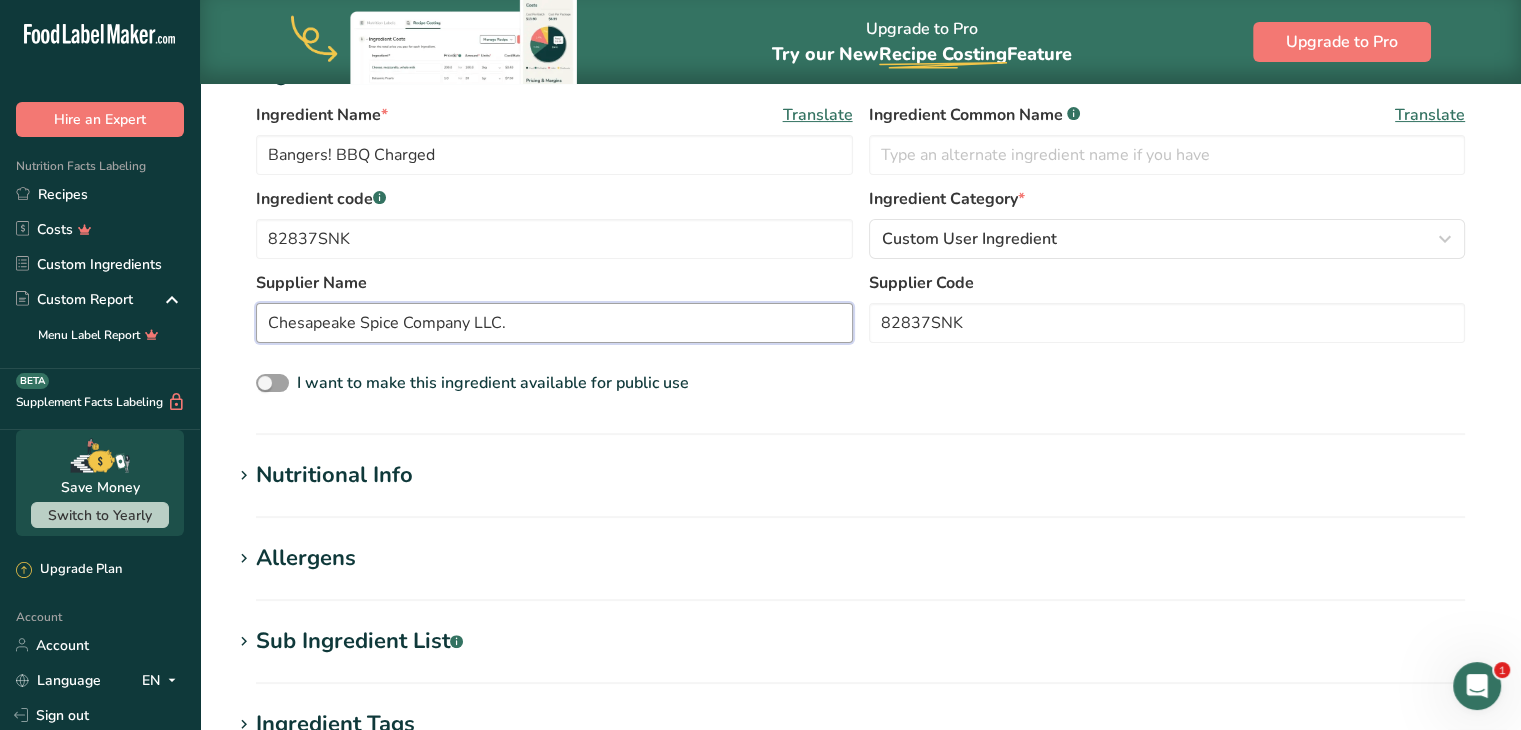 type on "Chesapeake Spice Company LLC." 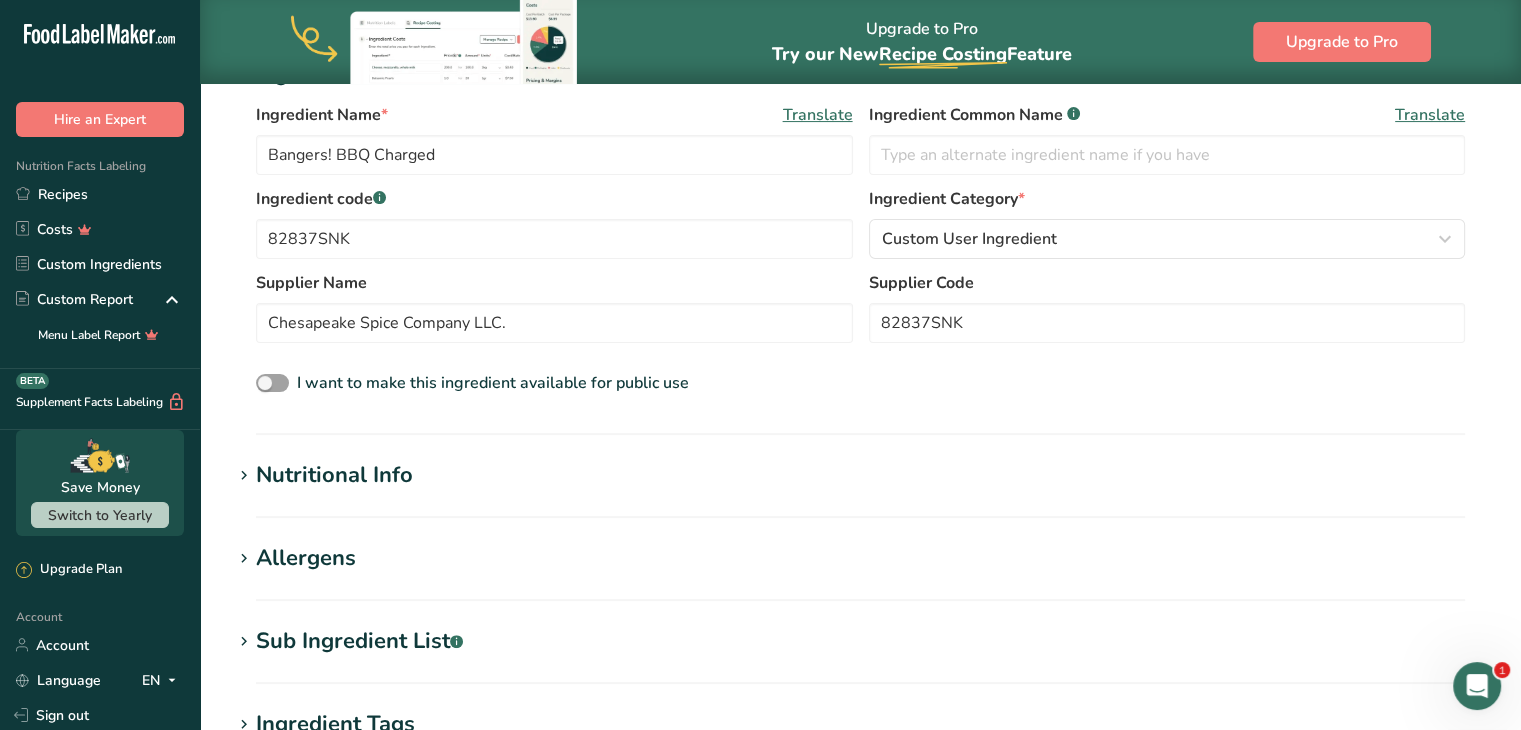 click on "Nutritional Info" at bounding box center [334, 475] 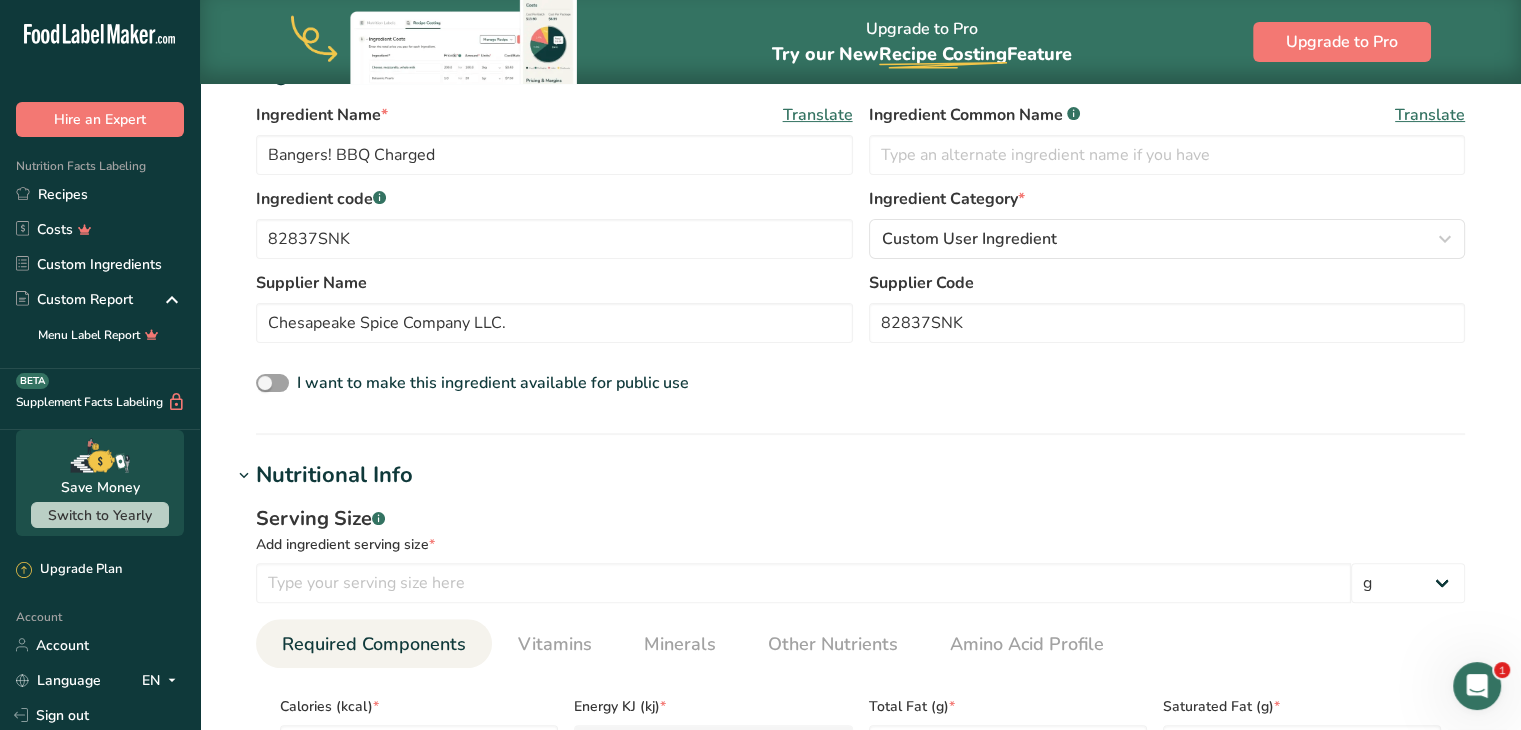 scroll, scrollTop: 900, scrollLeft: 0, axis: vertical 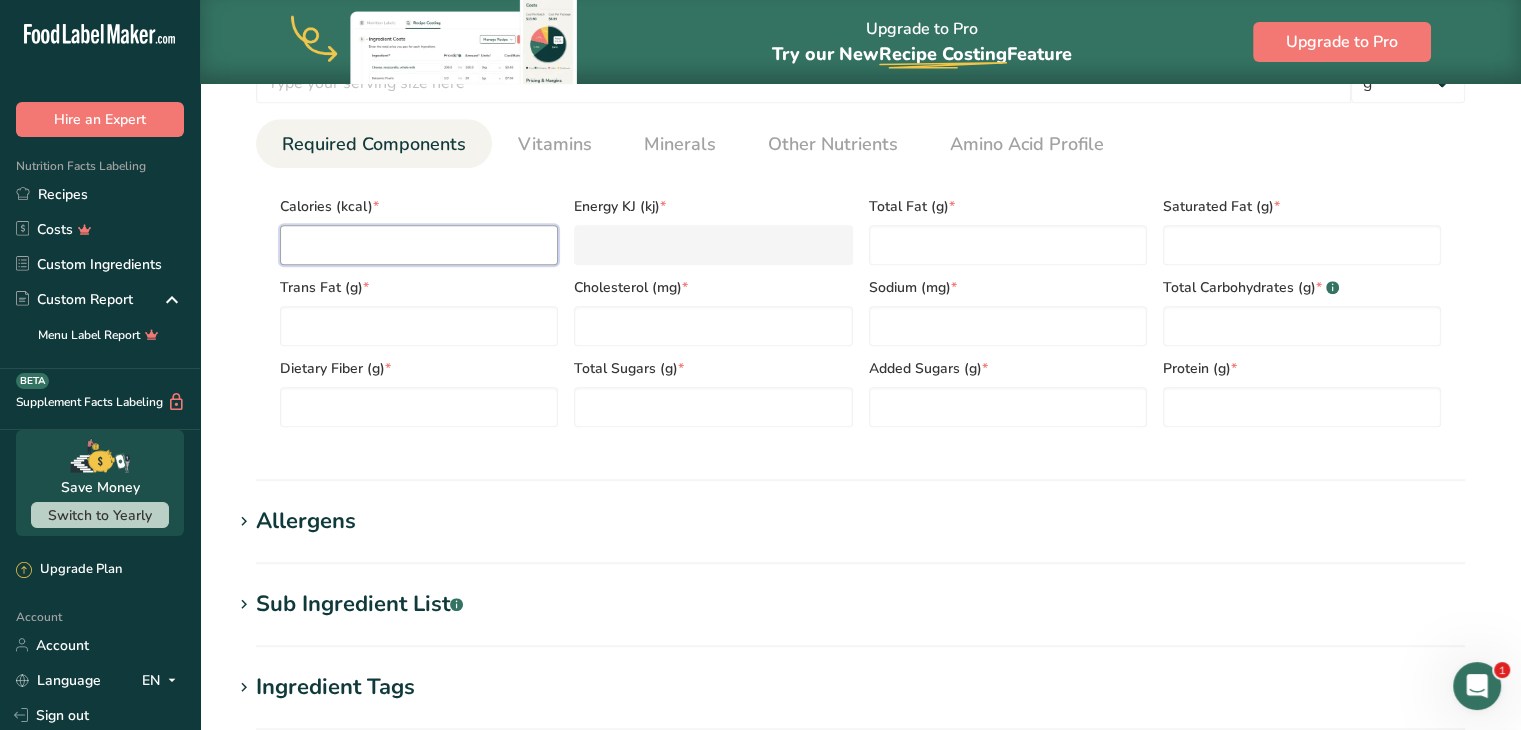 click at bounding box center [419, 245] 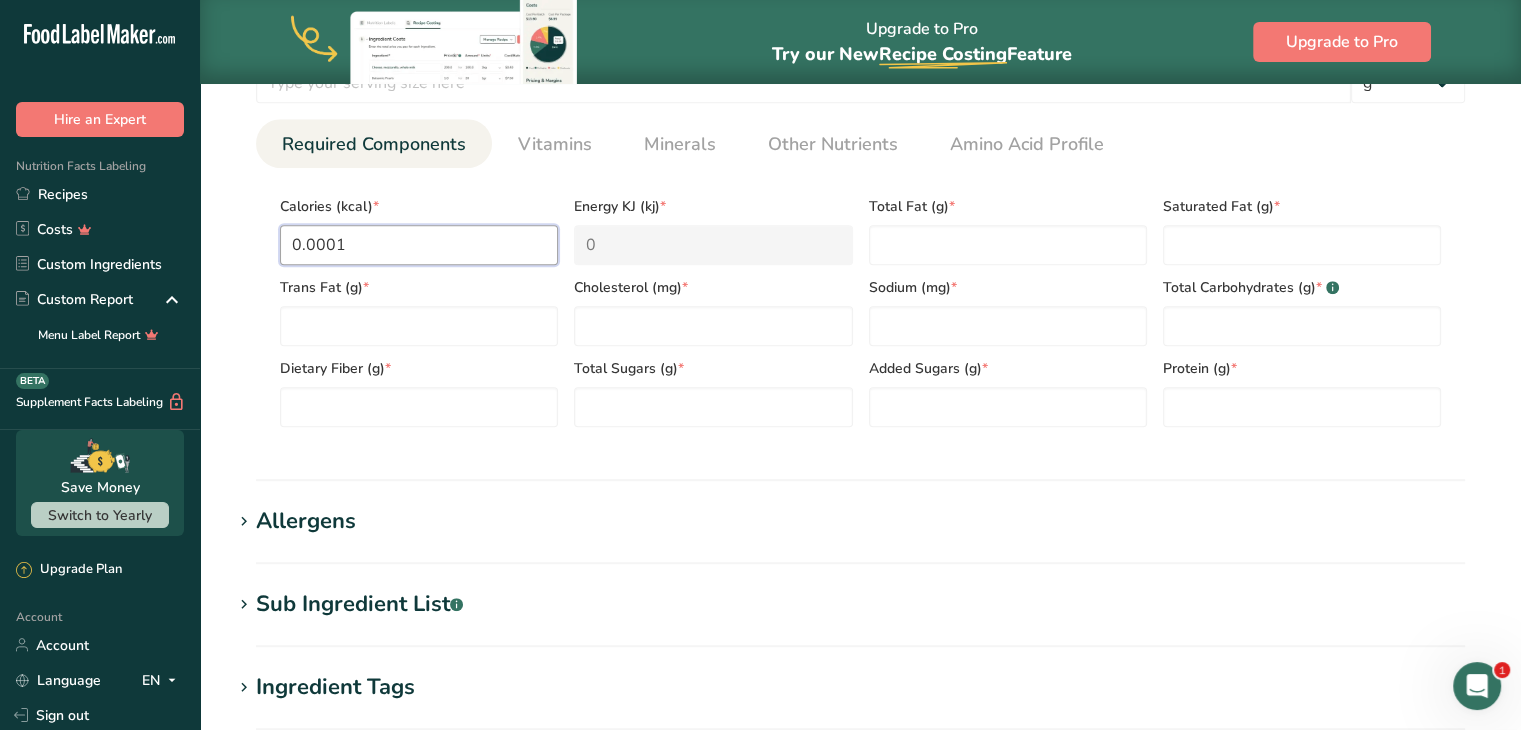 scroll, scrollTop: 700, scrollLeft: 0, axis: vertical 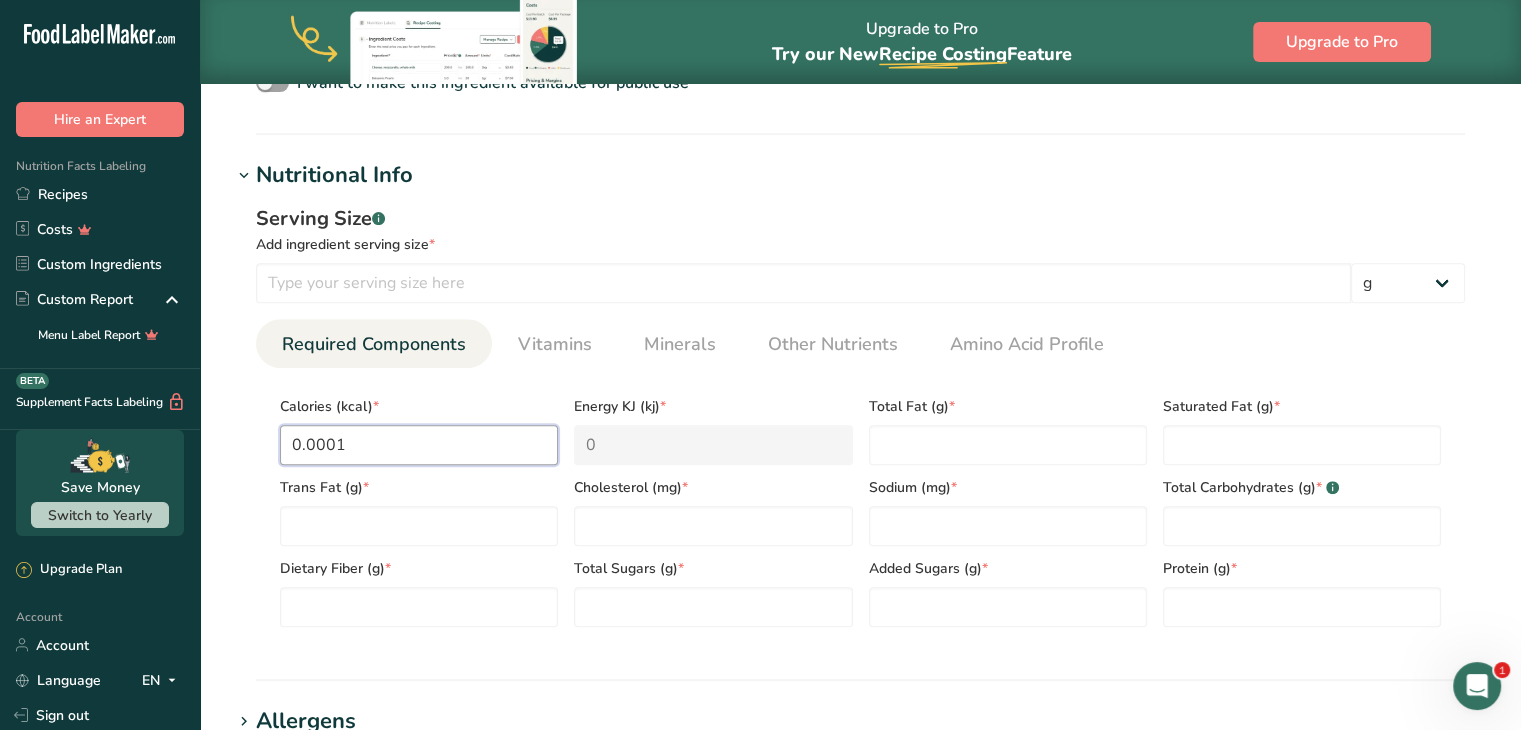 type on "0.0001" 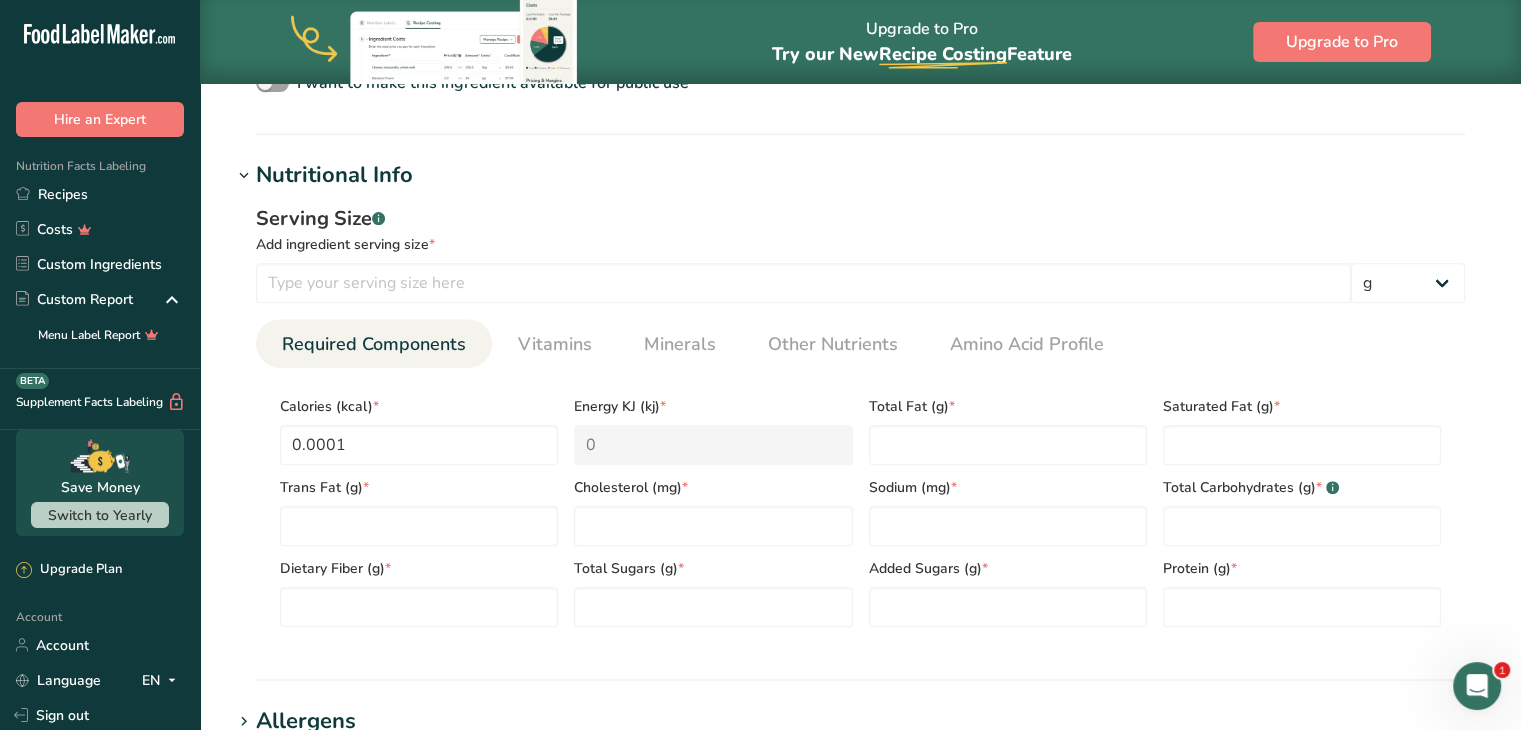 click on "Calories
(kcal) *     0.0001" at bounding box center [419, 424] 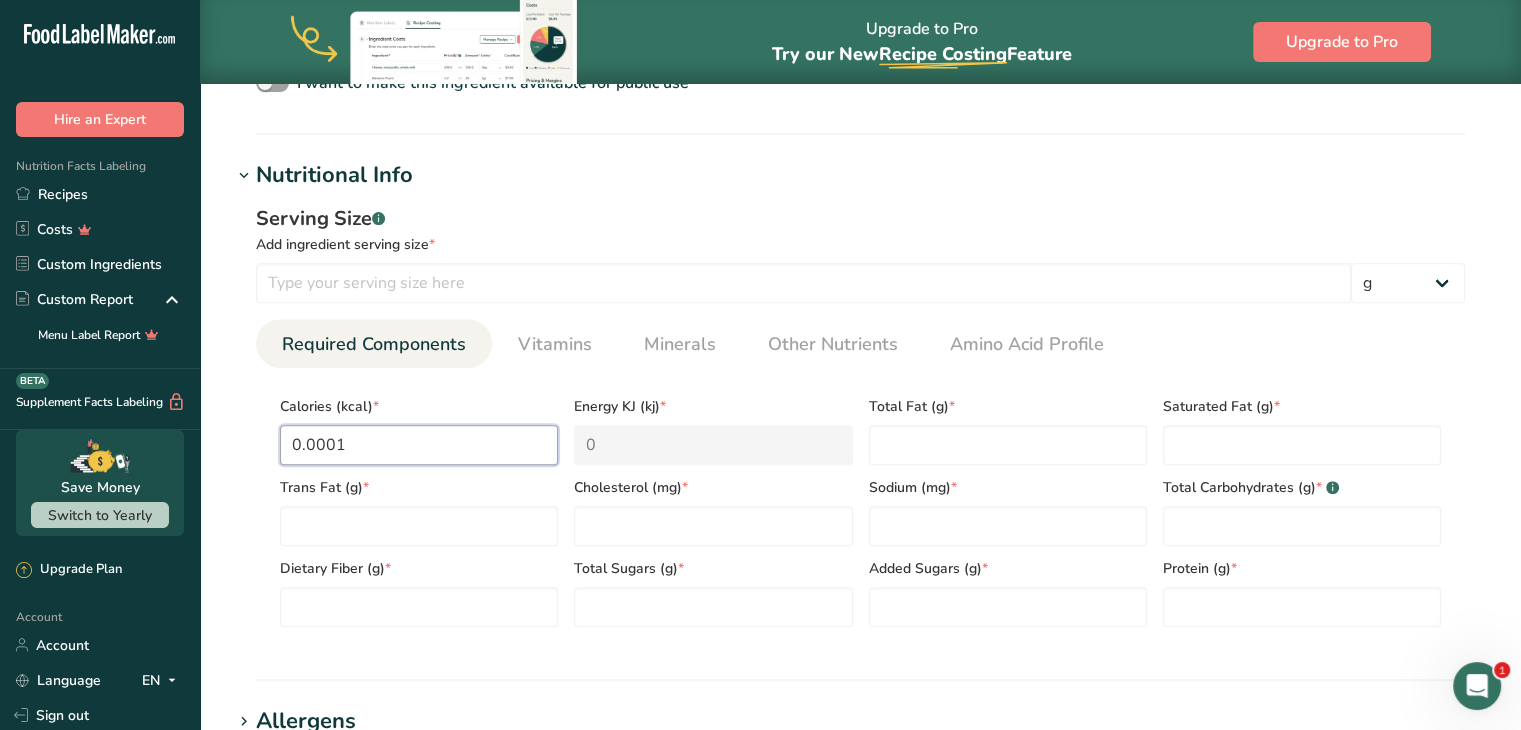 click on "0.0001" at bounding box center [419, 445] 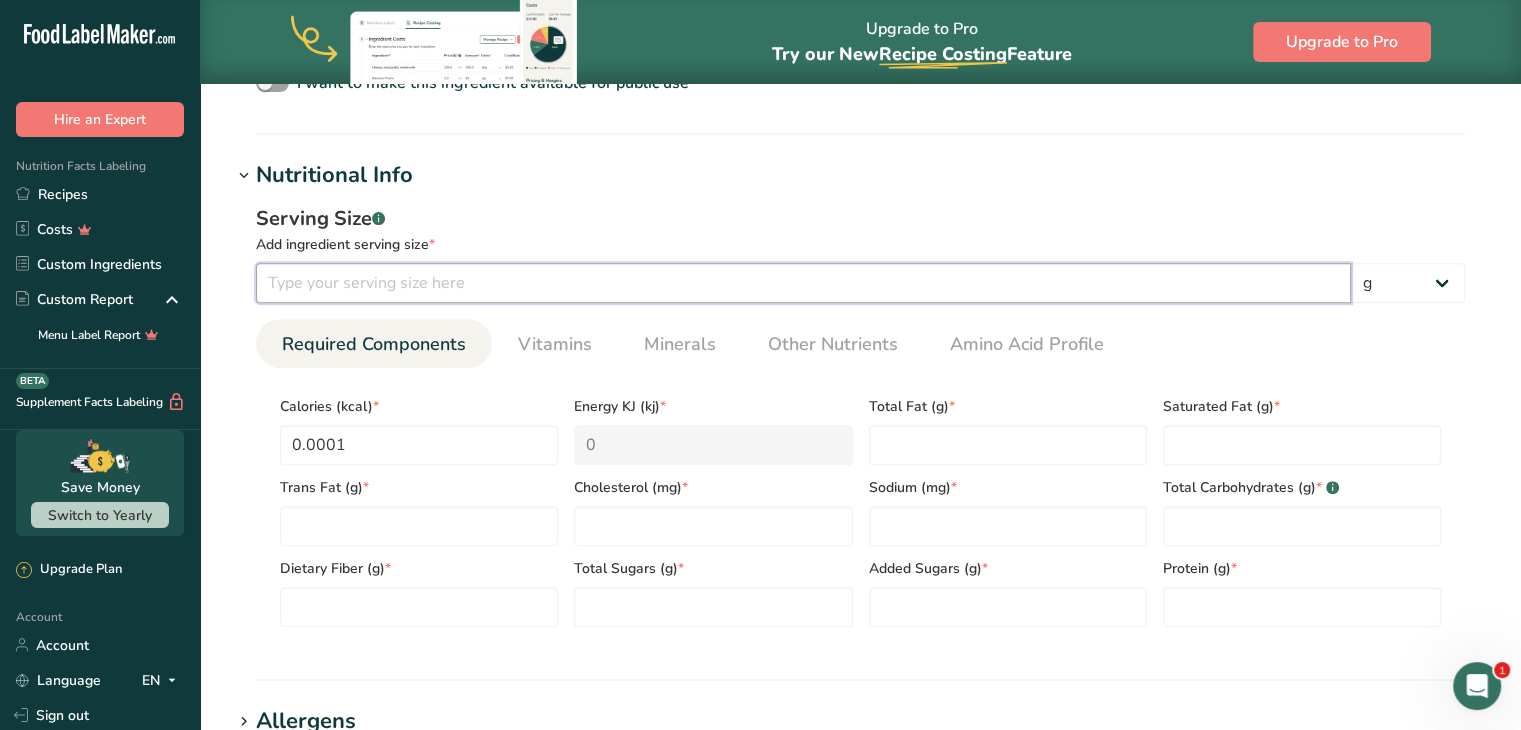 click at bounding box center (803, 283) 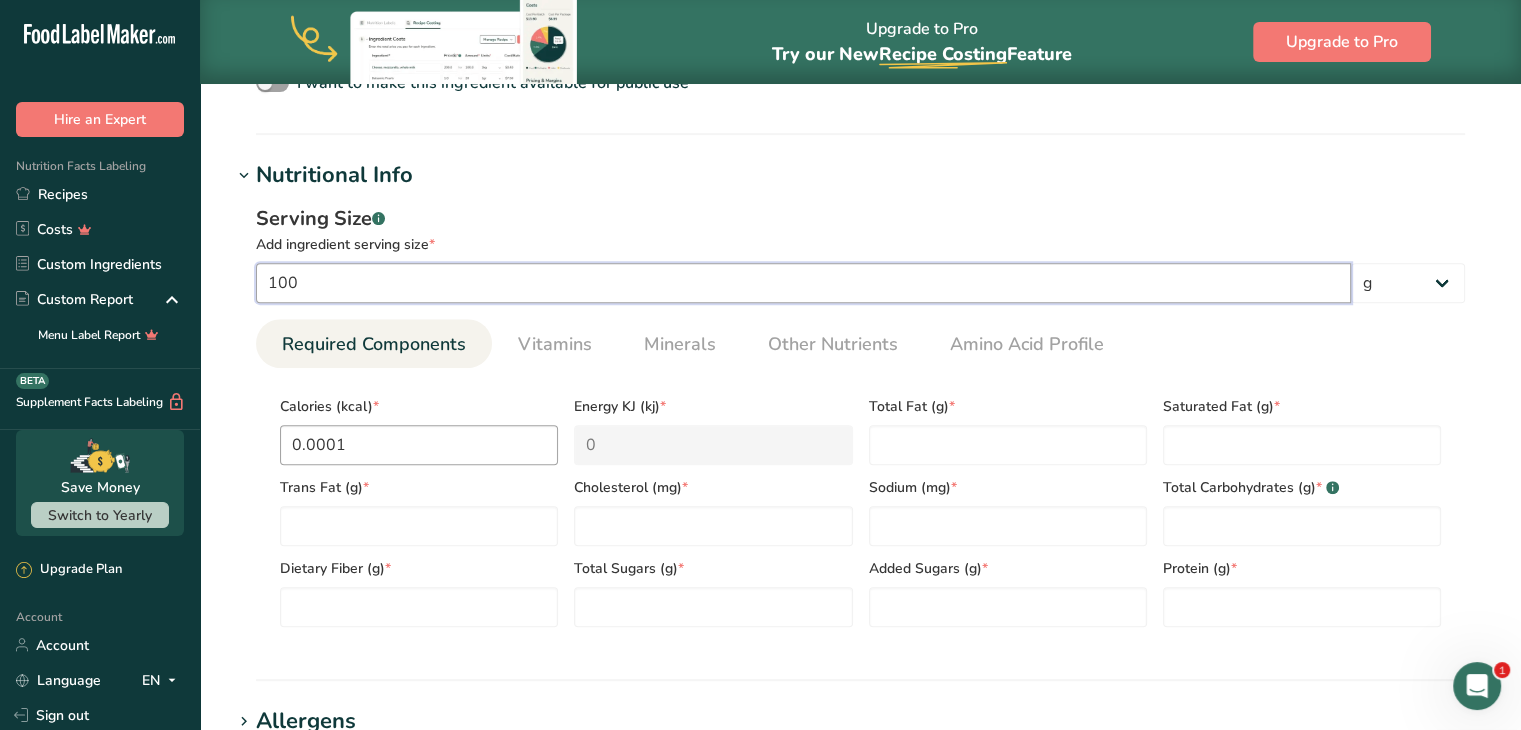 type on "100" 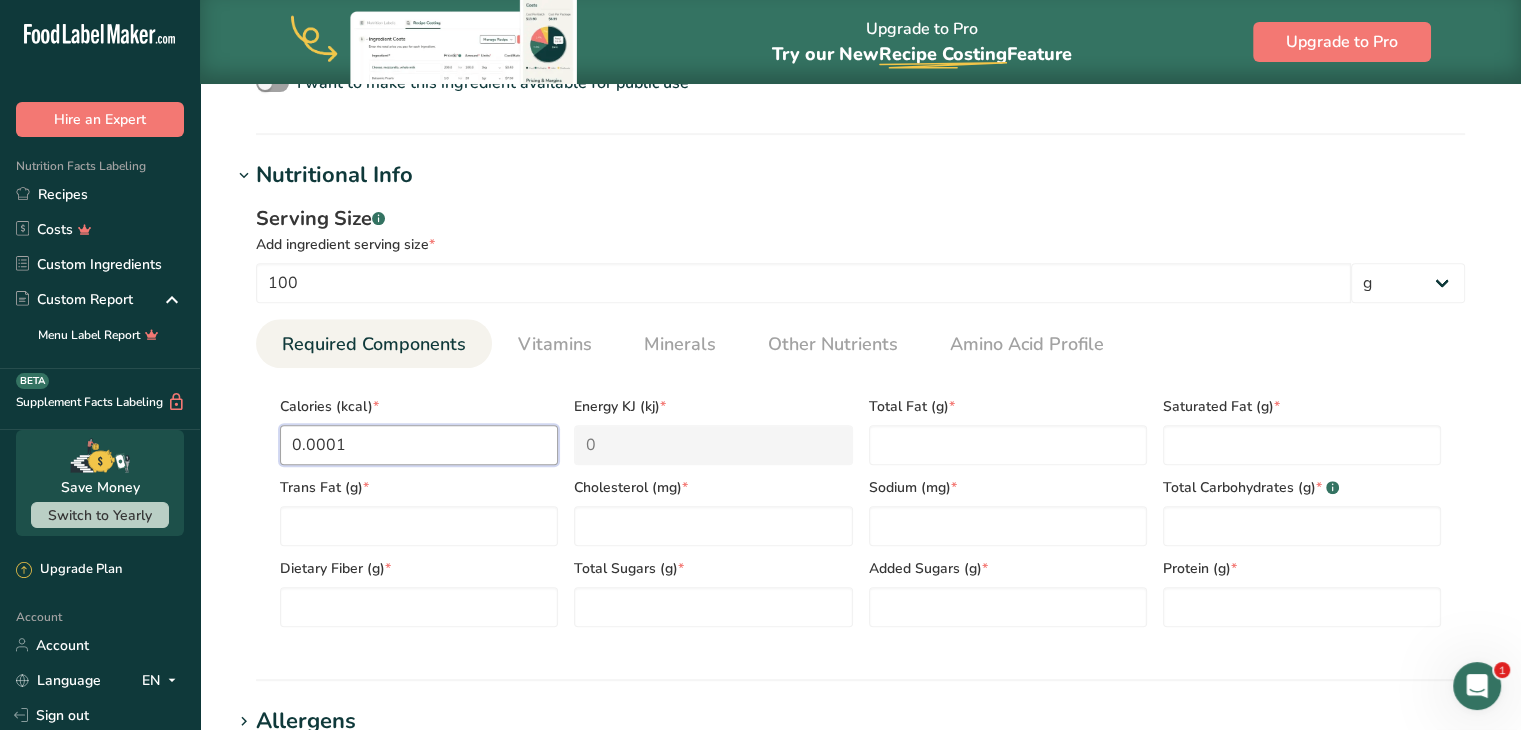 click on "0.0001" at bounding box center [419, 445] 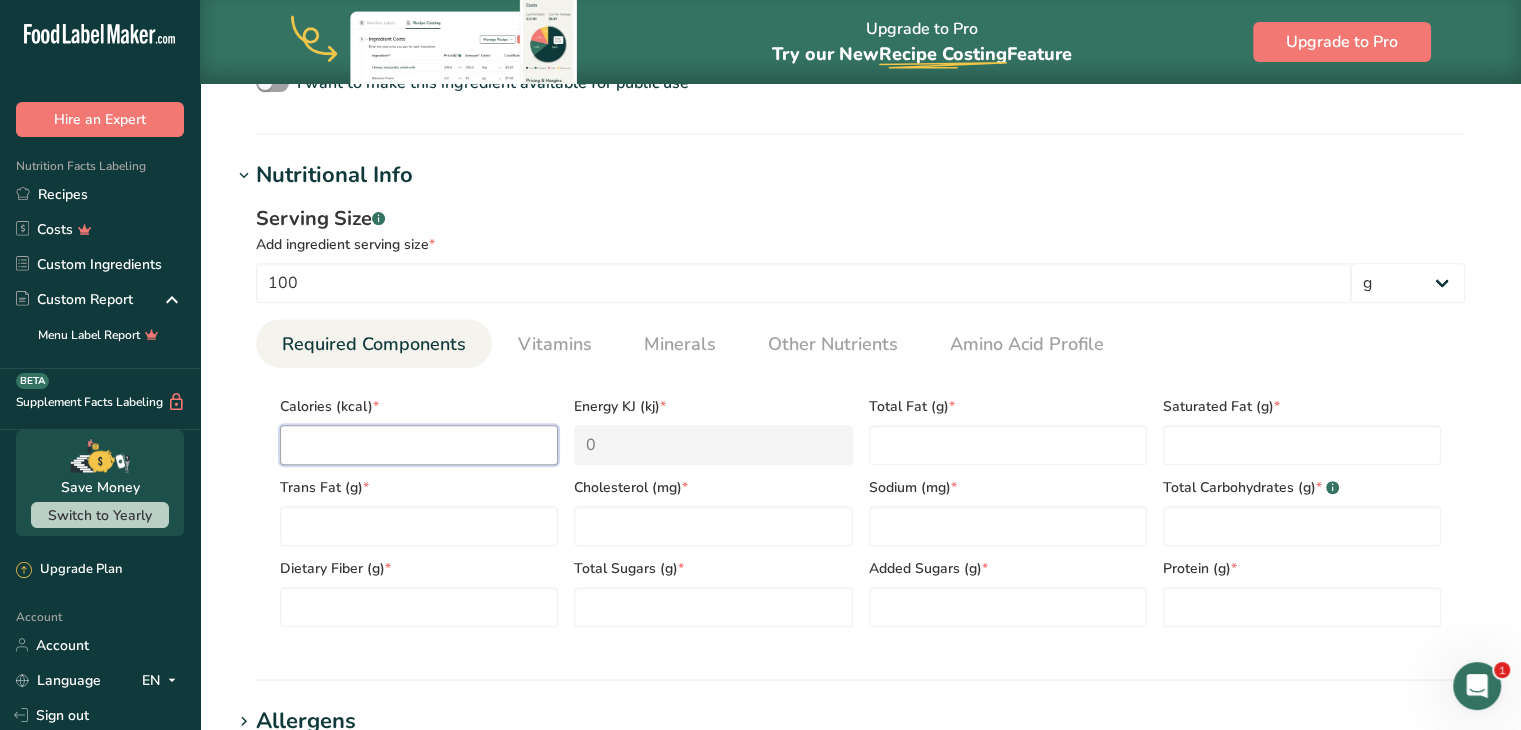 type on "3" 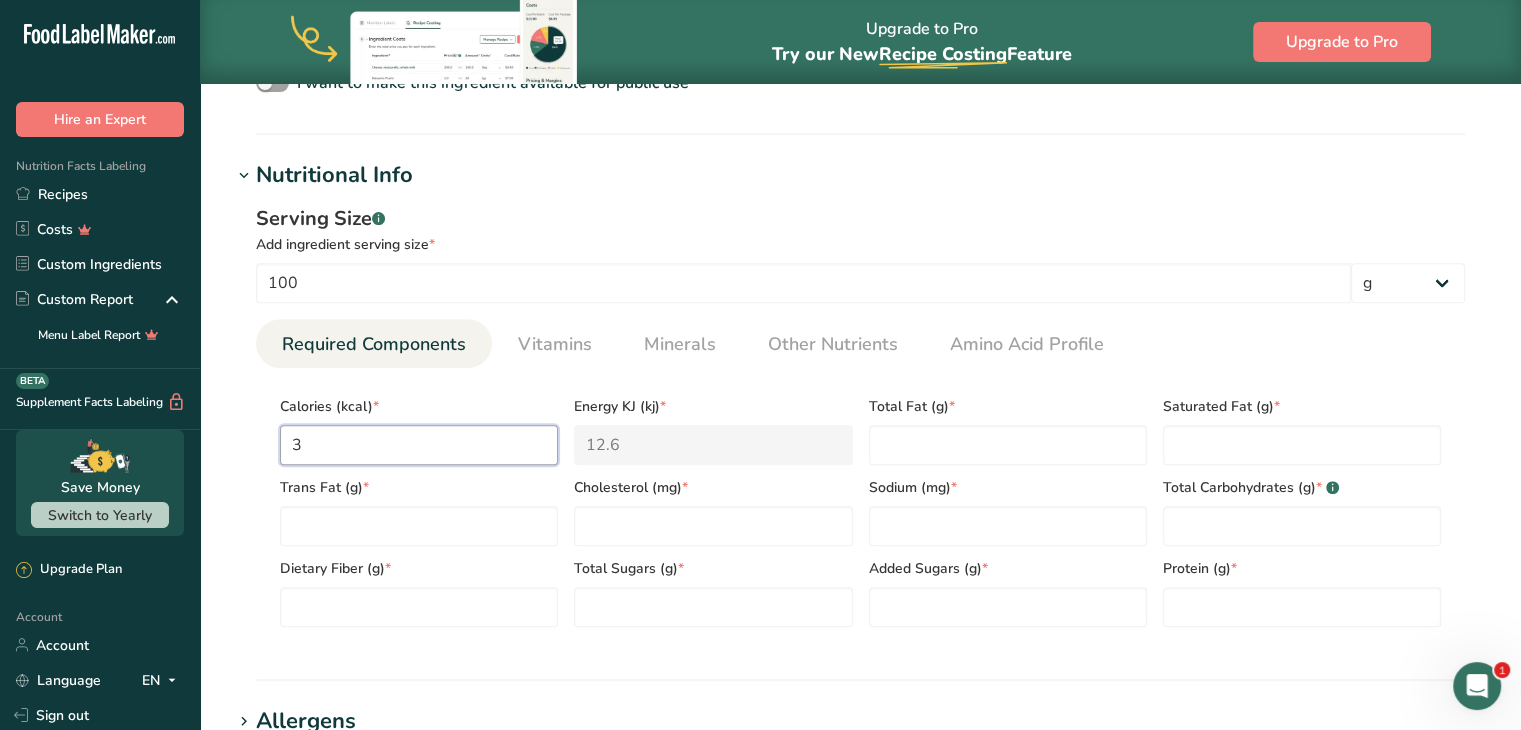 type on "30" 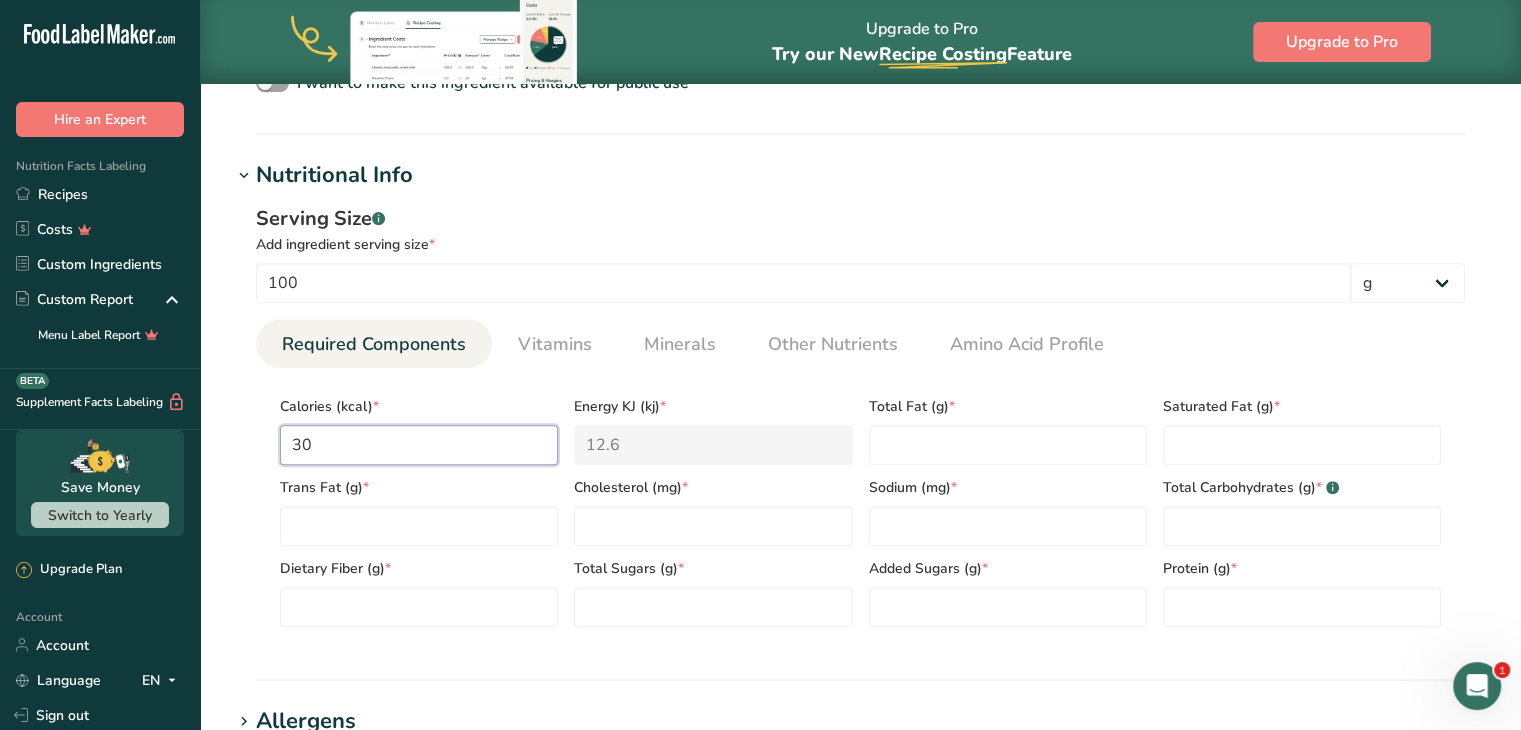 type on "125.5" 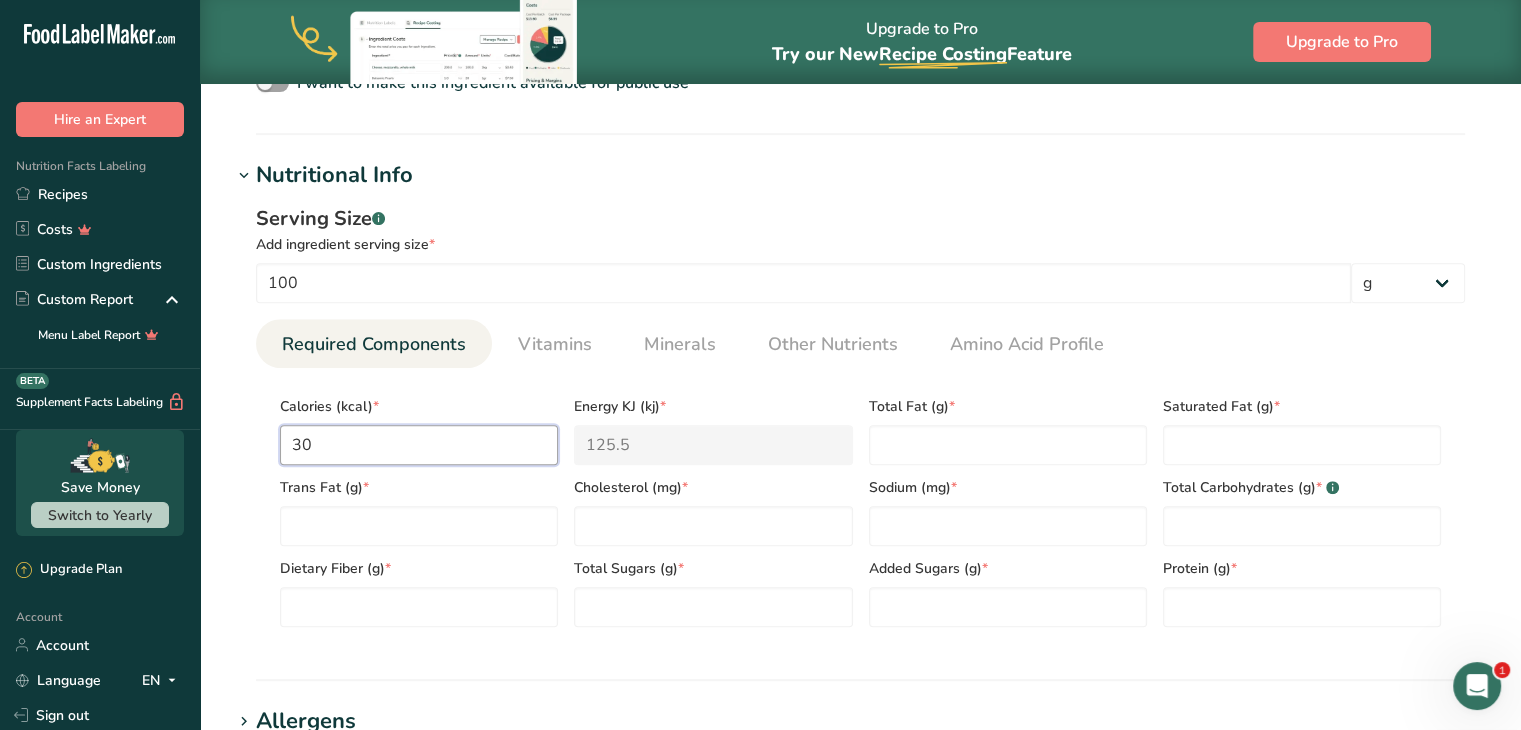 type on "304" 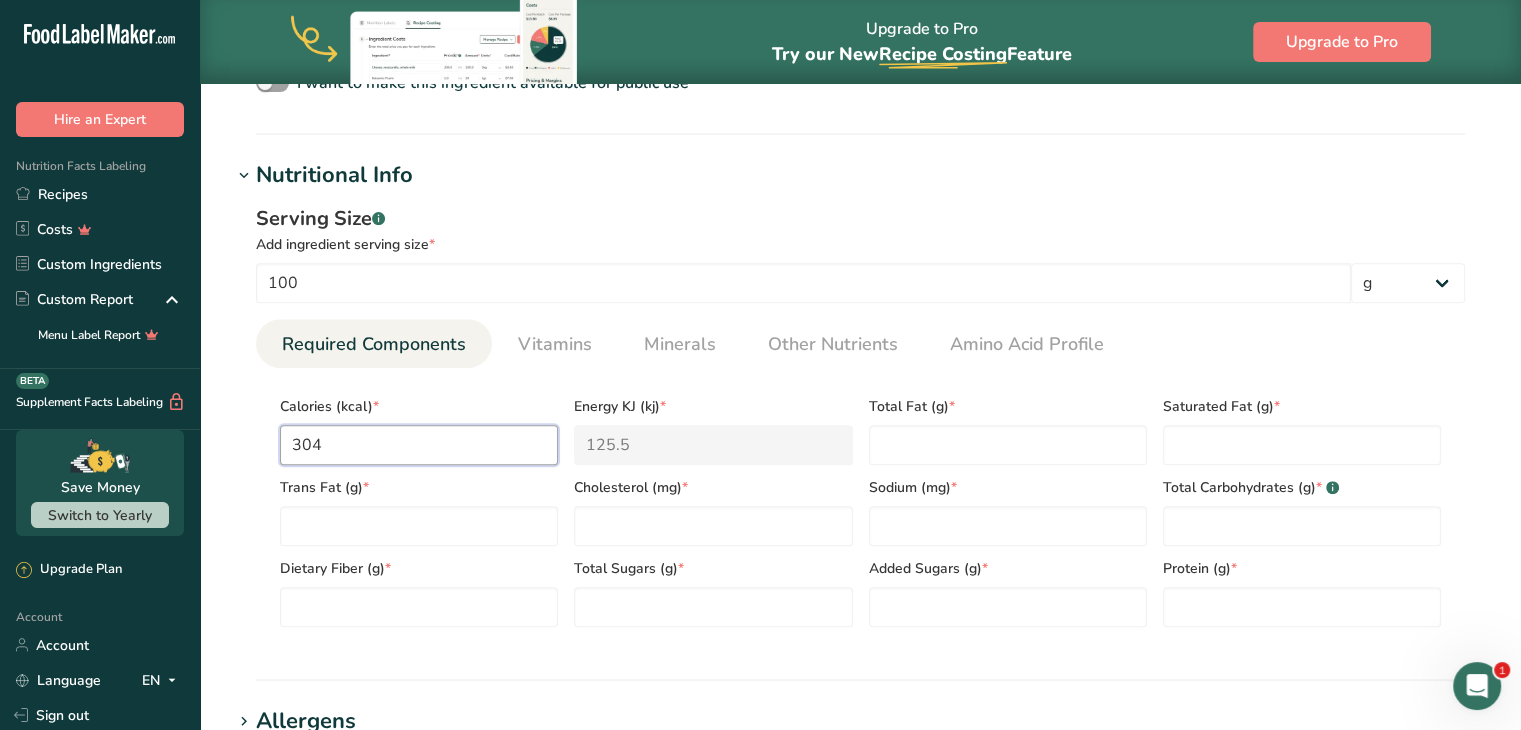 type on "1271.9" 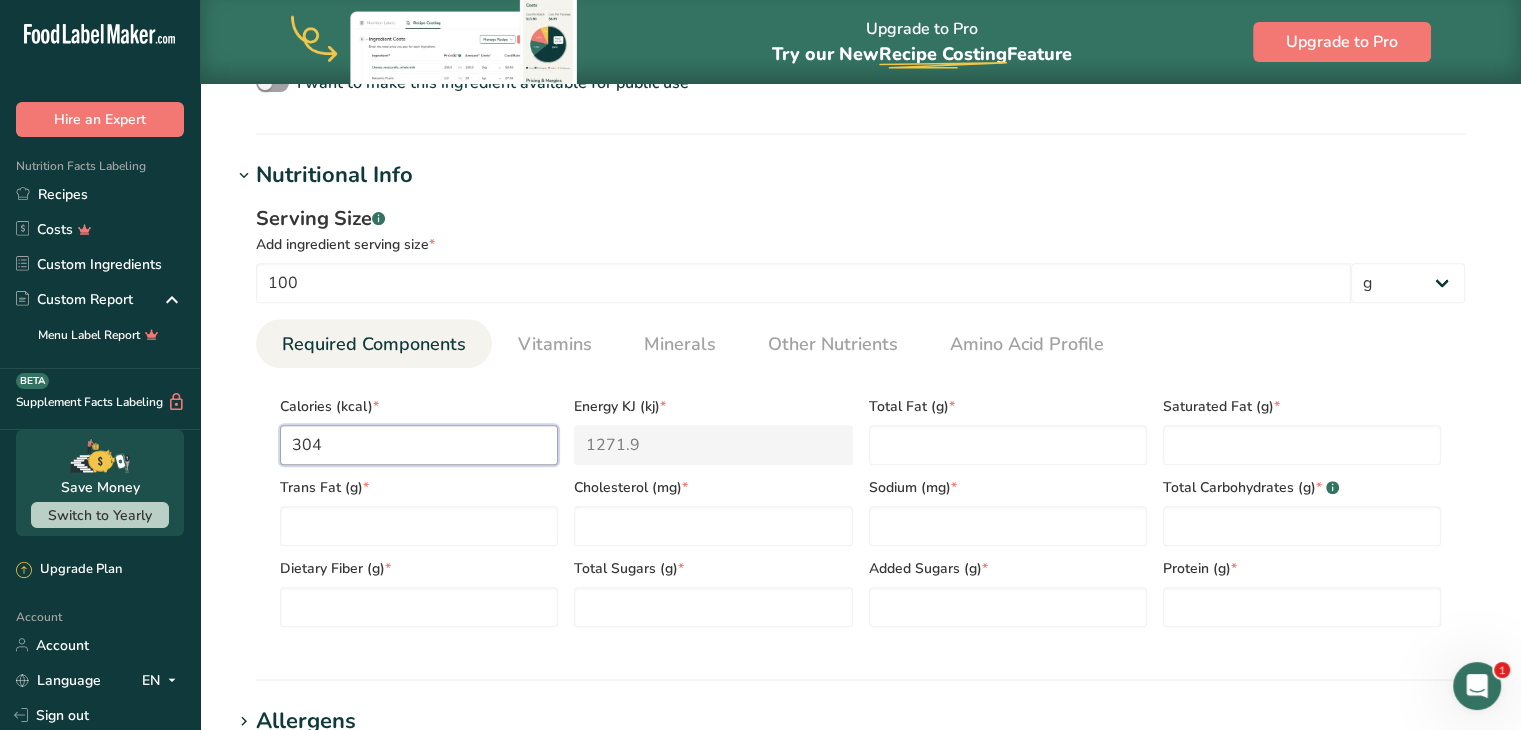 type on "30" 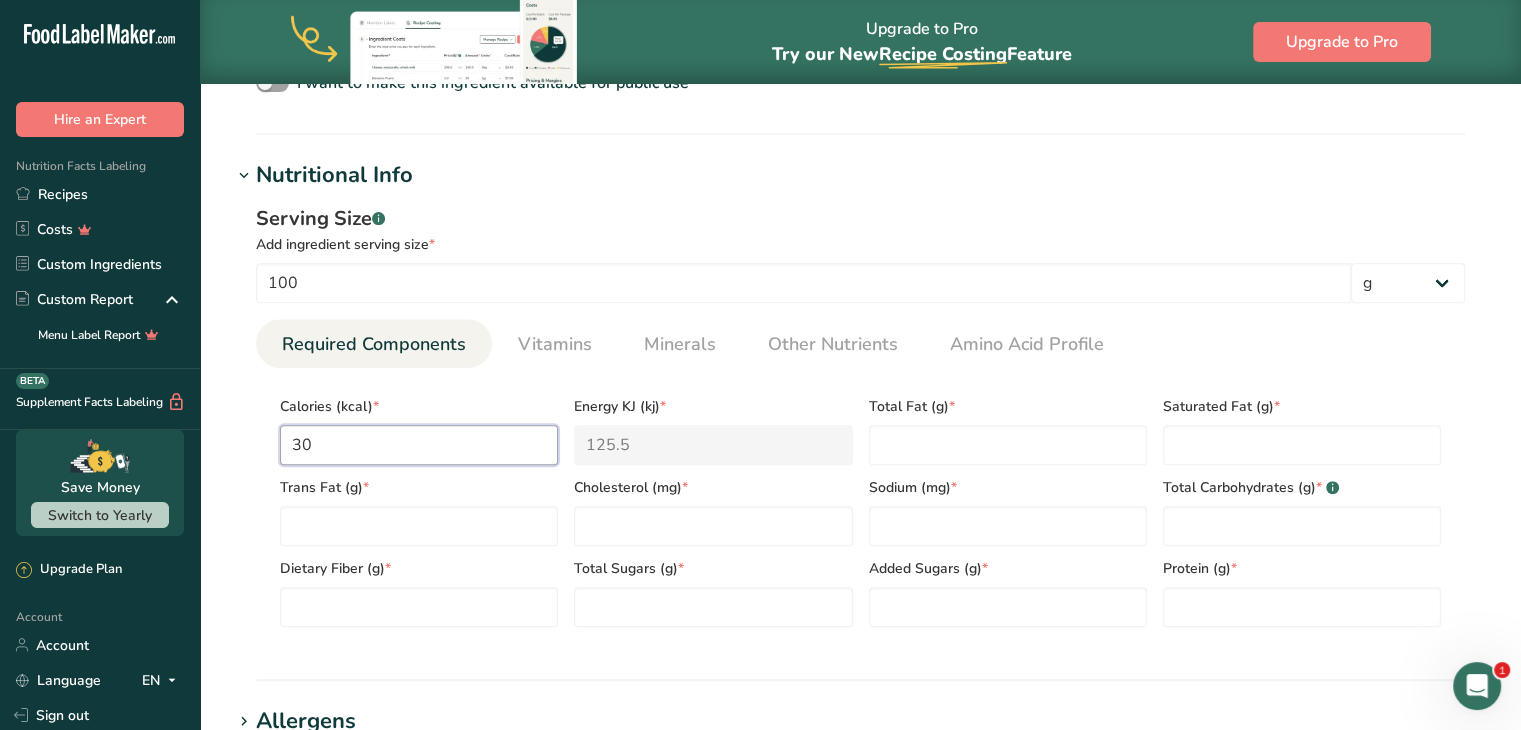 type on "30.3" 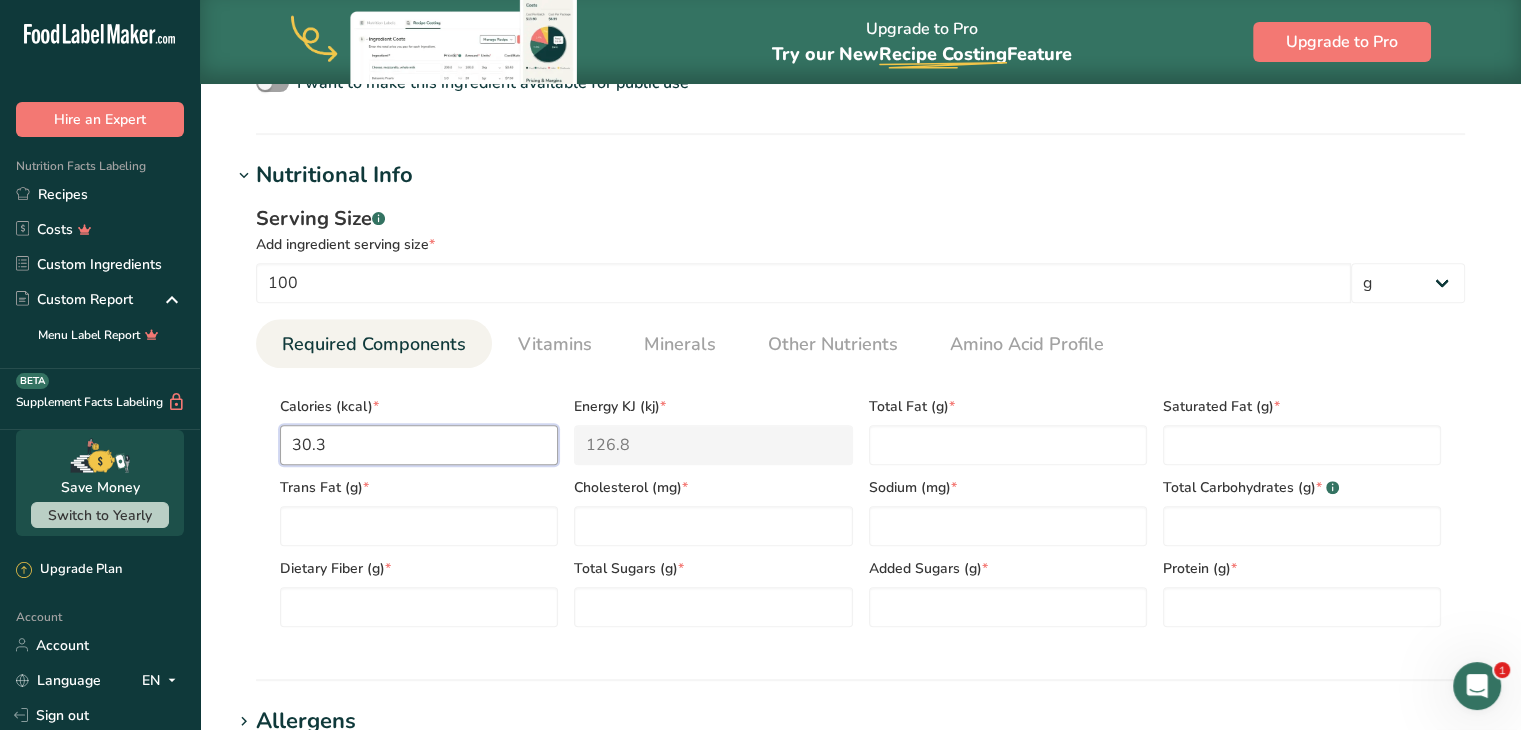 type on "30.32" 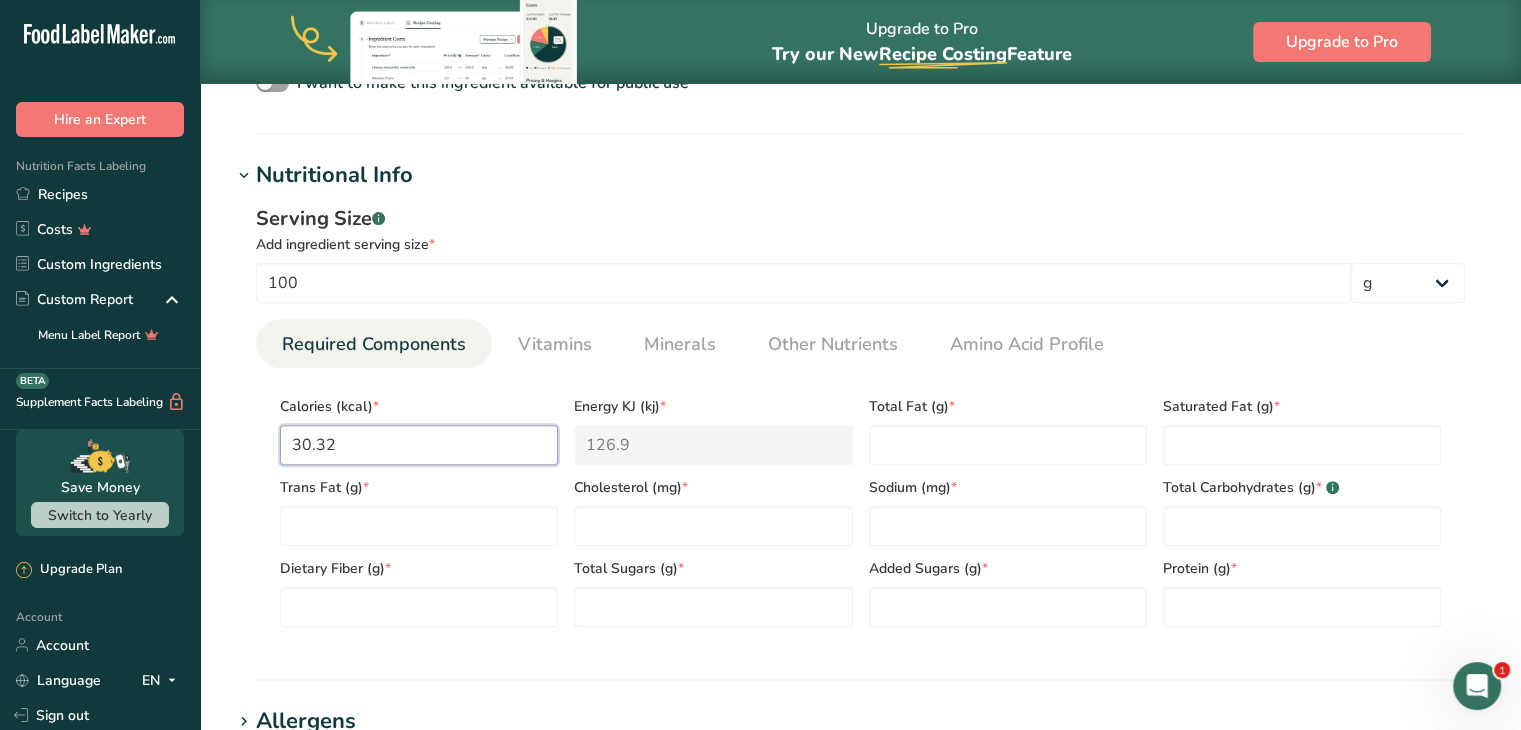 type on "30.3" 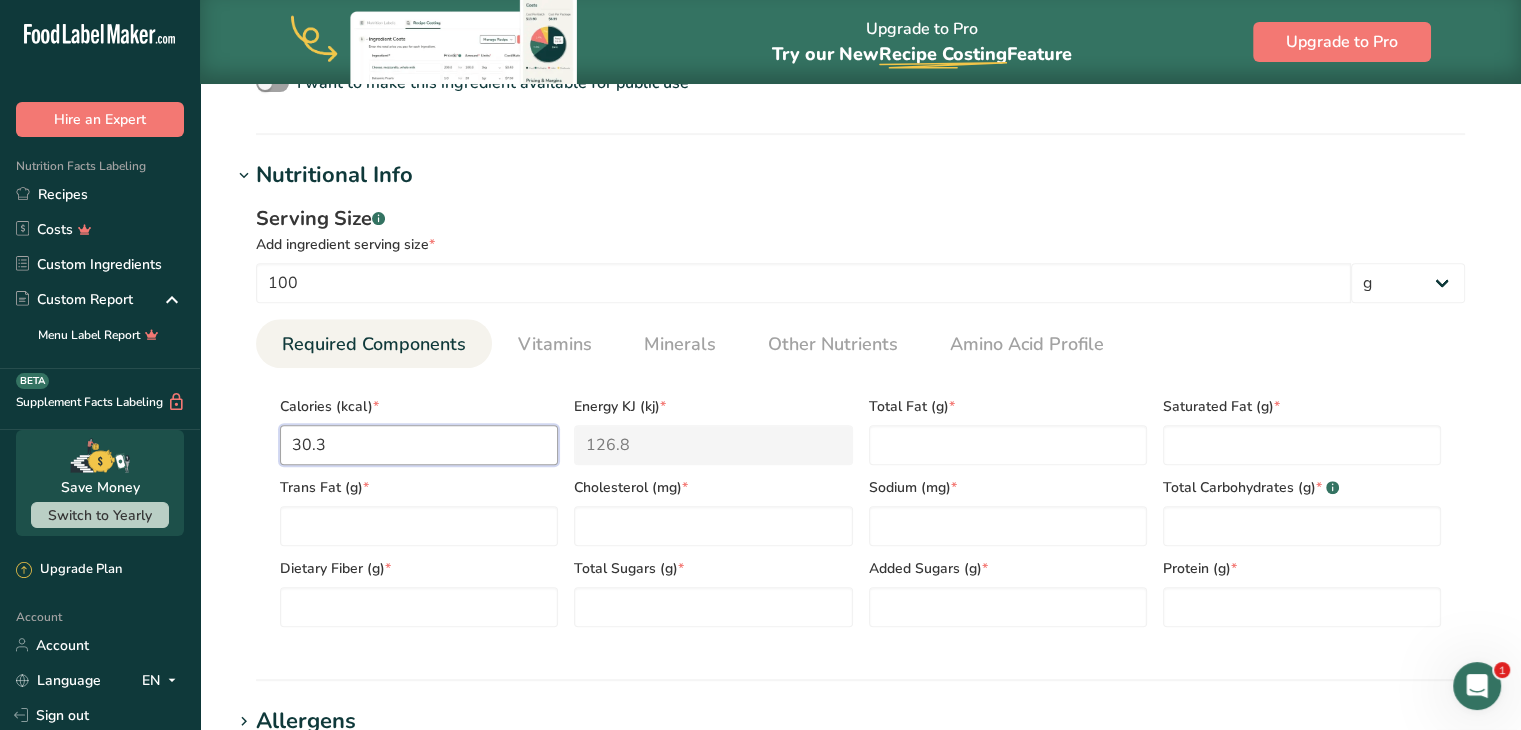 type on "30" 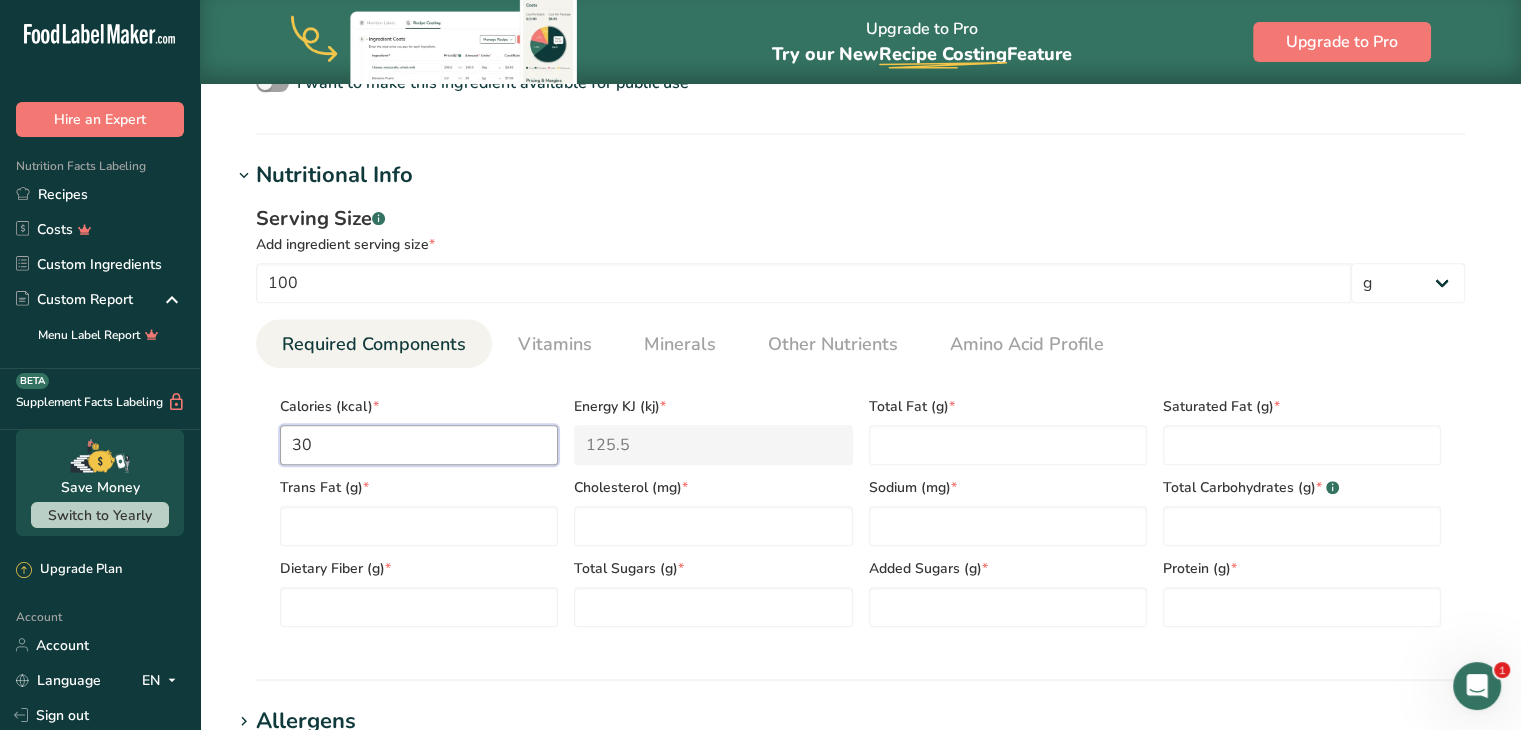type on "304" 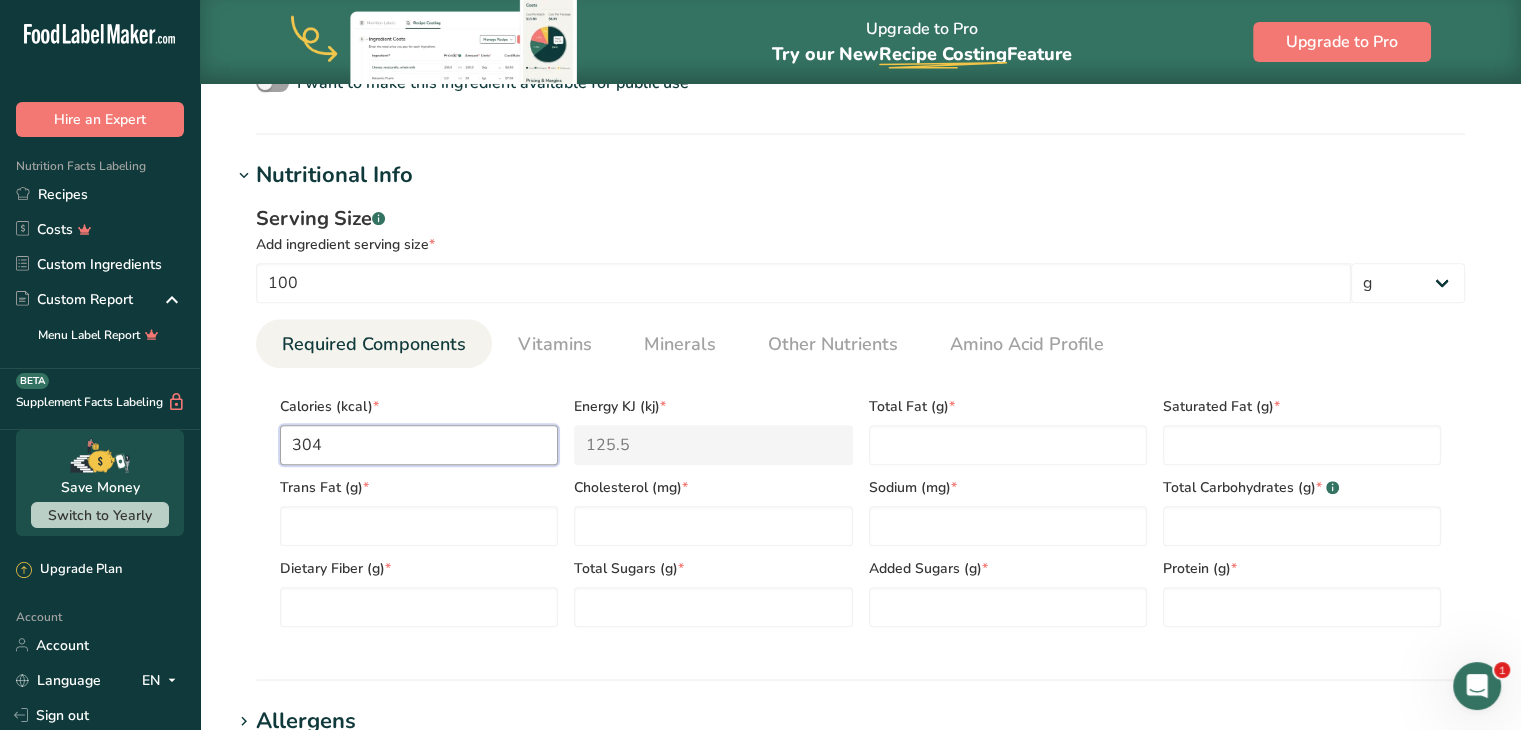 type on "1271.9" 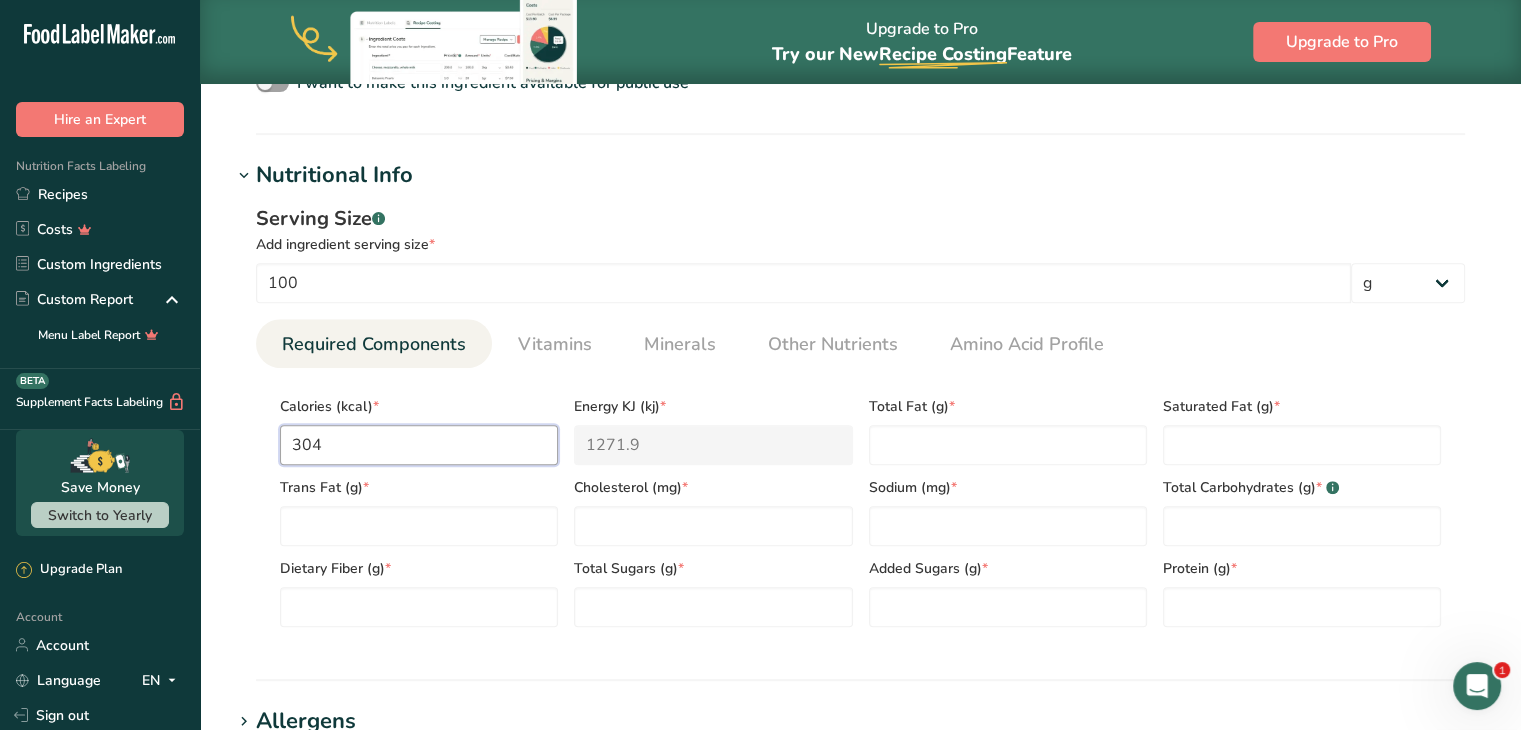 type on "304.3" 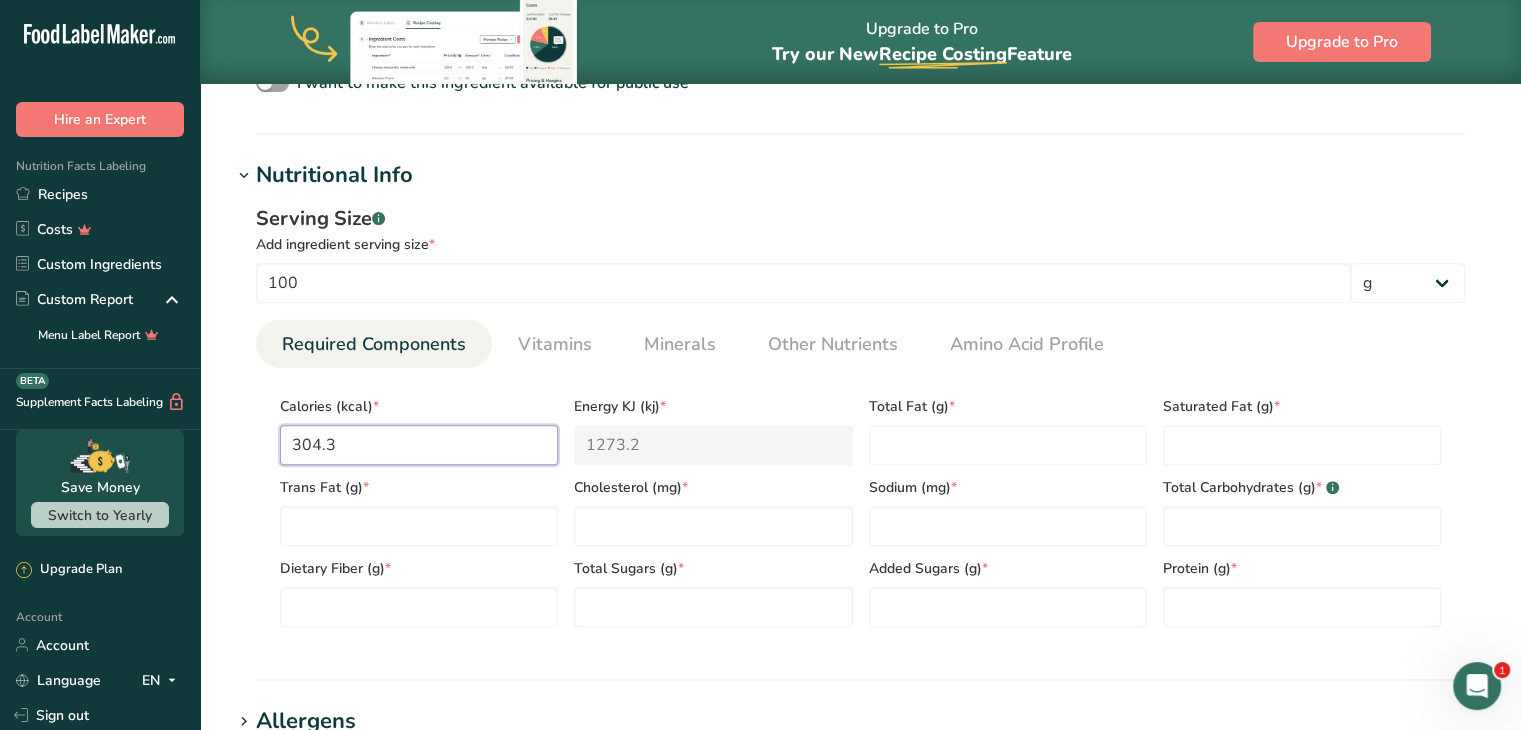 type on "304.32" 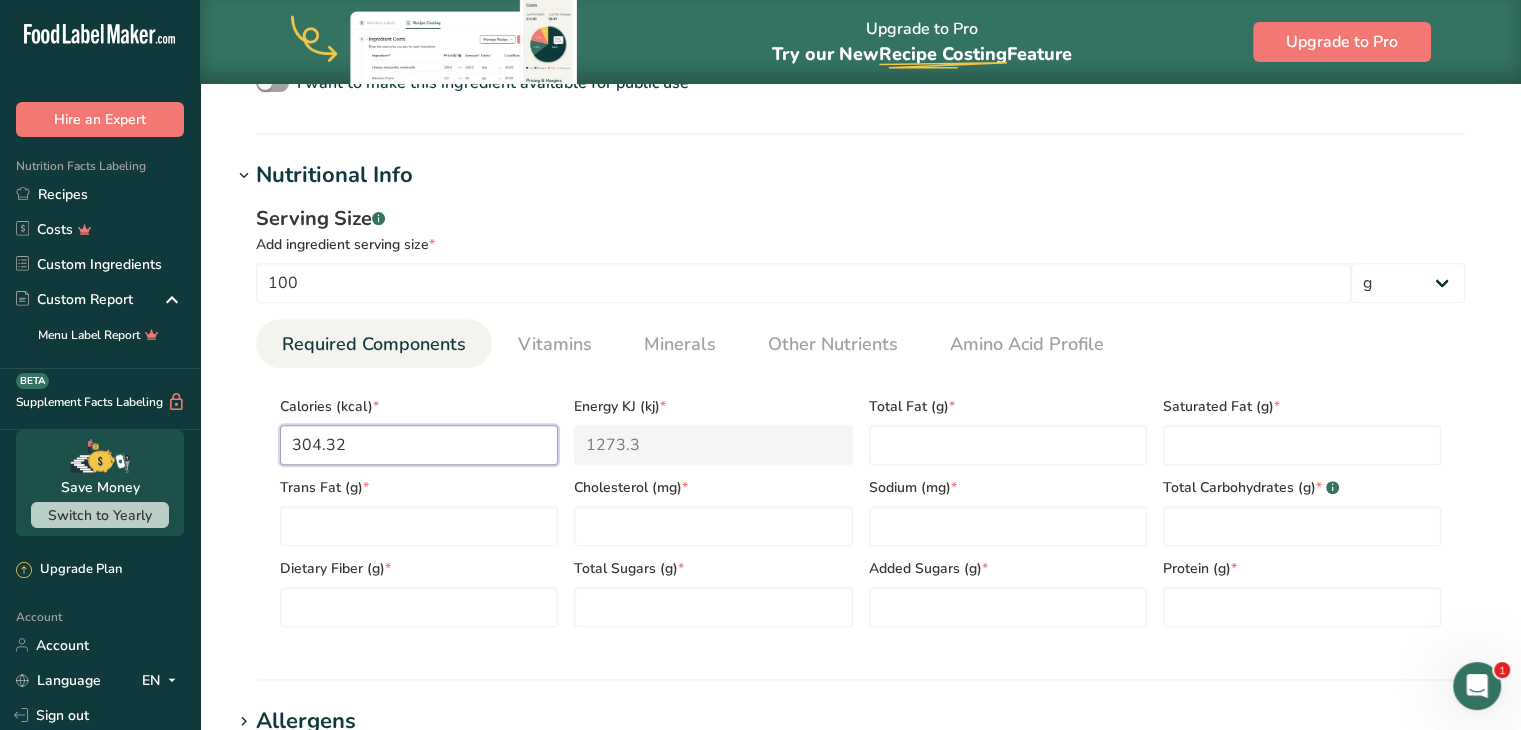 type on "304.32" 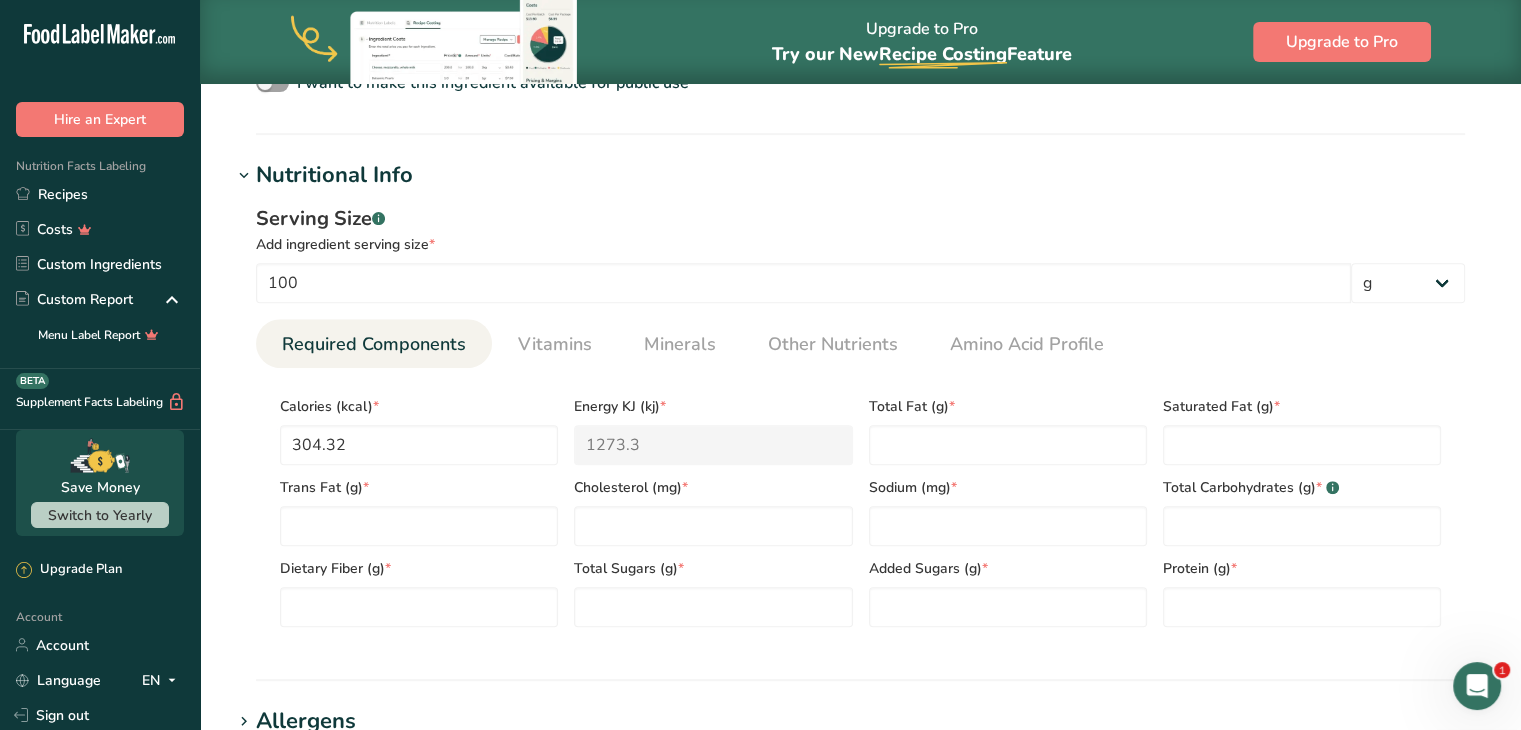 click on "Sodium
(mg) *" at bounding box center [1008, 505] 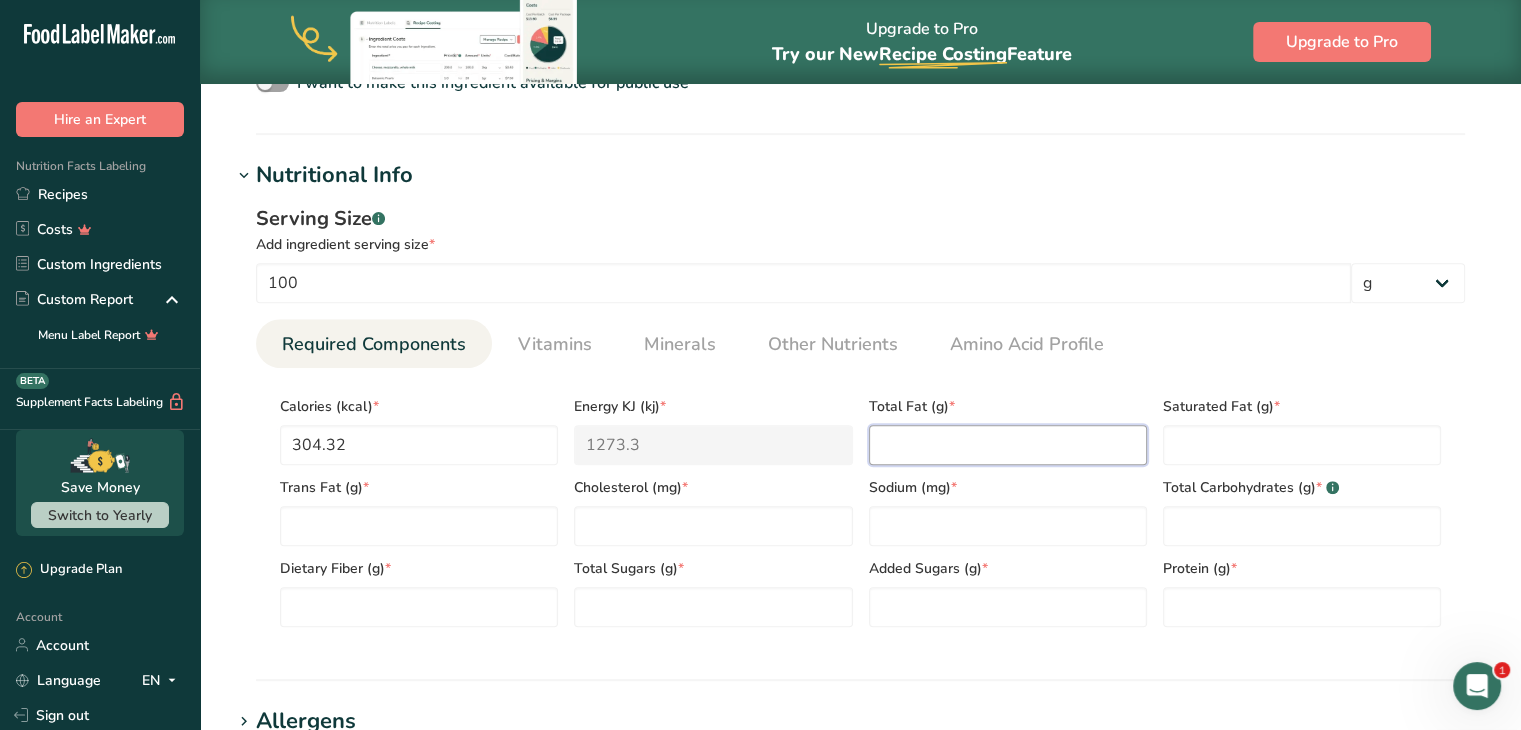 click at bounding box center (1008, 445) 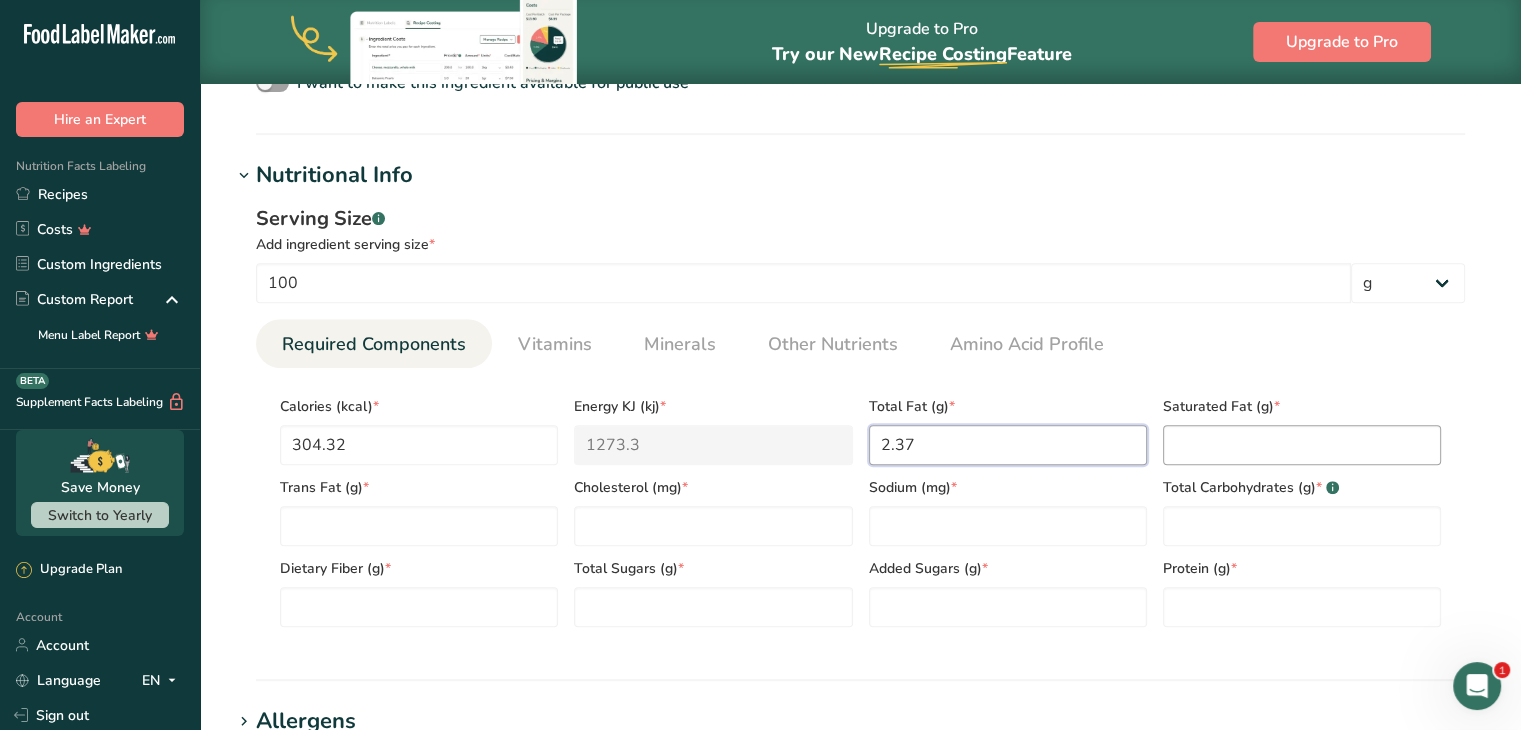 type on "2.37" 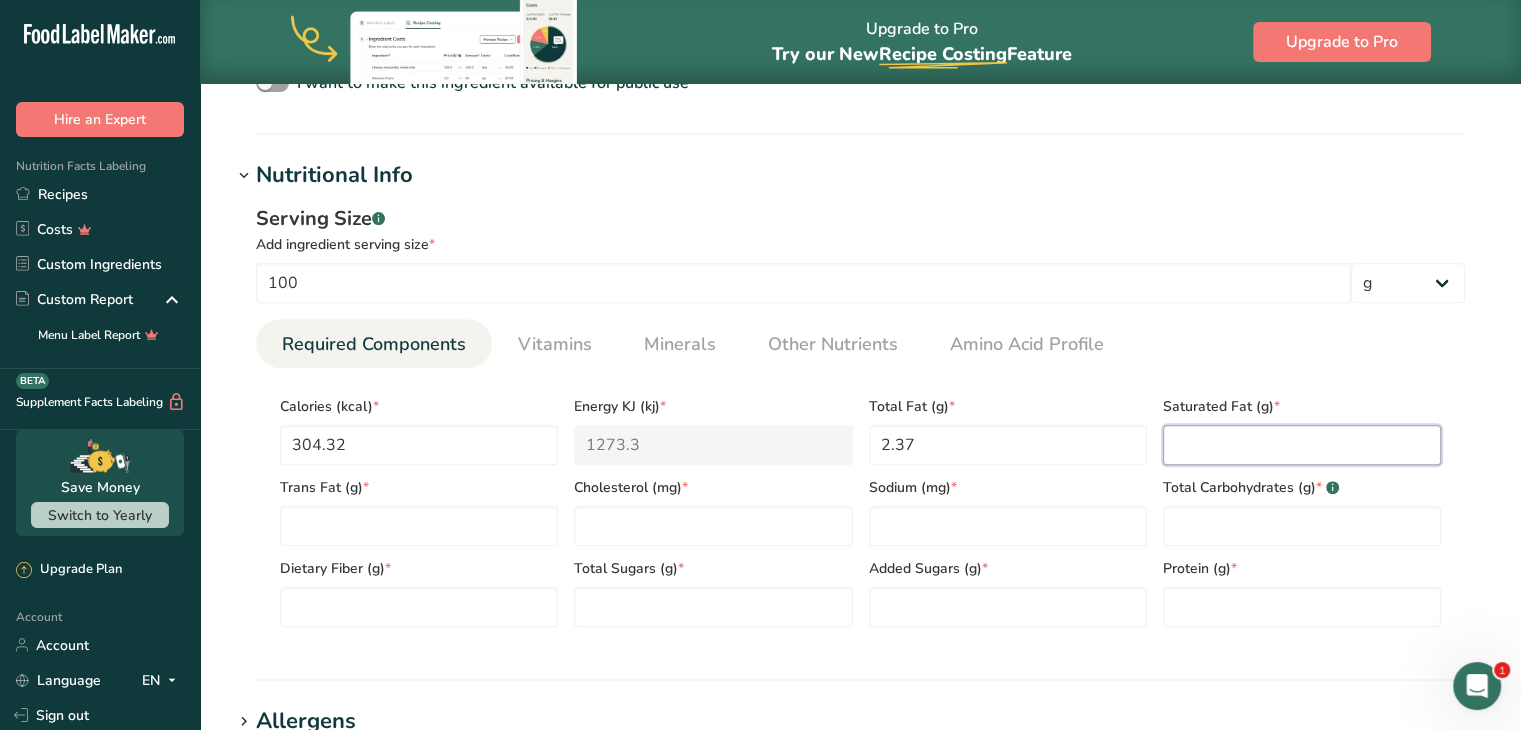 click on "Calories
(kcal) *     304.32
Energy KJ
(kj) *     1273.3
Total Fat
(g) *     2.37
Saturated Fat
(g) *
Trans Fat
(g) *
[MEDICAL_DATA]
(mg) *
Sodium
(mg) *
Total Carbohydrates
(g) *   .a-a{fill:#347362;}.b-a{fill:#fff;}
Dietary Fiber
(g) *
Total Sugars
(g) *
Added Sugars
(g) *
Protein
(g) *" at bounding box center (860, 505) 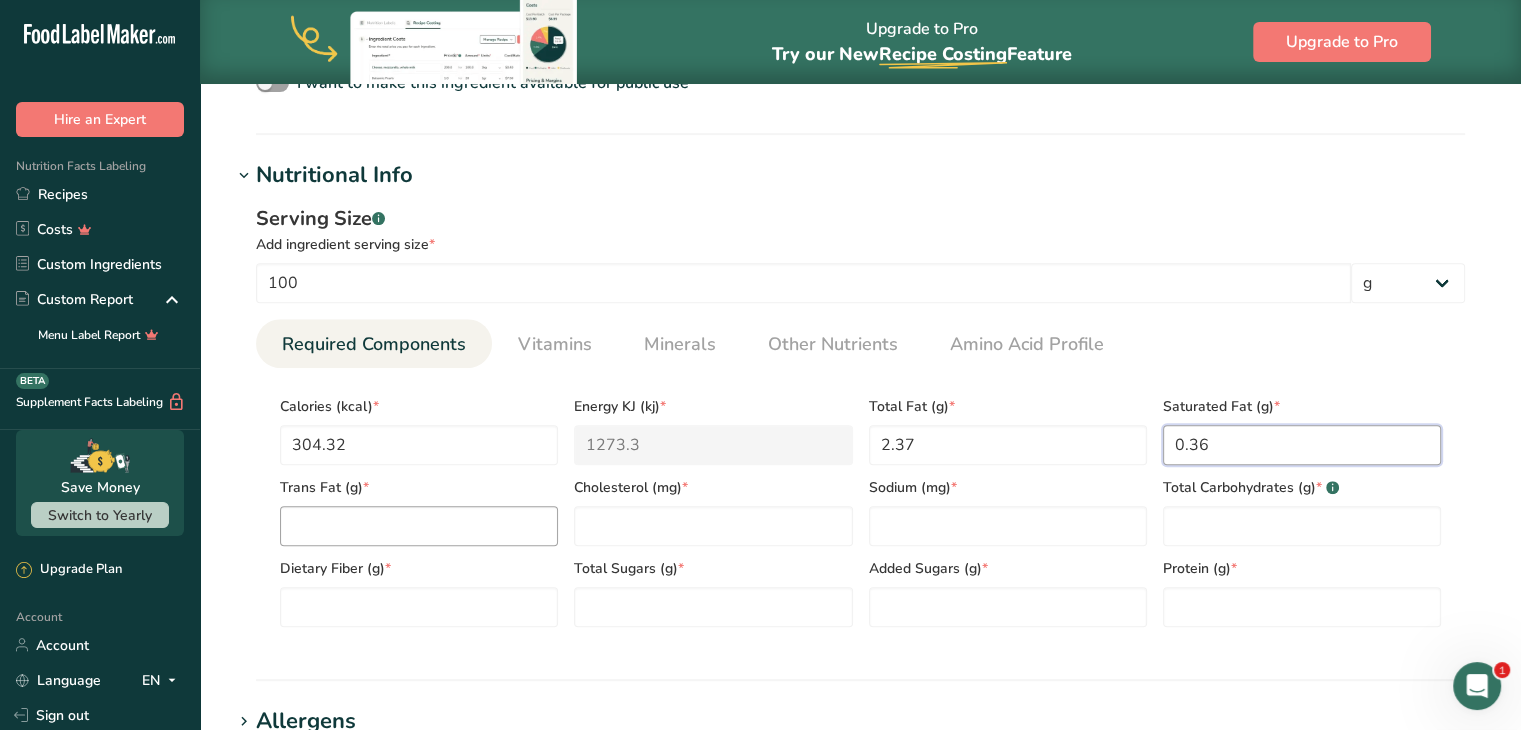 type on "0.36" 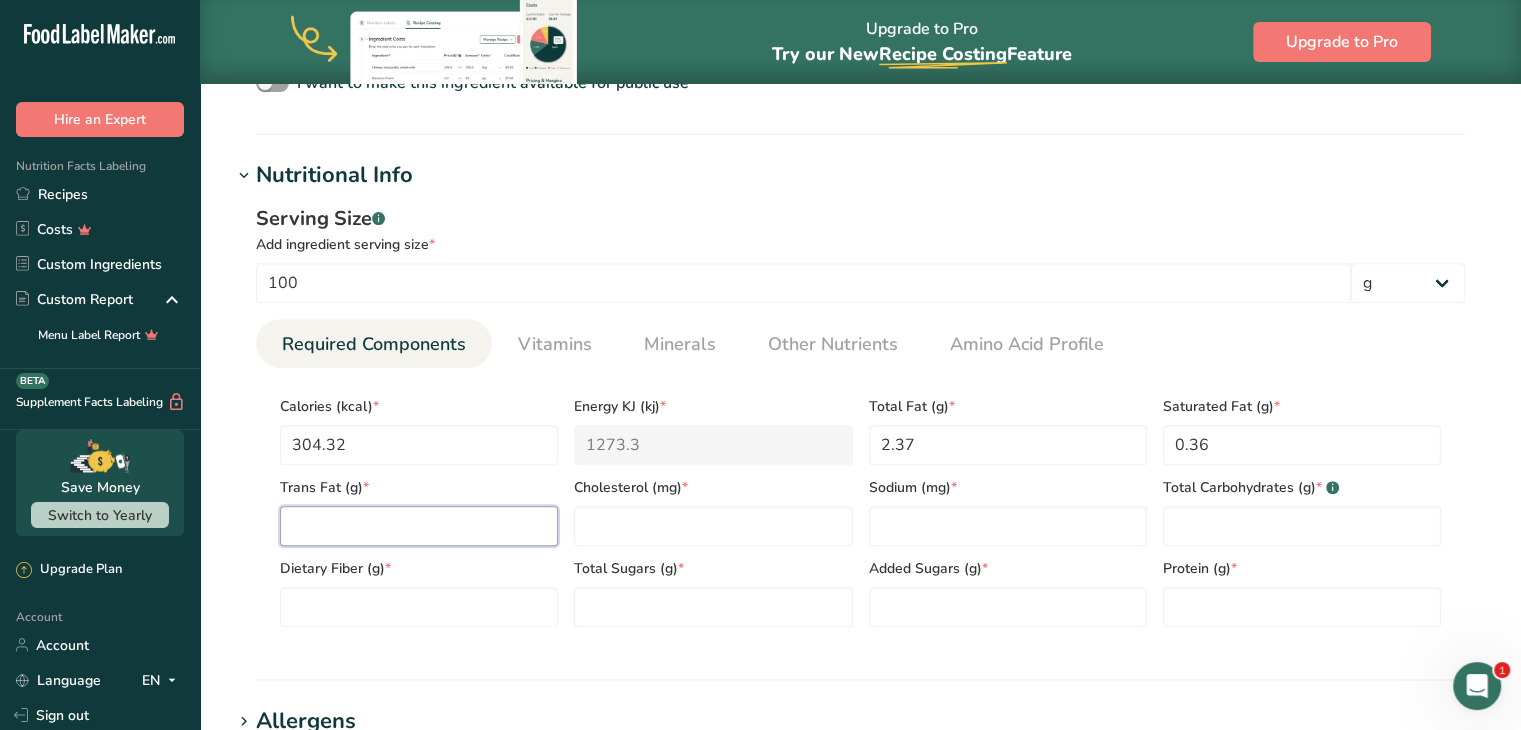 click at bounding box center (419, 526) 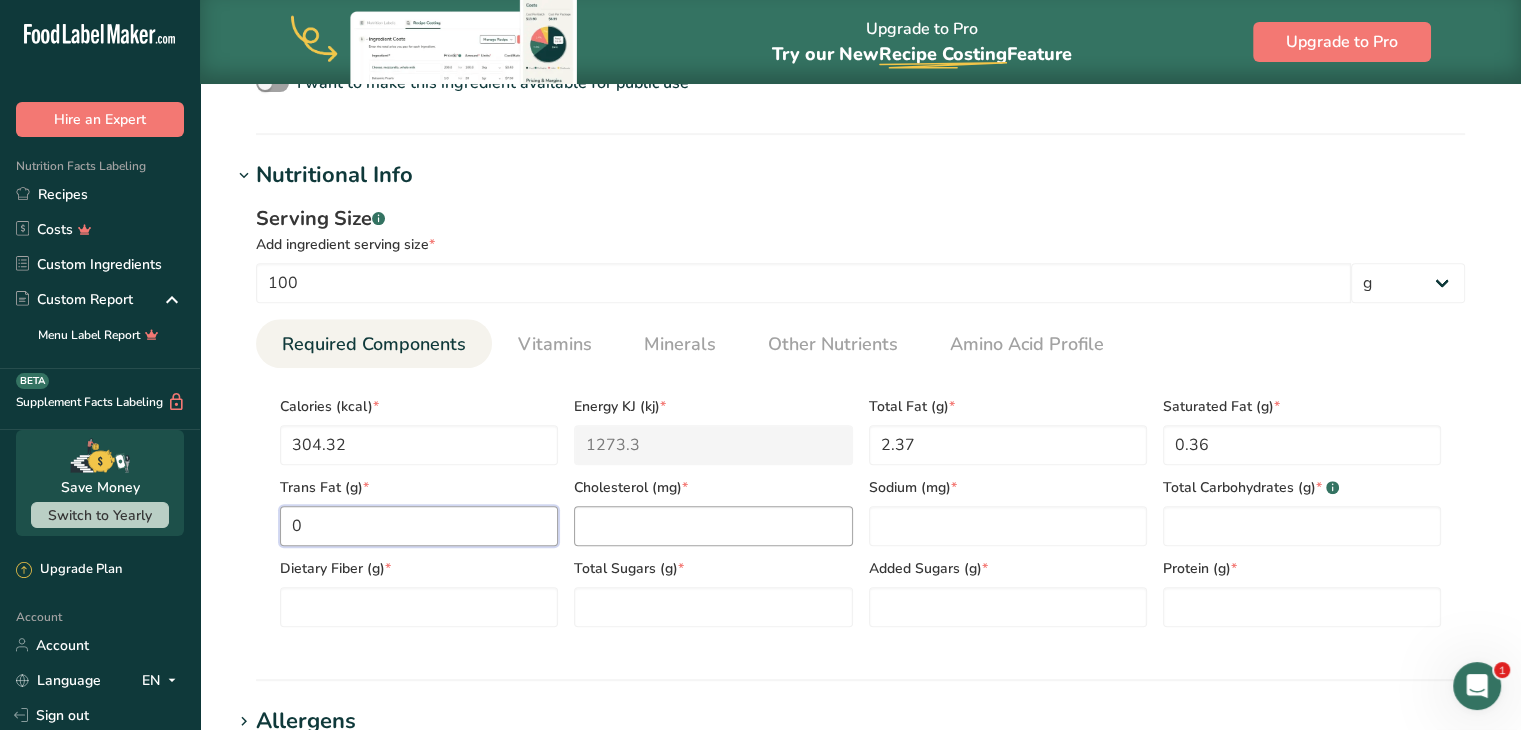 type on "0" 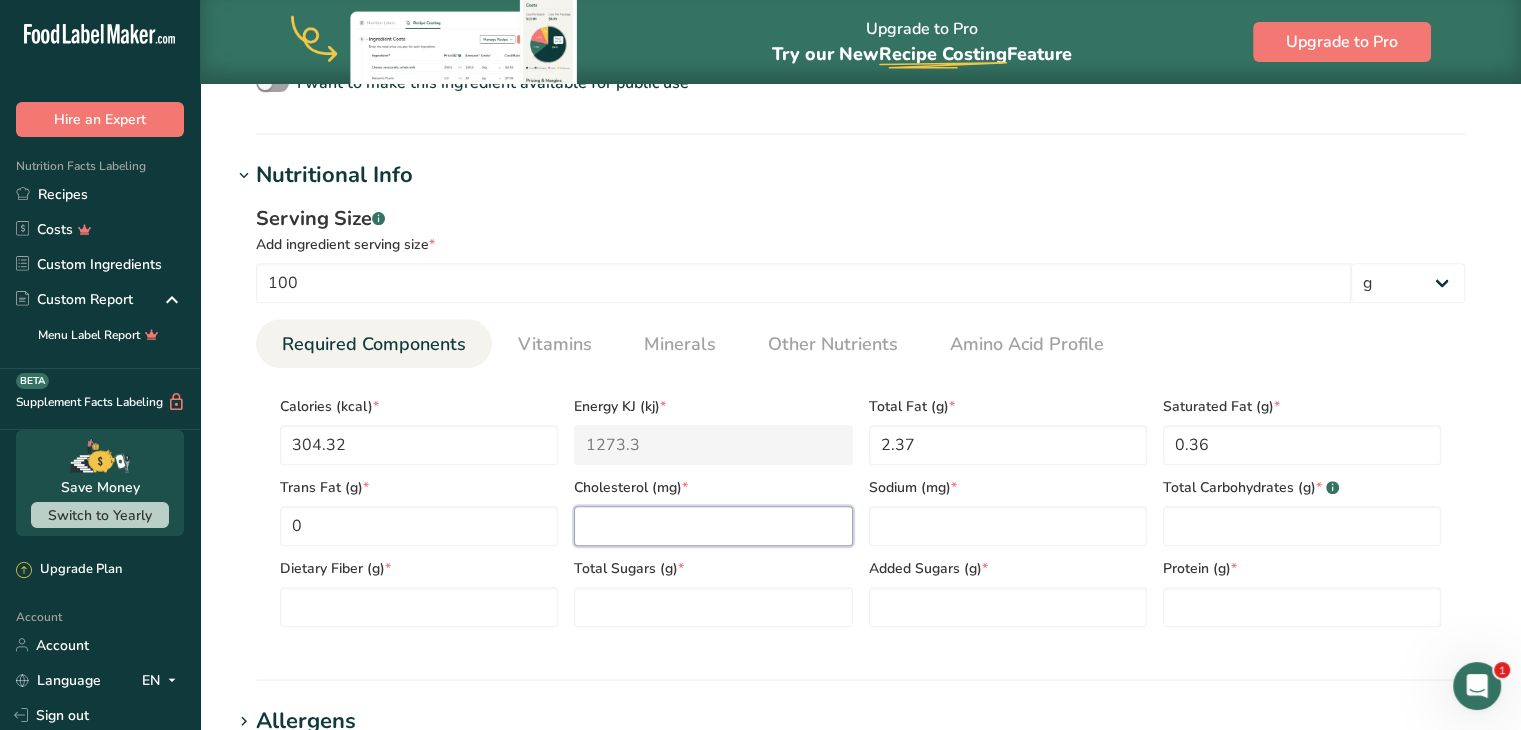 click at bounding box center (713, 526) 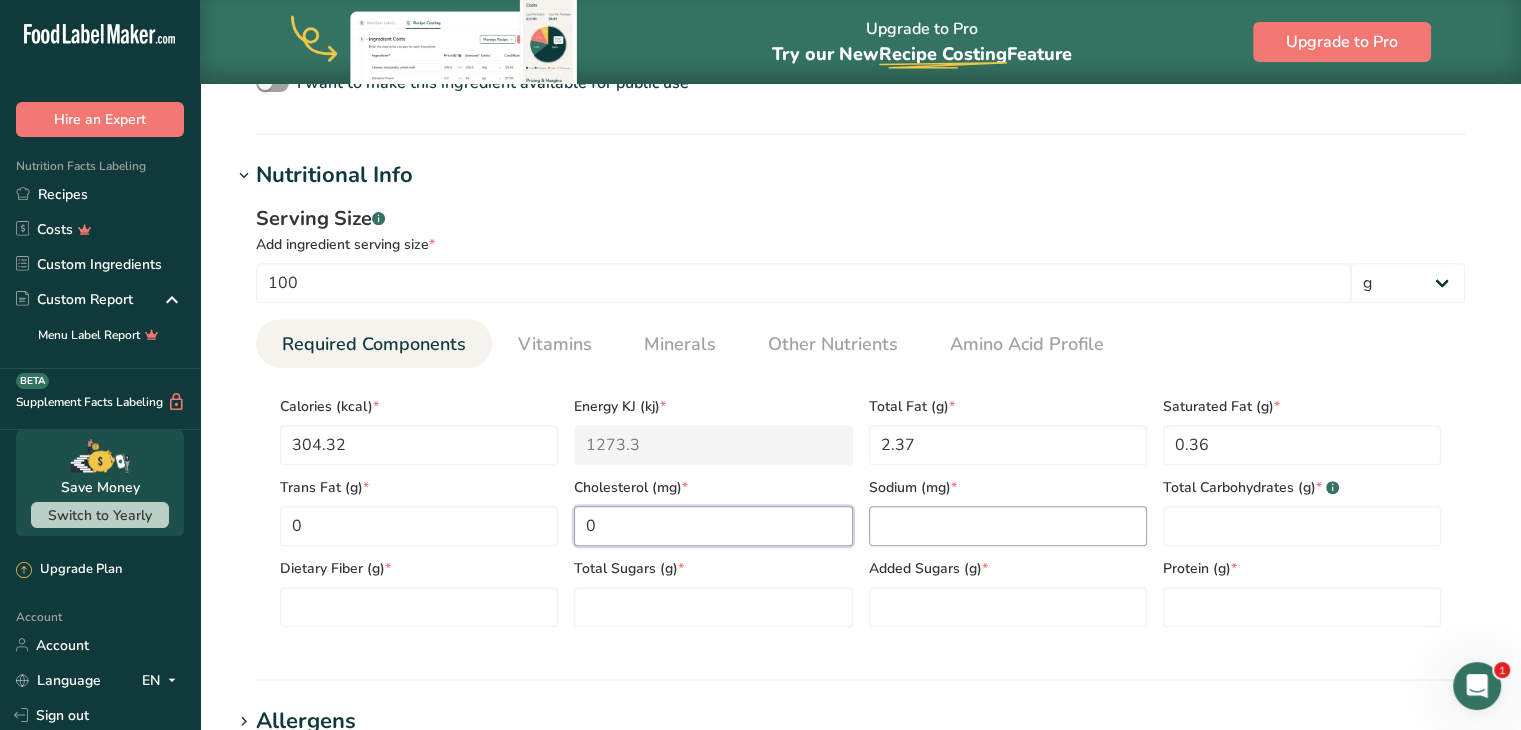 type on "0" 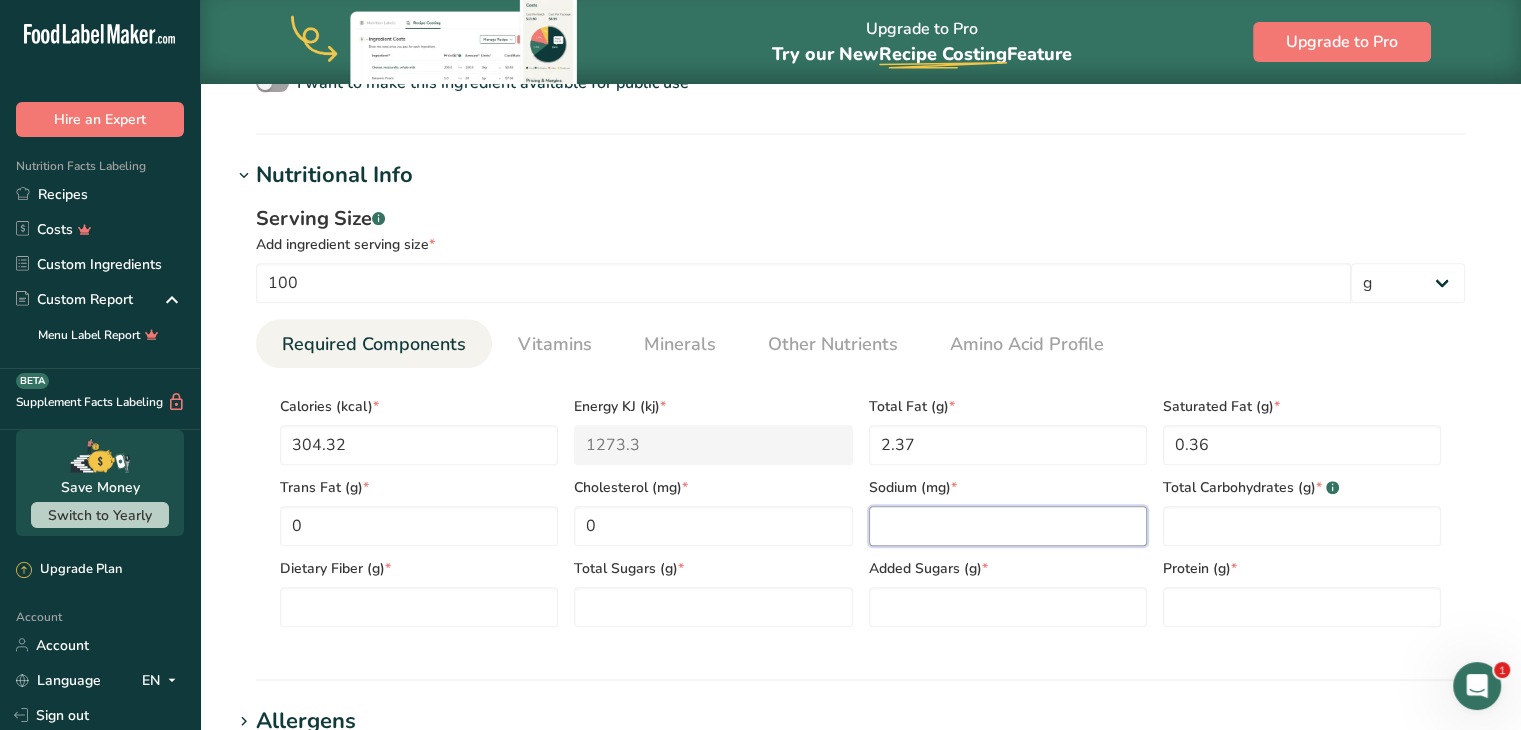 click at bounding box center [1008, 526] 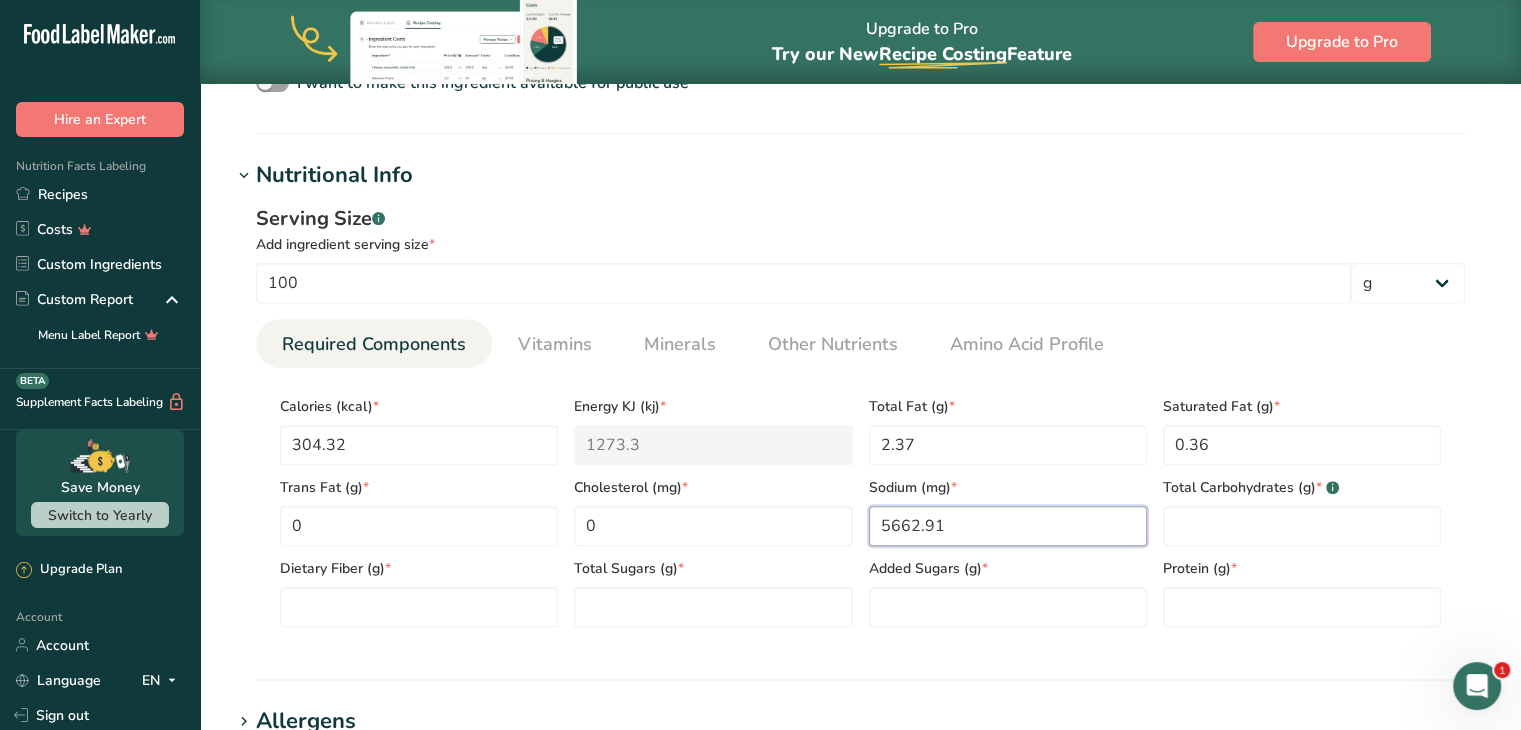 type on "5662.91" 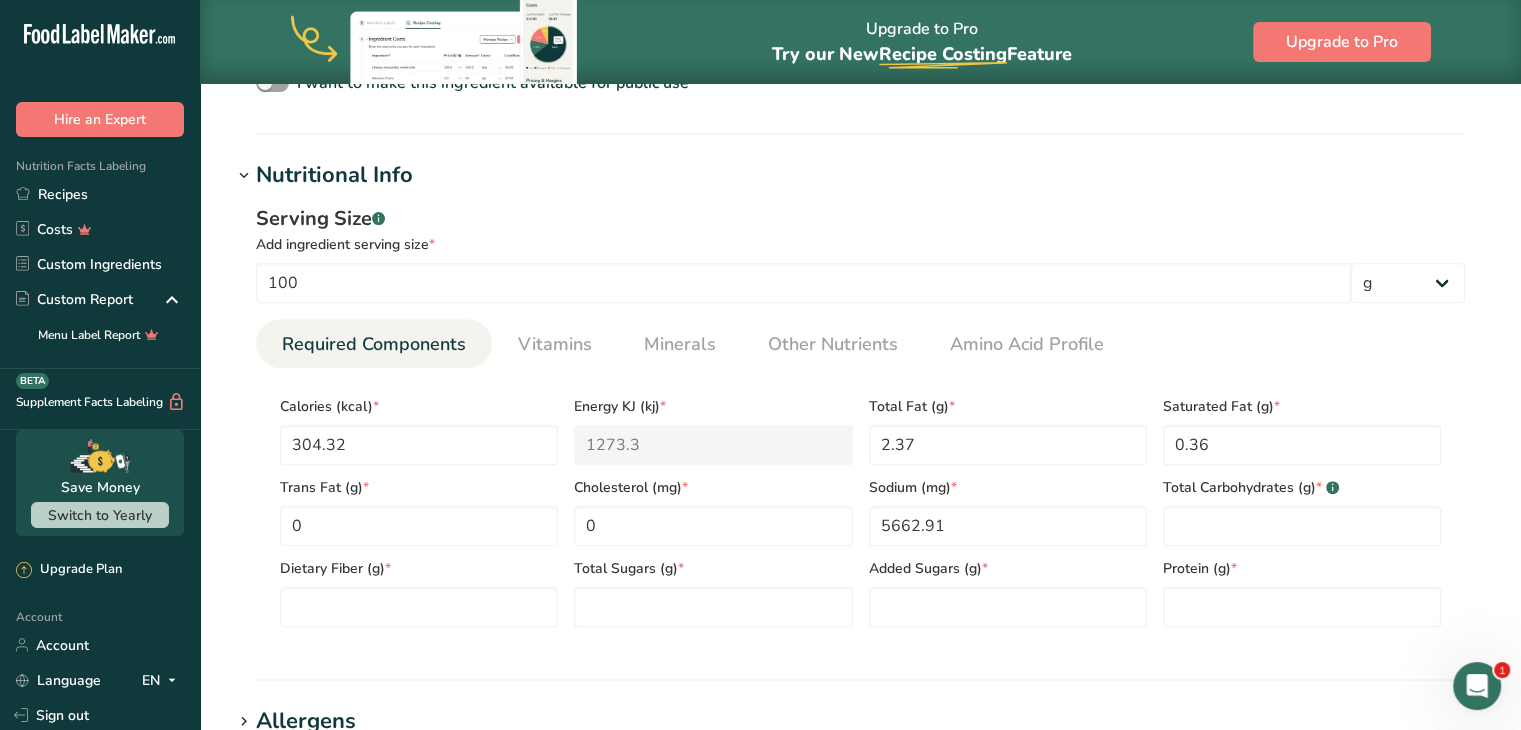 drag, startPoint x: 1302, startPoint y: 213, endPoint x: 1324, endPoint y: 257, distance: 49.193497 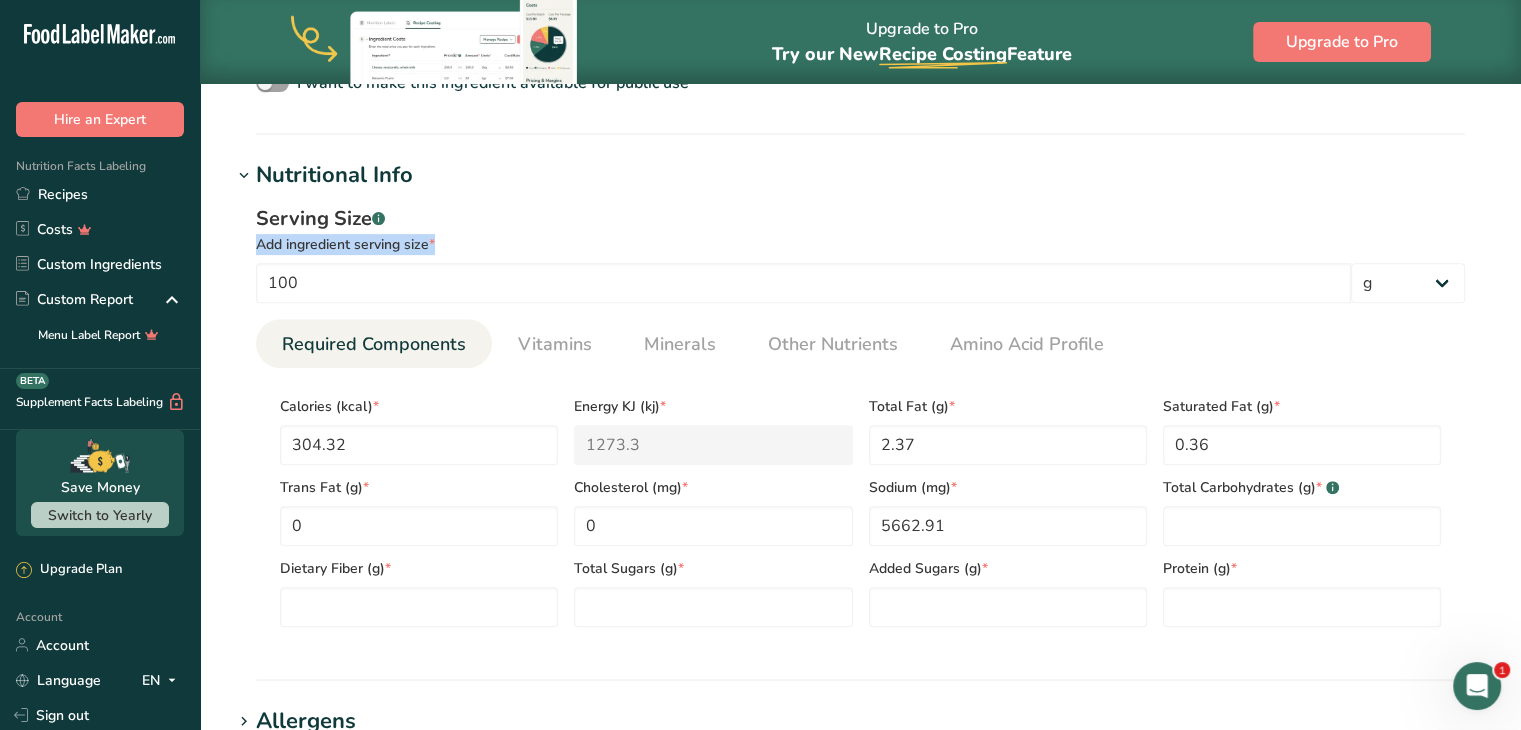 drag, startPoint x: 1324, startPoint y: 257, endPoint x: 1350, endPoint y: 560, distance: 304.11346 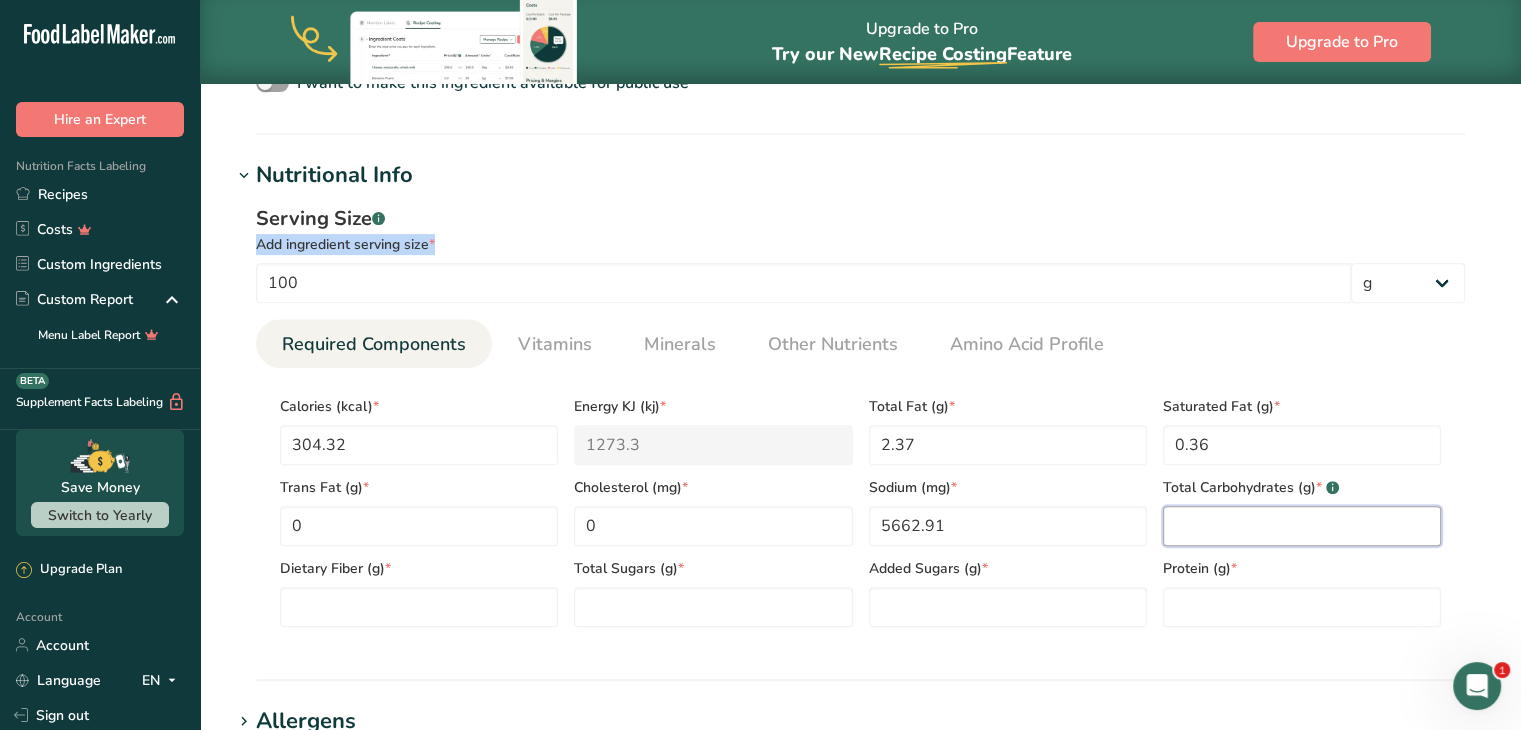 click at bounding box center (1302, 526) 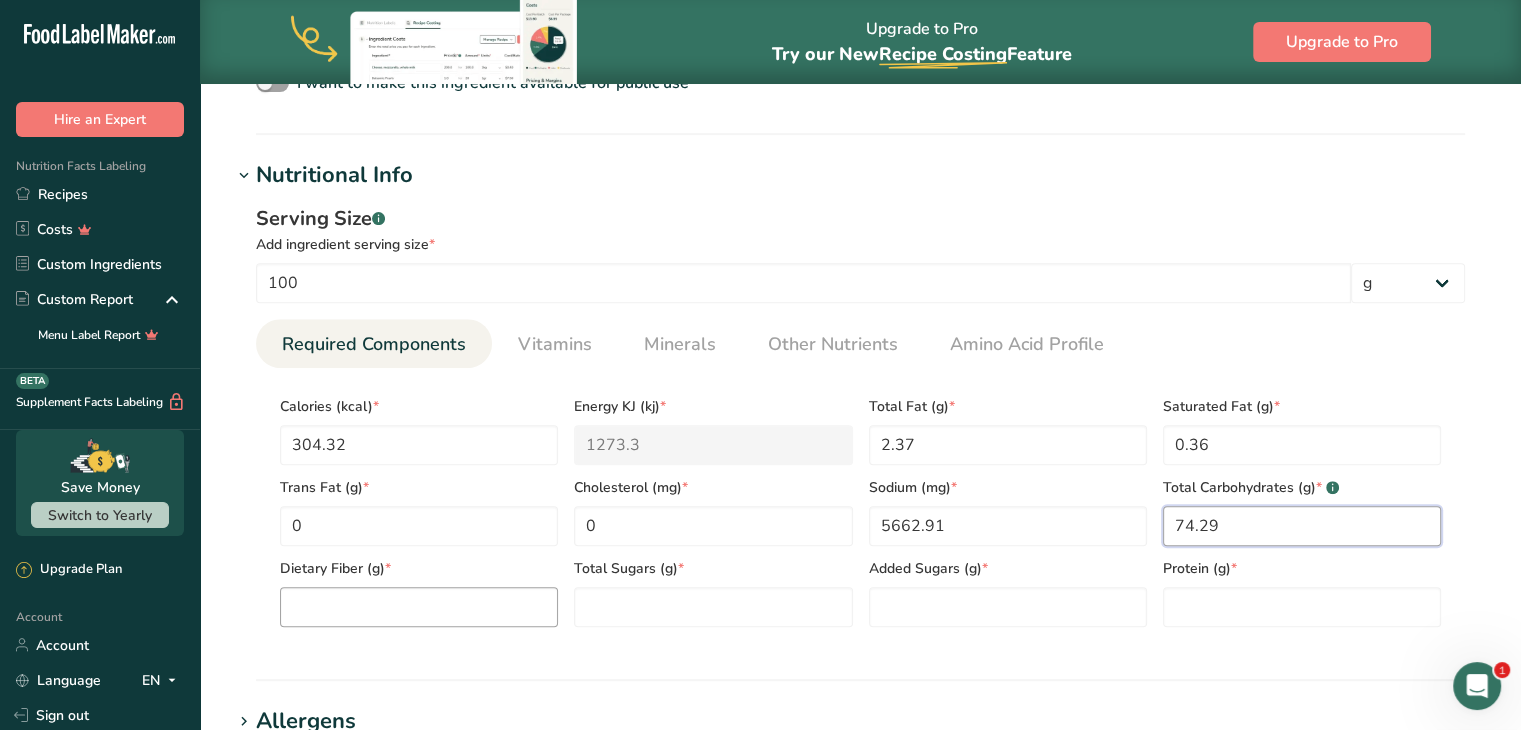 type on "74.29" 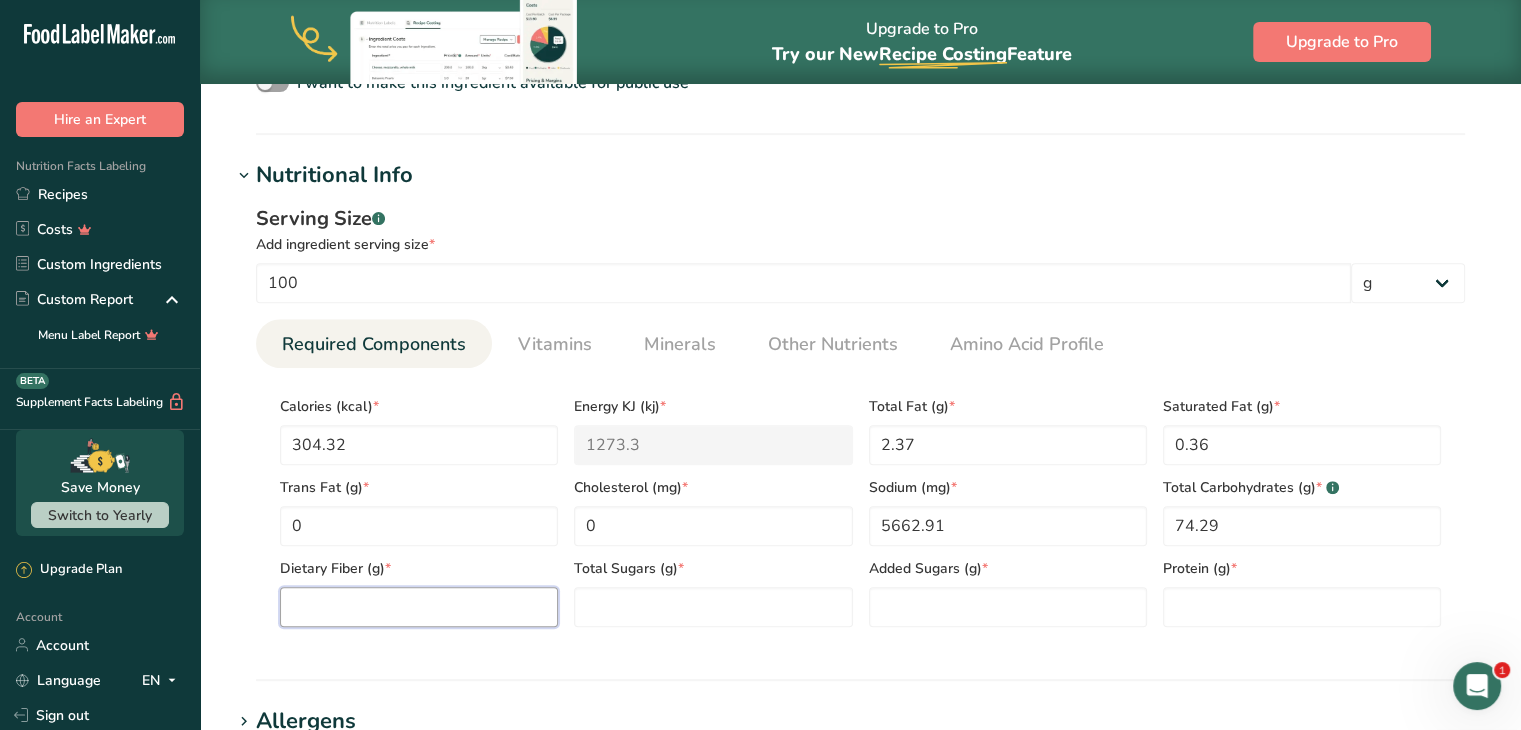 click at bounding box center (419, 607) 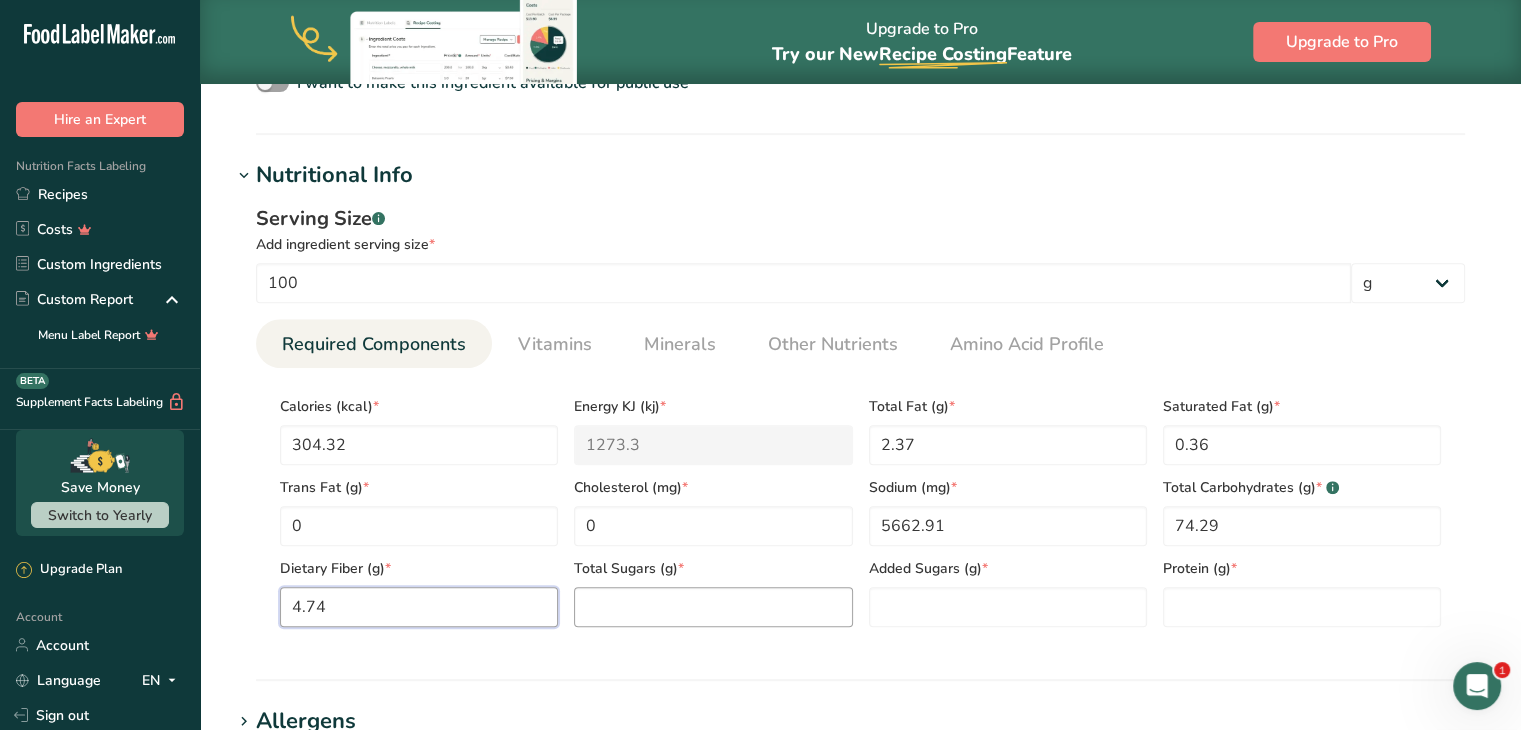 type on "4.74" 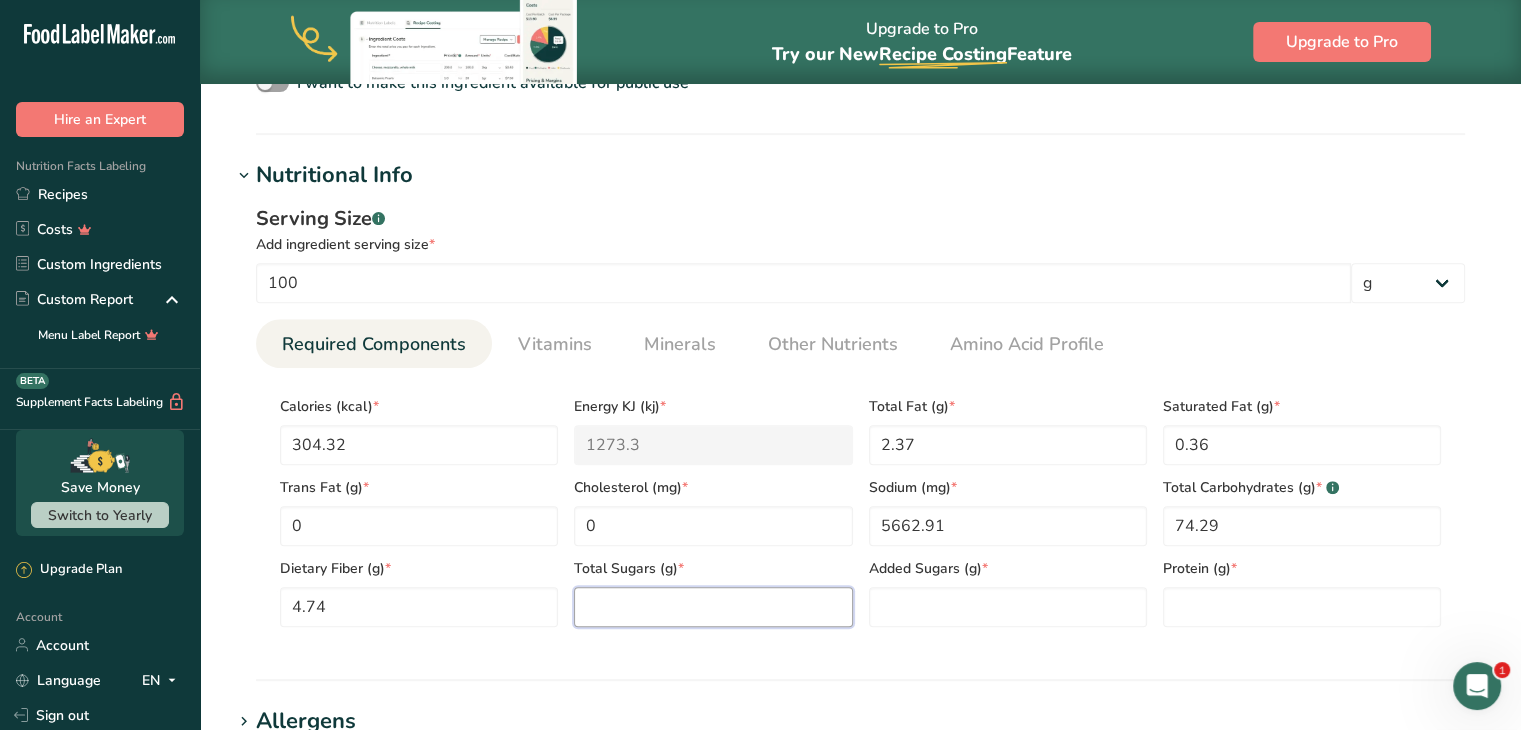click at bounding box center [713, 607] 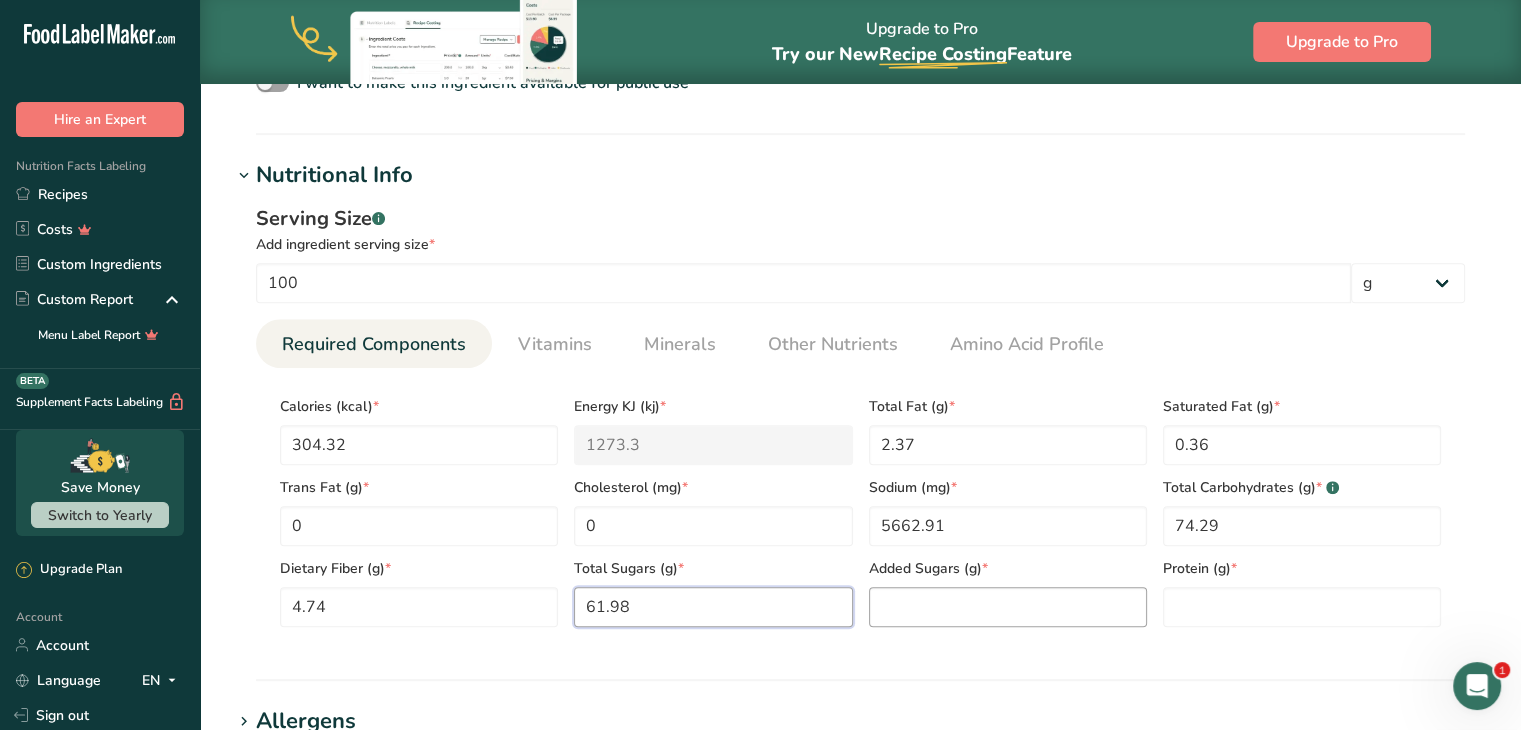 type on "61.98" 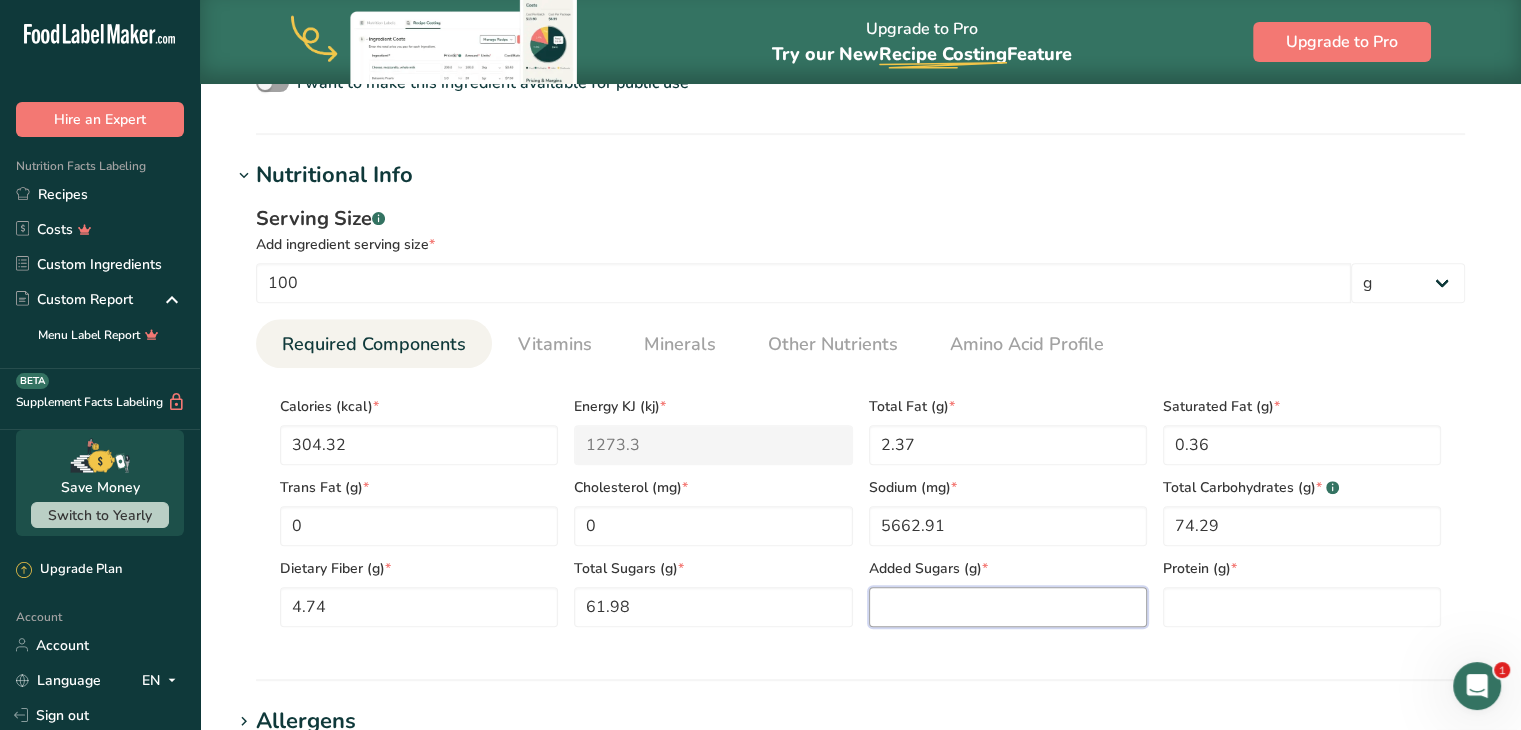 click at bounding box center (1008, 607) 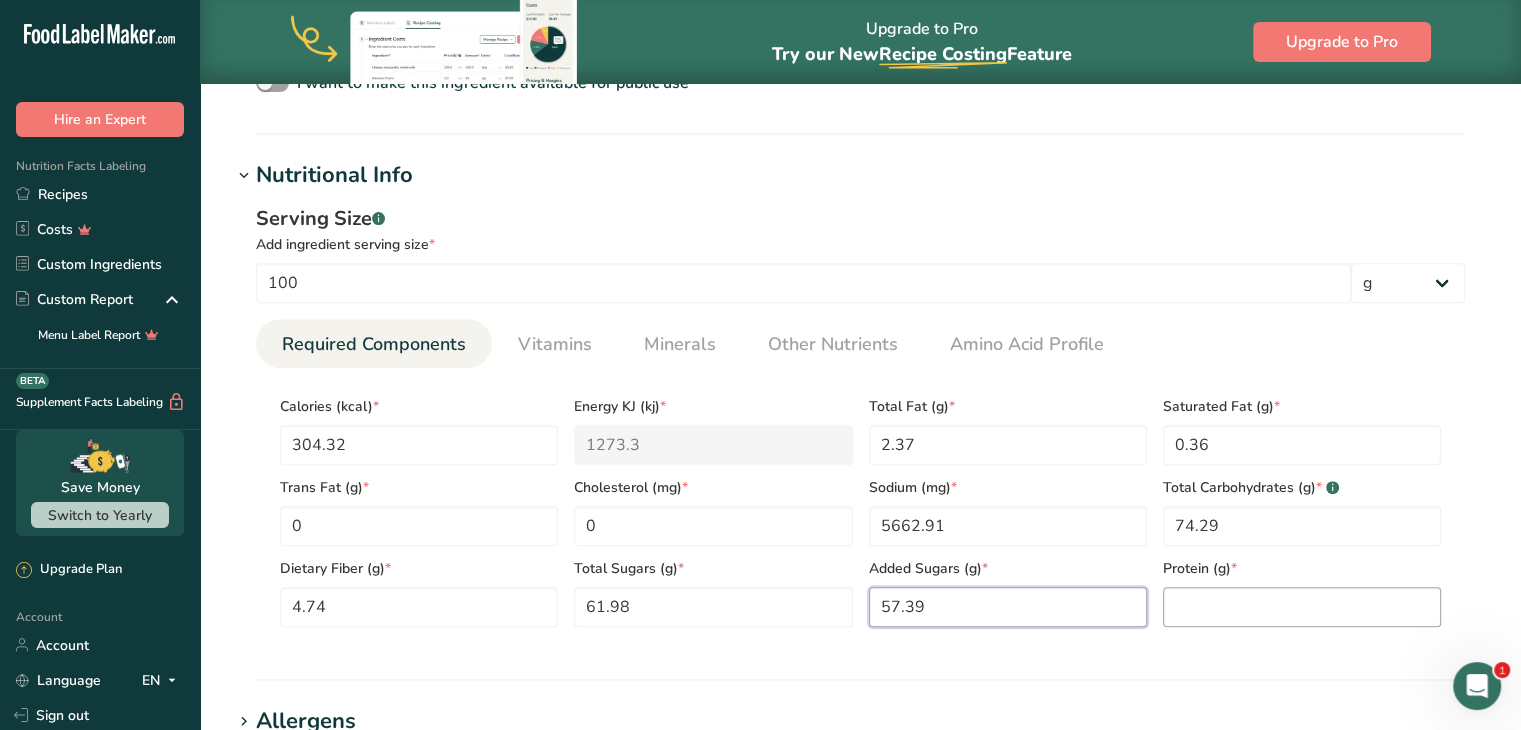 type on "57.39" 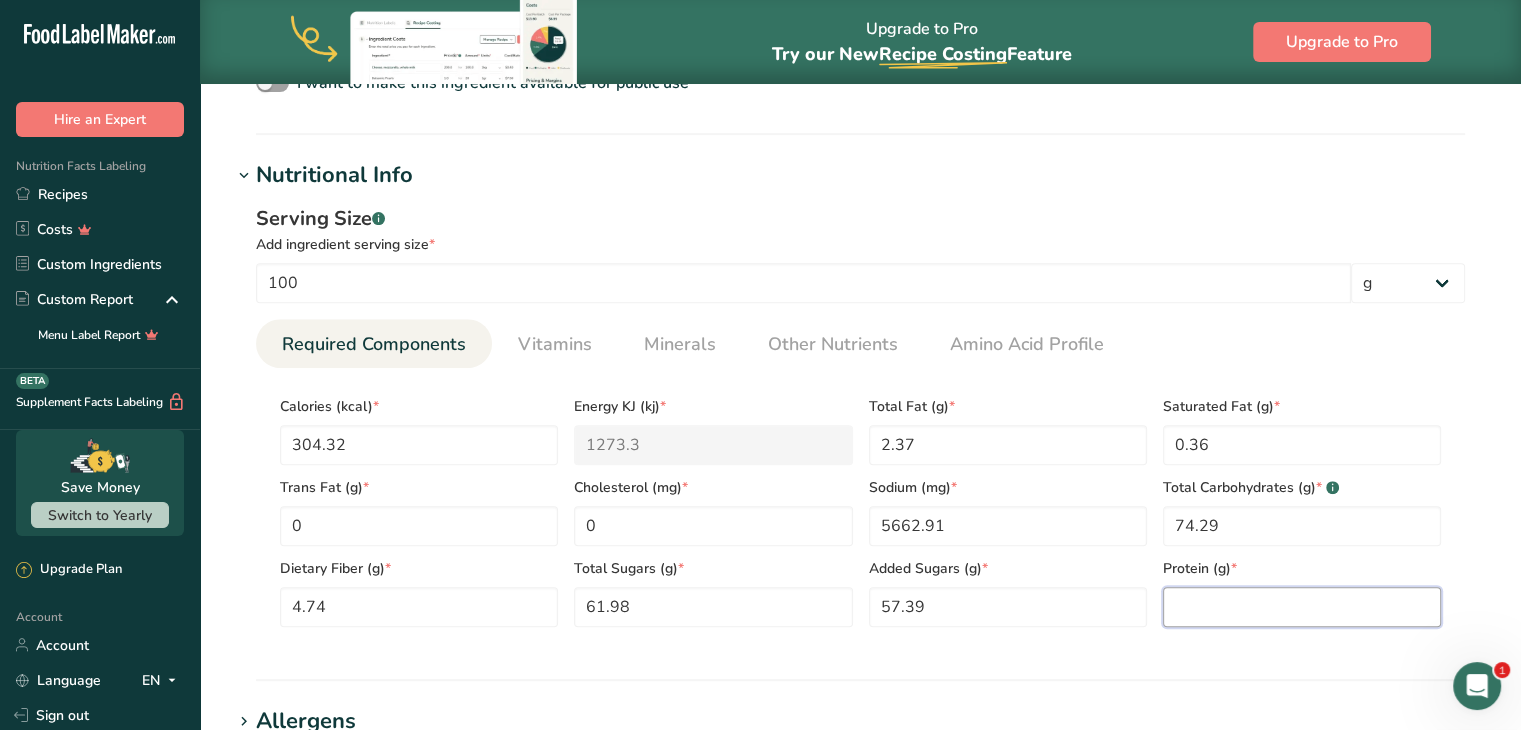 click at bounding box center [1302, 607] 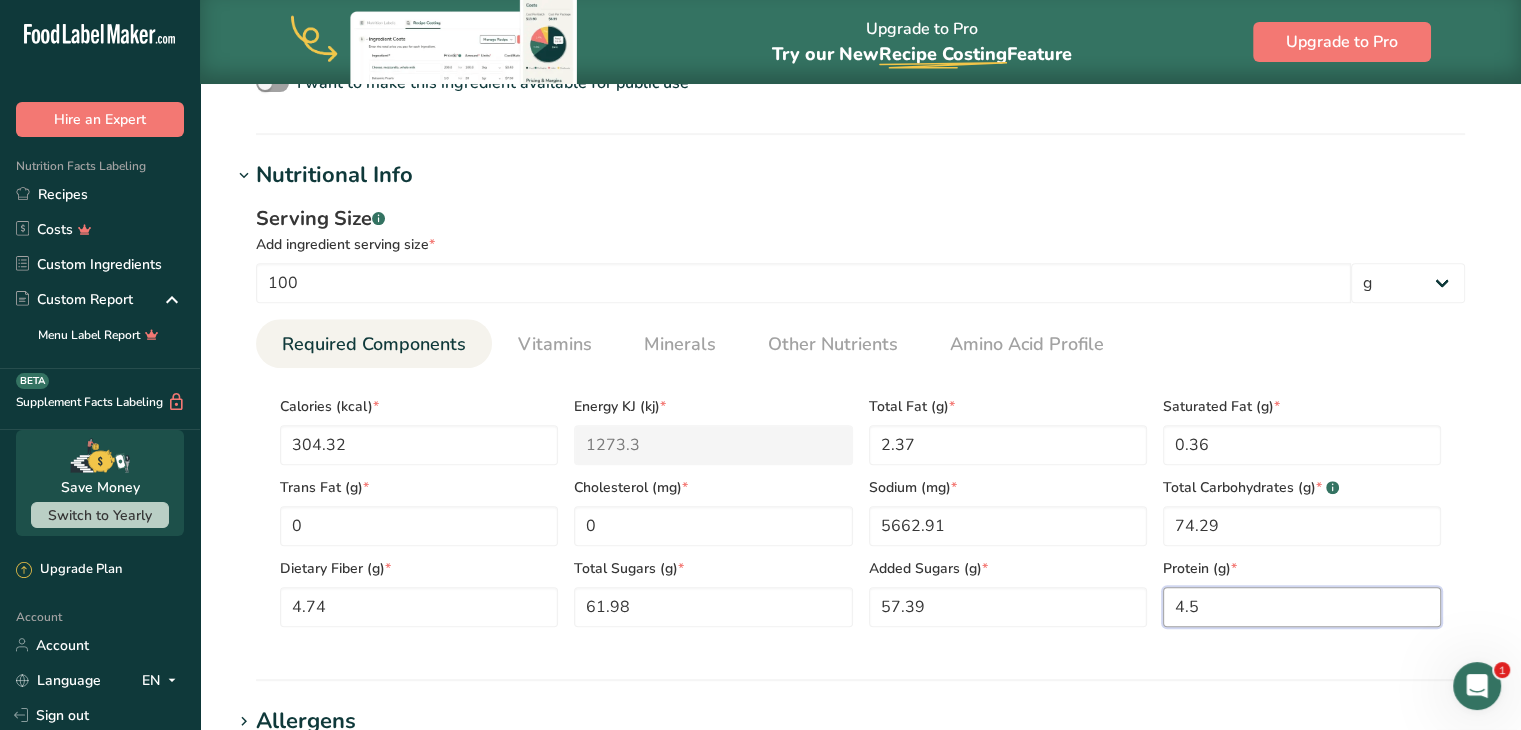 type on "4.5" 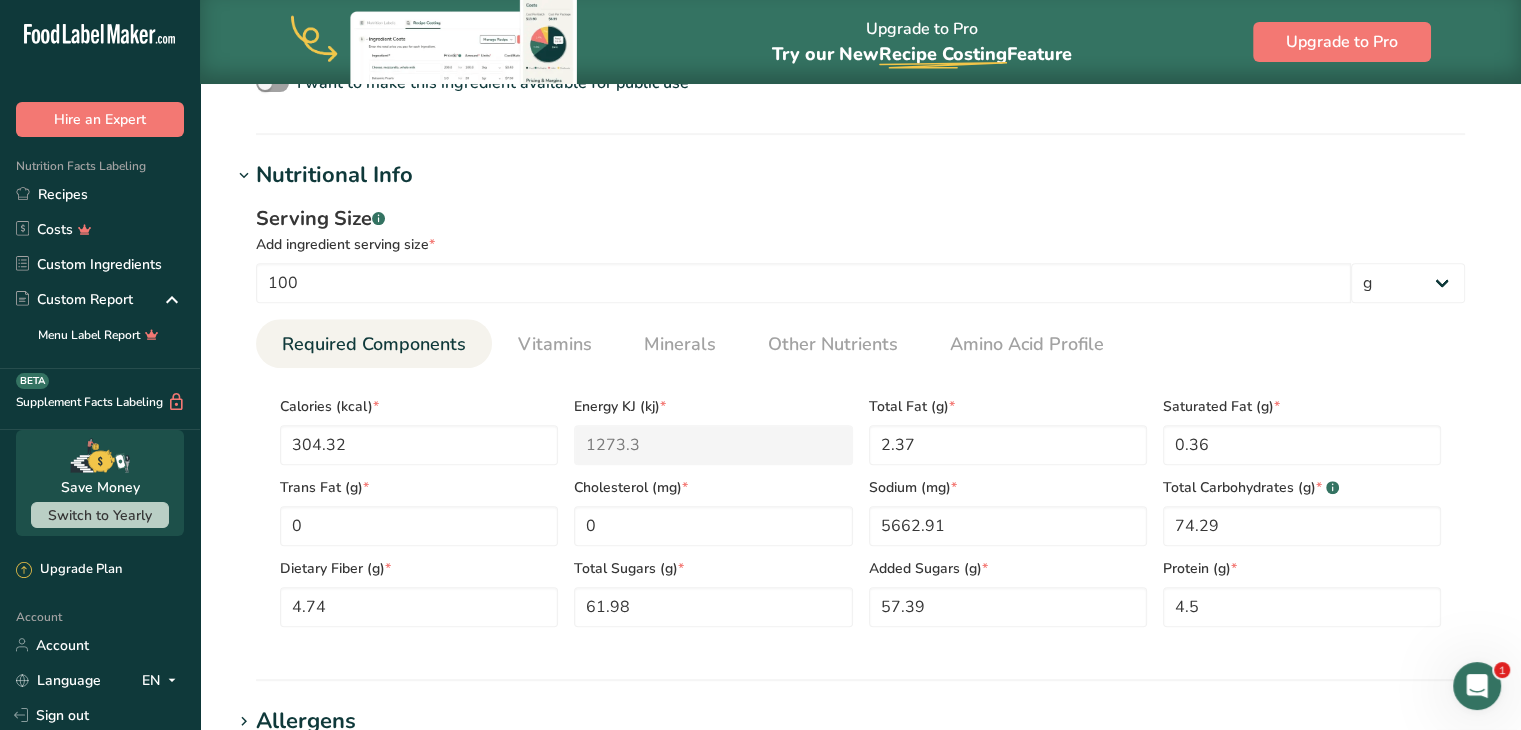 click on "Serving Size
.a-a{fill:#347362;}.b-a{fill:#fff;}
Add ingredient serving size *   100
g
kg
mg
mcg
lb
oz
l
mL
fl oz
tbsp
tsp
cup
qt
gallon
Required Components Vitamins Minerals Other Nutrients Amino Acid Profile
Calories
(kcal) *     304.32
Energy KJ
(kj) *     1273.3
Total Fat
(g) *     2.37 *     0.36 *     0 *     0 *     5662.91 *" at bounding box center (860, 423) 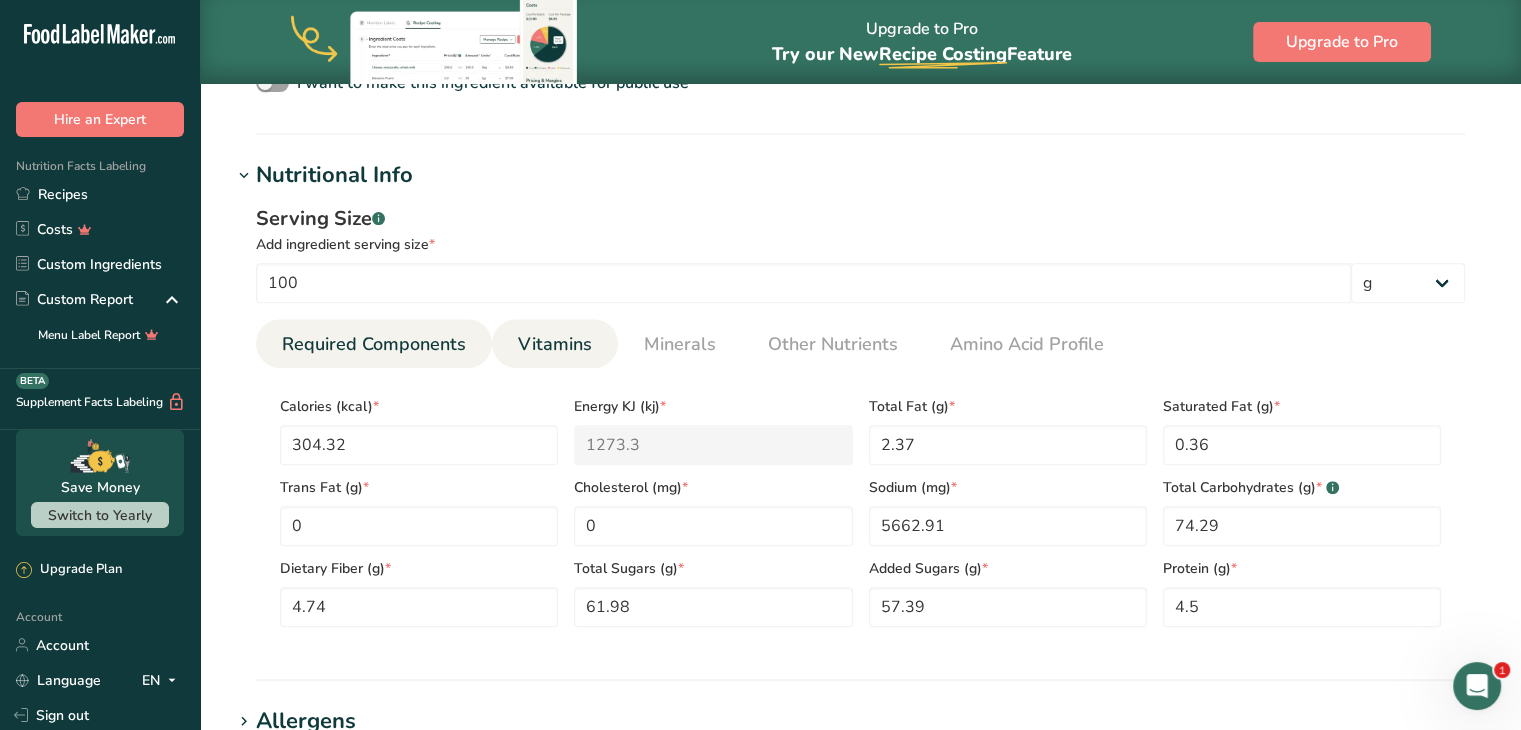 click on "Vitamins" at bounding box center (555, 344) 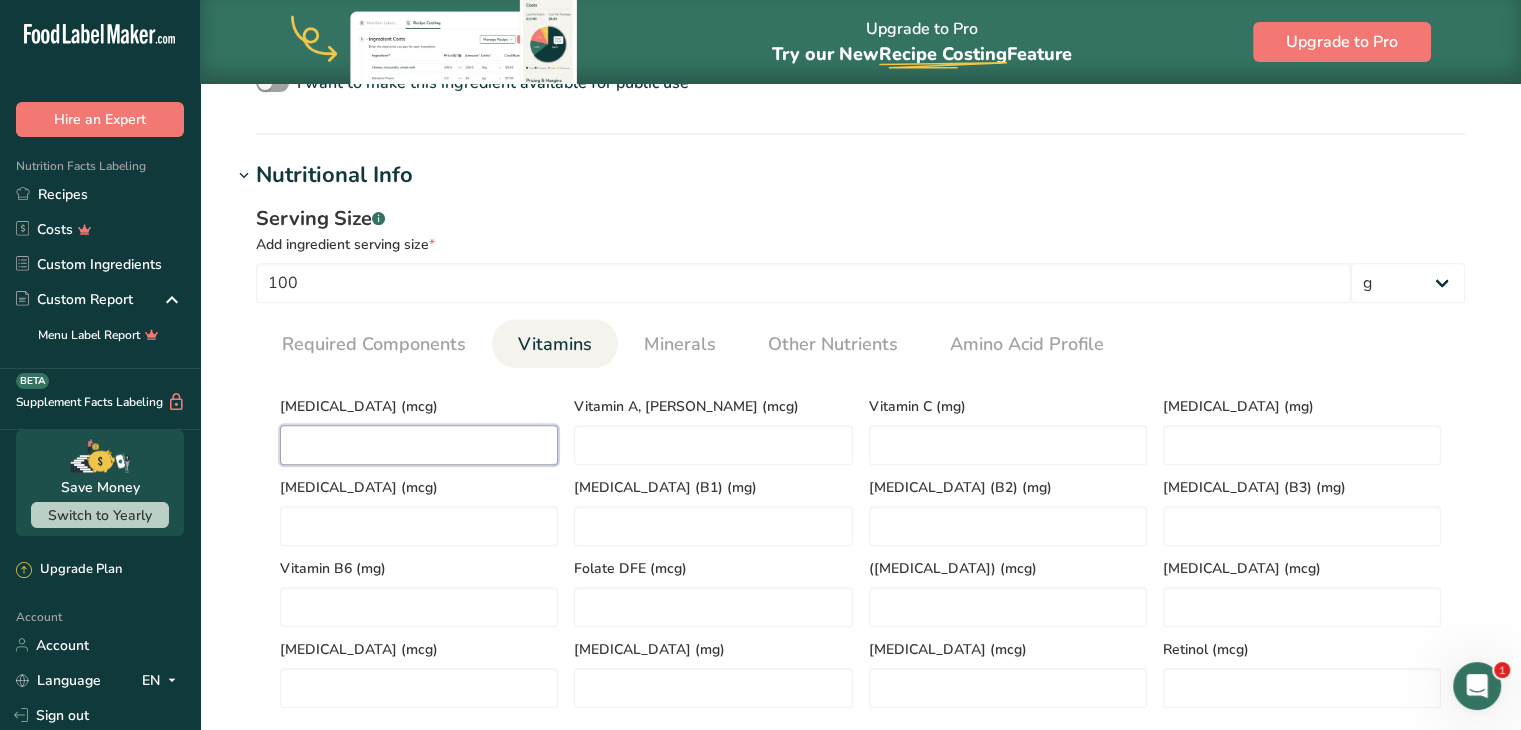 click at bounding box center [419, 445] 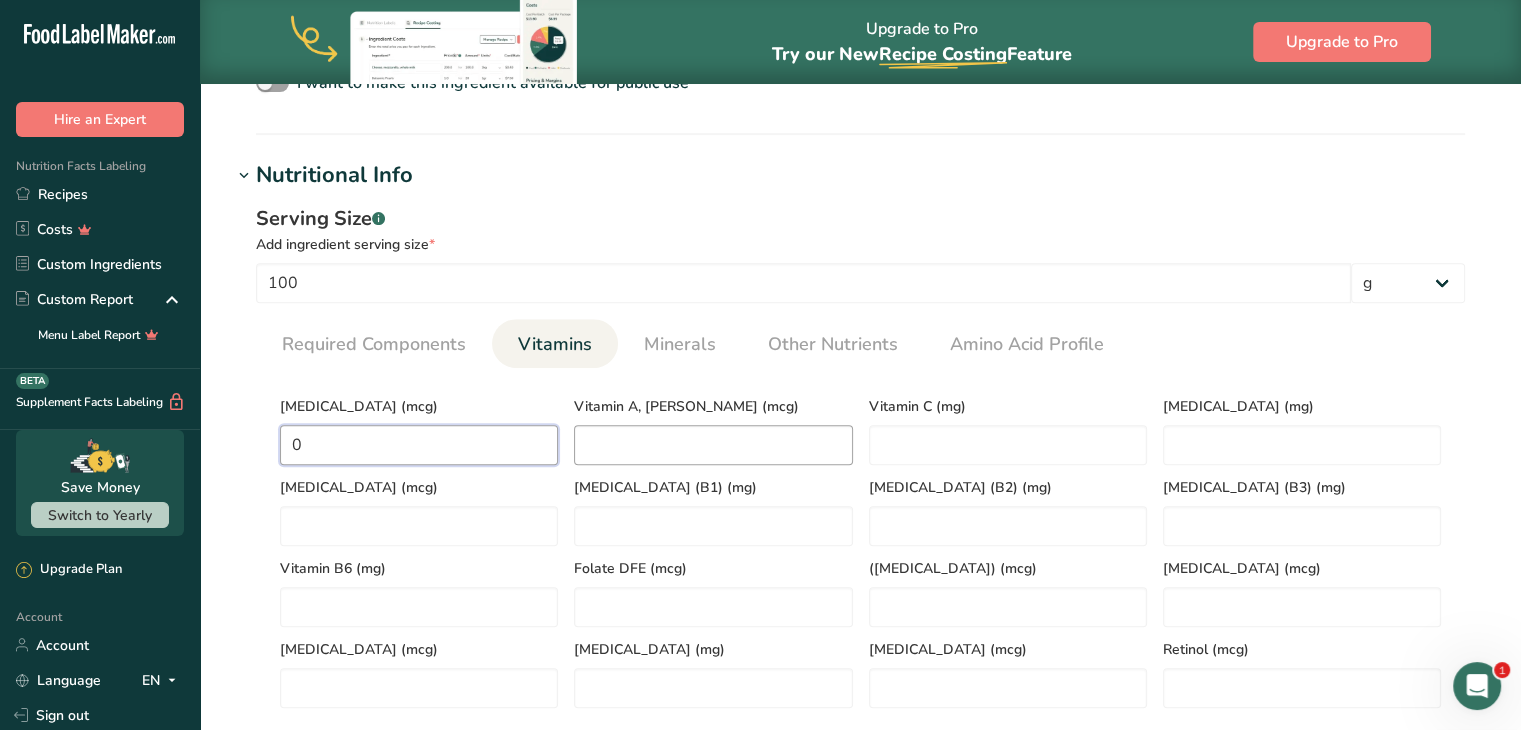 type on "0" 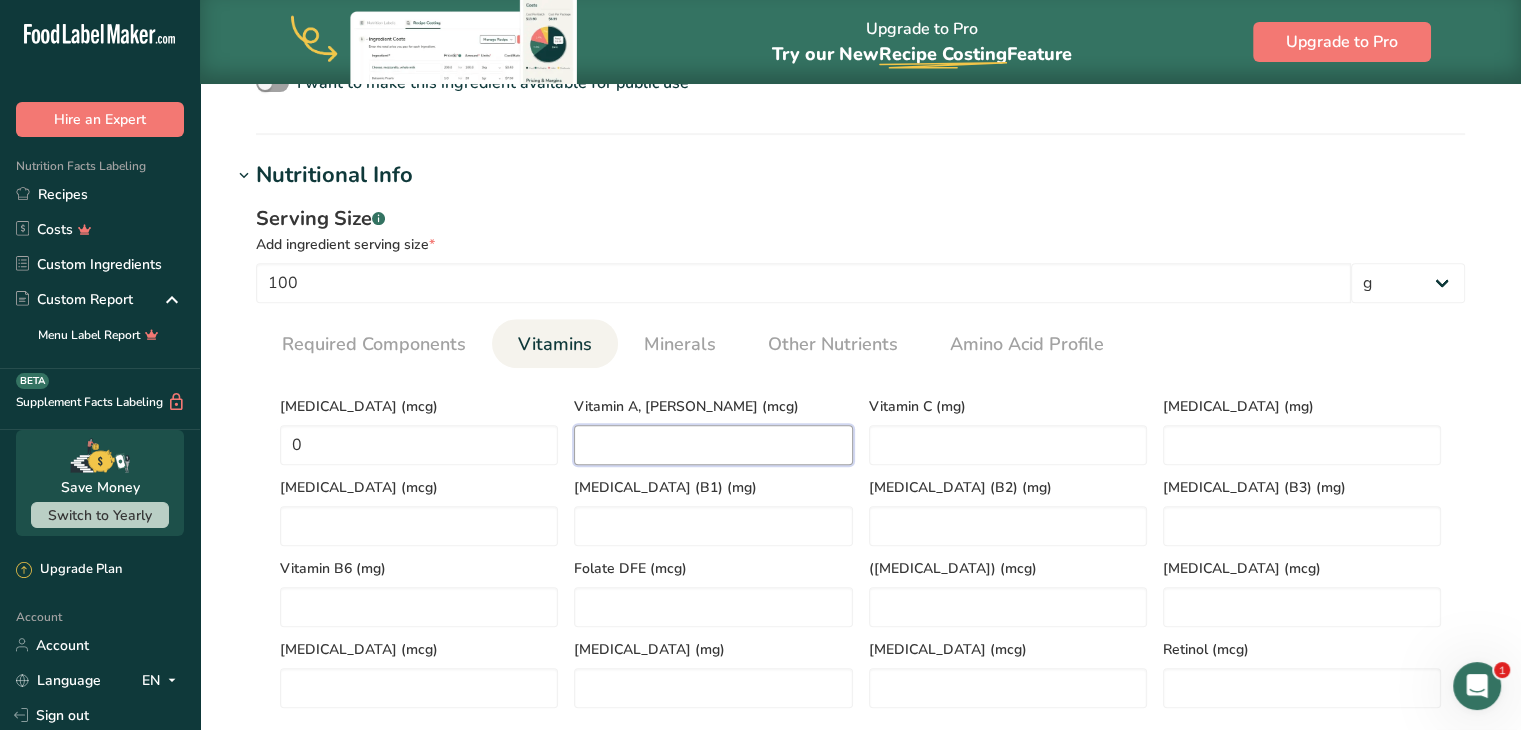 click at bounding box center [713, 445] 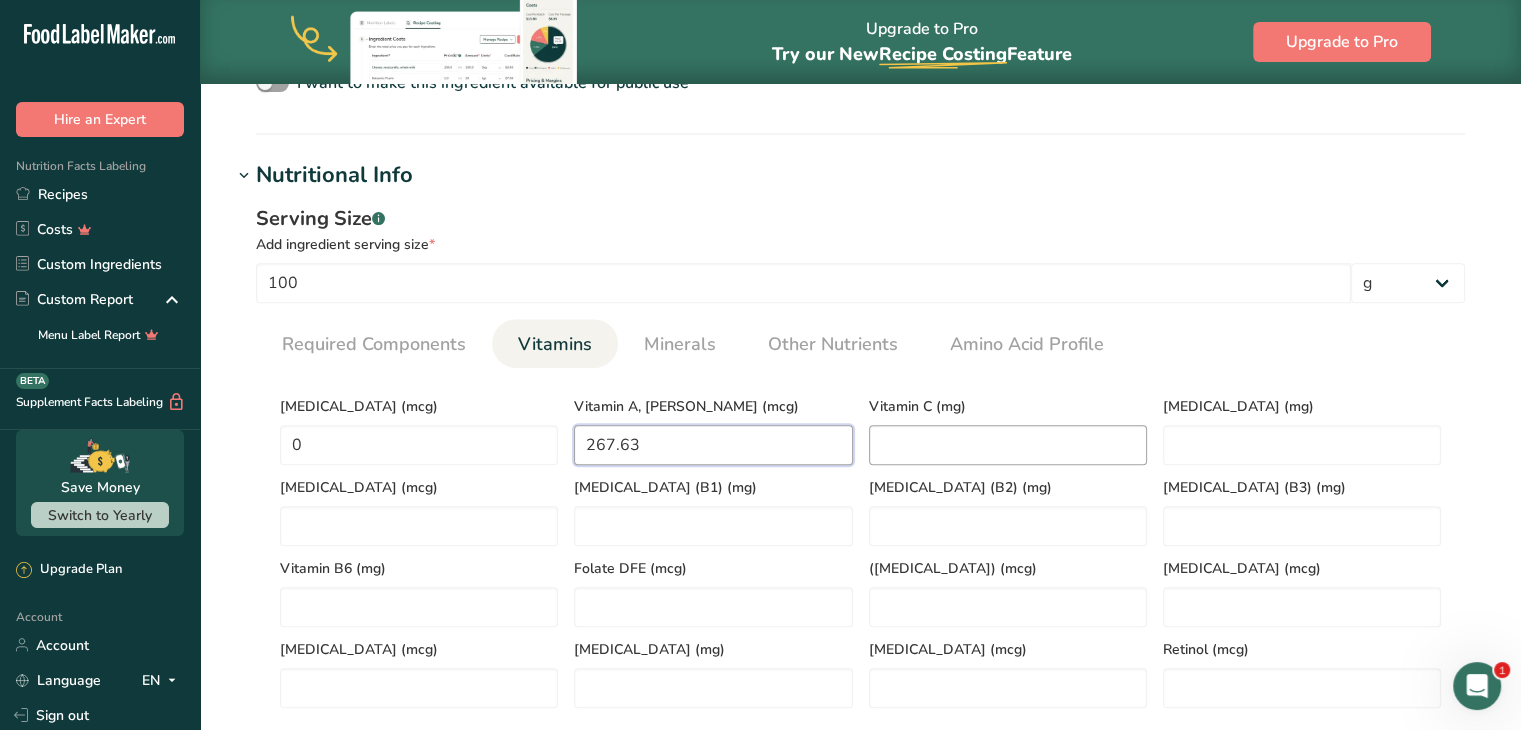 type on "267.63" 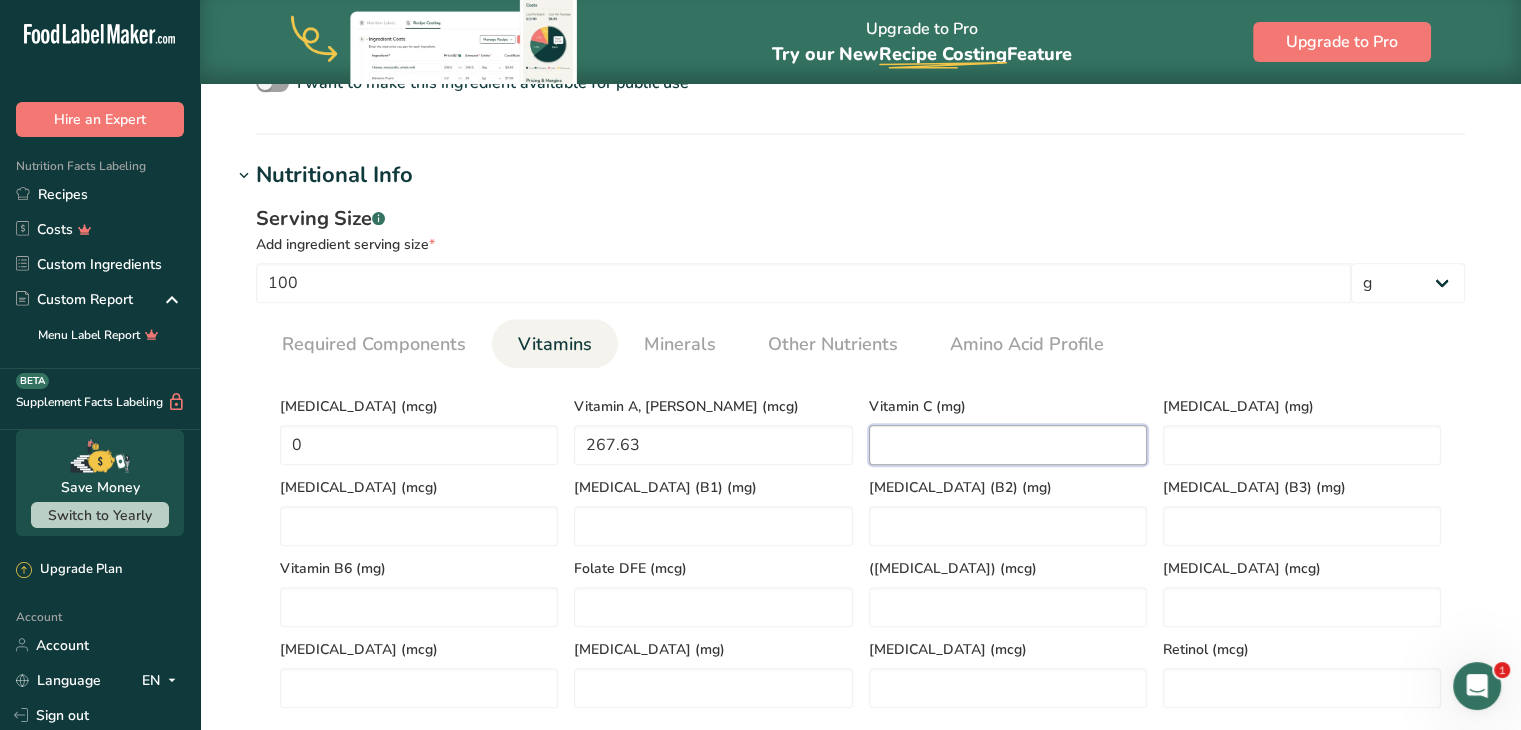 click at bounding box center [1008, 445] 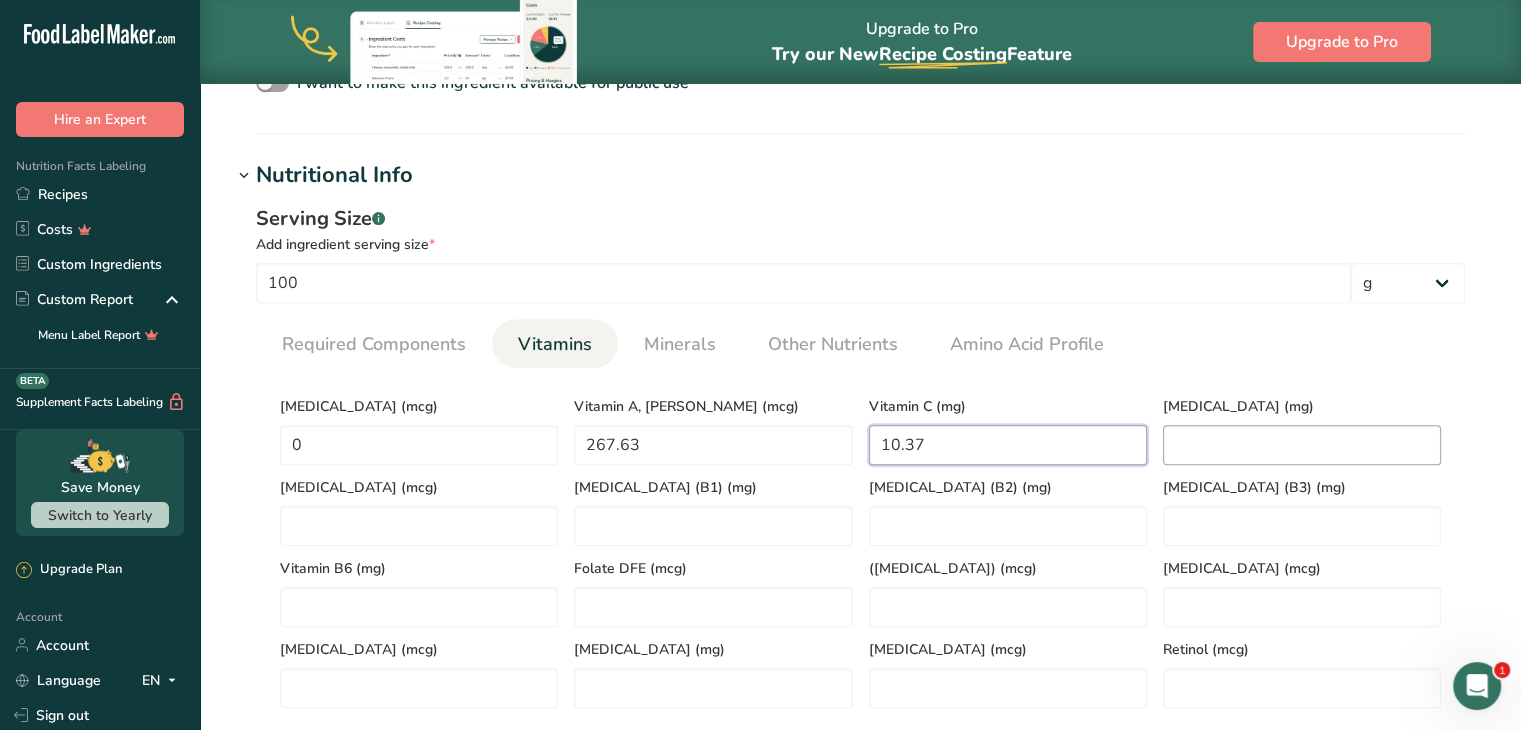 type on "10.37" 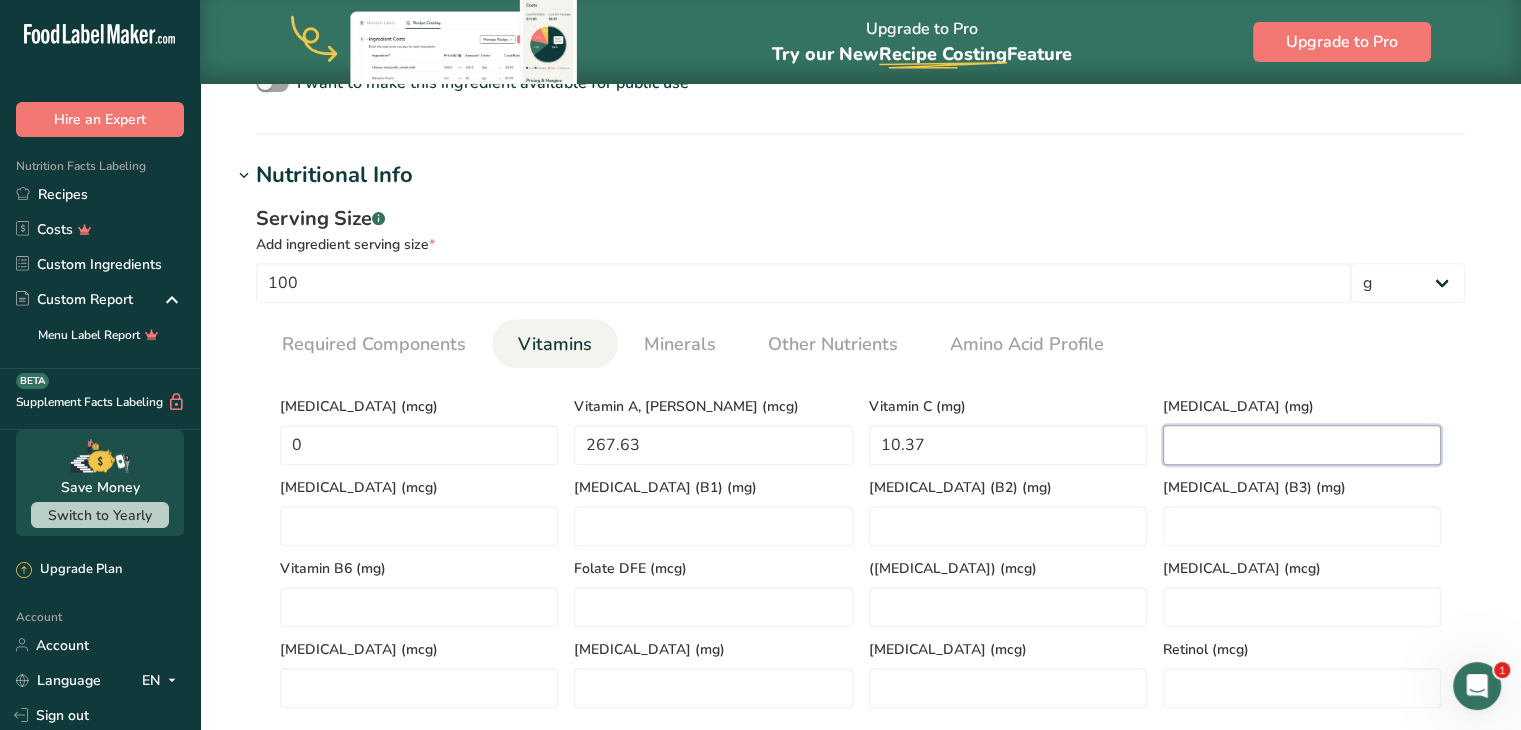 click at bounding box center (1302, 445) 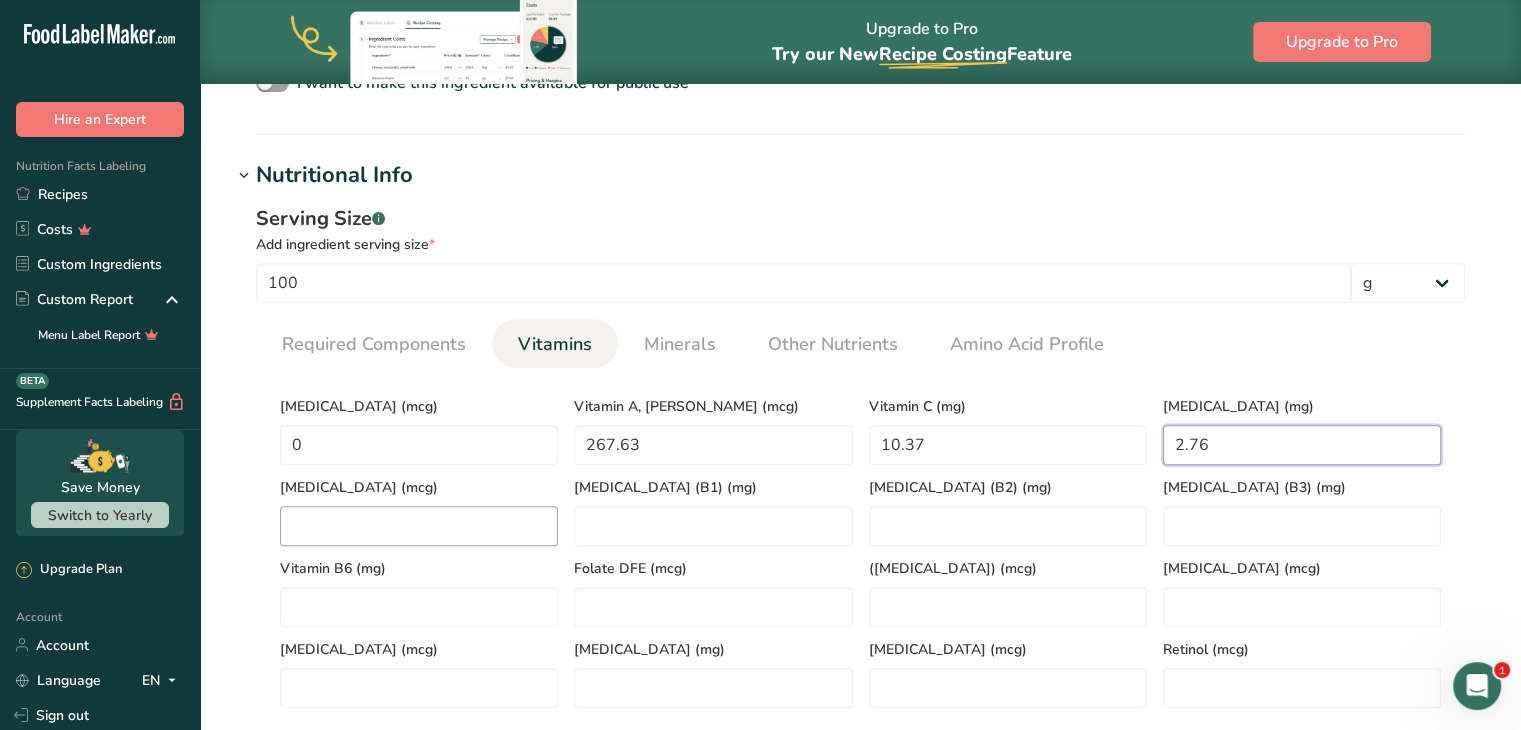 type on "2.76" 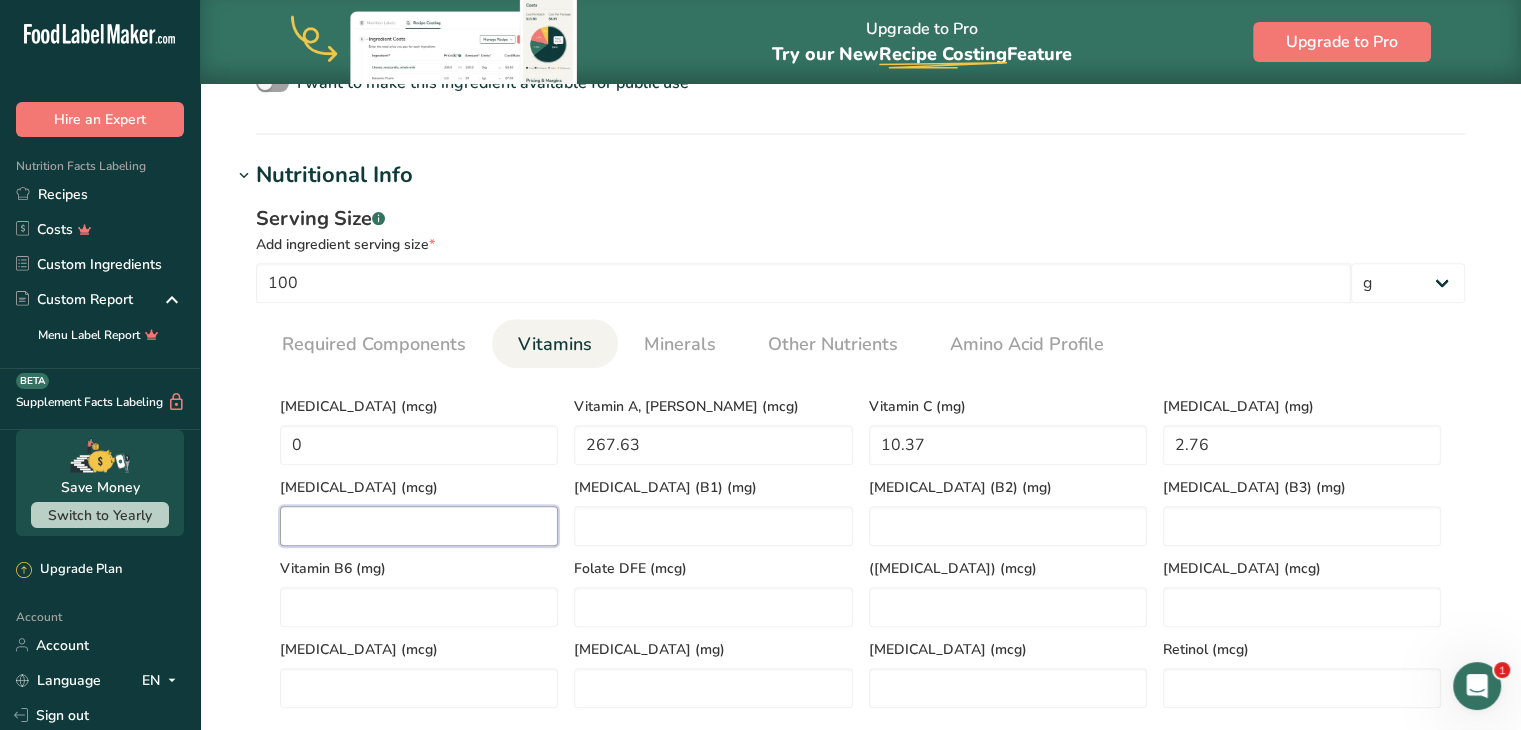 click at bounding box center (419, 526) 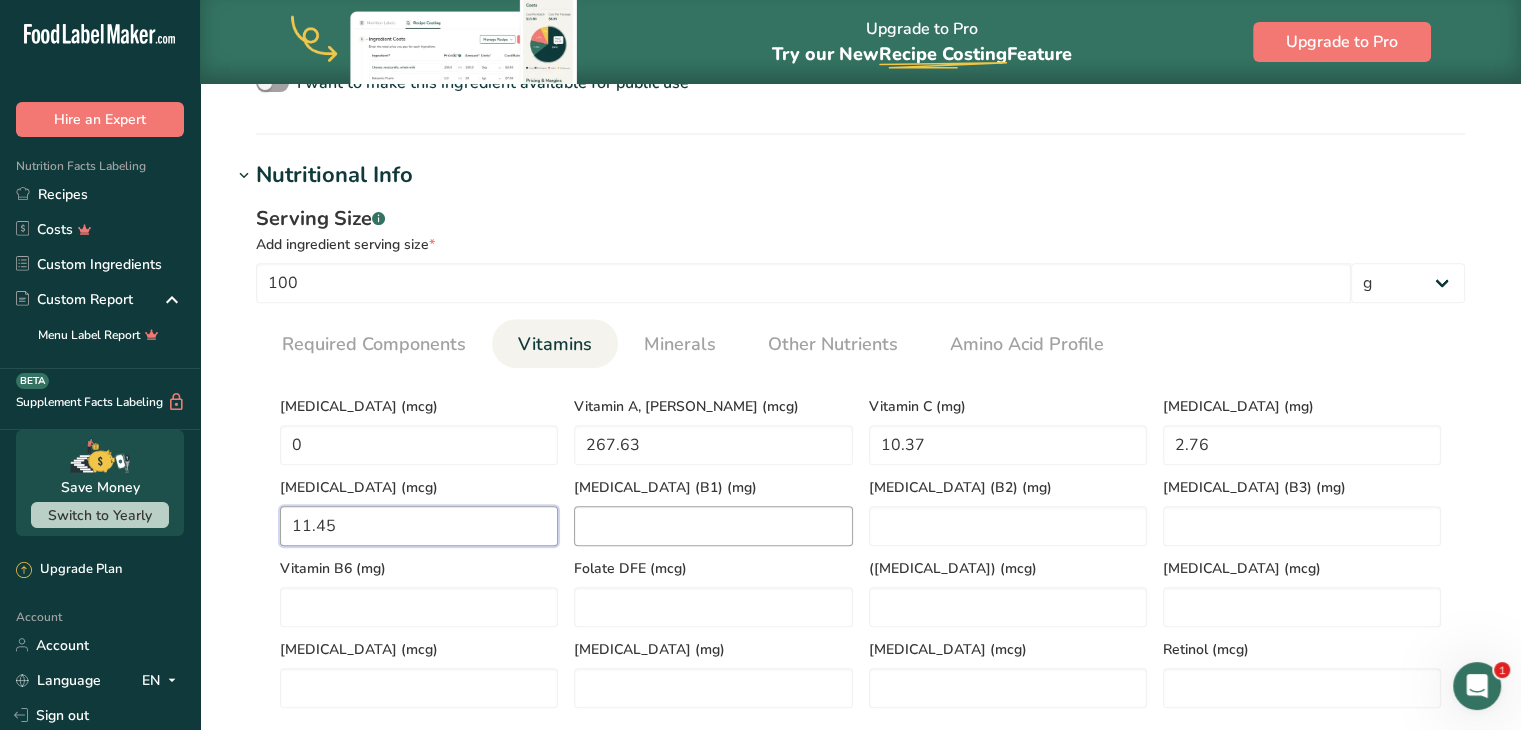 type on "11.45" 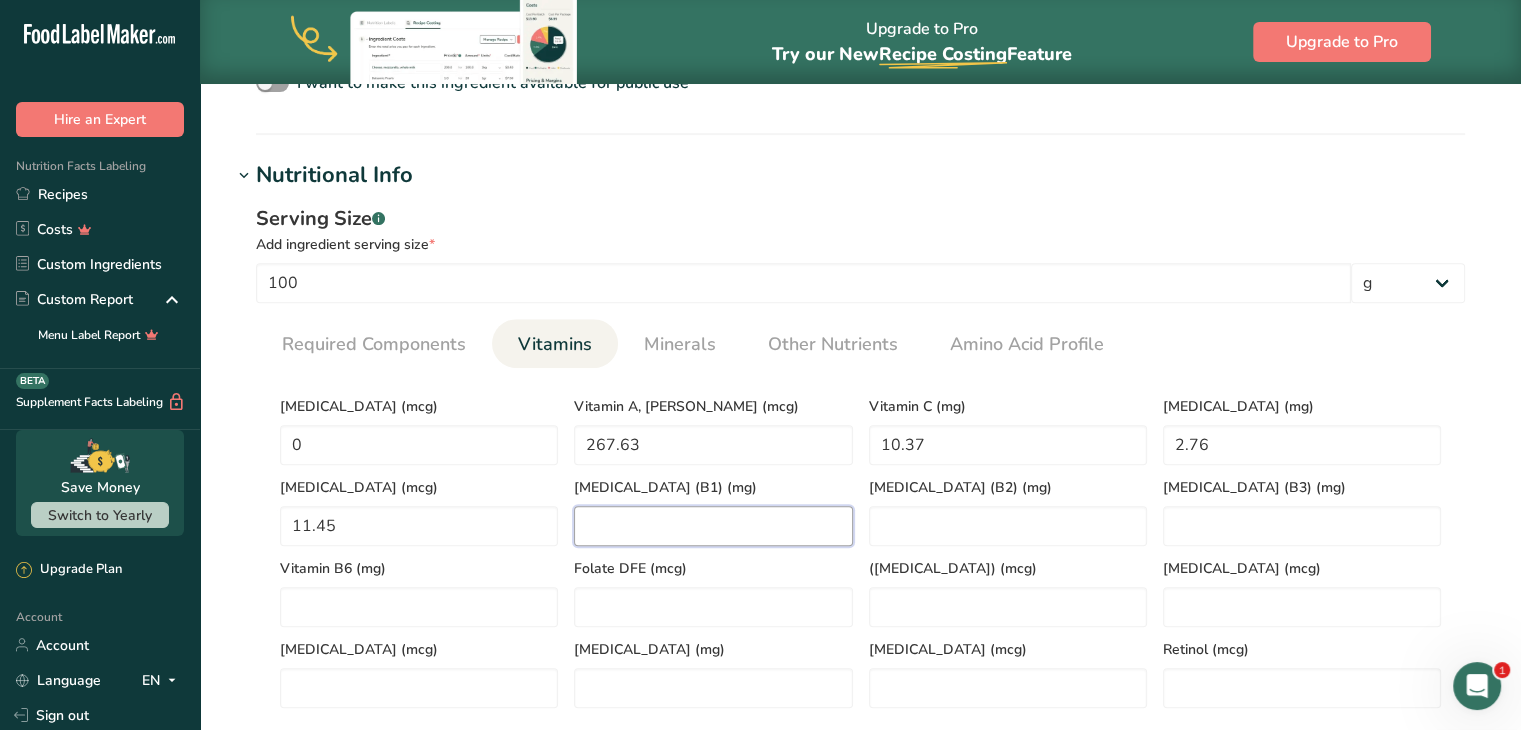 click at bounding box center [713, 526] 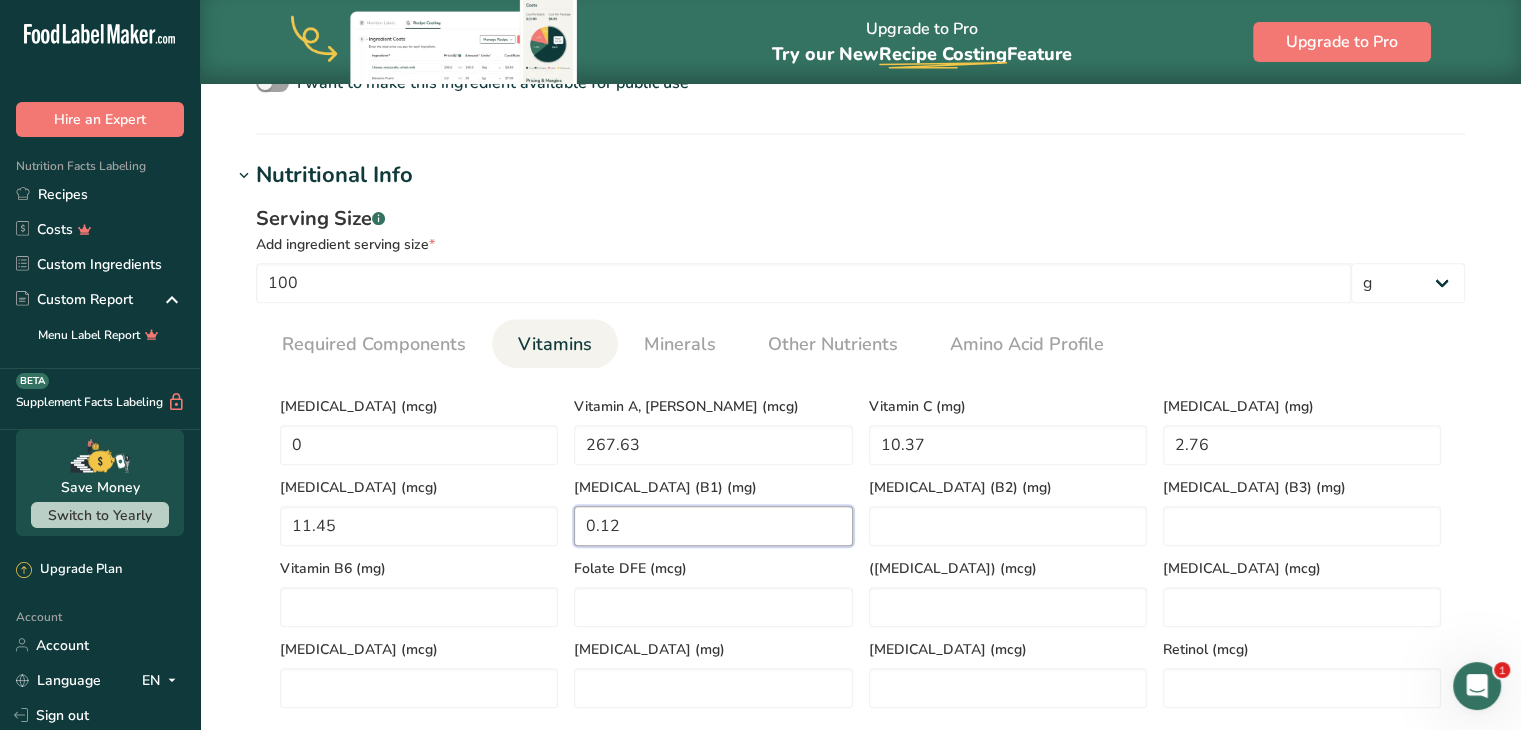 type on "0.12" 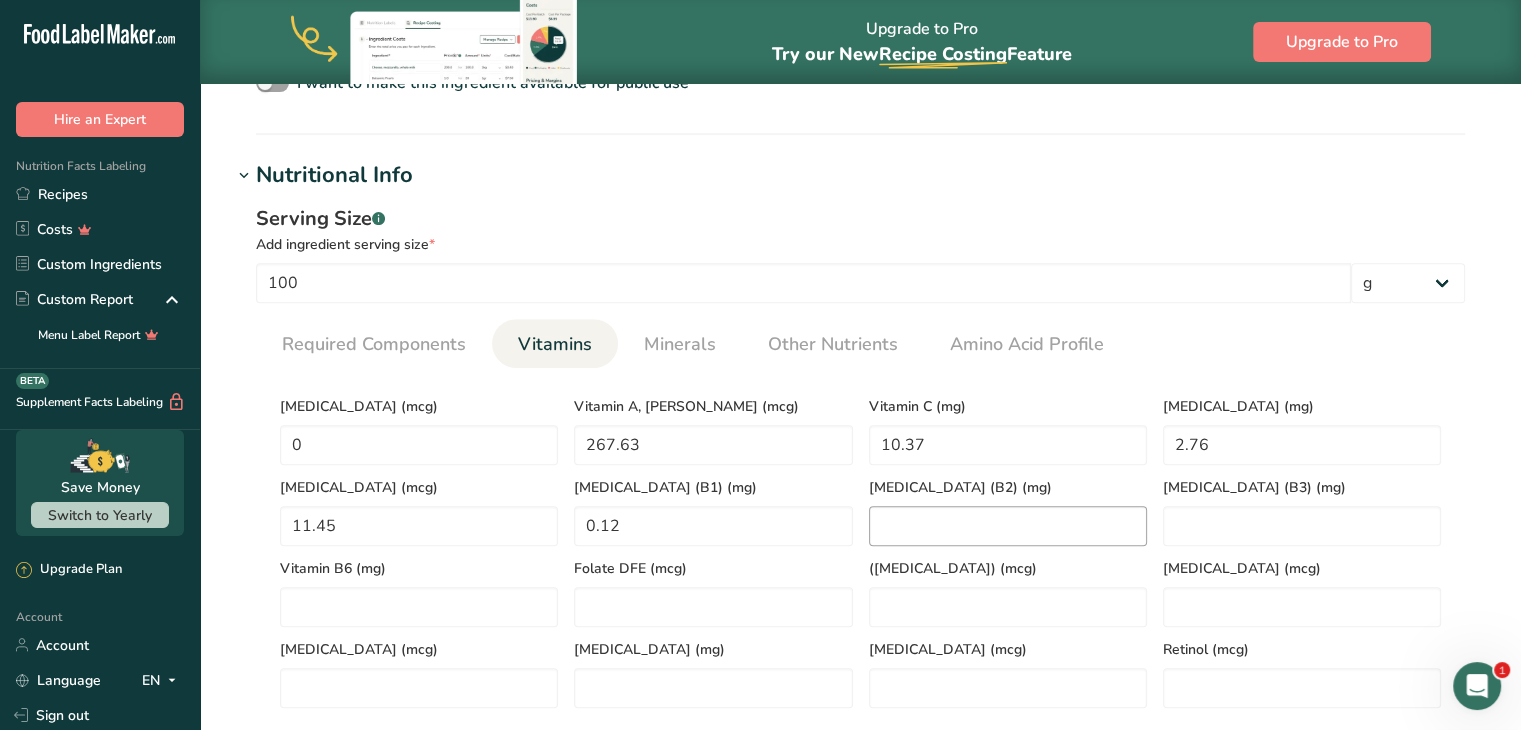 drag, startPoint x: 916, startPoint y: 504, endPoint x: 926, endPoint y: 512, distance: 12.806249 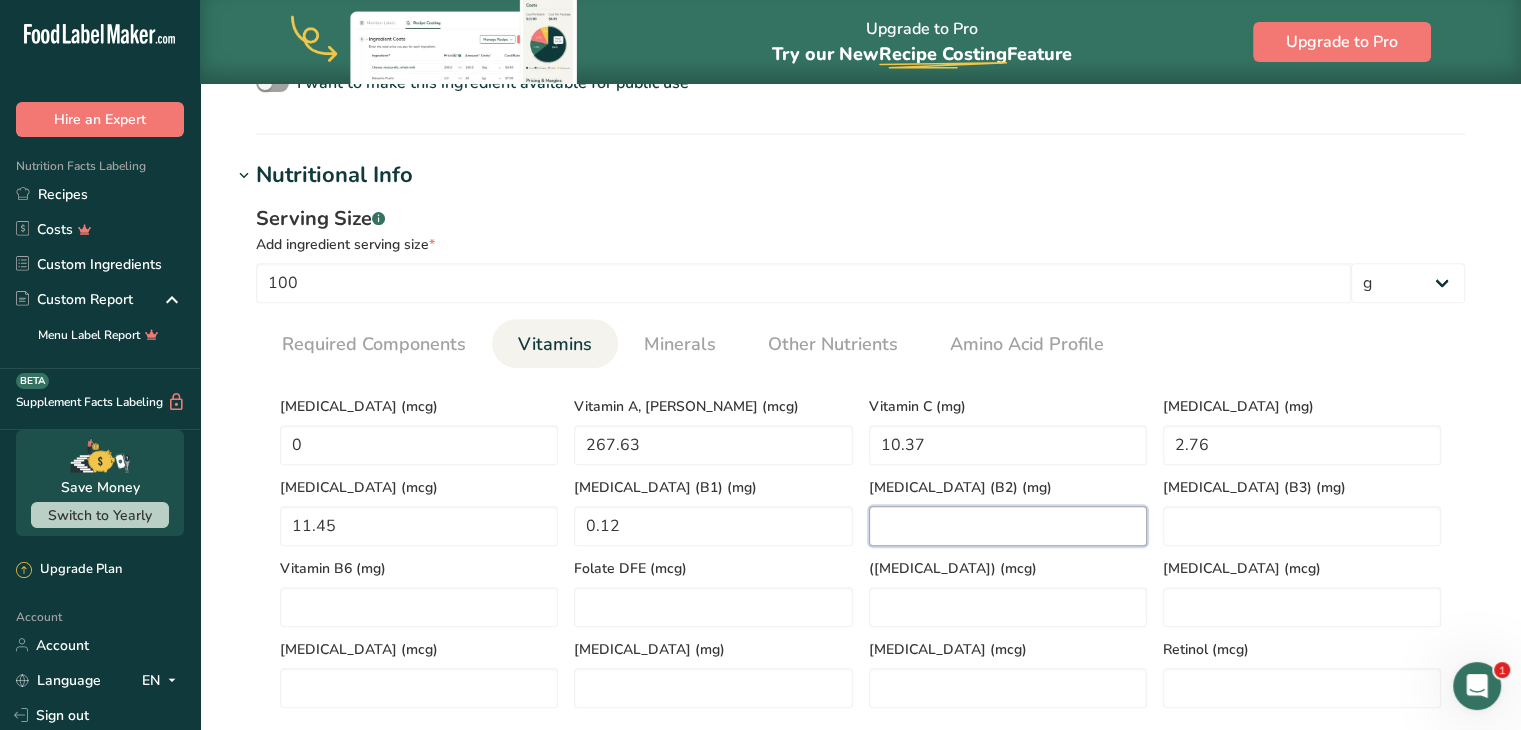 drag, startPoint x: 926, startPoint y: 512, endPoint x: 929, endPoint y: 530, distance: 18.248287 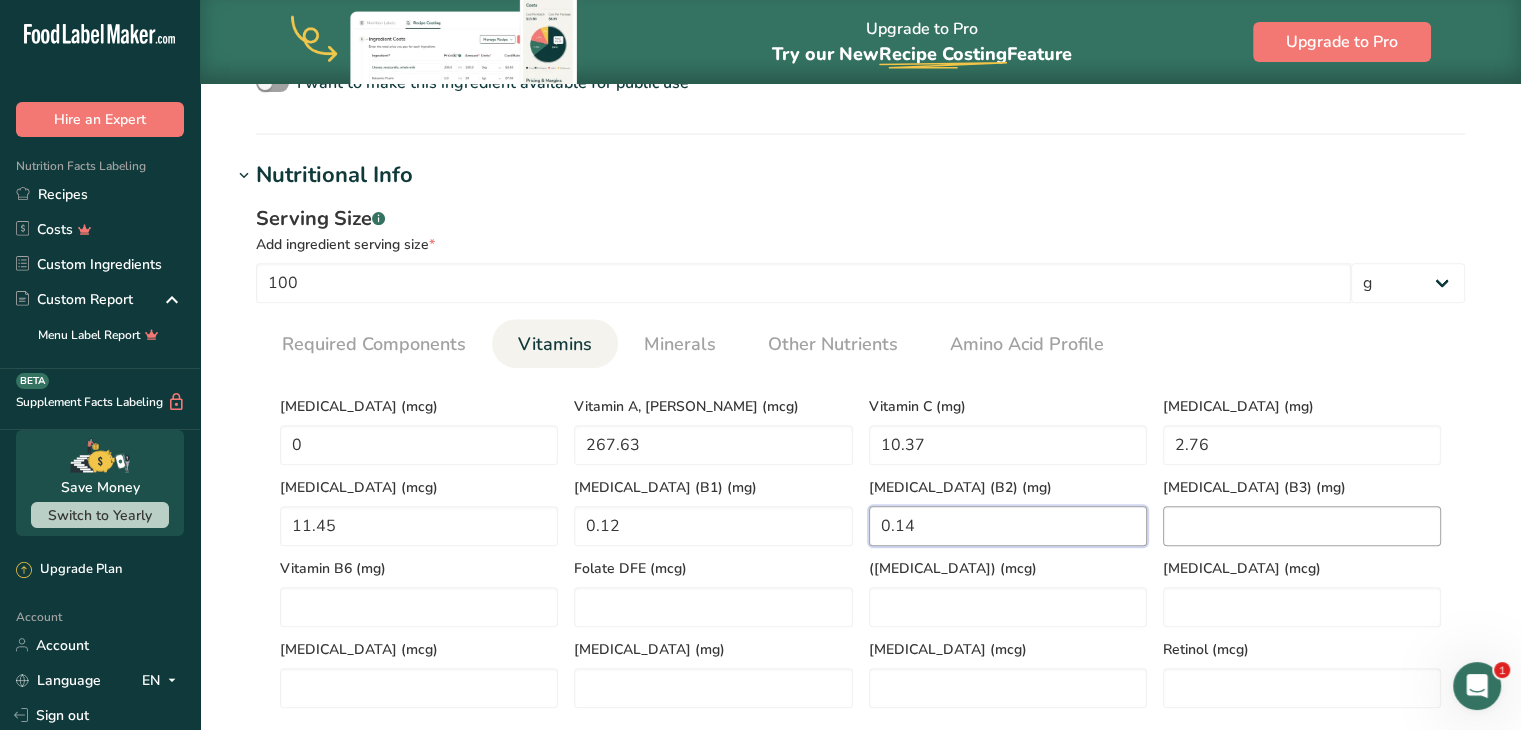 type on "0.14" 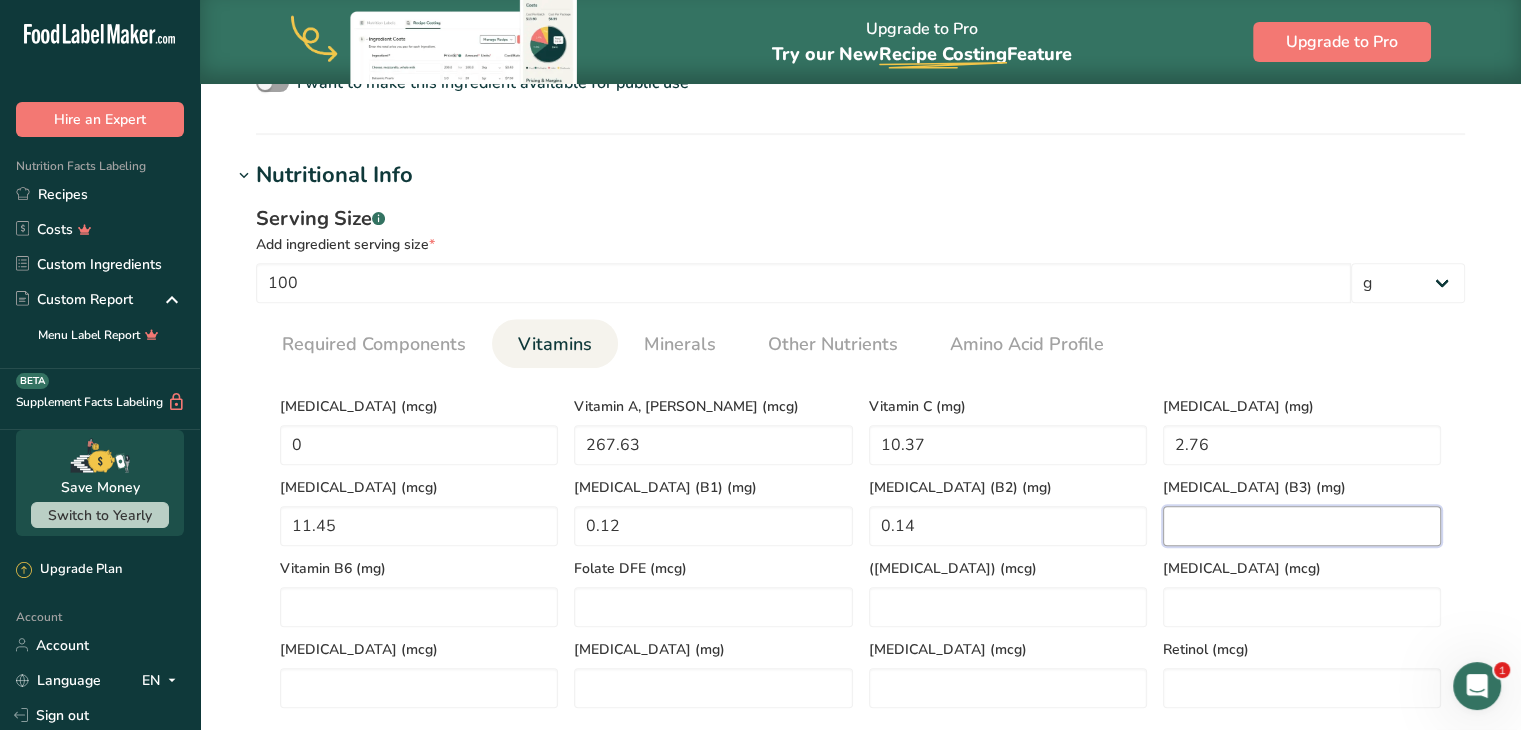 click at bounding box center (1302, 526) 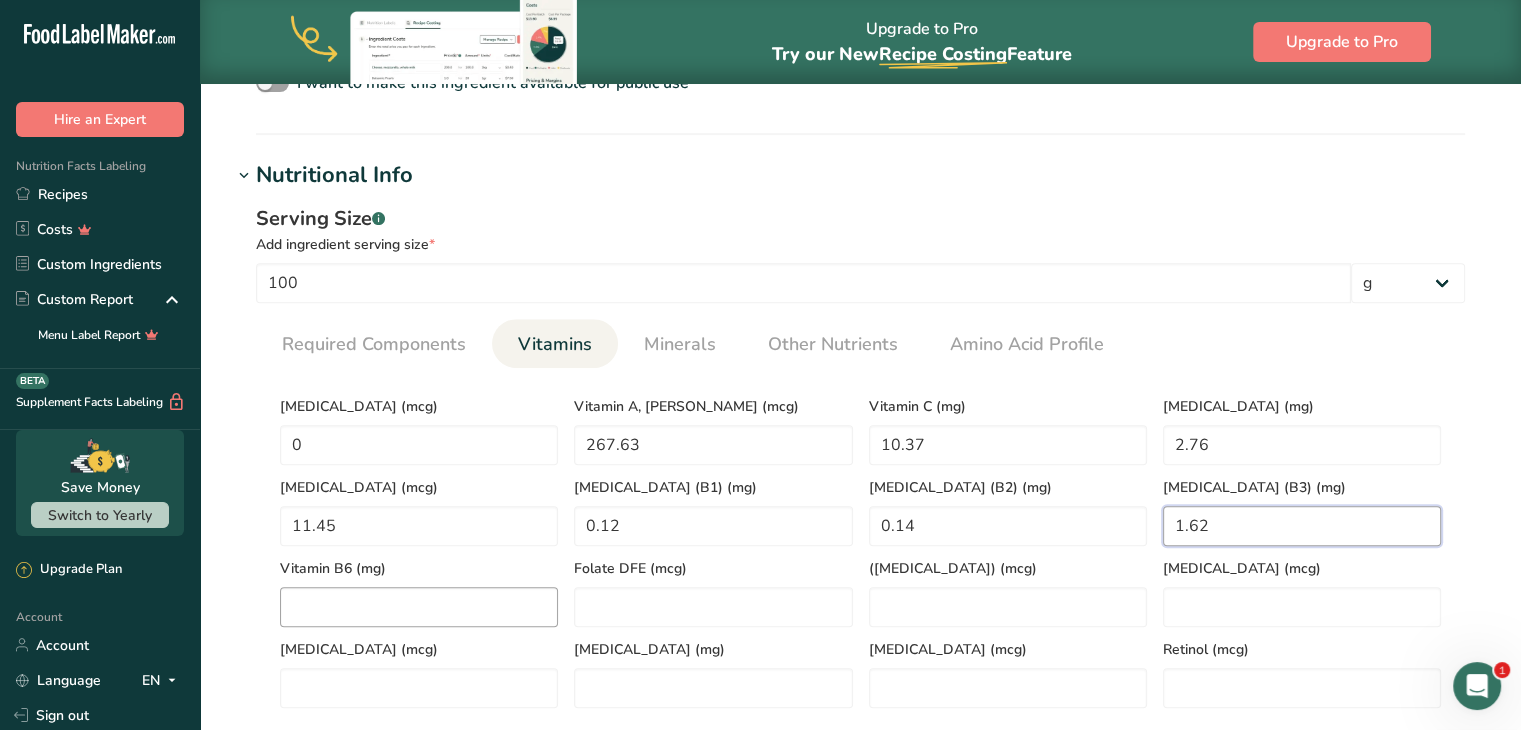 type on "1.62" 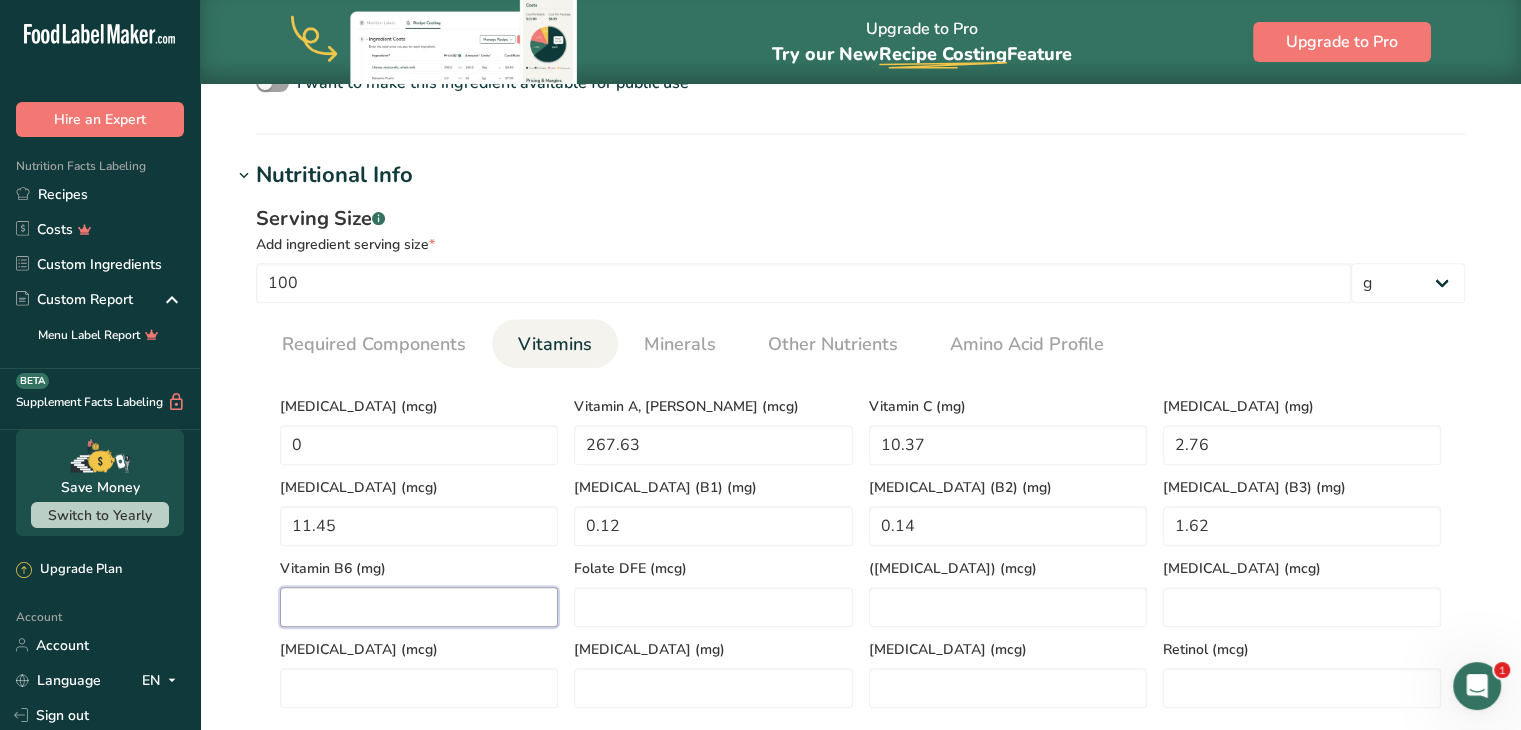 click at bounding box center [419, 607] 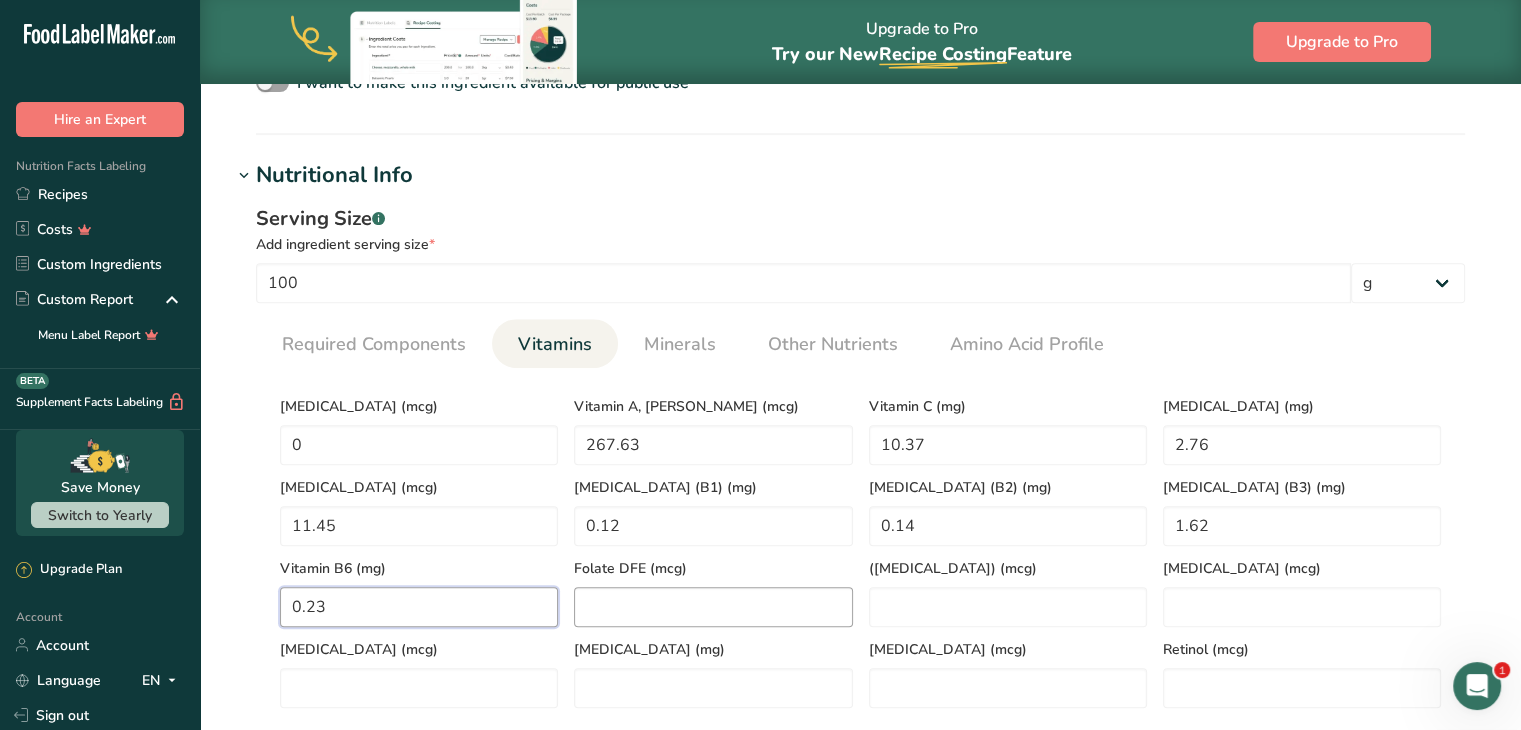 type on "0.23" 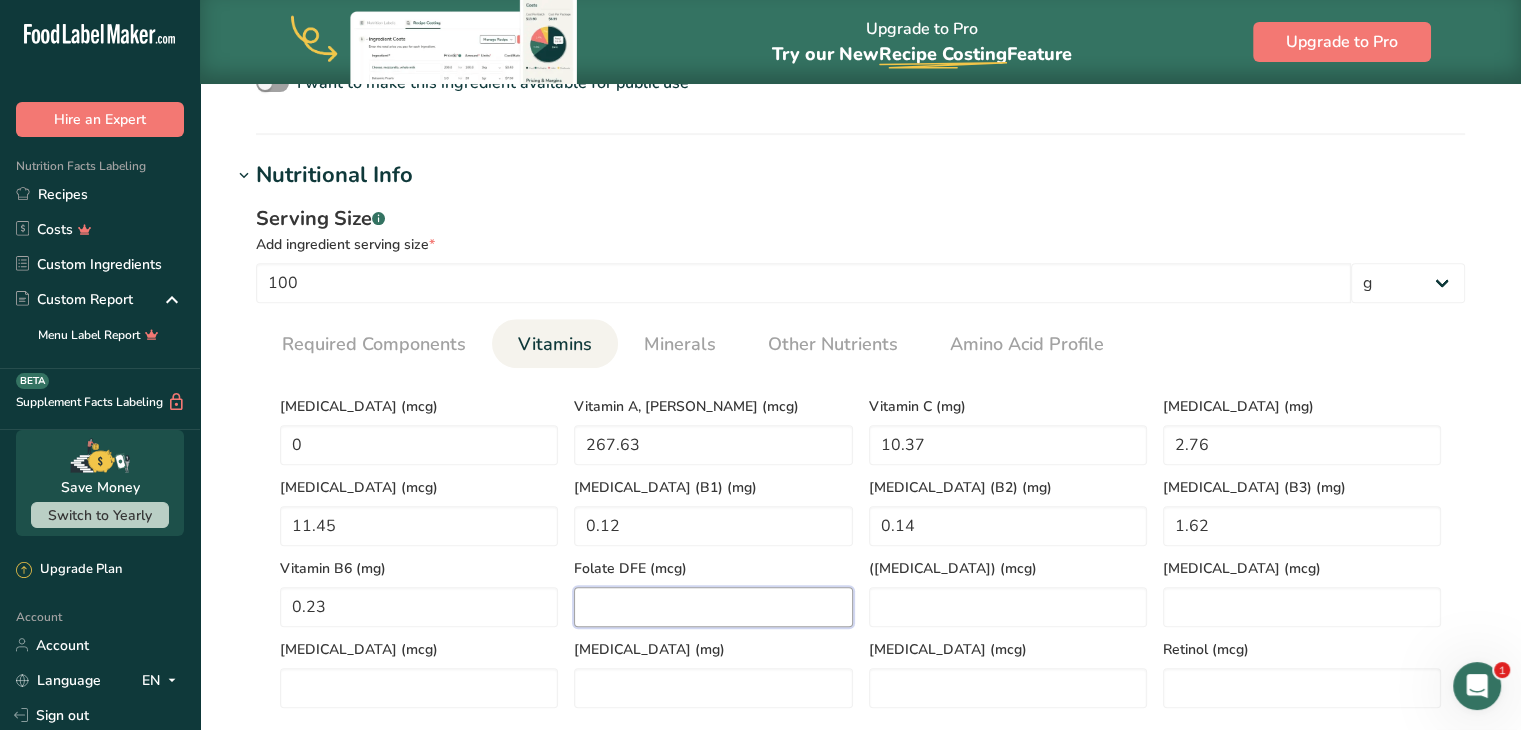 click at bounding box center [713, 607] 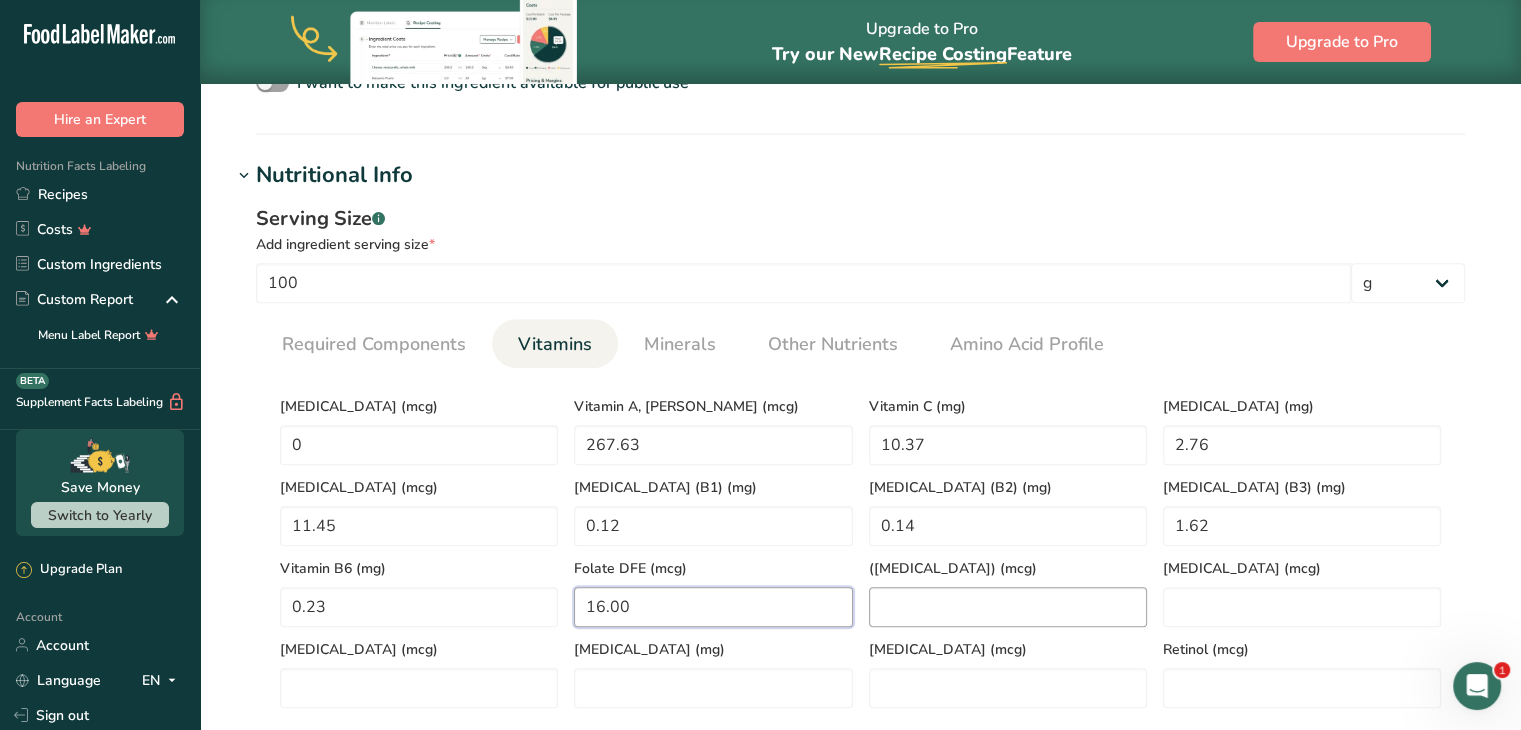 type on "16.00" 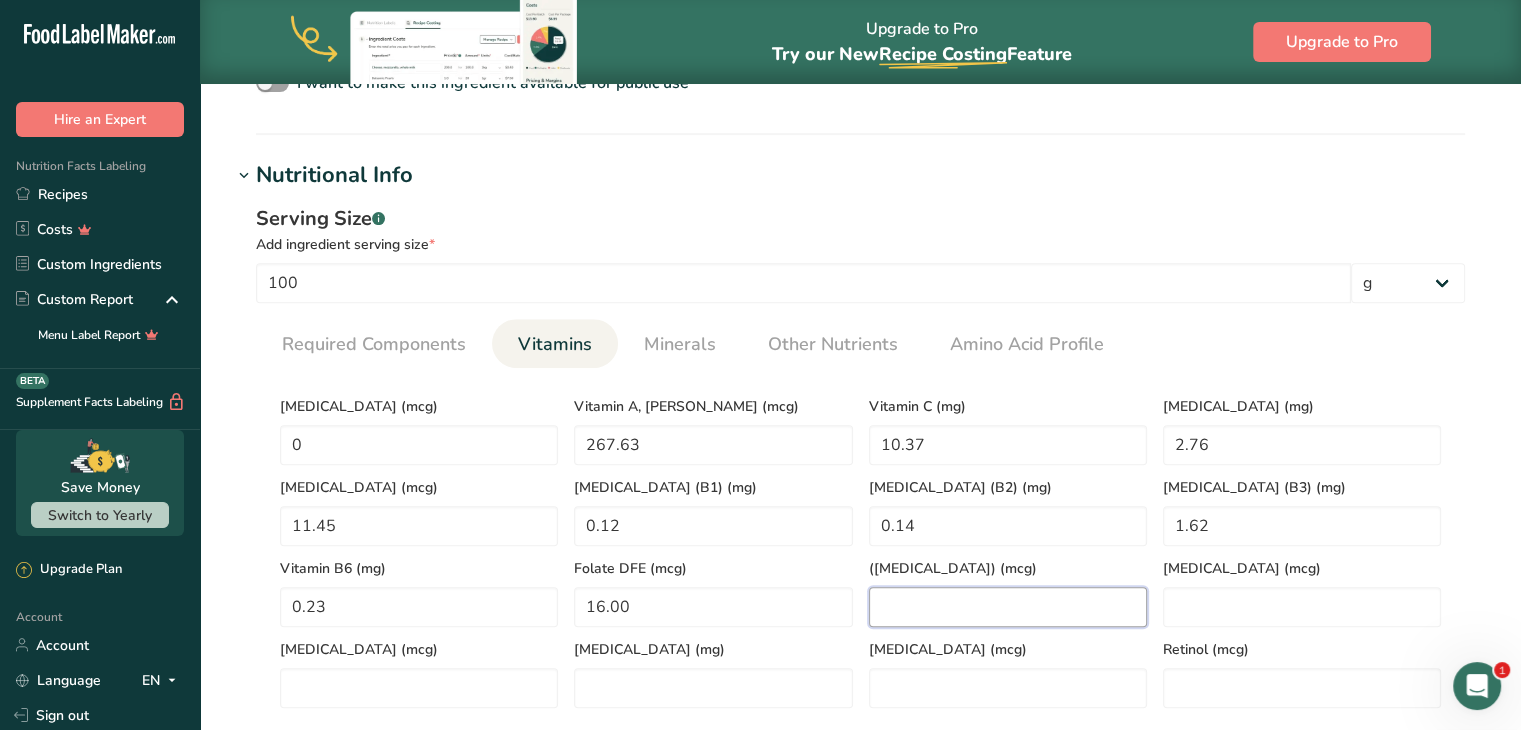 click at bounding box center [1008, 607] 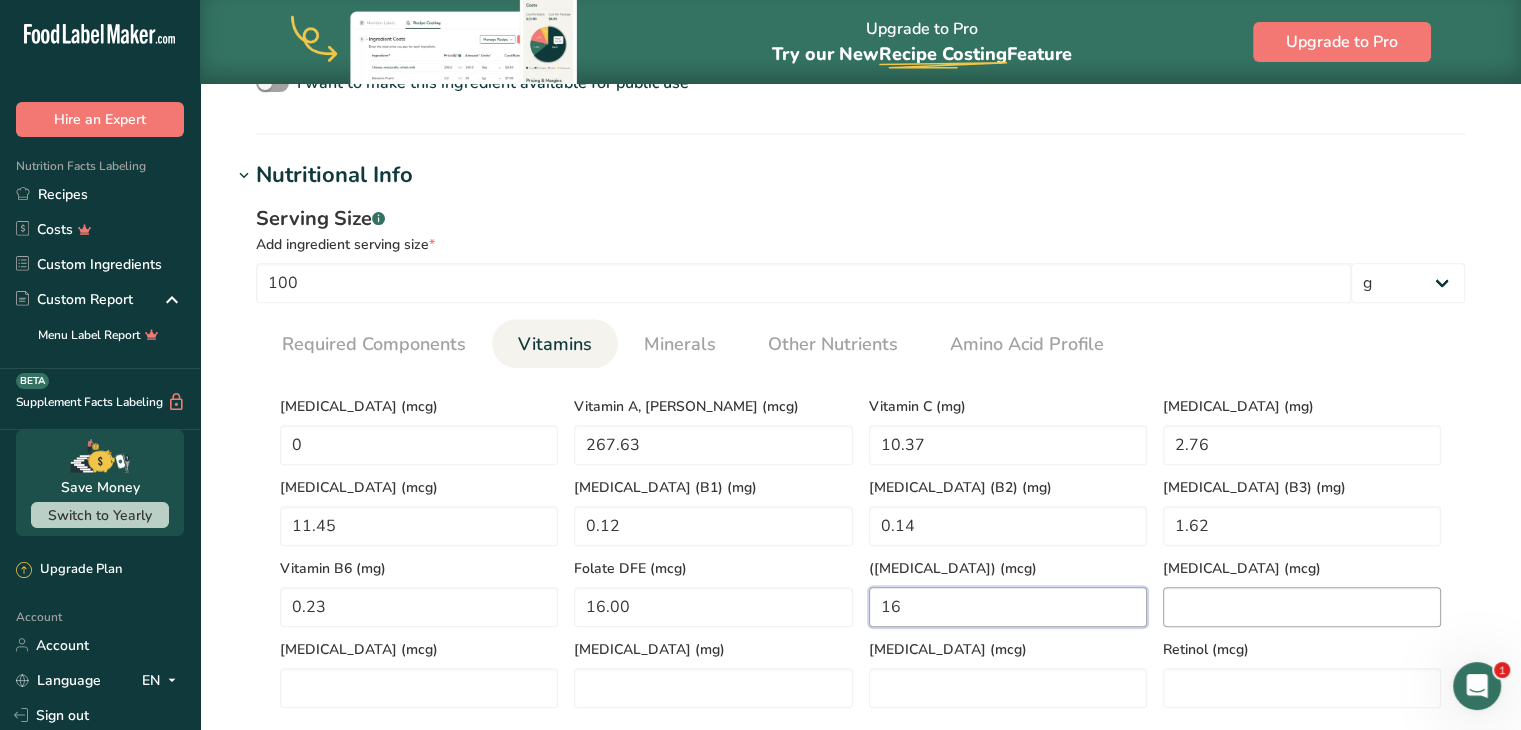 type on "16" 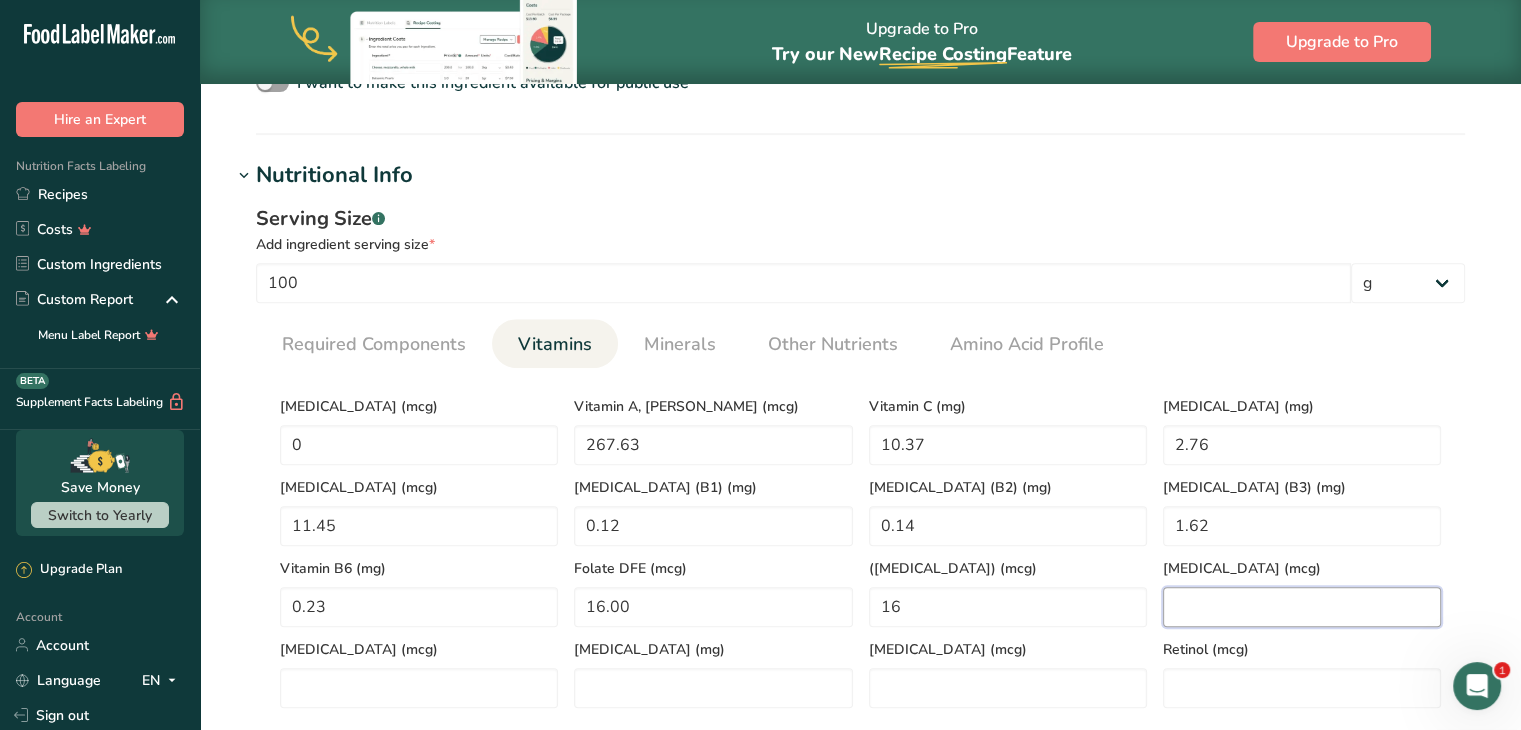 click at bounding box center [1302, 607] 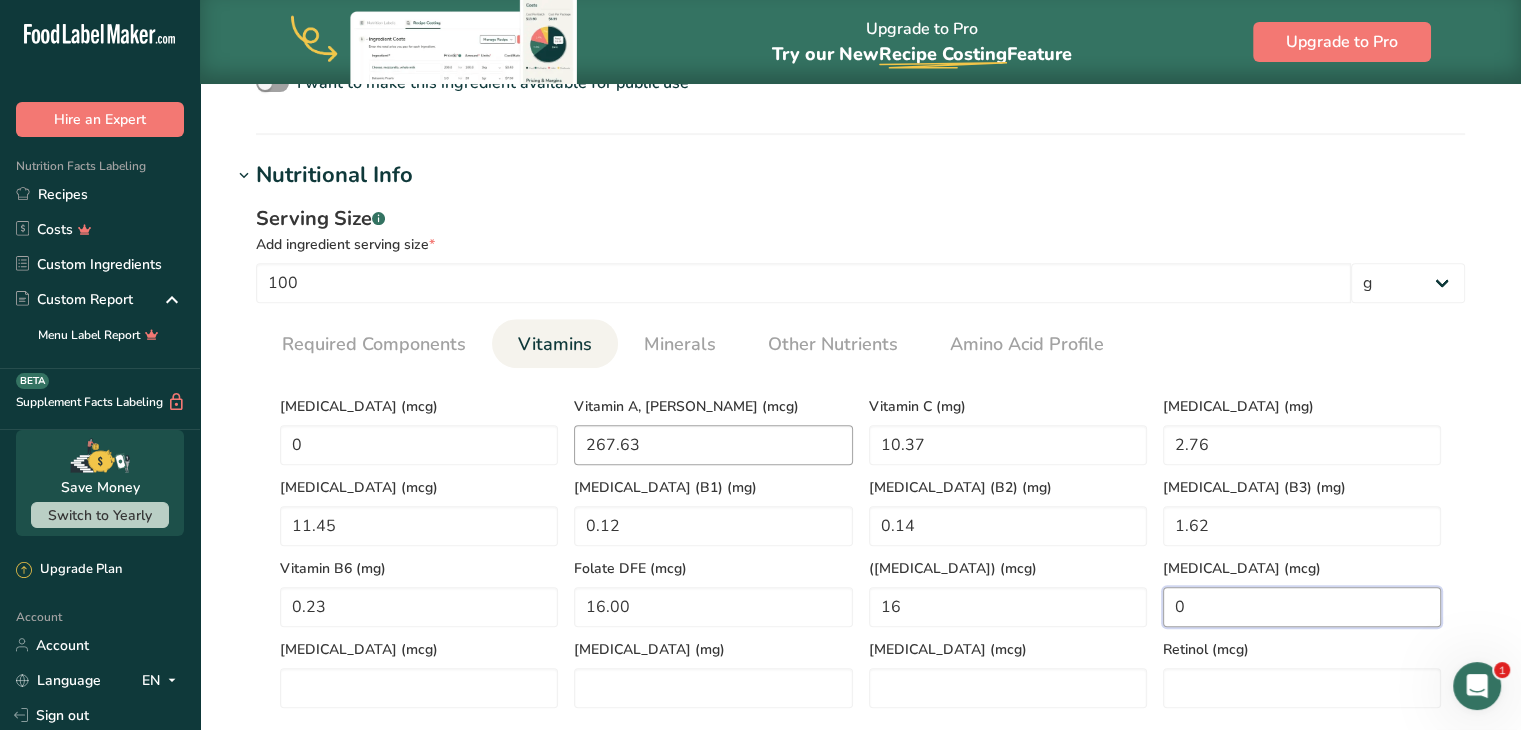 scroll, scrollTop: 1000, scrollLeft: 0, axis: vertical 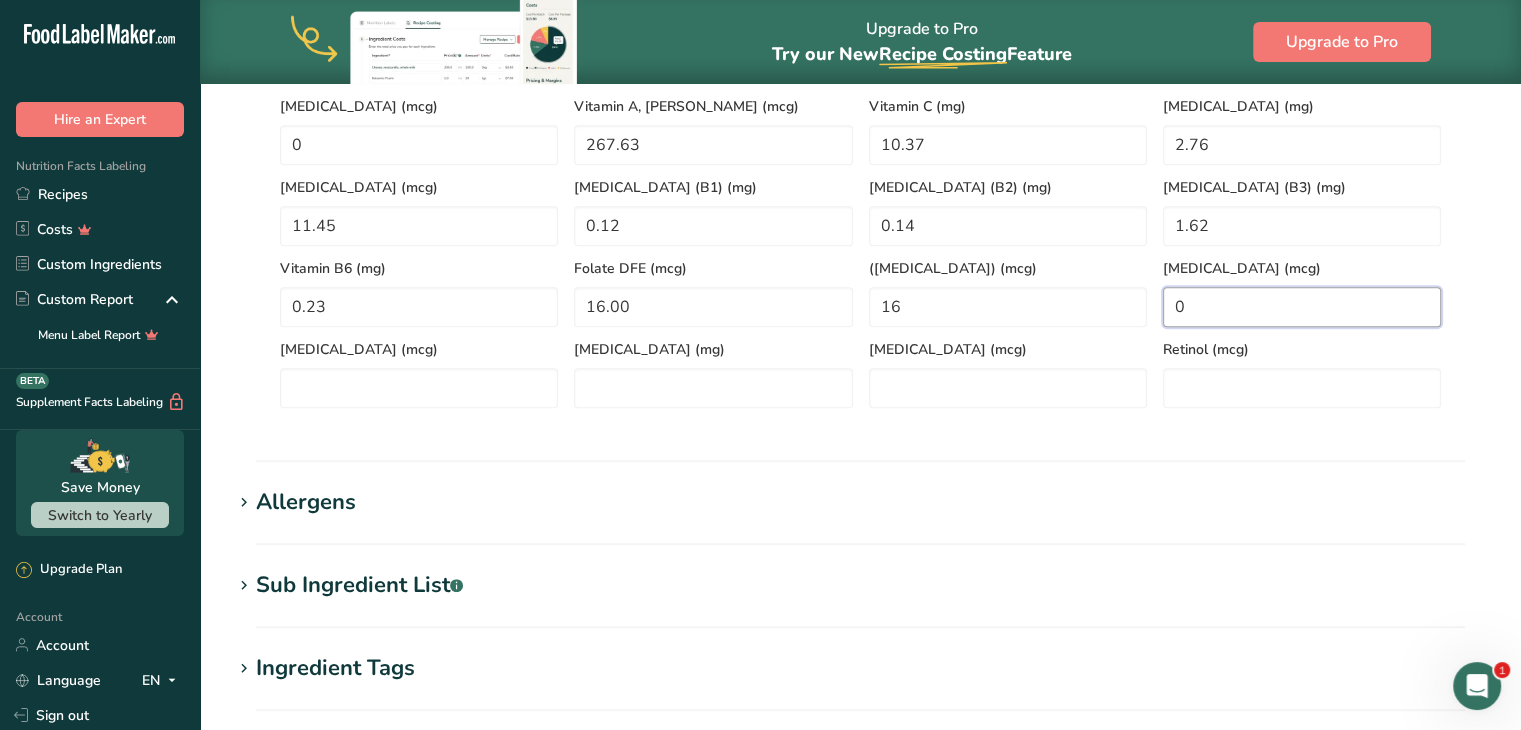 type on "0" 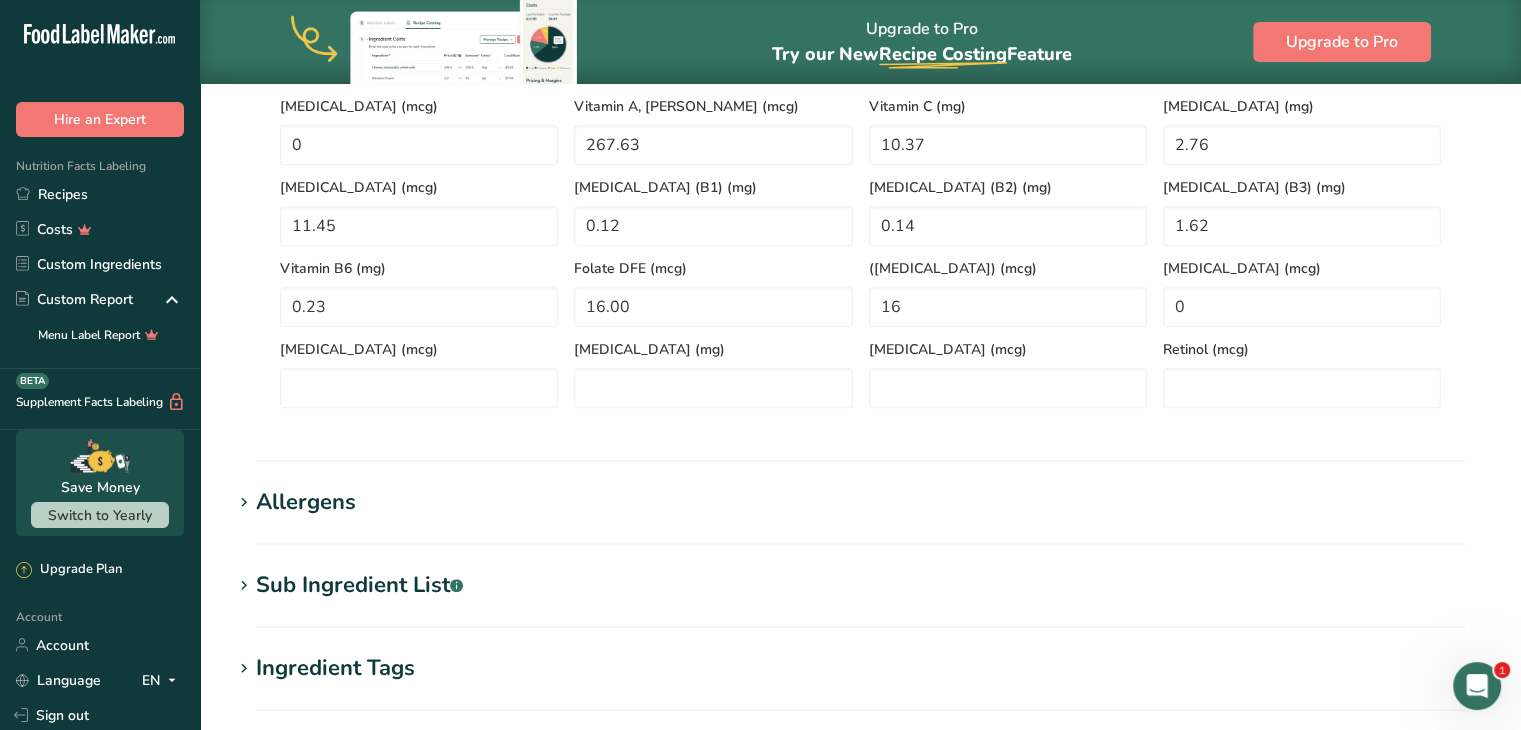 click on "[MEDICAL_DATA]
(mcg)" at bounding box center (419, 367) 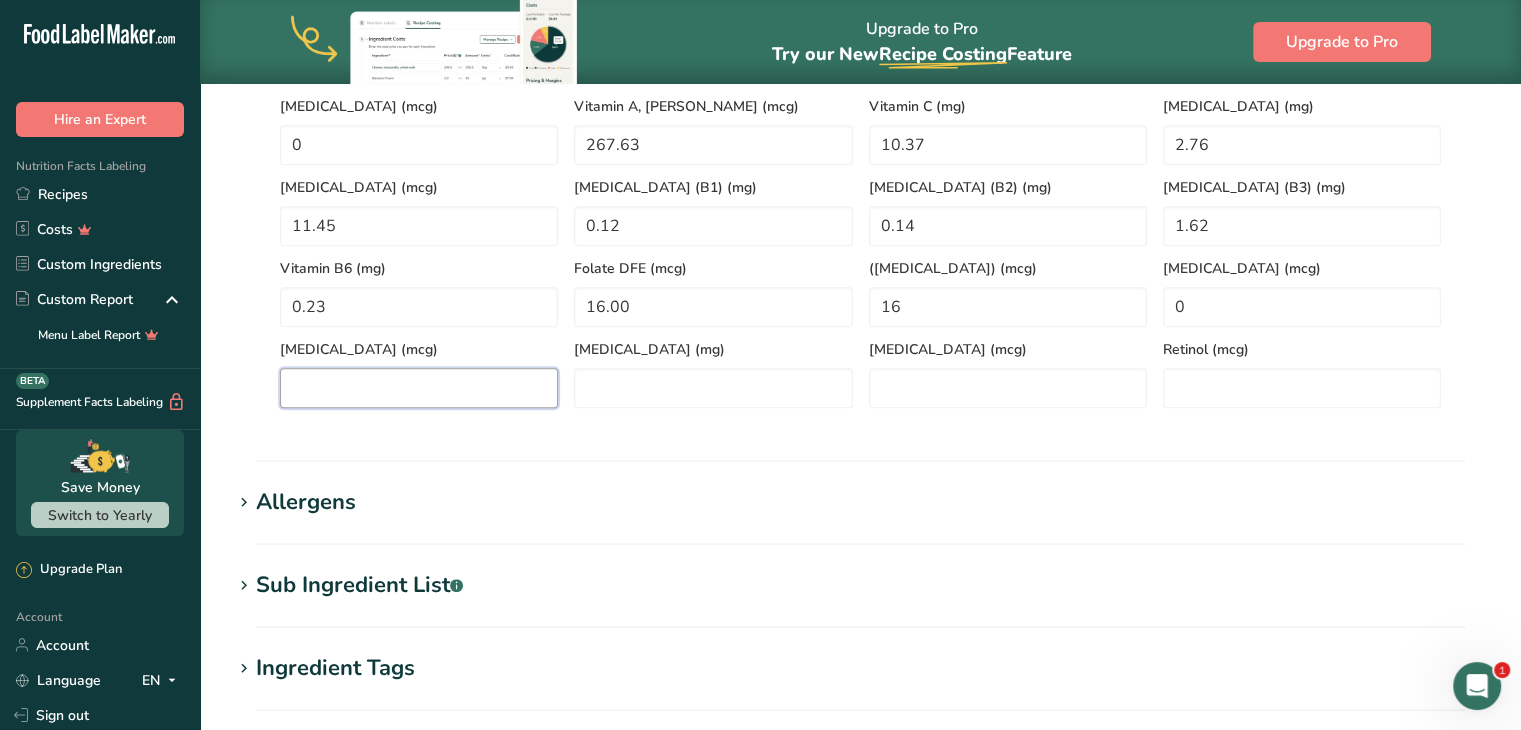 click at bounding box center [419, 388] 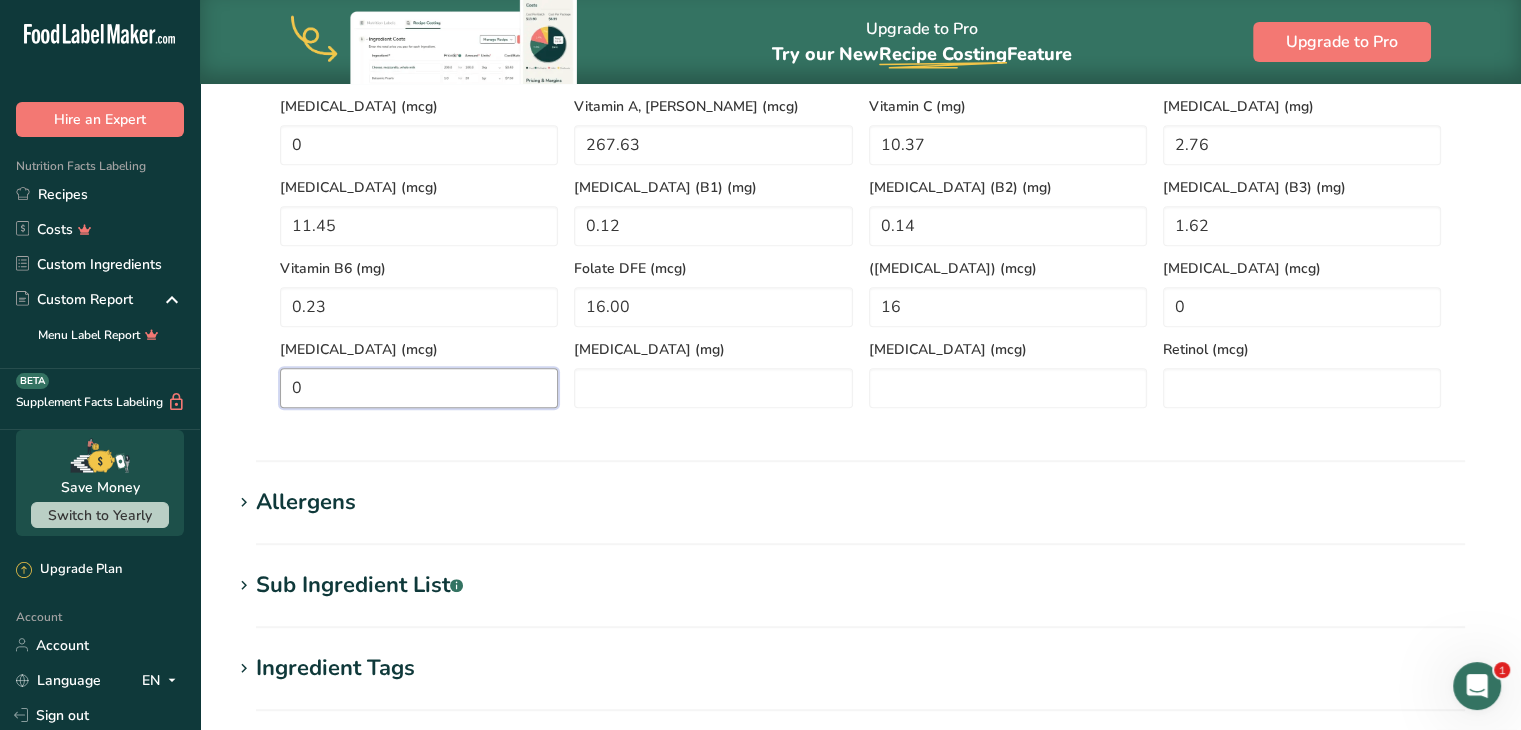 type on "0" 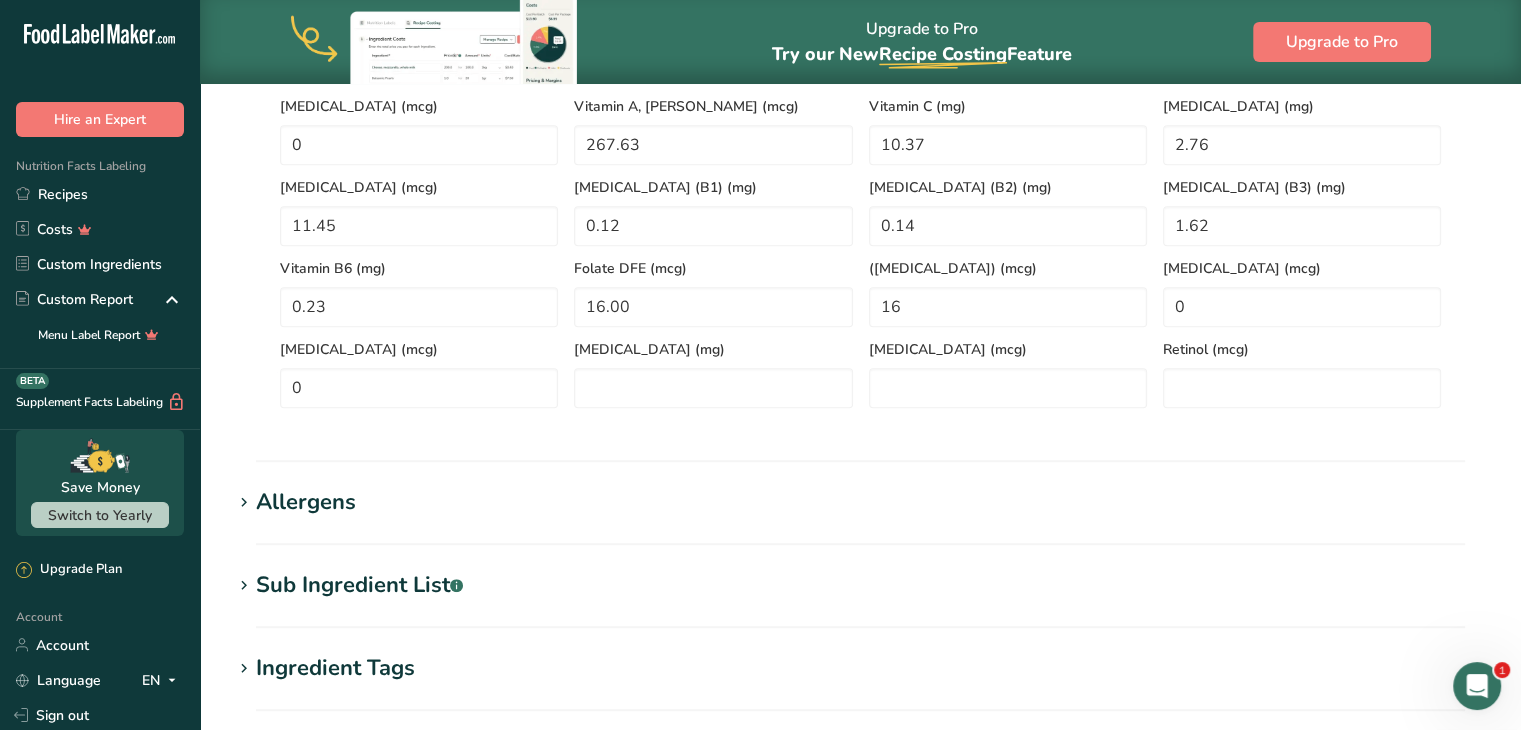 click on "[MEDICAL_DATA]
(mg)" at bounding box center (713, 367) 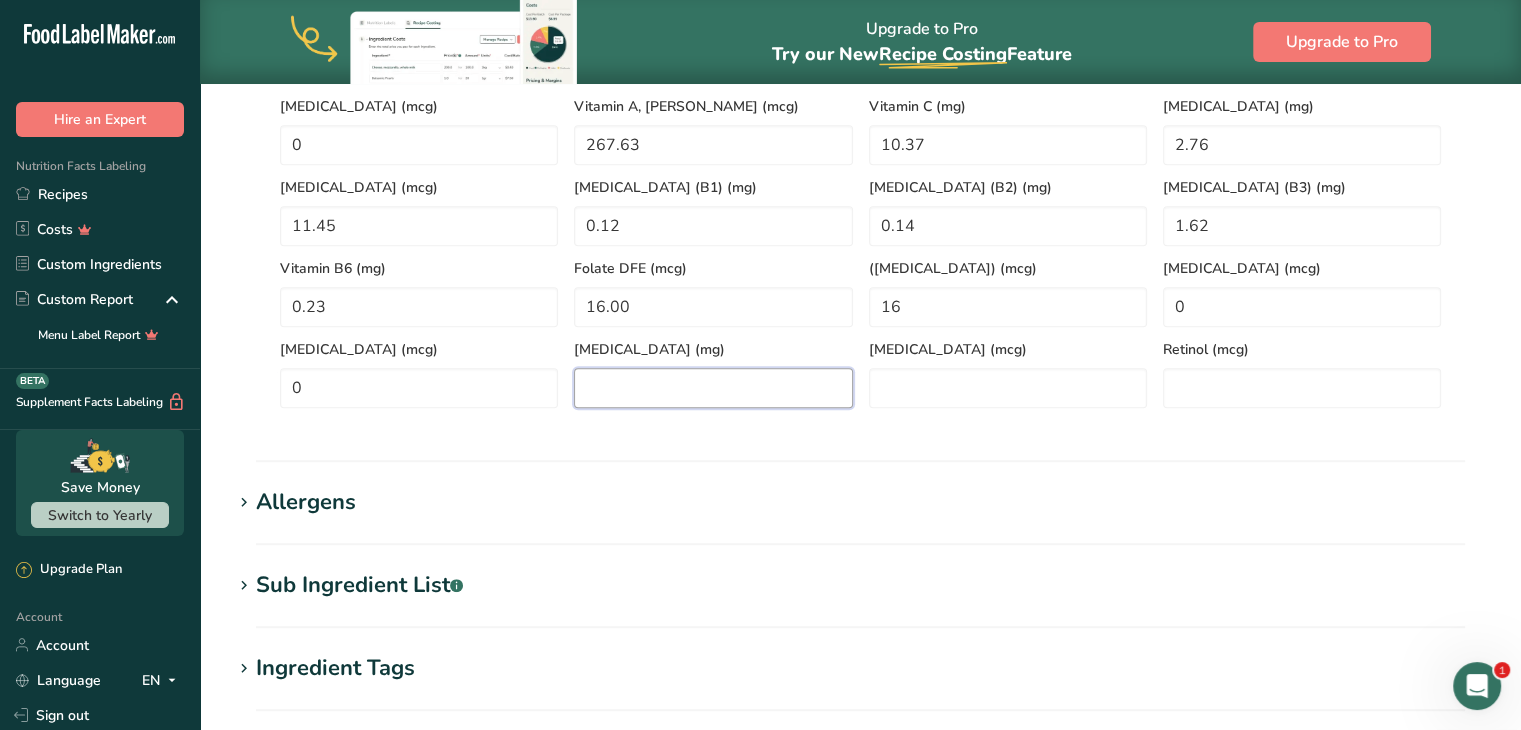 click at bounding box center (713, 388) 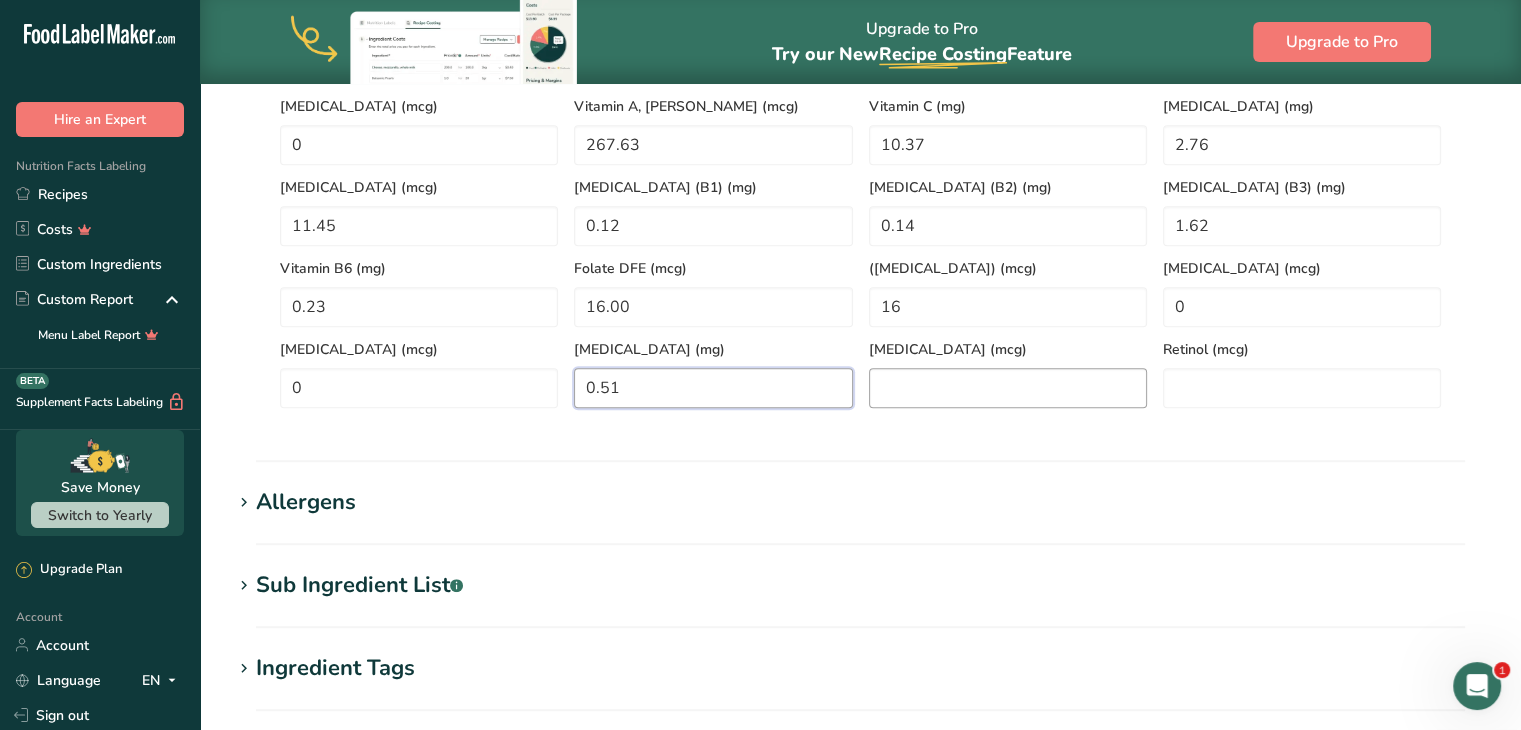 type on "0.51" 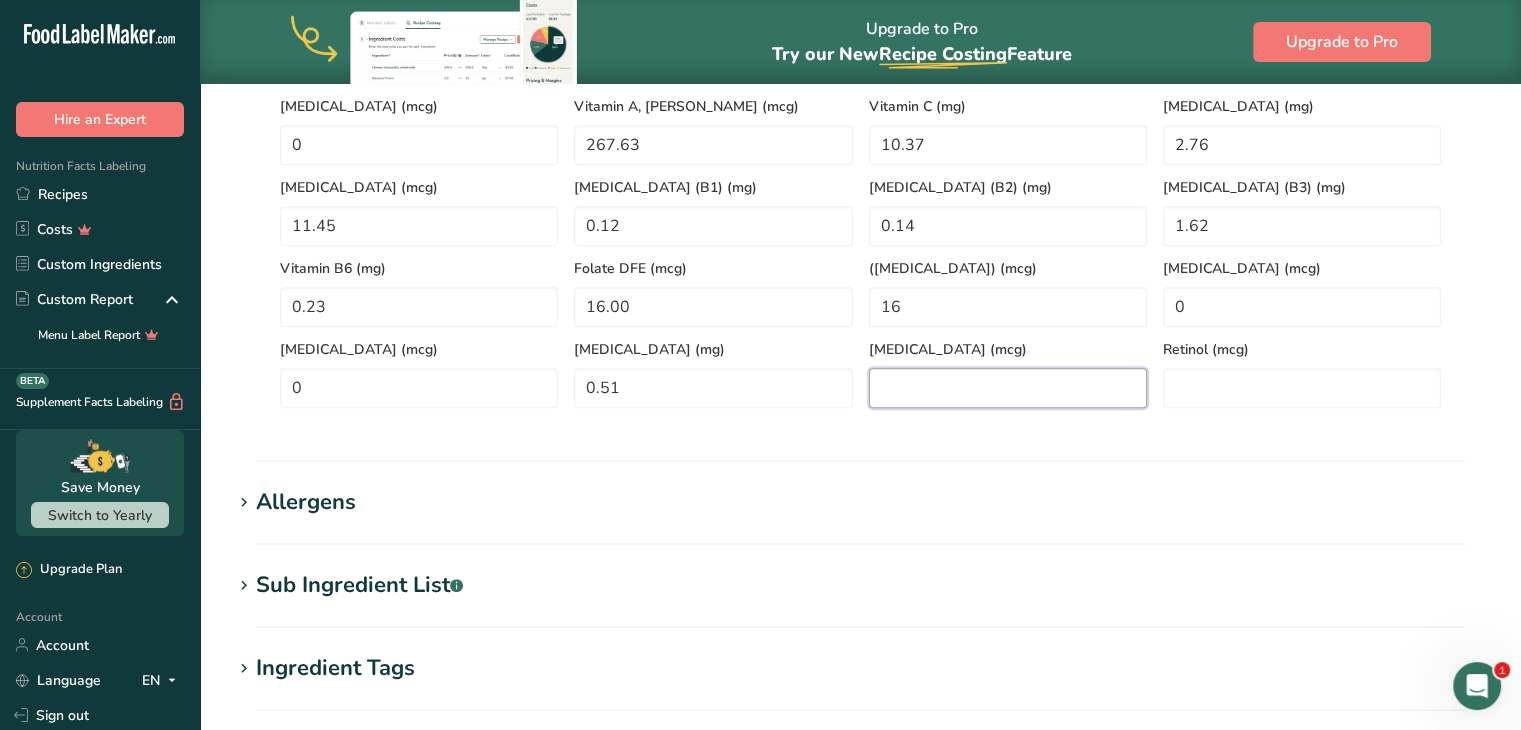 click at bounding box center (1008, 388) 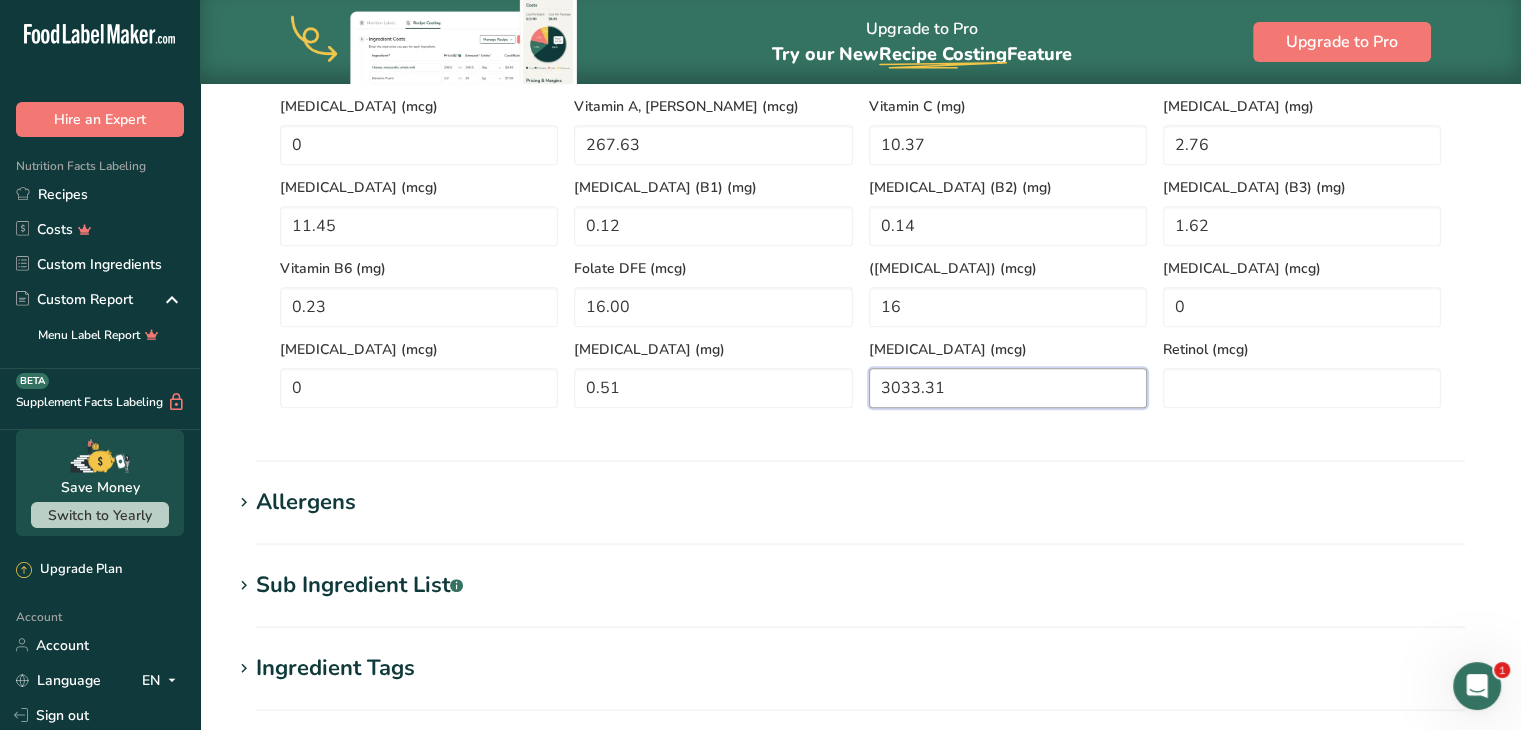 type on "3033.31" 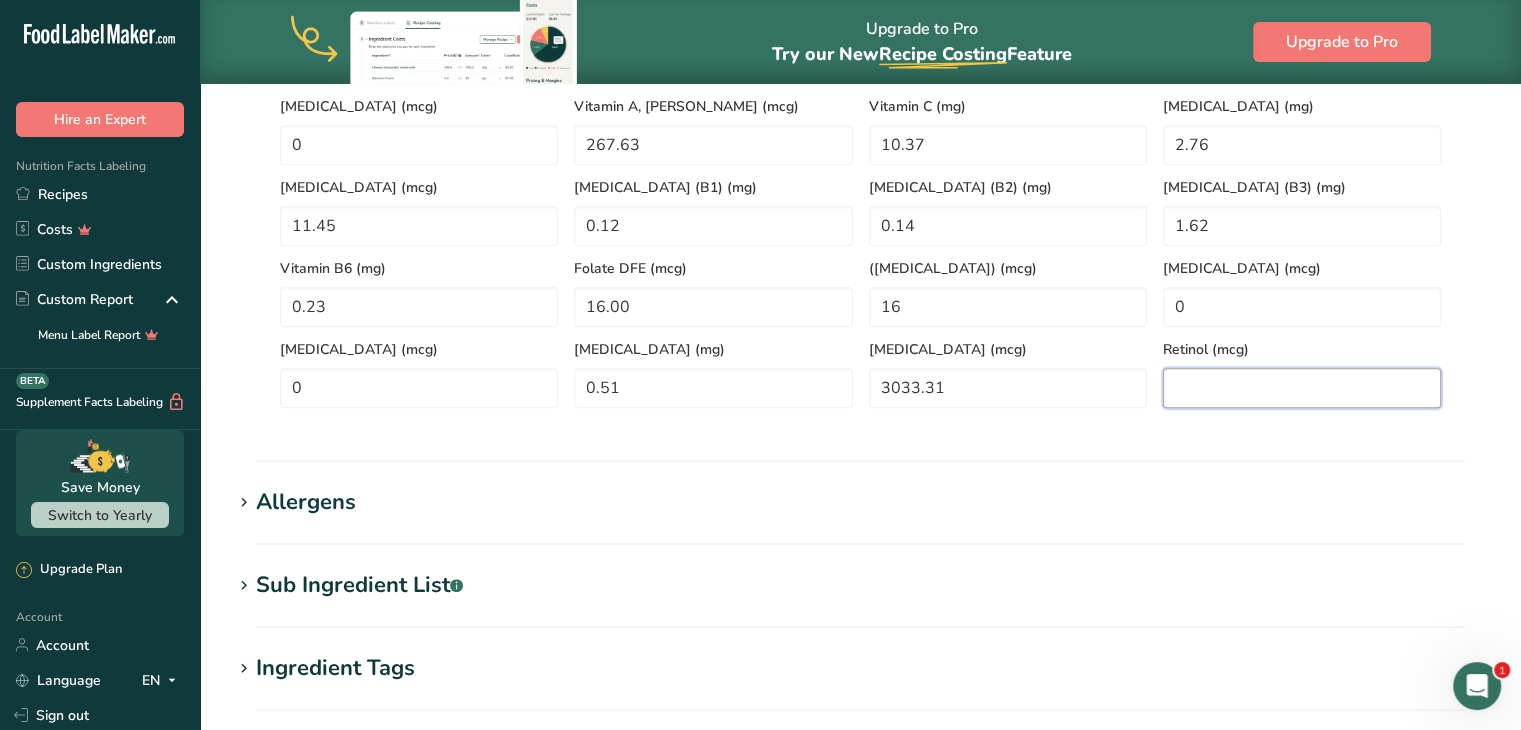 drag, startPoint x: 840, startPoint y: 341, endPoint x: 1336, endPoint y: 398, distance: 499.26447 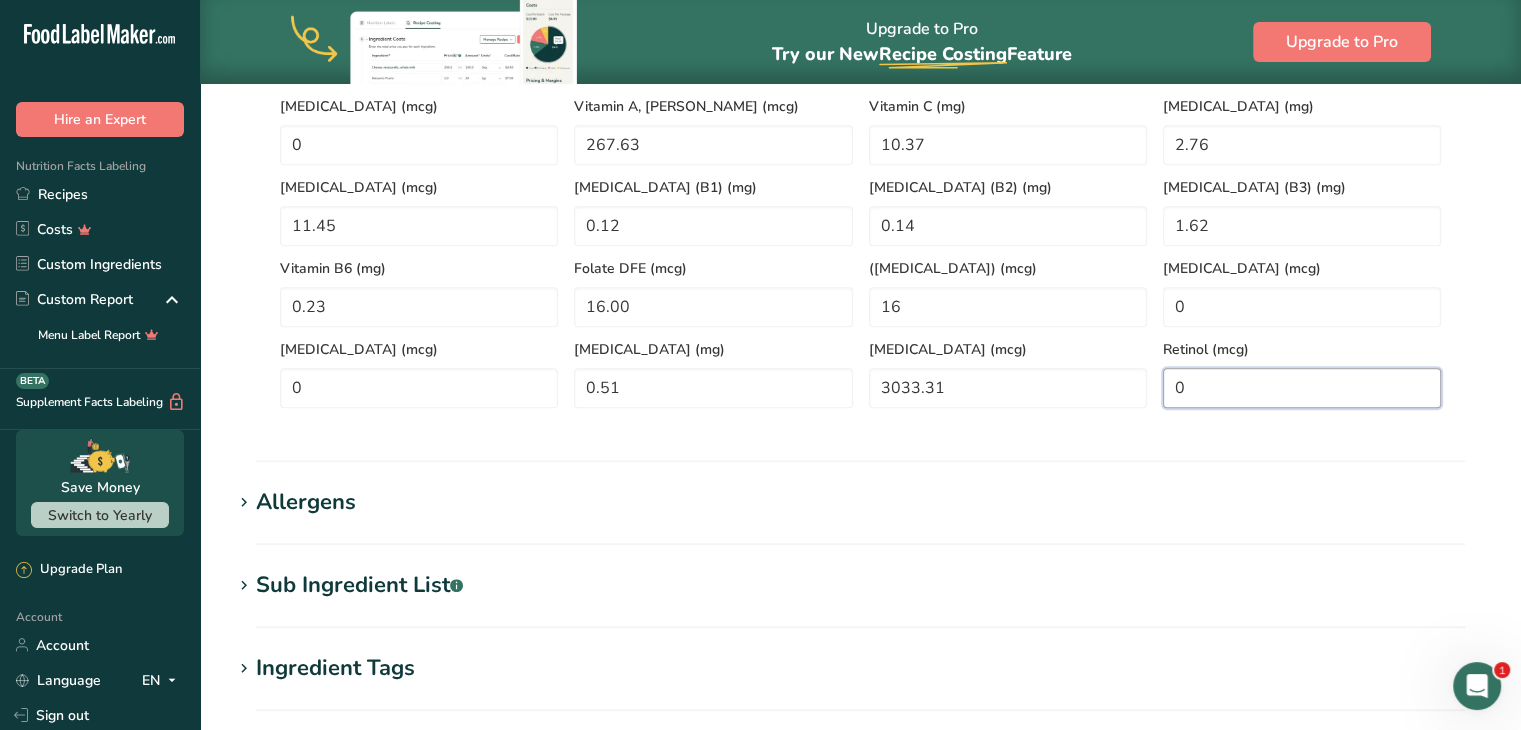 scroll, scrollTop: 700, scrollLeft: 0, axis: vertical 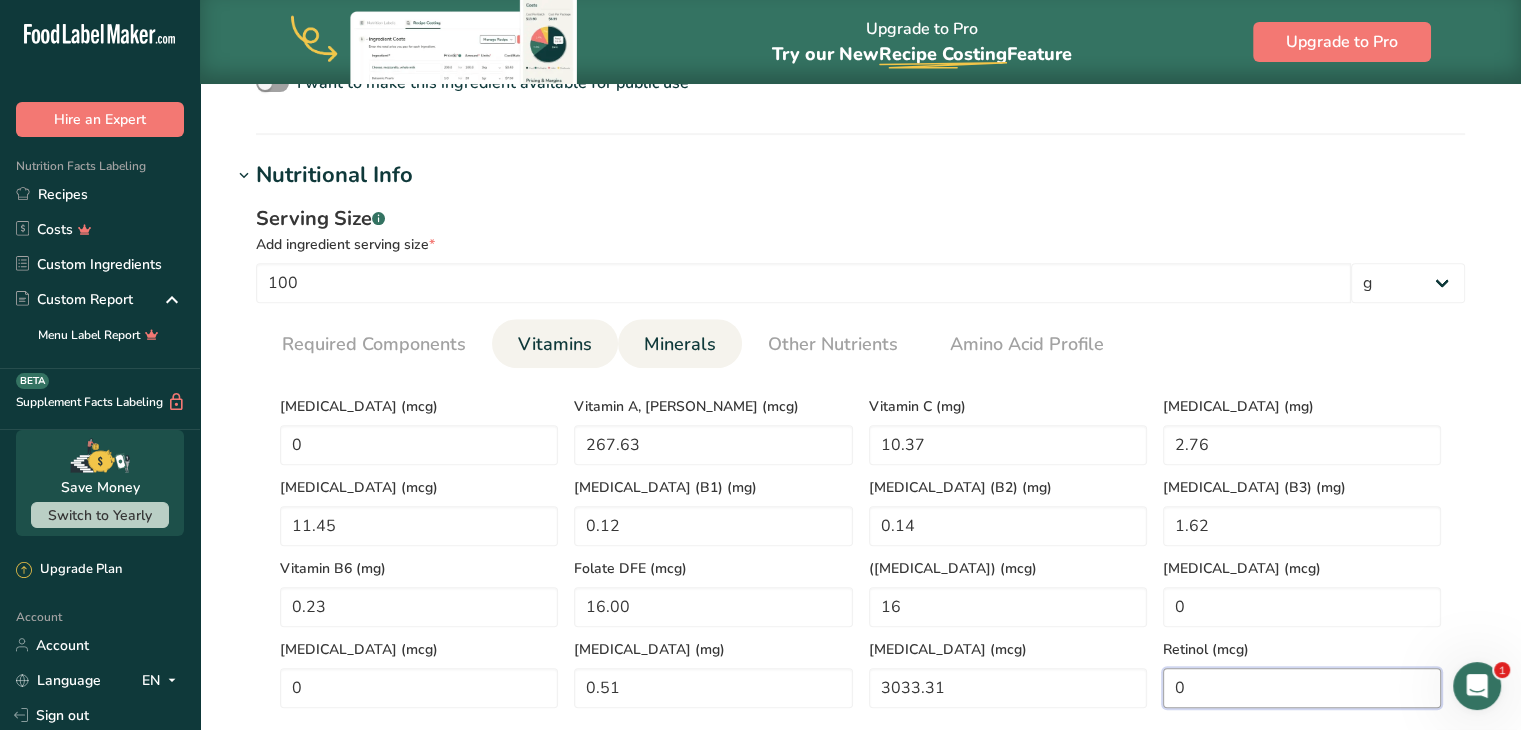 type on "0" 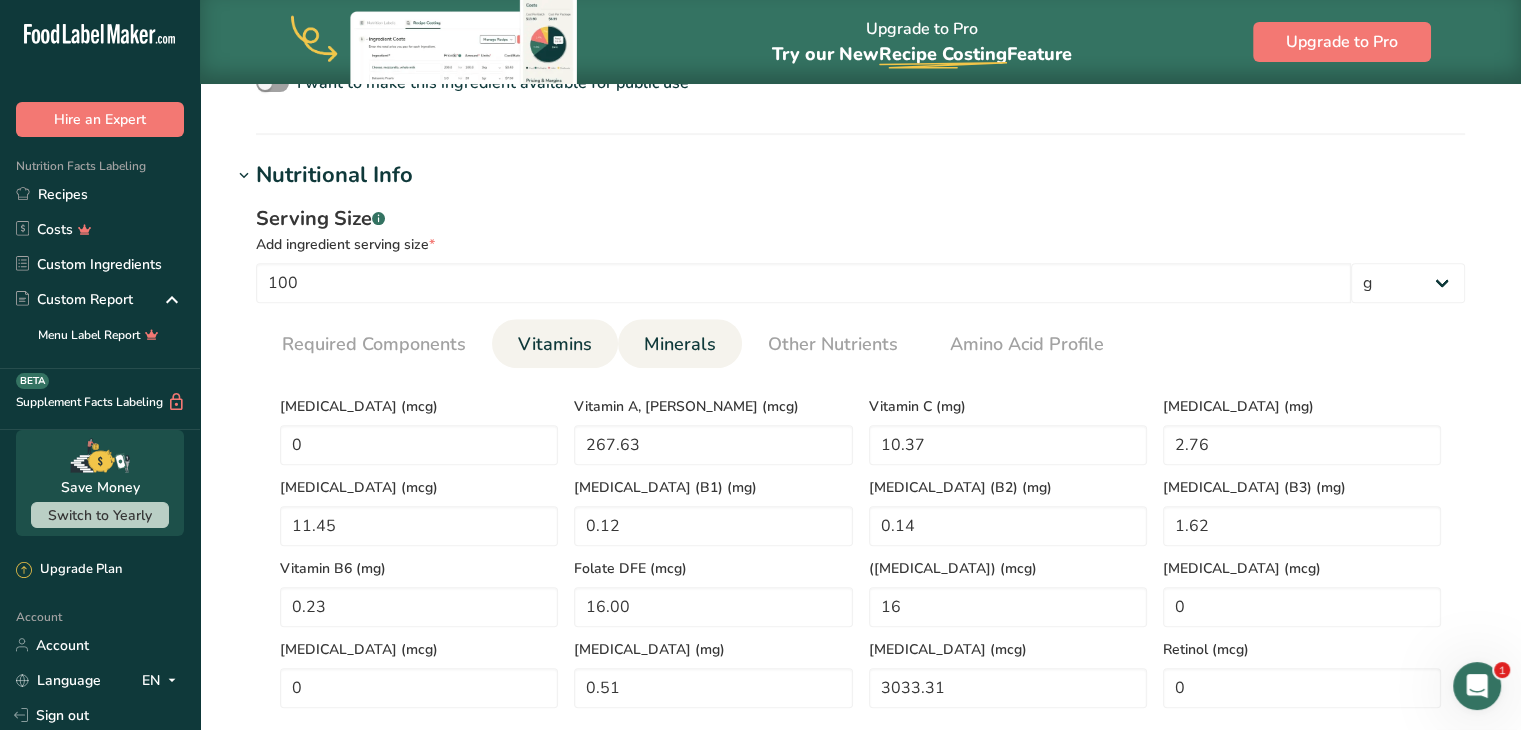drag, startPoint x: 672, startPoint y: 355, endPoint x: 673, endPoint y: 336, distance: 19.026299 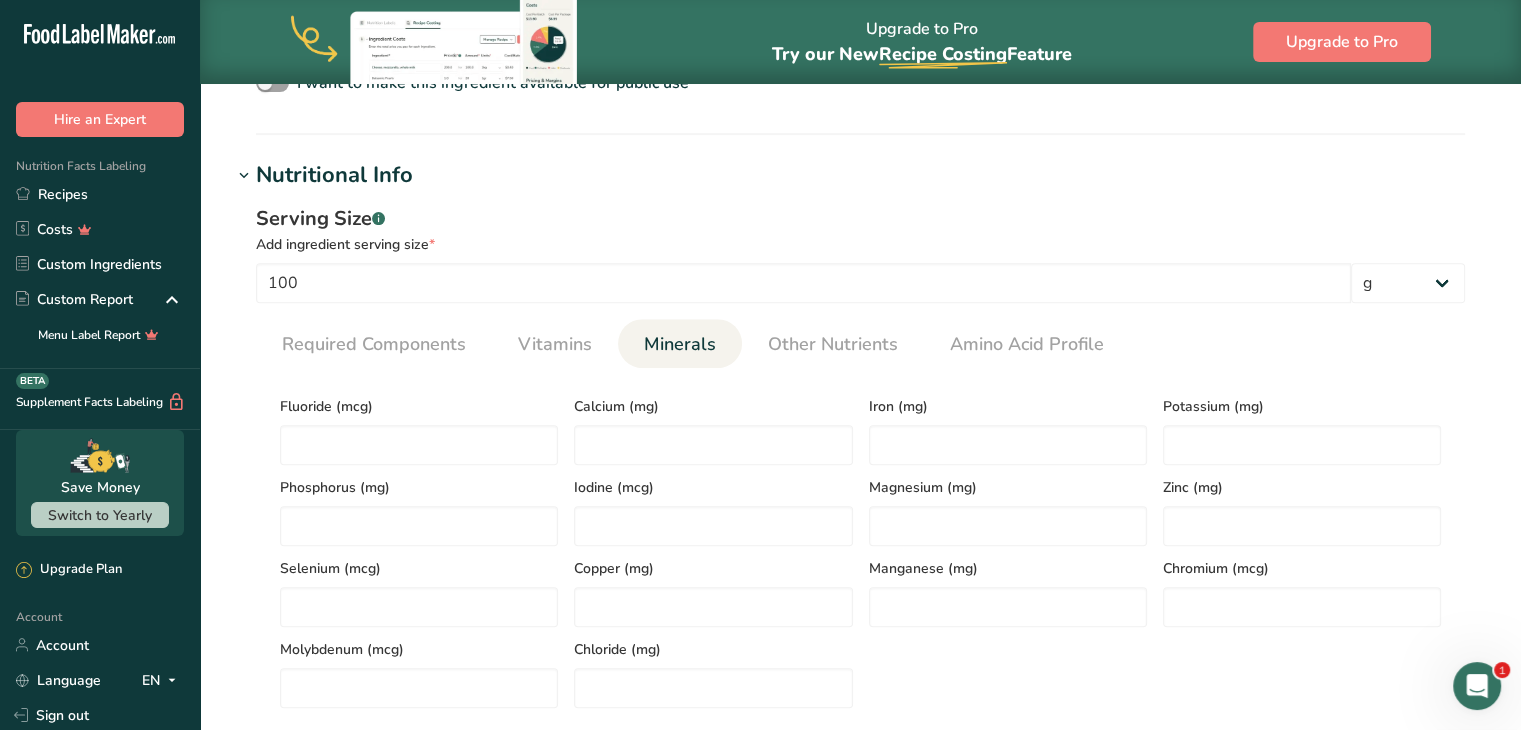 click on "Minerals" at bounding box center [680, 344] 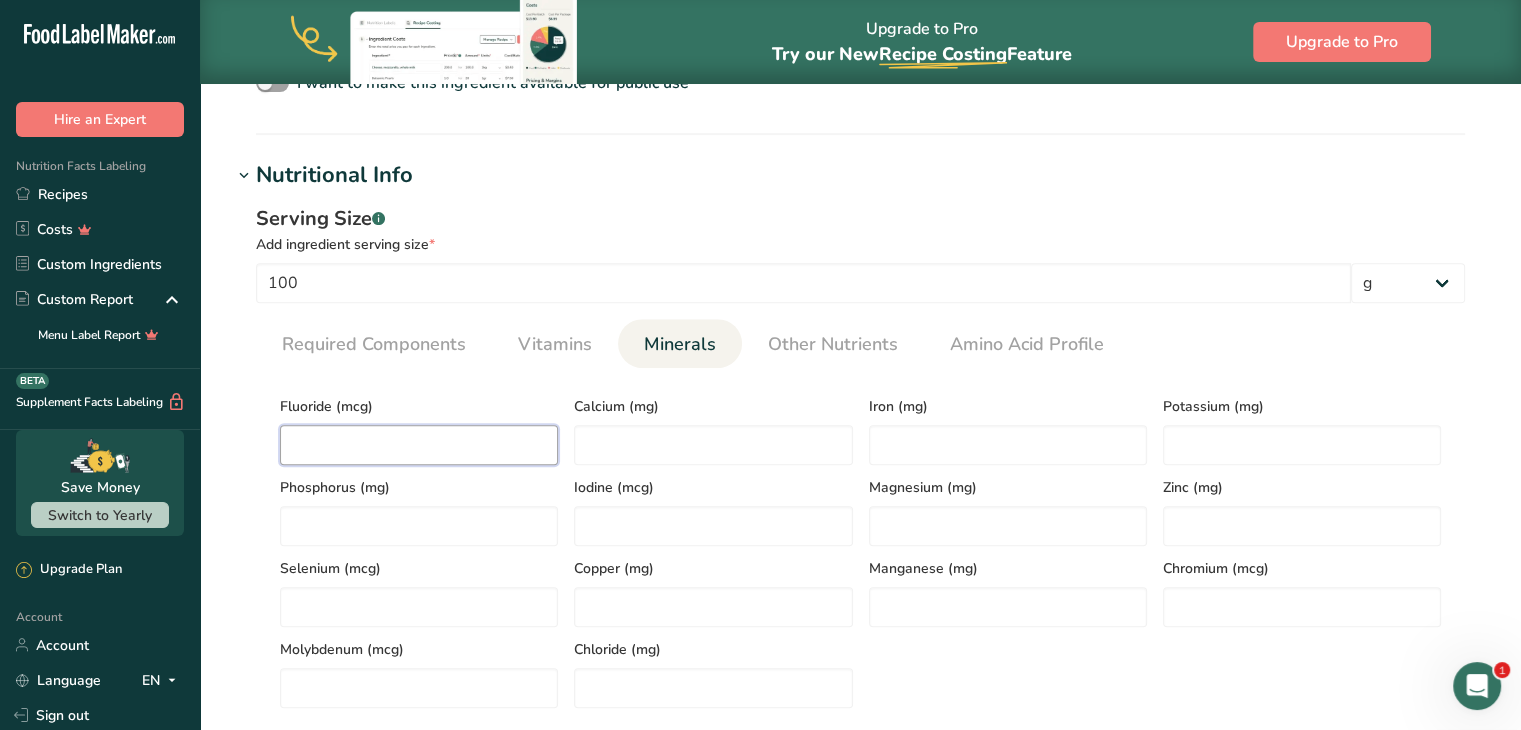 drag, startPoint x: 308, startPoint y: 432, endPoint x: 309, endPoint y: 422, distance: 10.049875 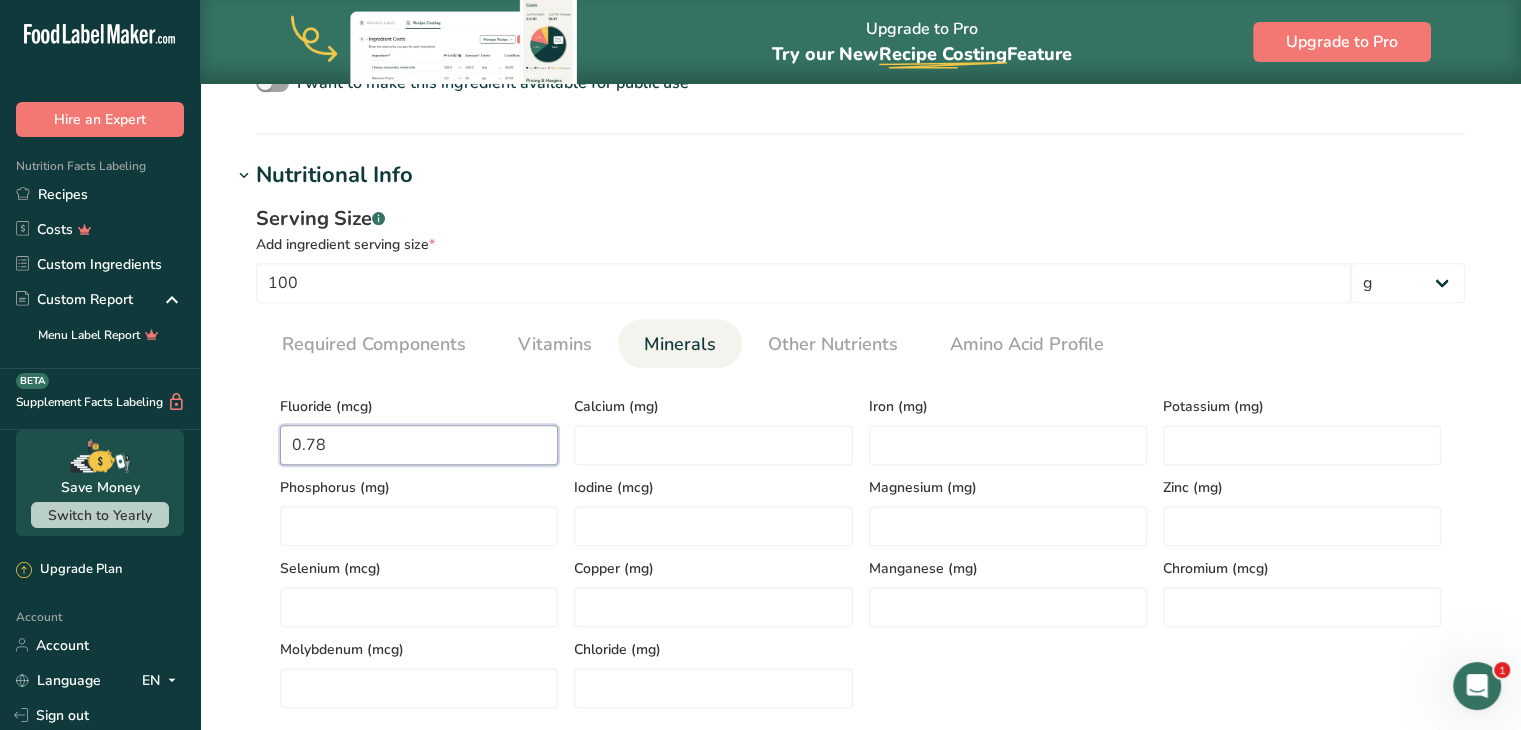 type on "0.78" 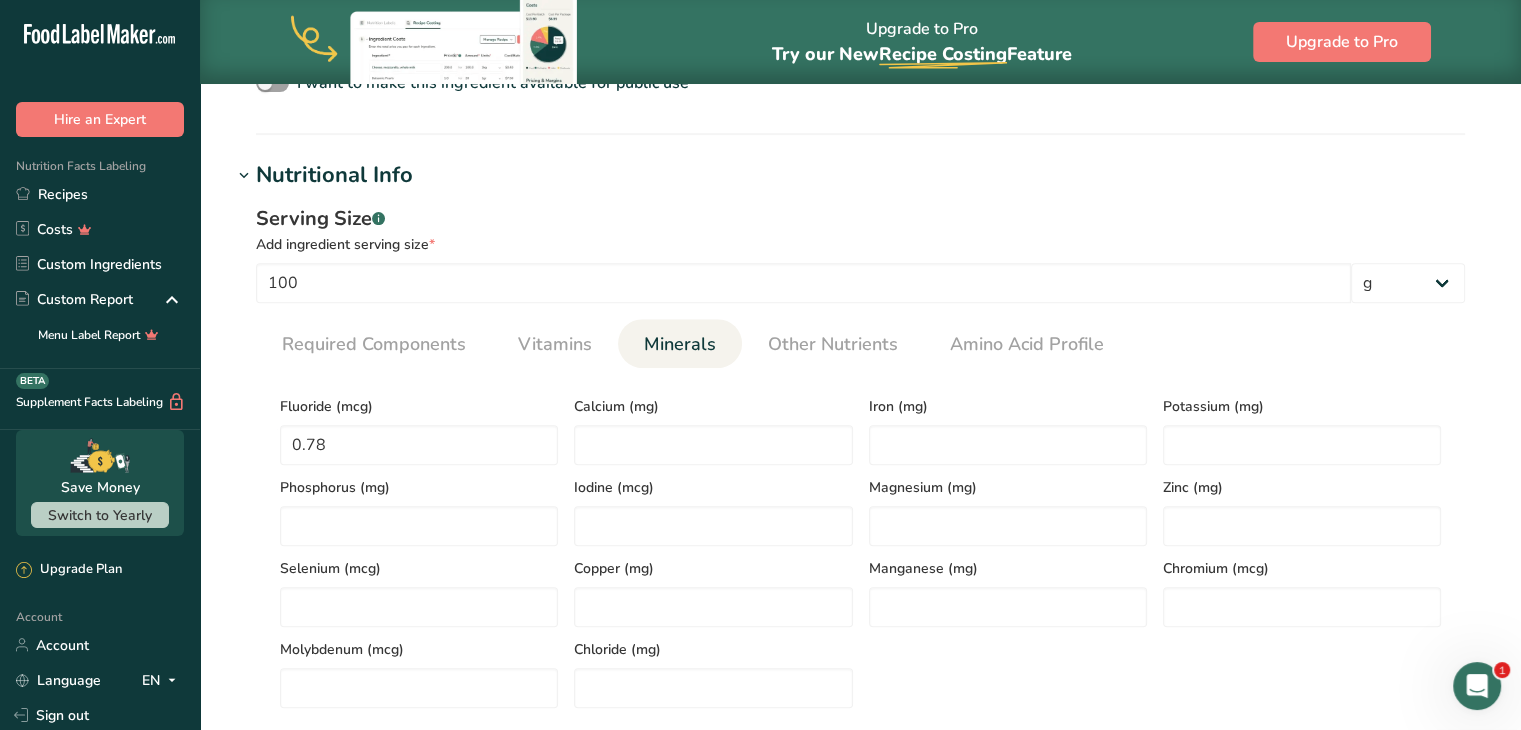 click on "Calcium
(mg)" at bounding box center [713, 406] 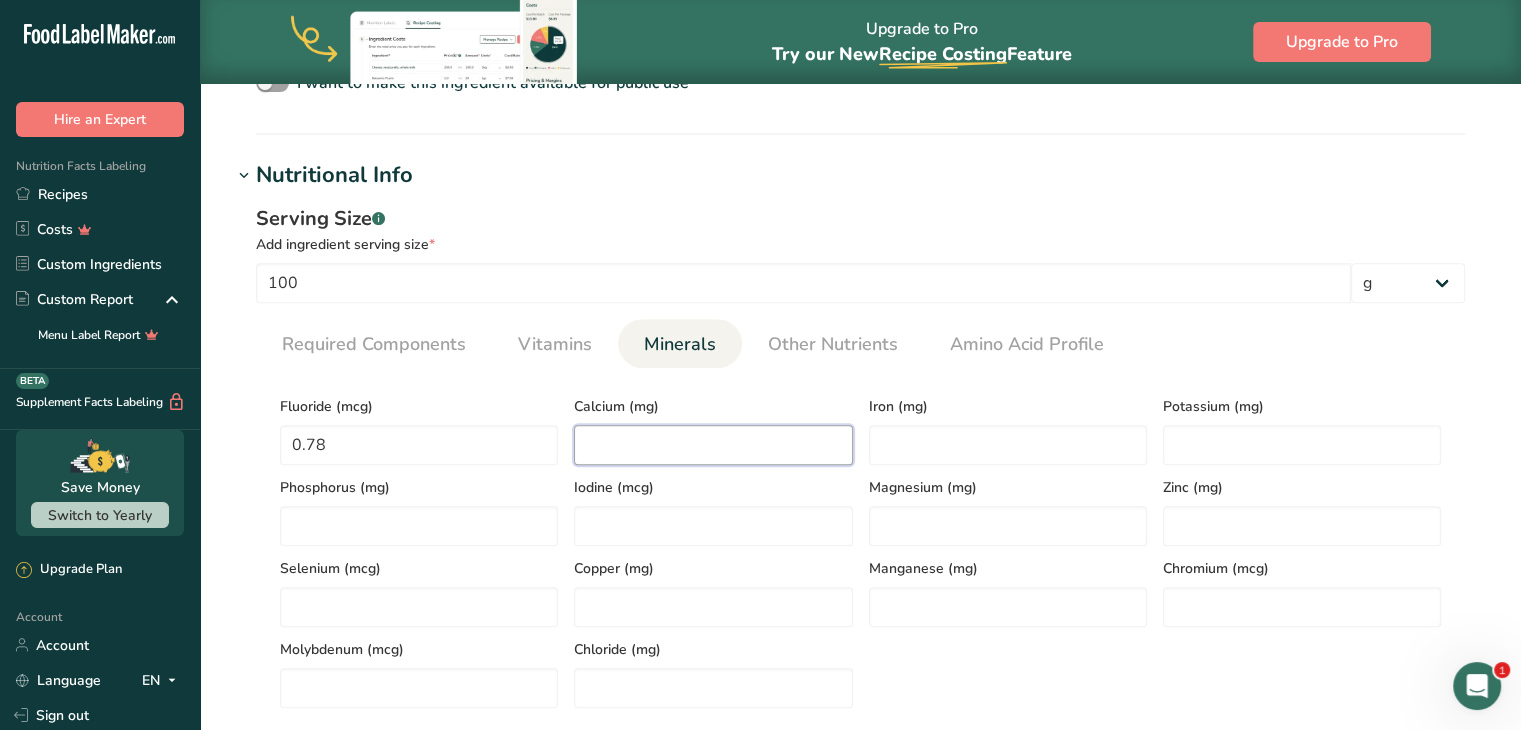 click at bounding box center (713, 445) 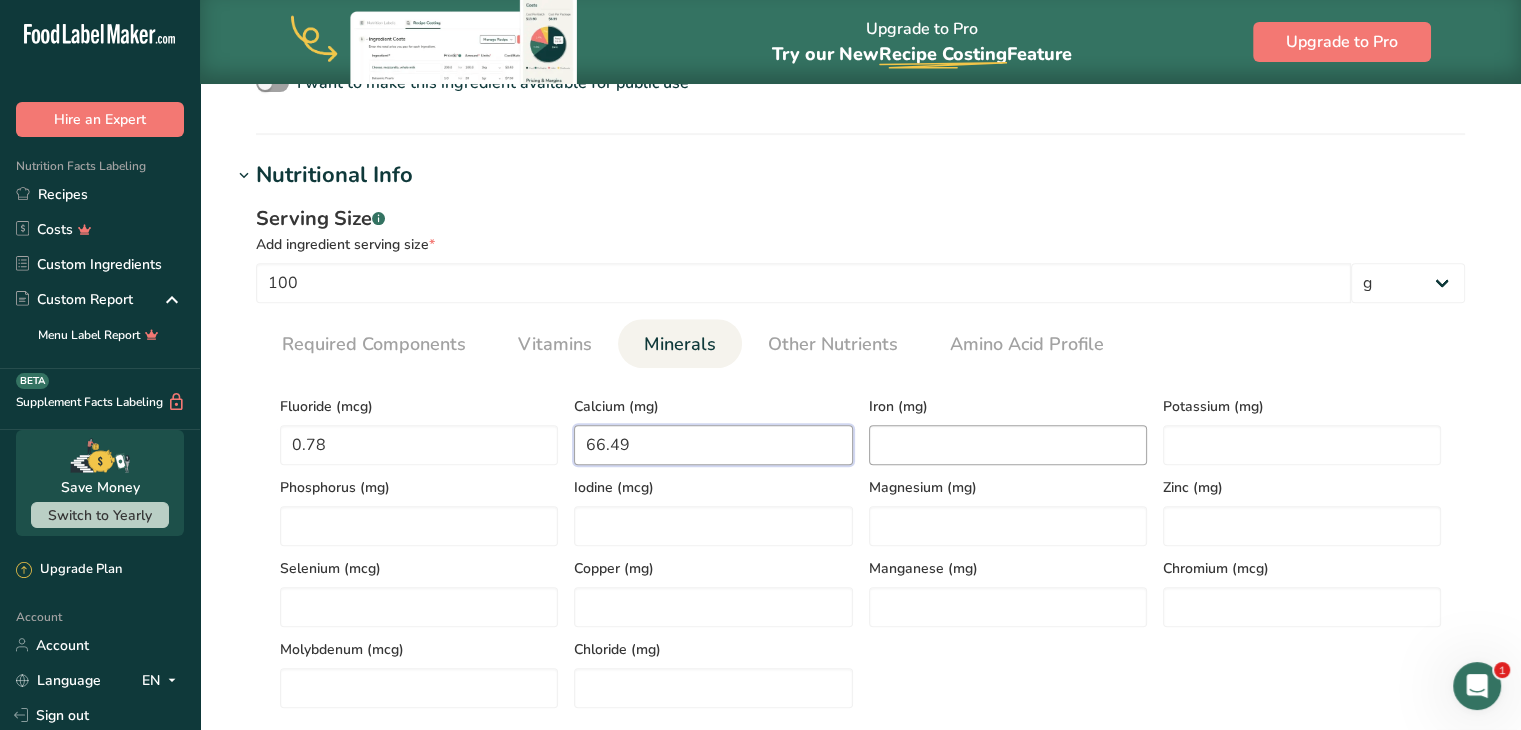 type on "66.49" 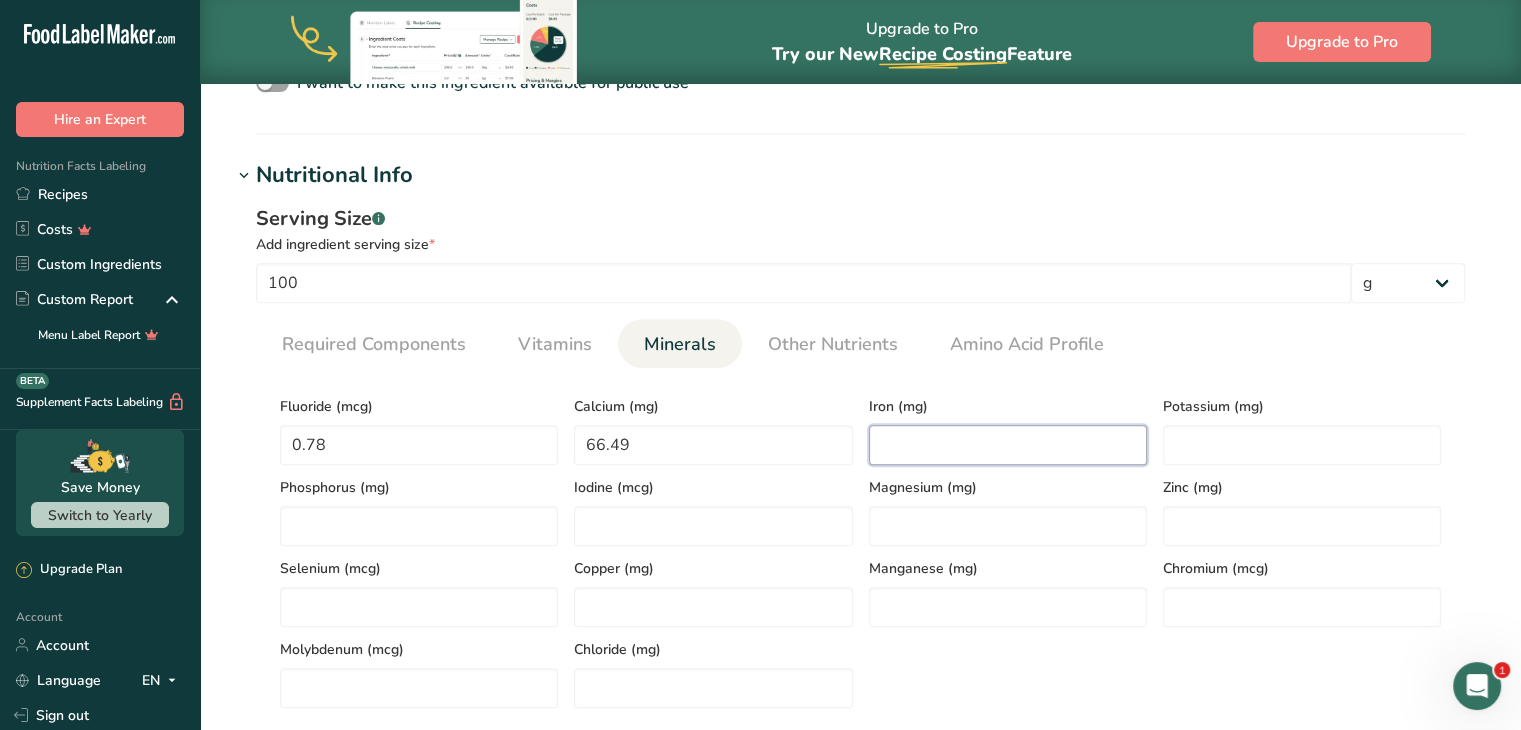 click at bounding box center [1008, 445] 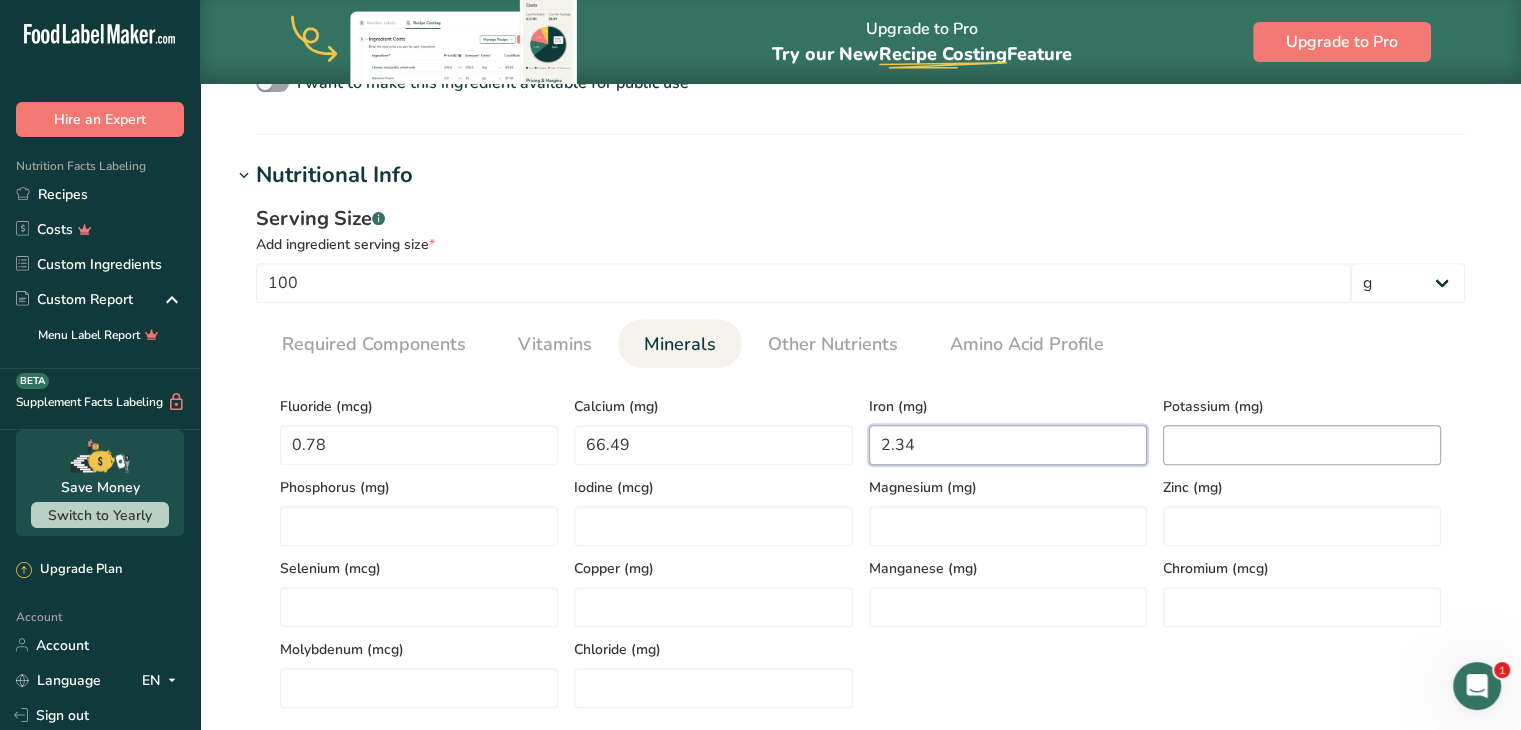type on "2.34" 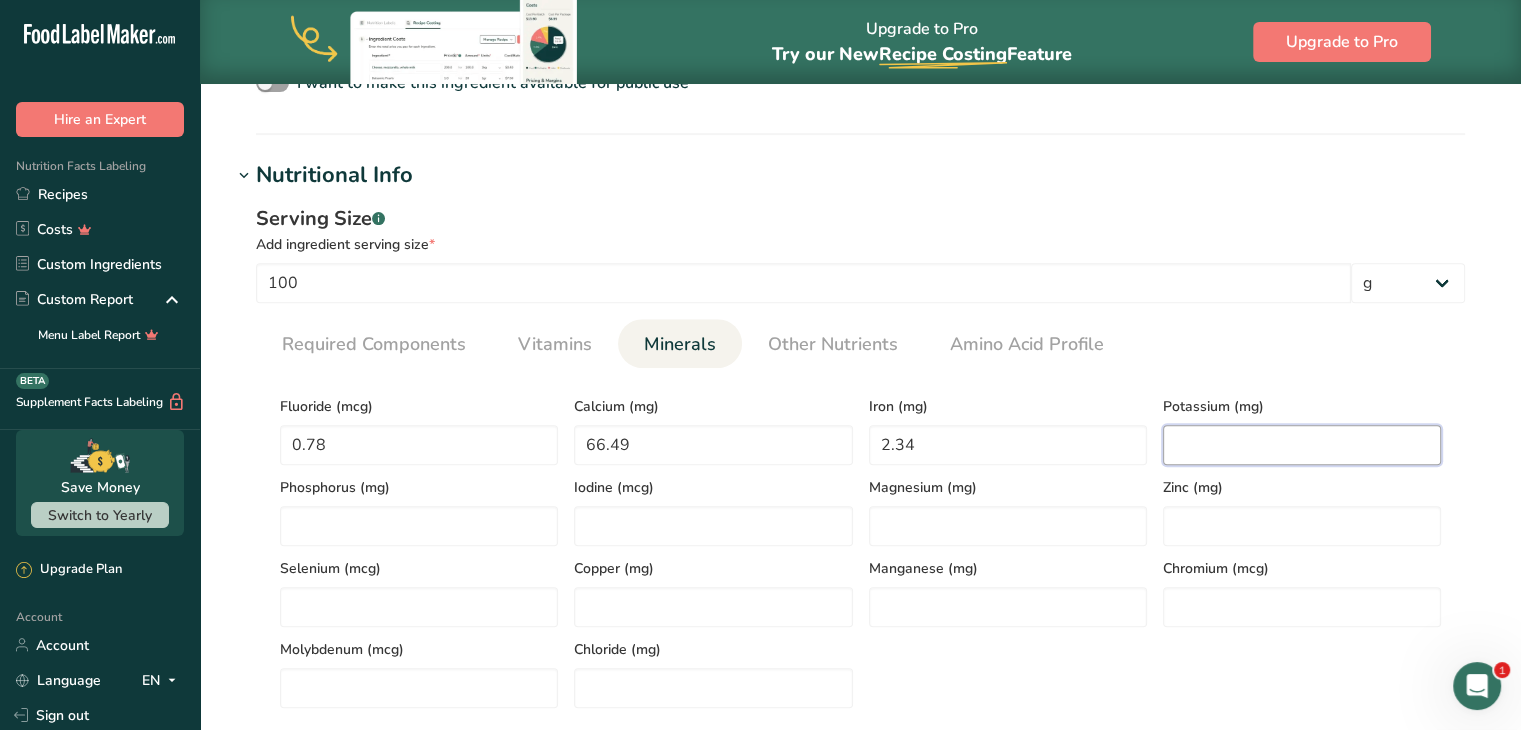 click at bounding box center (1302, 445) 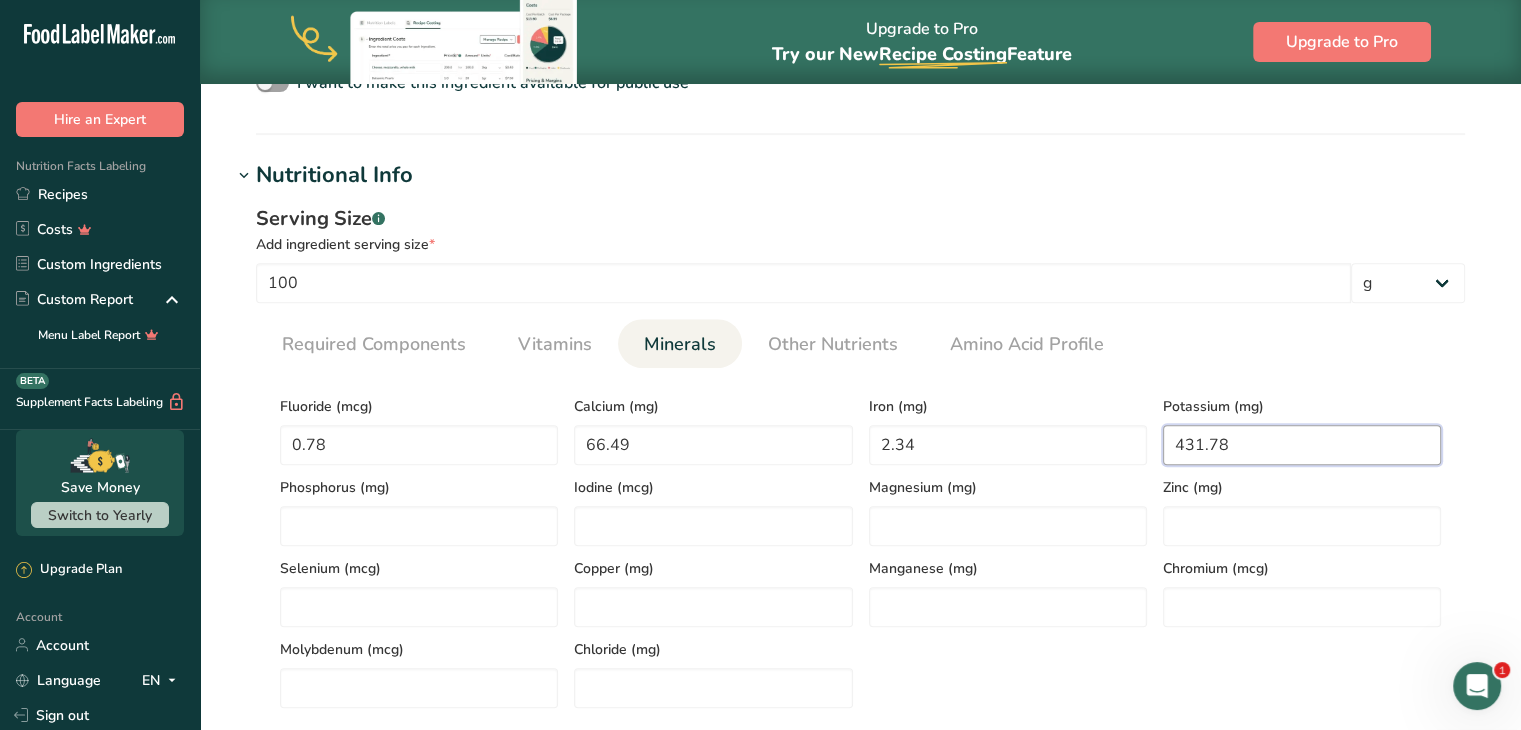 type on "431.78" 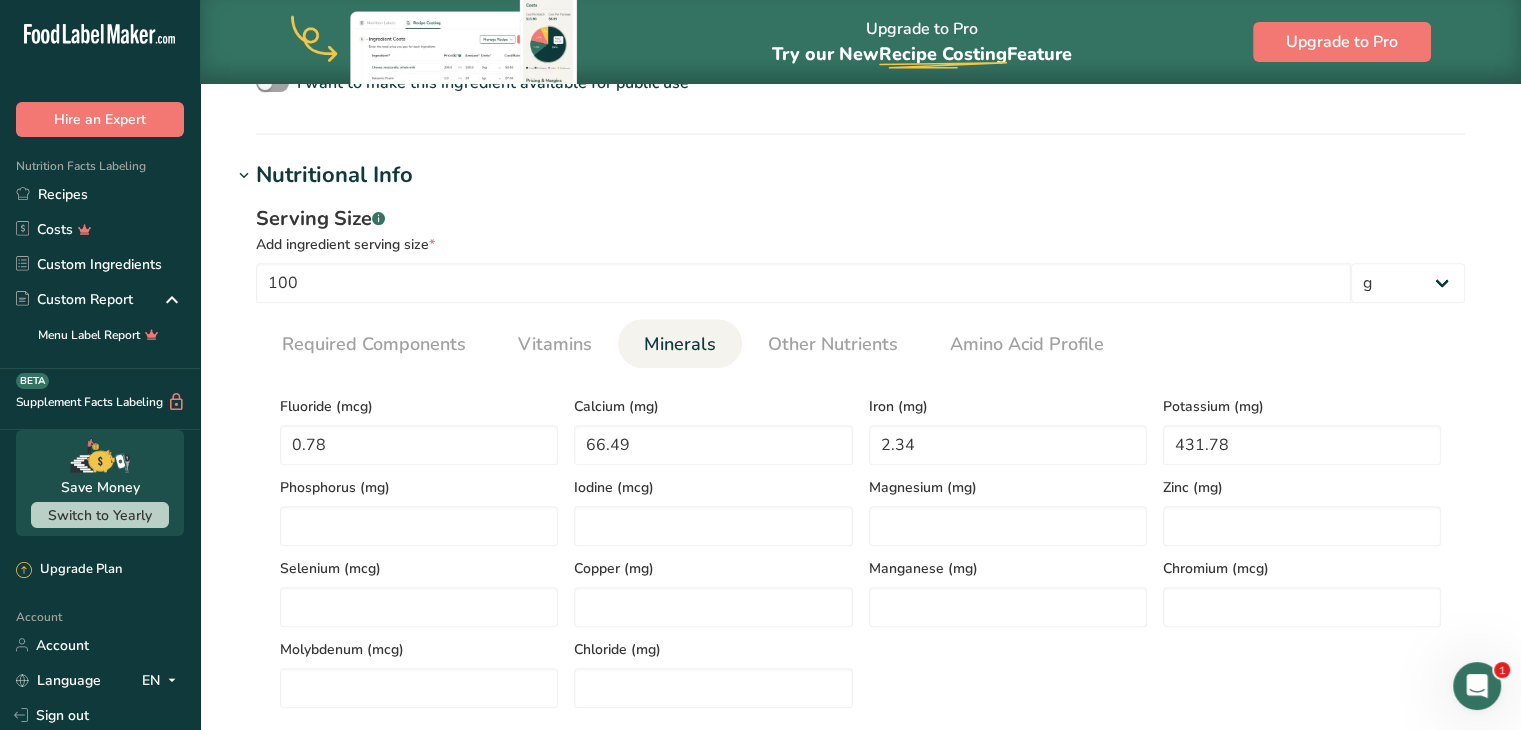 click on "Phosphorus
(mg)" at bounding box center [419, 505] 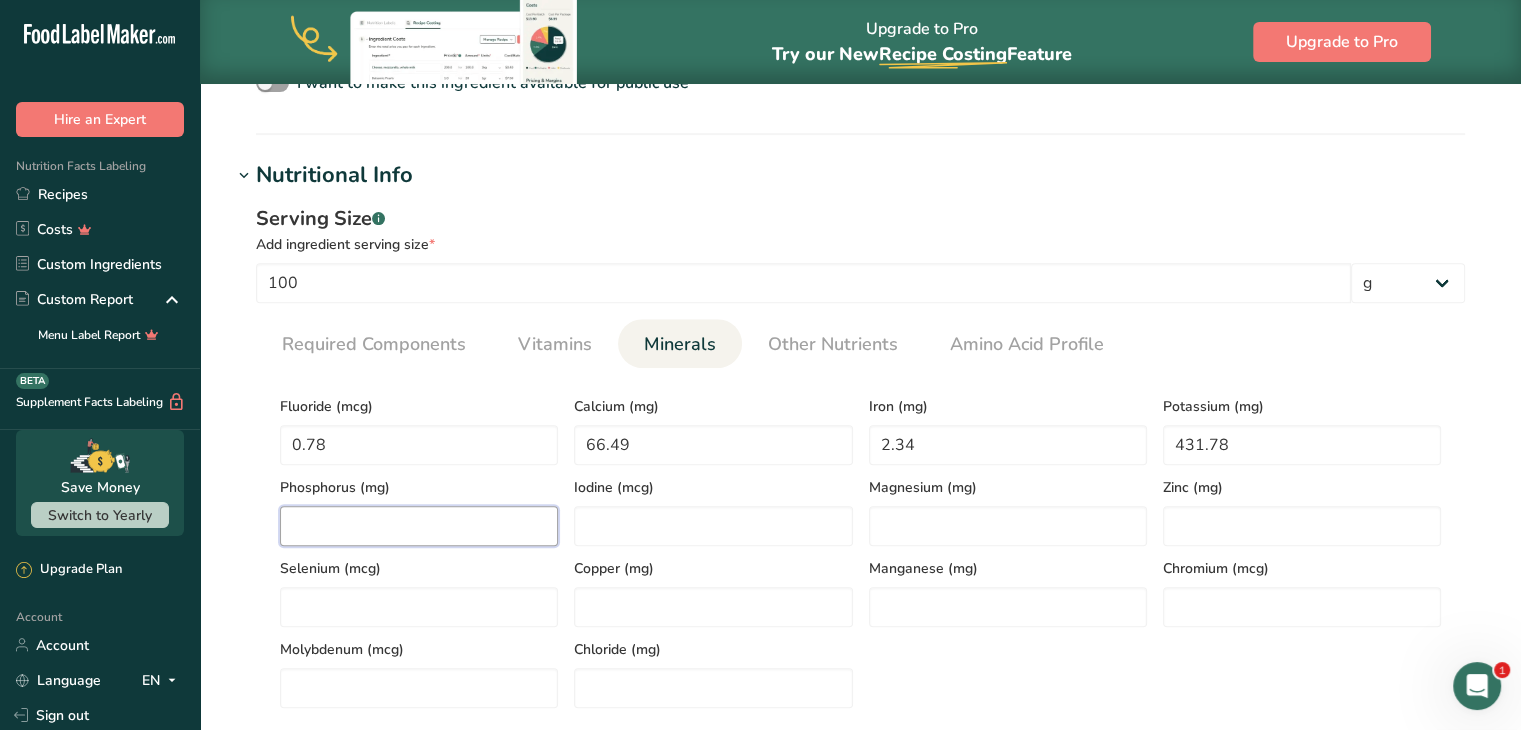 click at bounding box center [419, 526] 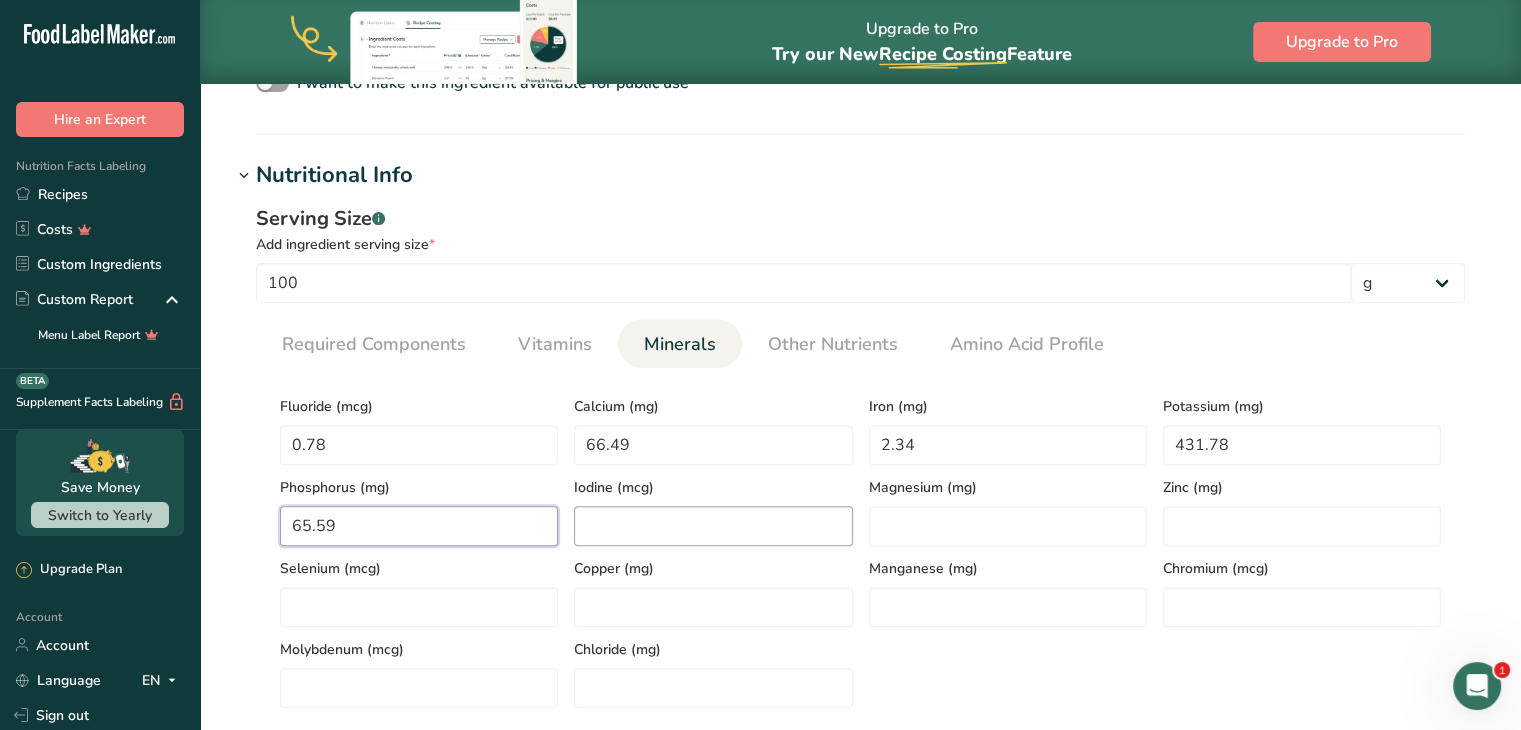 type on "65.59" 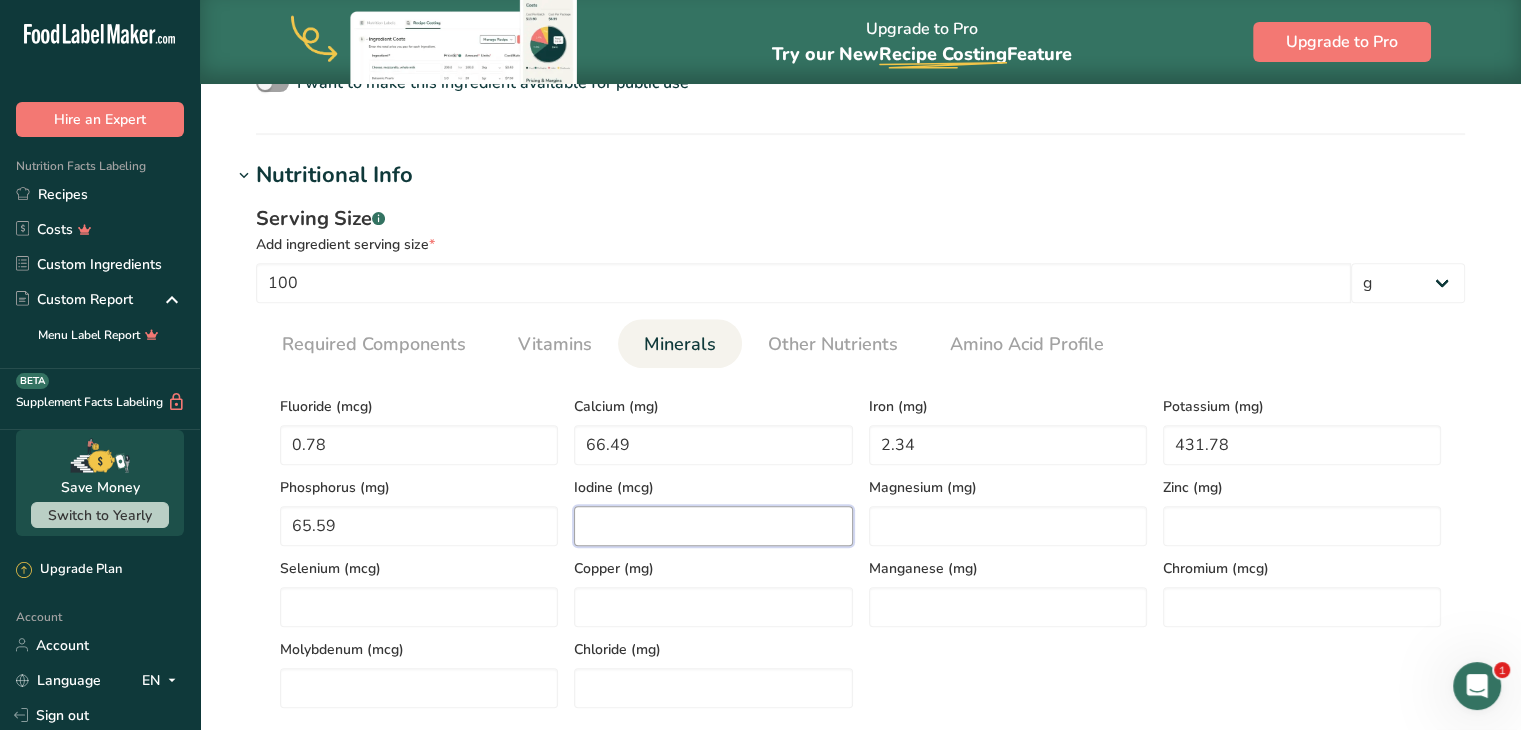 click at bounding box center (713, 526) 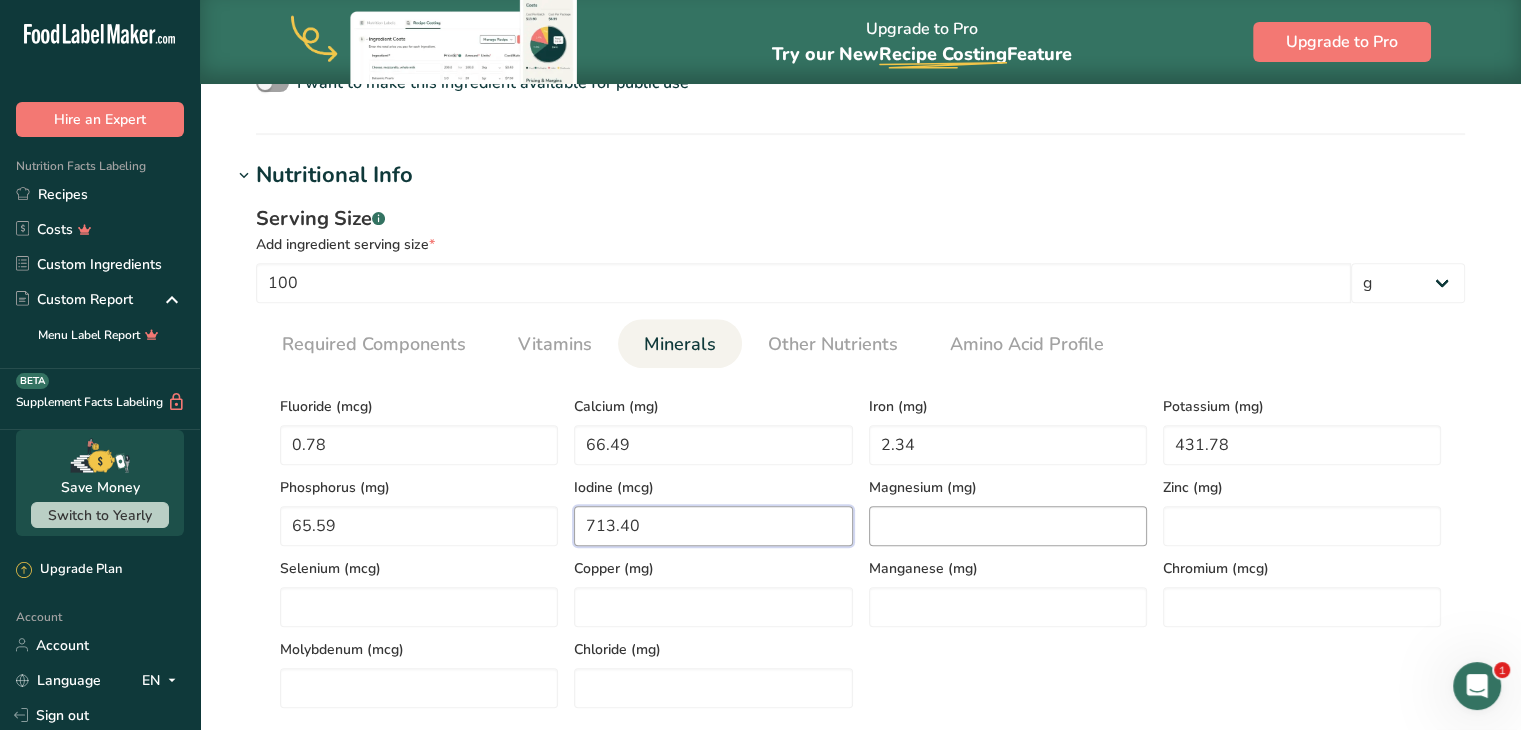 type on "713.40" 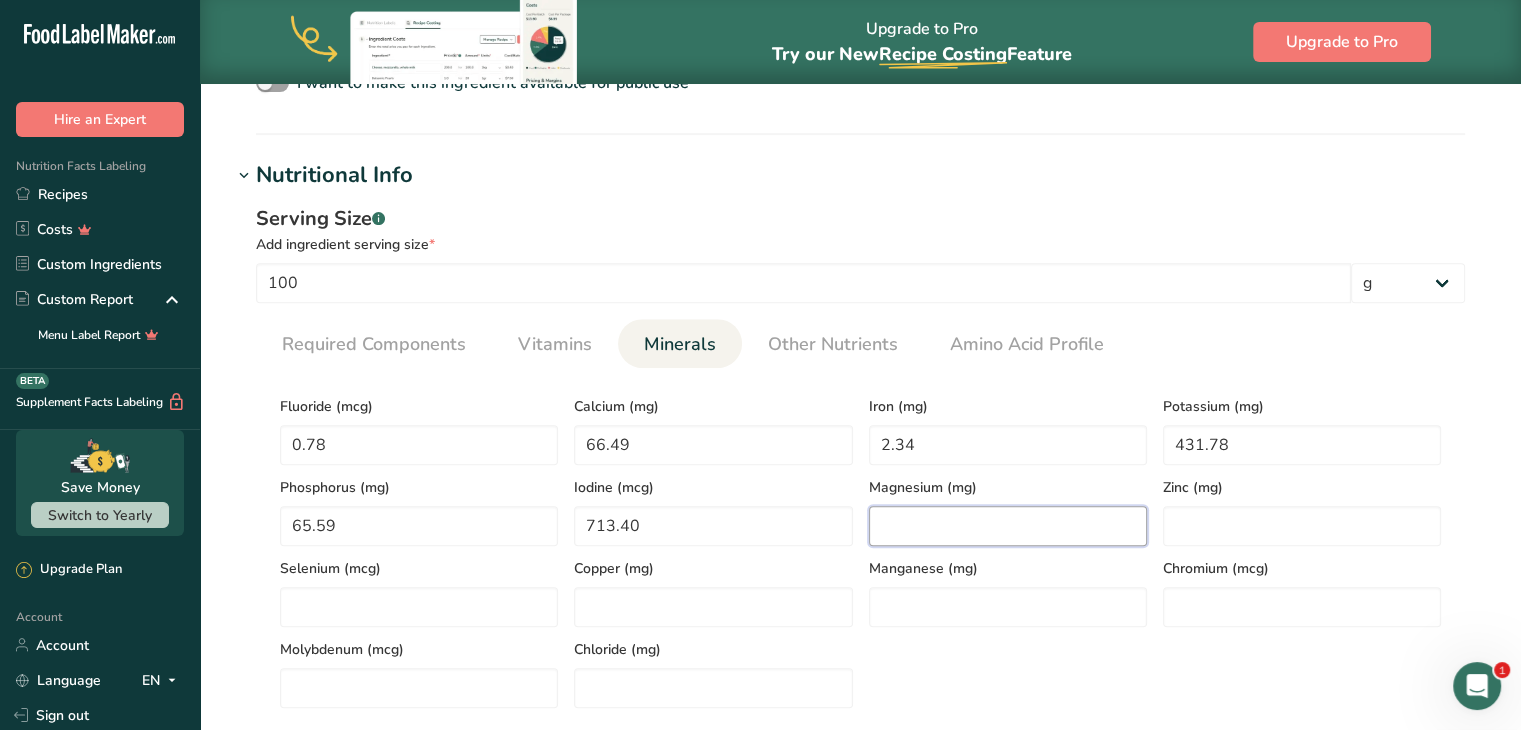 click at bounding box center (1008, 526) 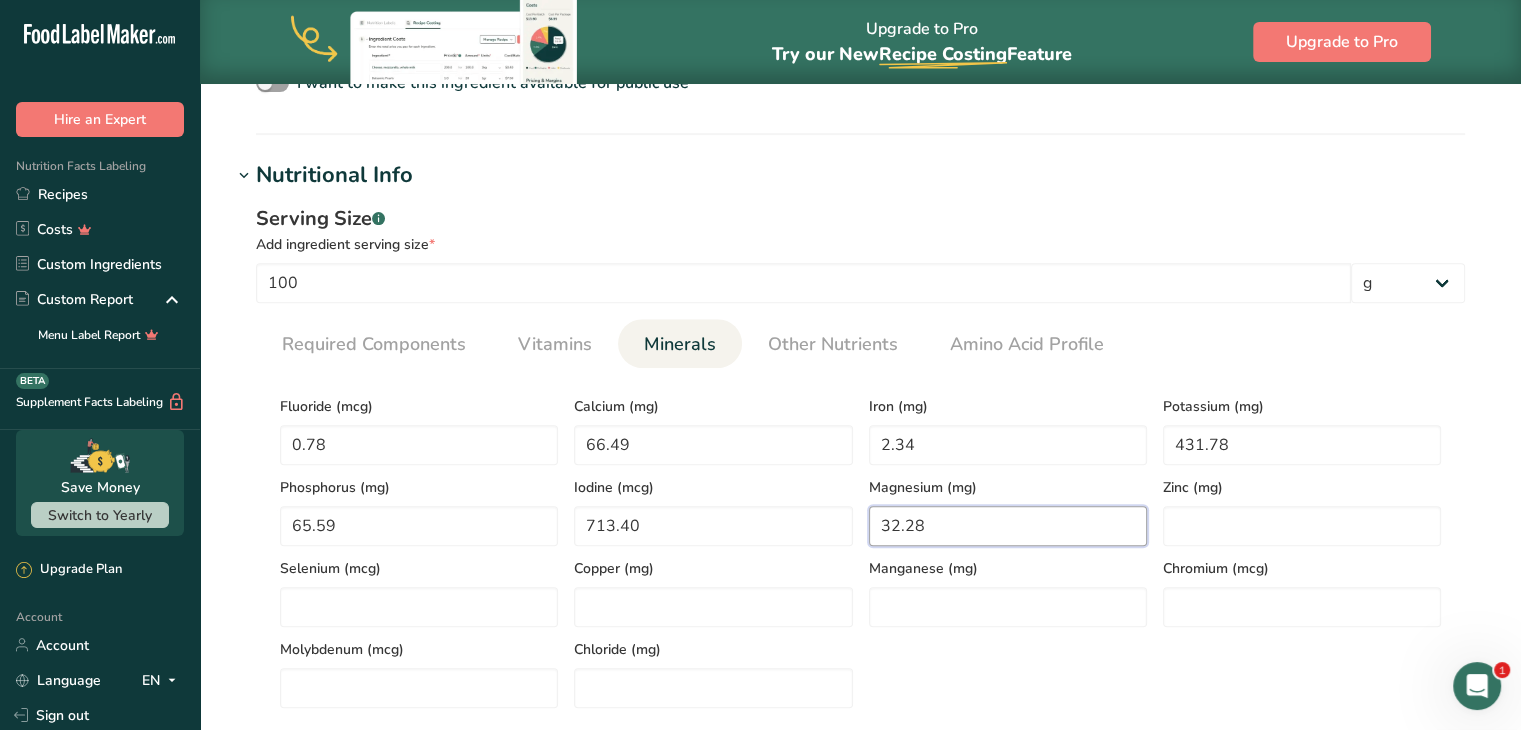 type on "32.28" 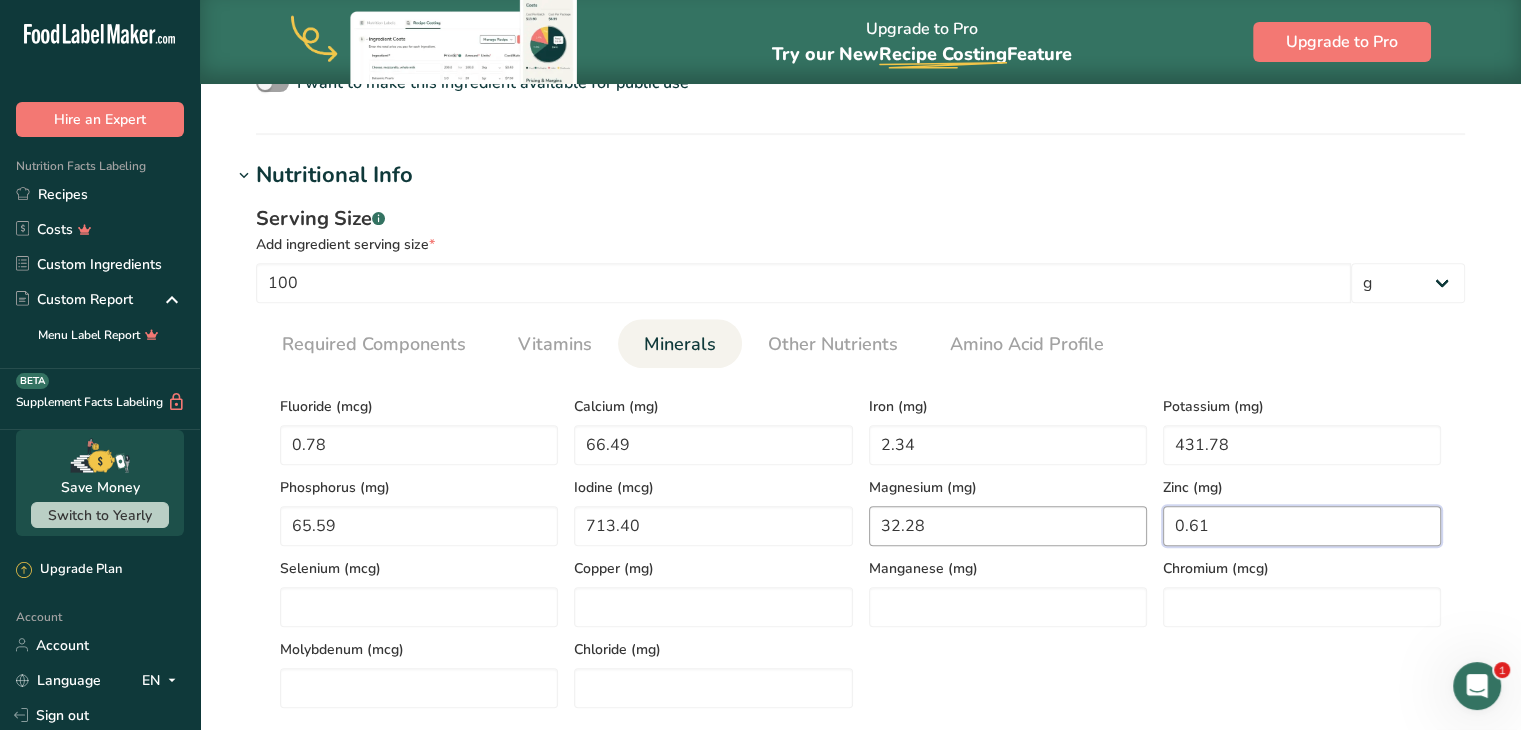 type on "0.61" 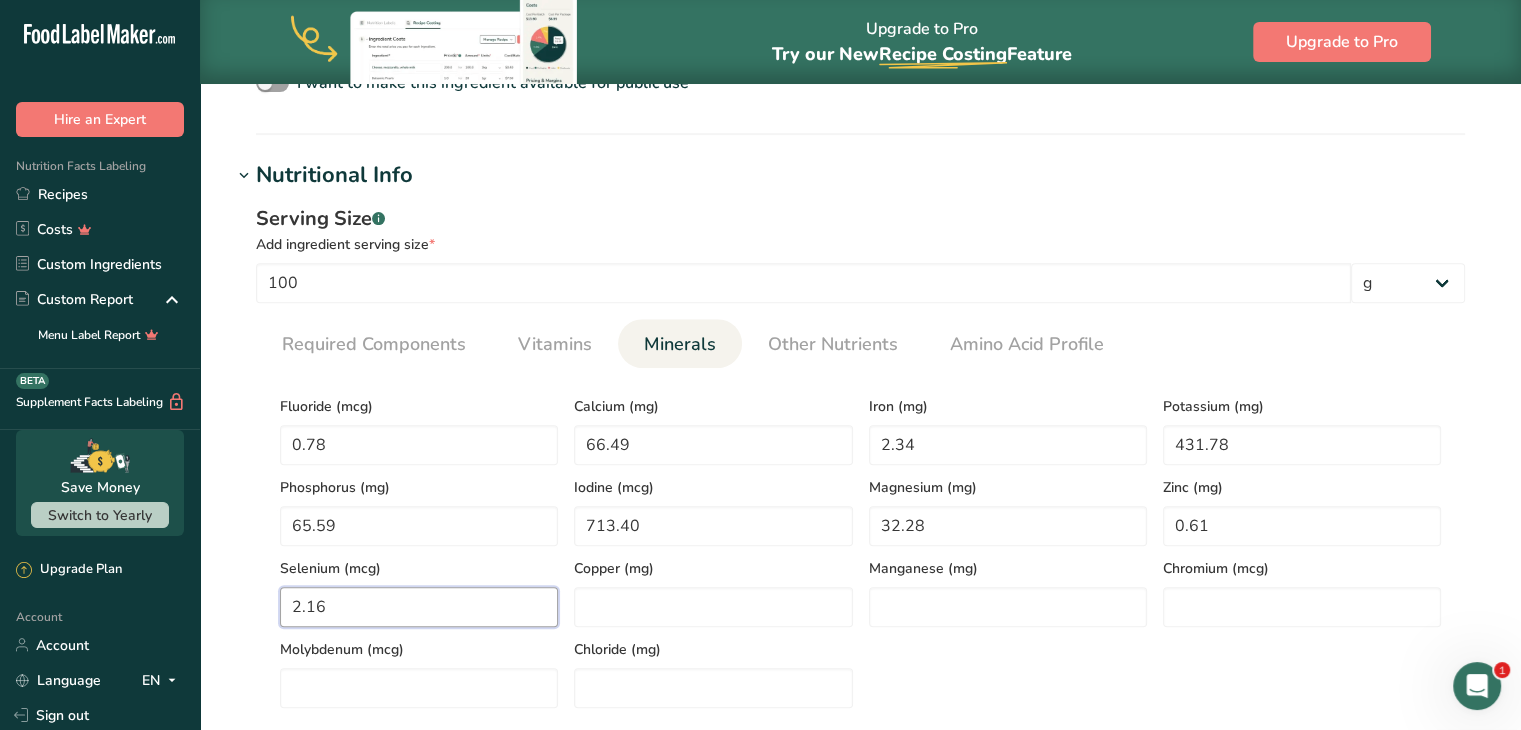 type on "2.16" 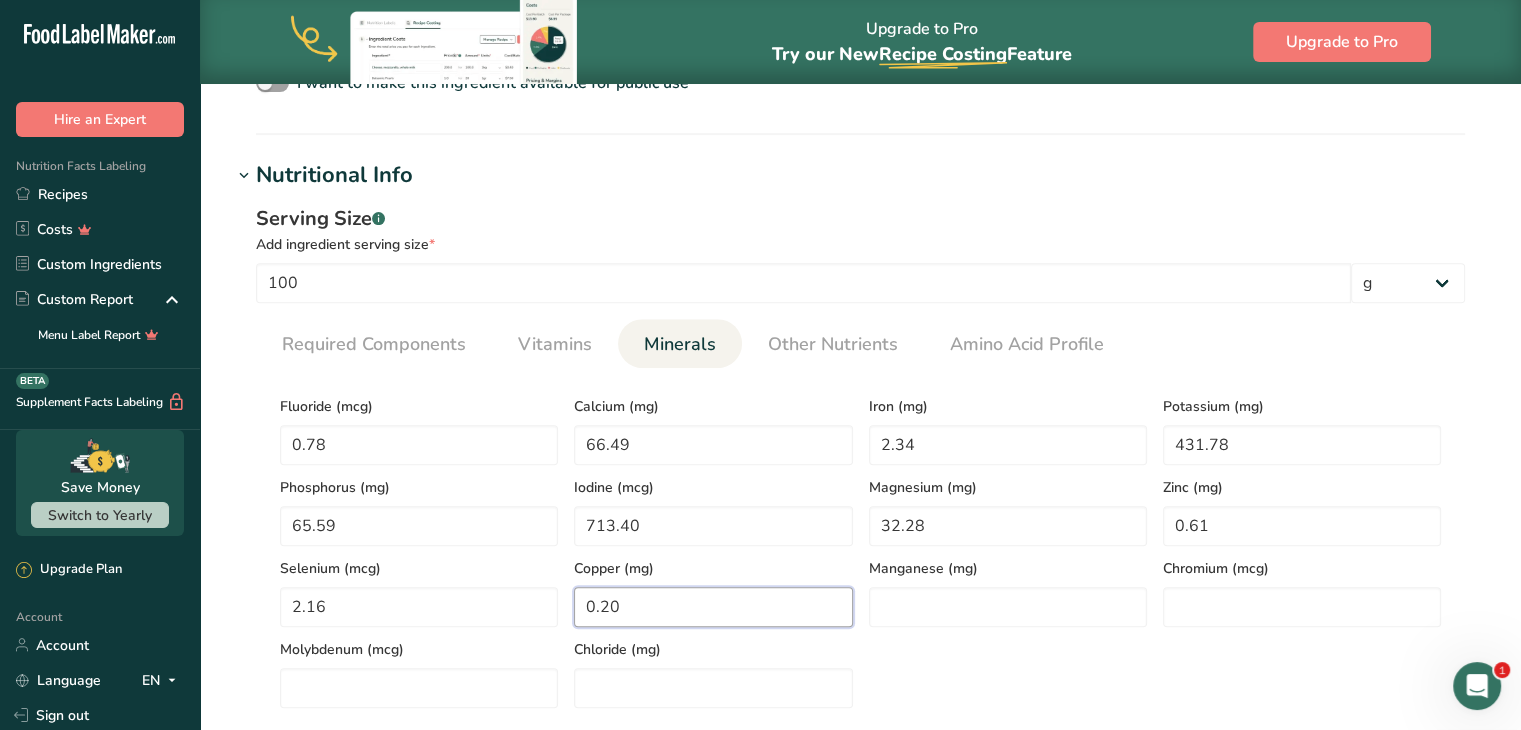type on "0.20" 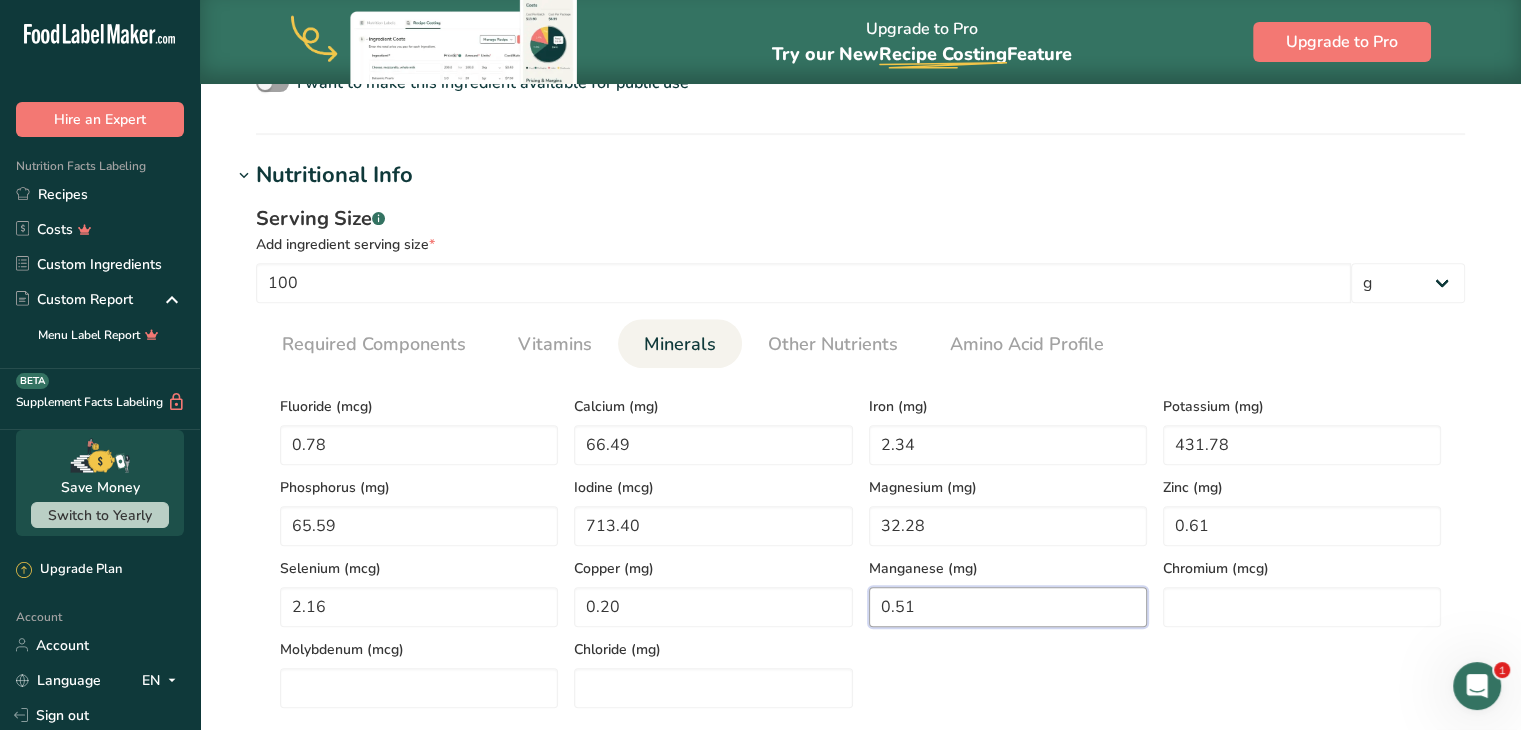 type on "0.51" 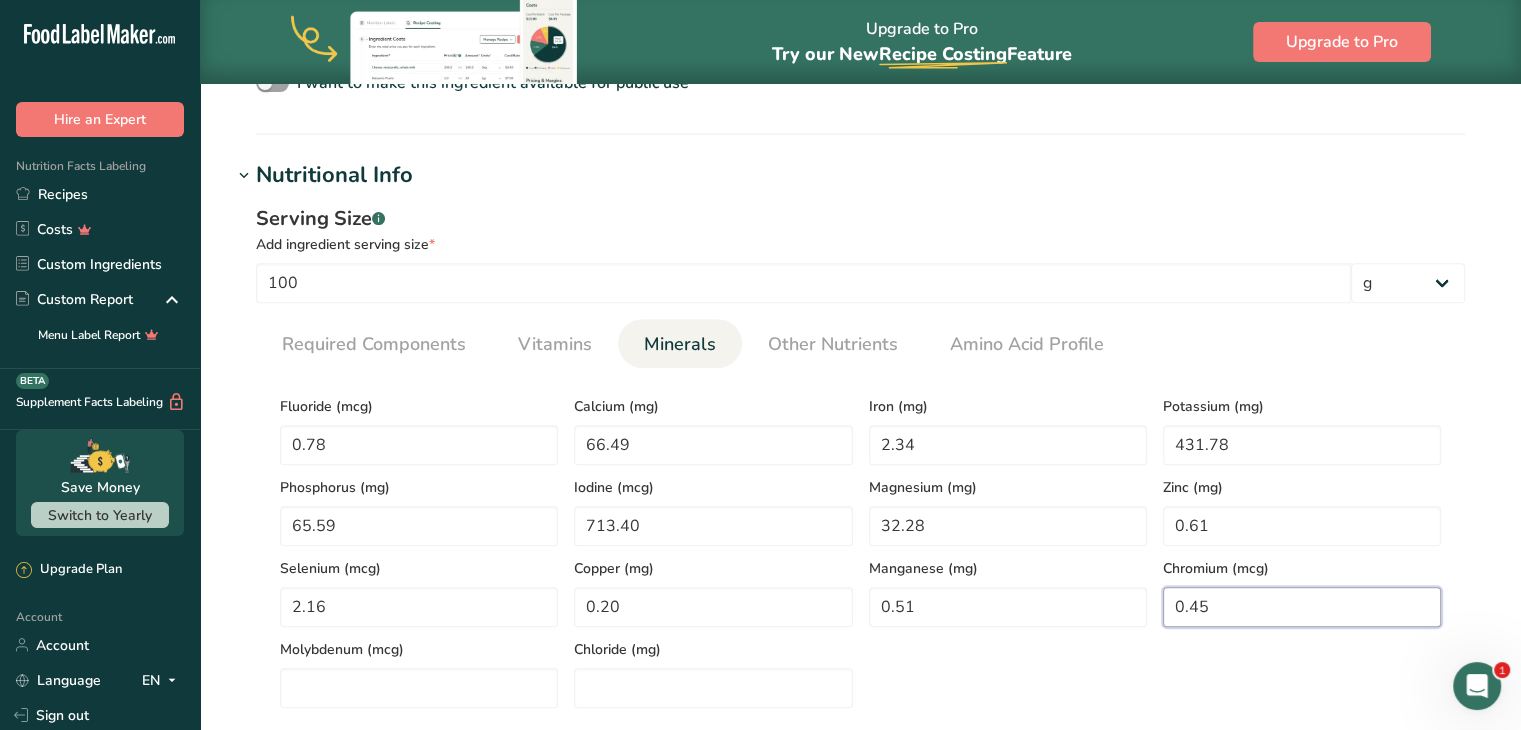 type on "0.45" 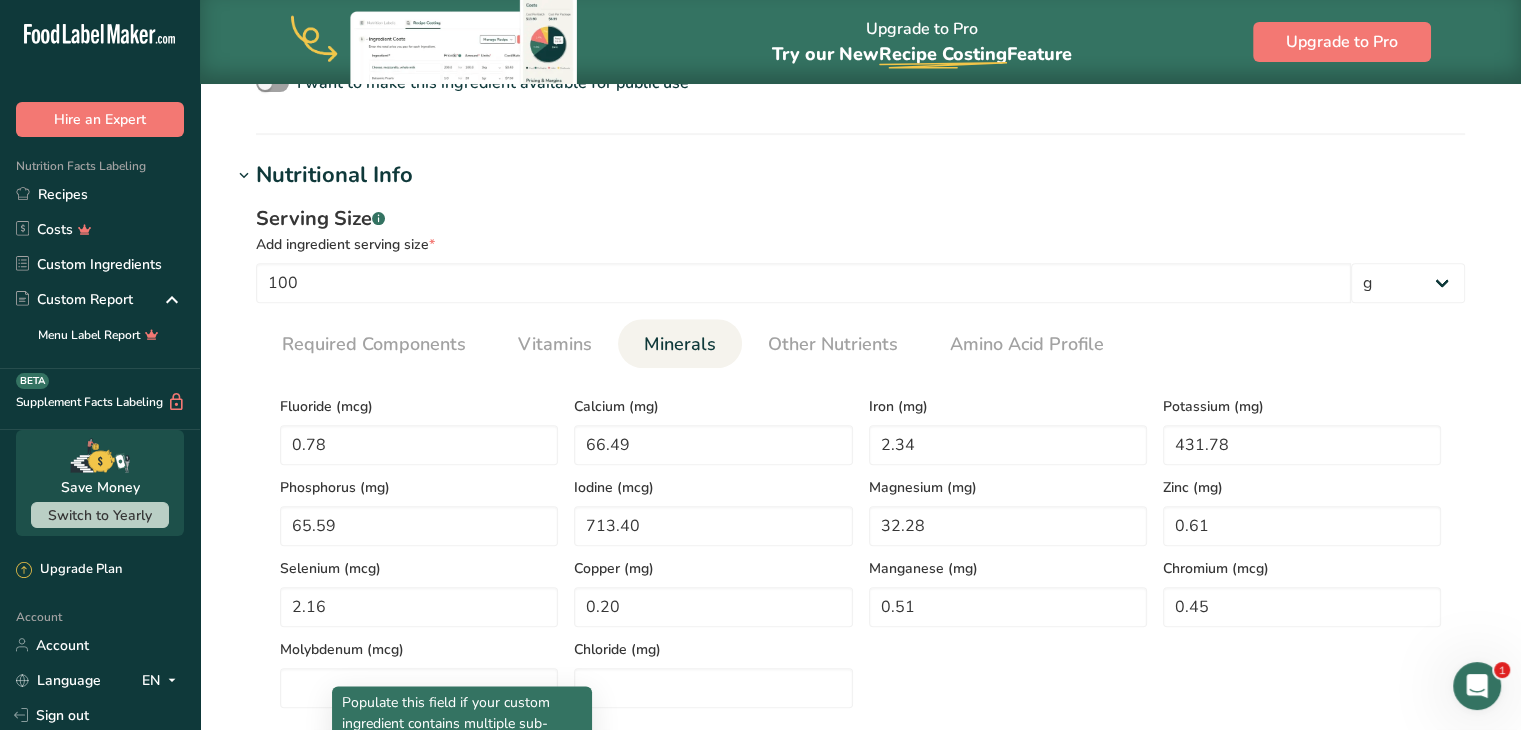 scroll, scrollTop: 1220, scrollLeft: 0, axis: vertical 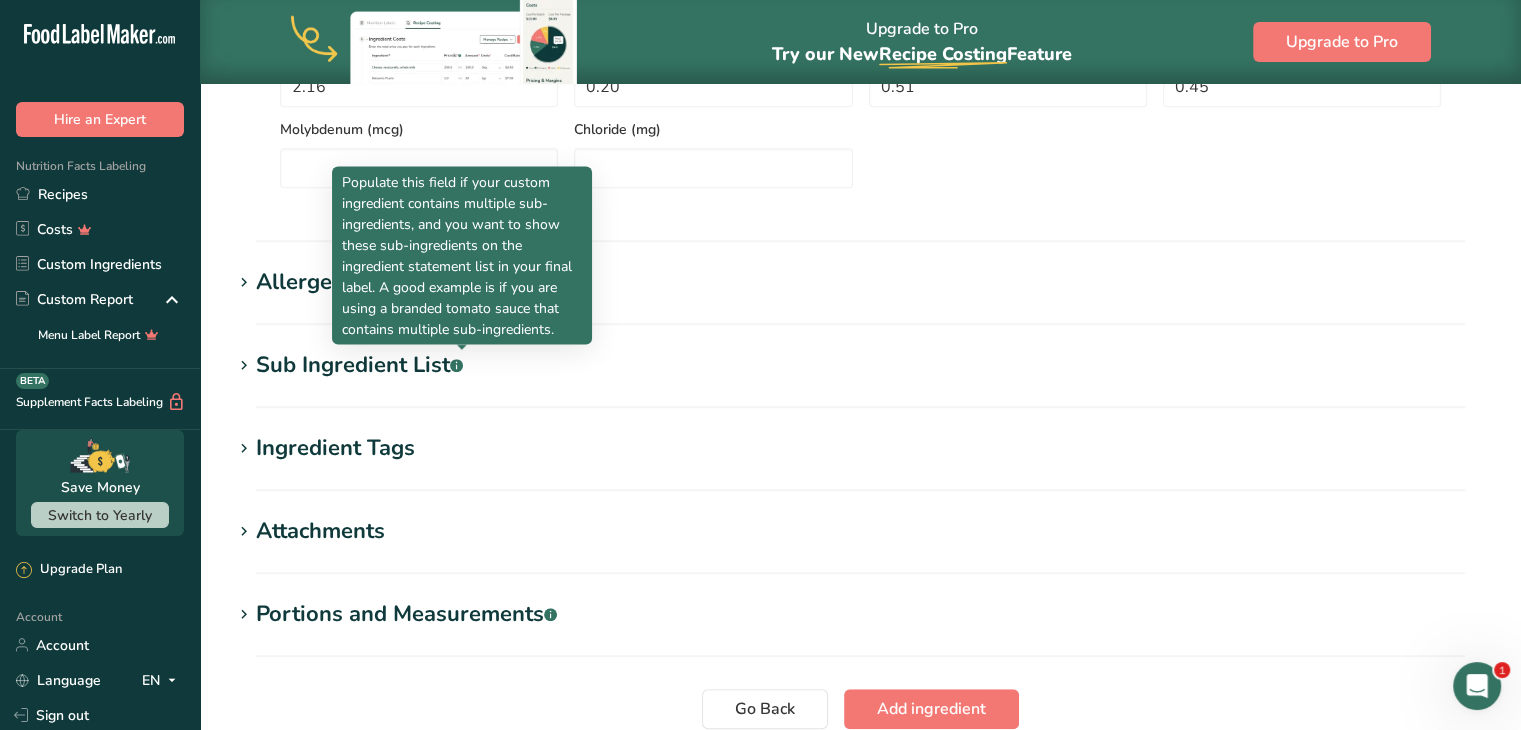 click on "Allergens
Add any known allergens associated with your ingredient
Soy
Tree Nuts
Wheat
Milk
Eggs
Fish
Peanuts
Sesame
Crustaceans
Sulphites
Celery
Mustard
Lupins
[GEOGRAPHIC_DATA]
[GEOGRAPHIC_DATA]
[GEOGRAPHIC_DATA]
Beech nut
Brazil nut
Butternut
Cashew
Chestnut
[GEOGRAPHIC_DATA]
[GEOGRAPHIC_DATA]
Hazelnut
Gingko nut" at bounding box center [860, 295] 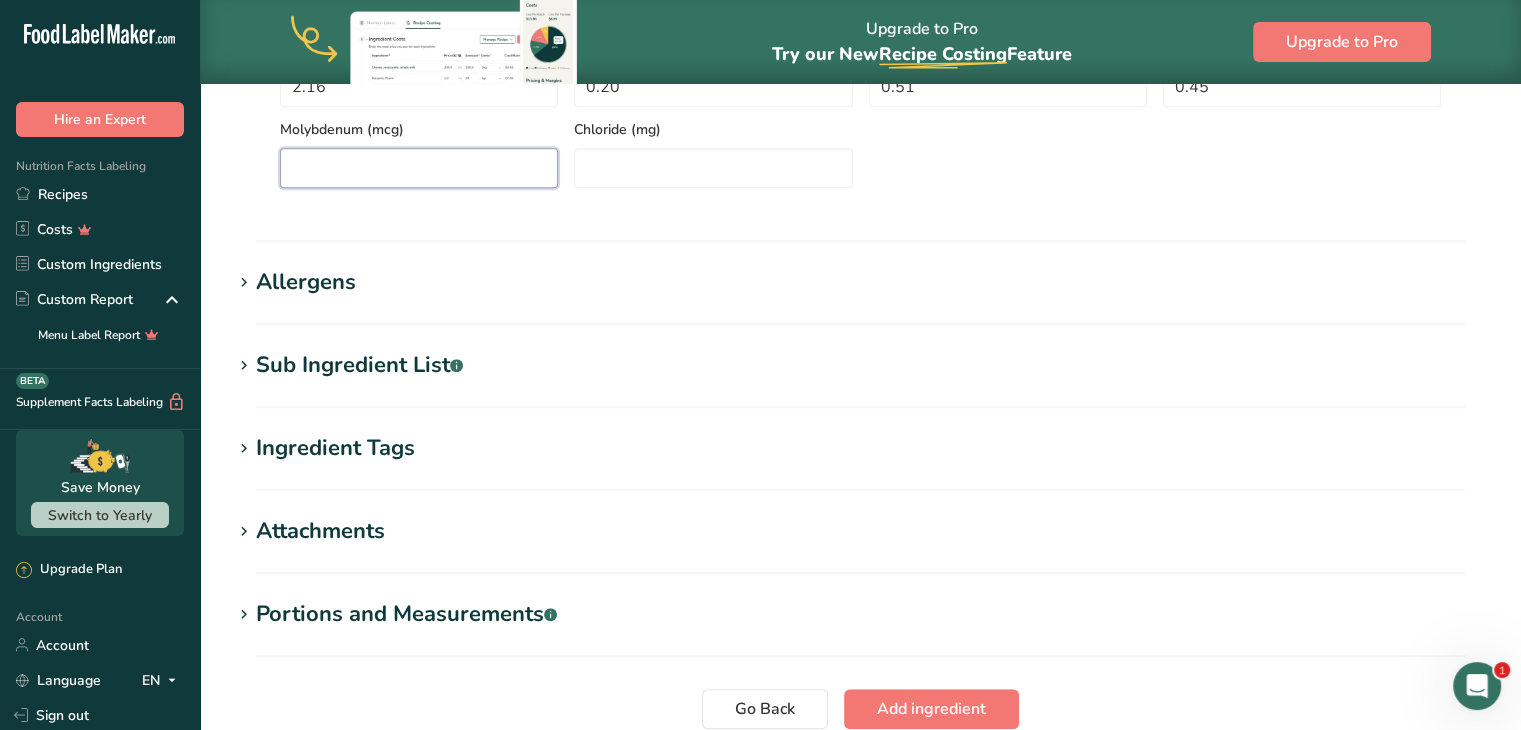 click at bounding box center (419, 168) 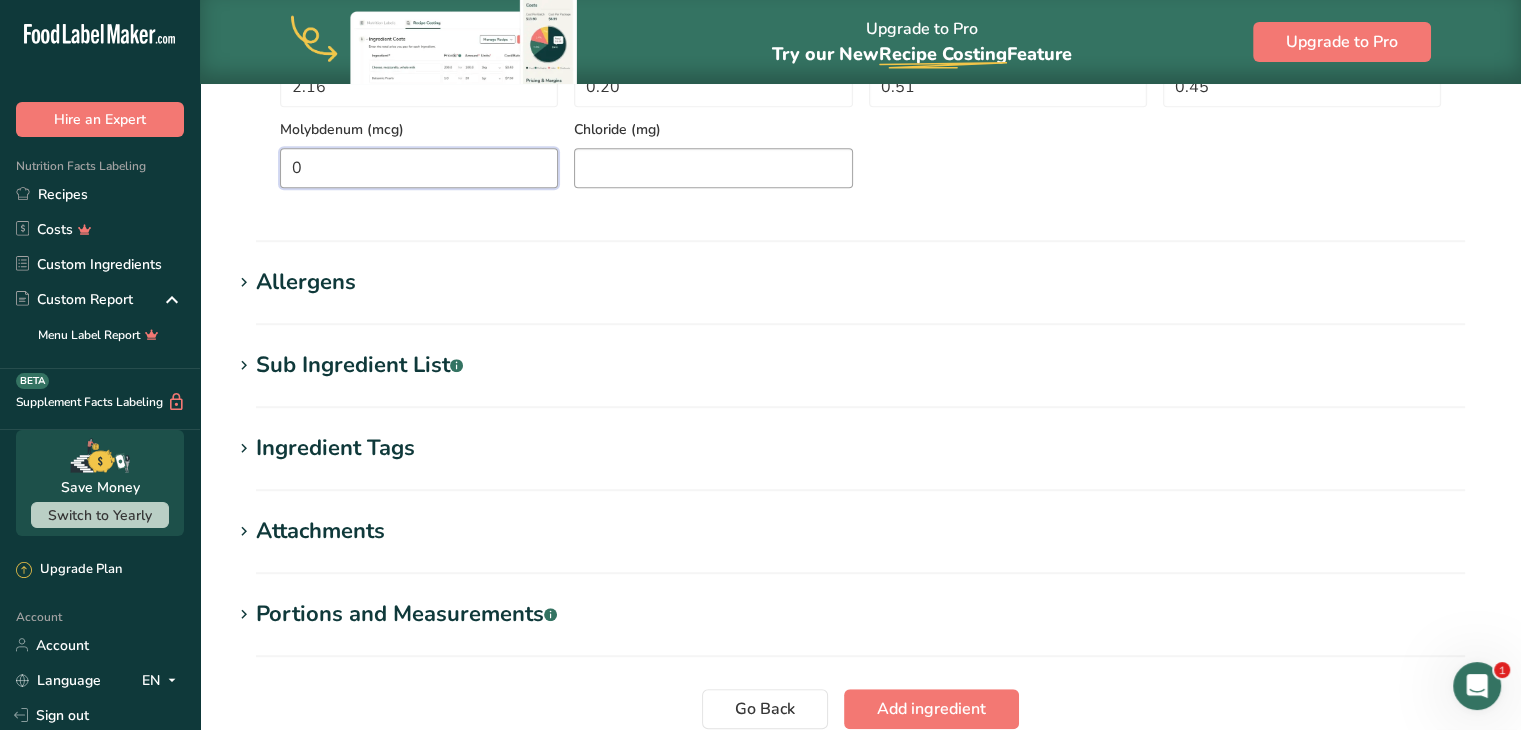 type on "0" 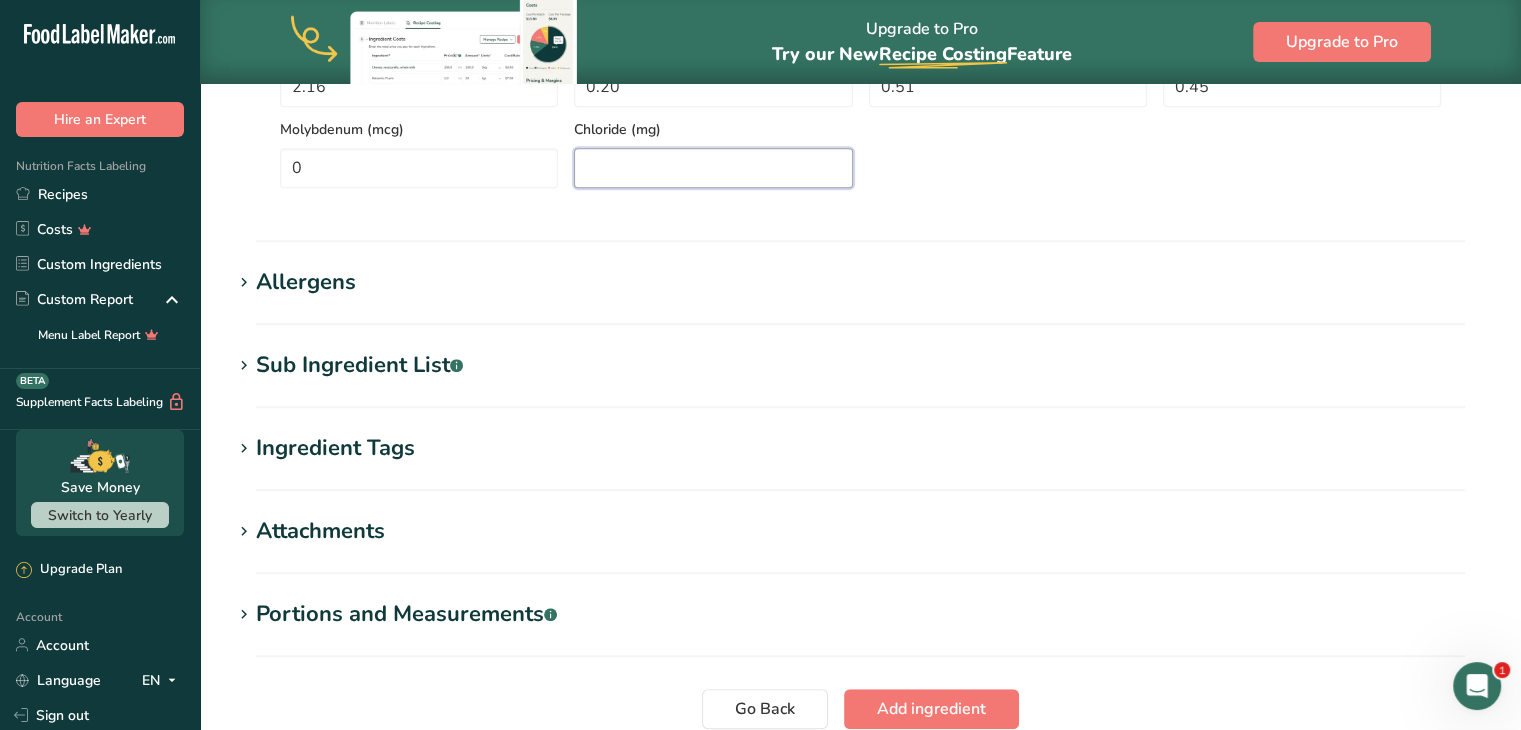 click at bounding box center (713, 168) 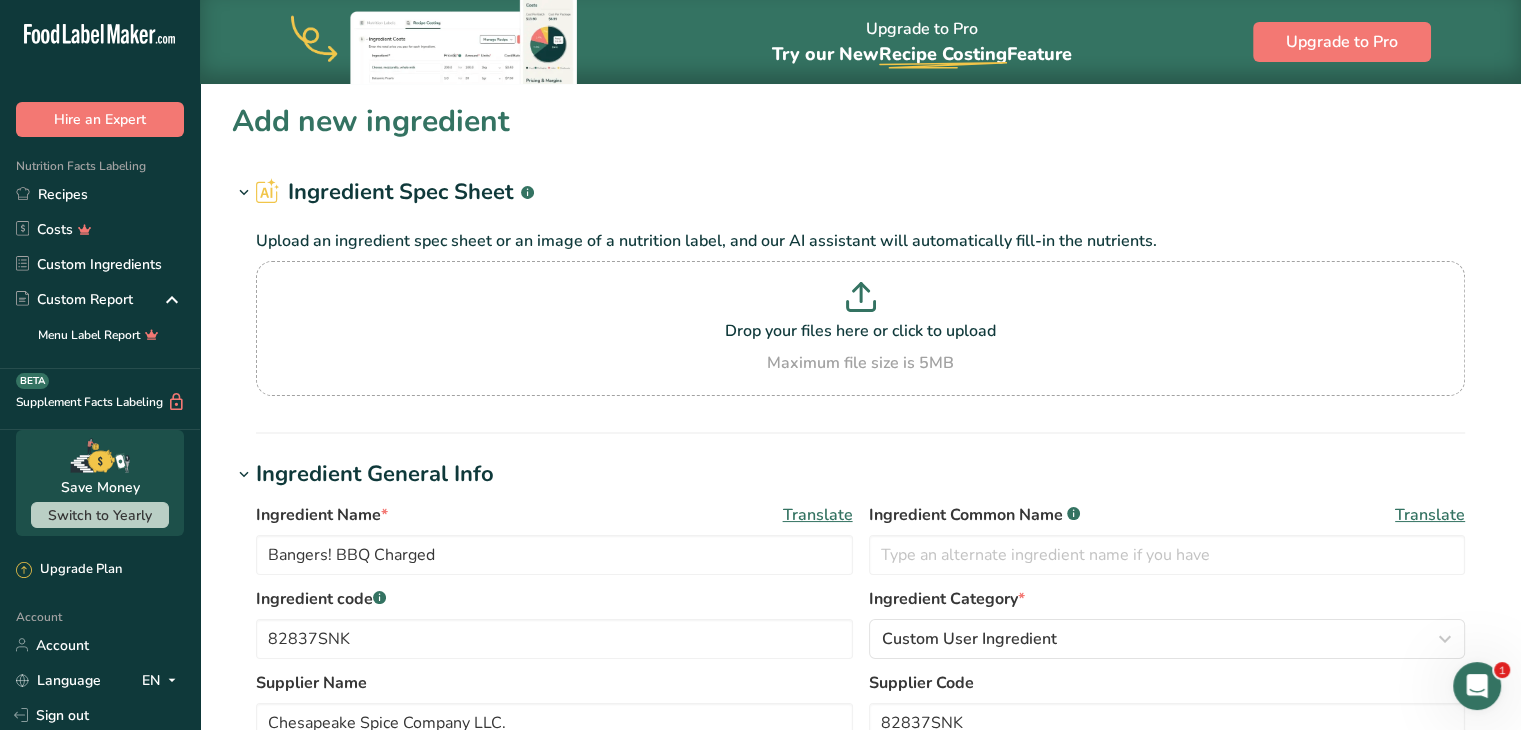 scroll, scrollTop: 500, scrollLeft: 0, axis: vertical 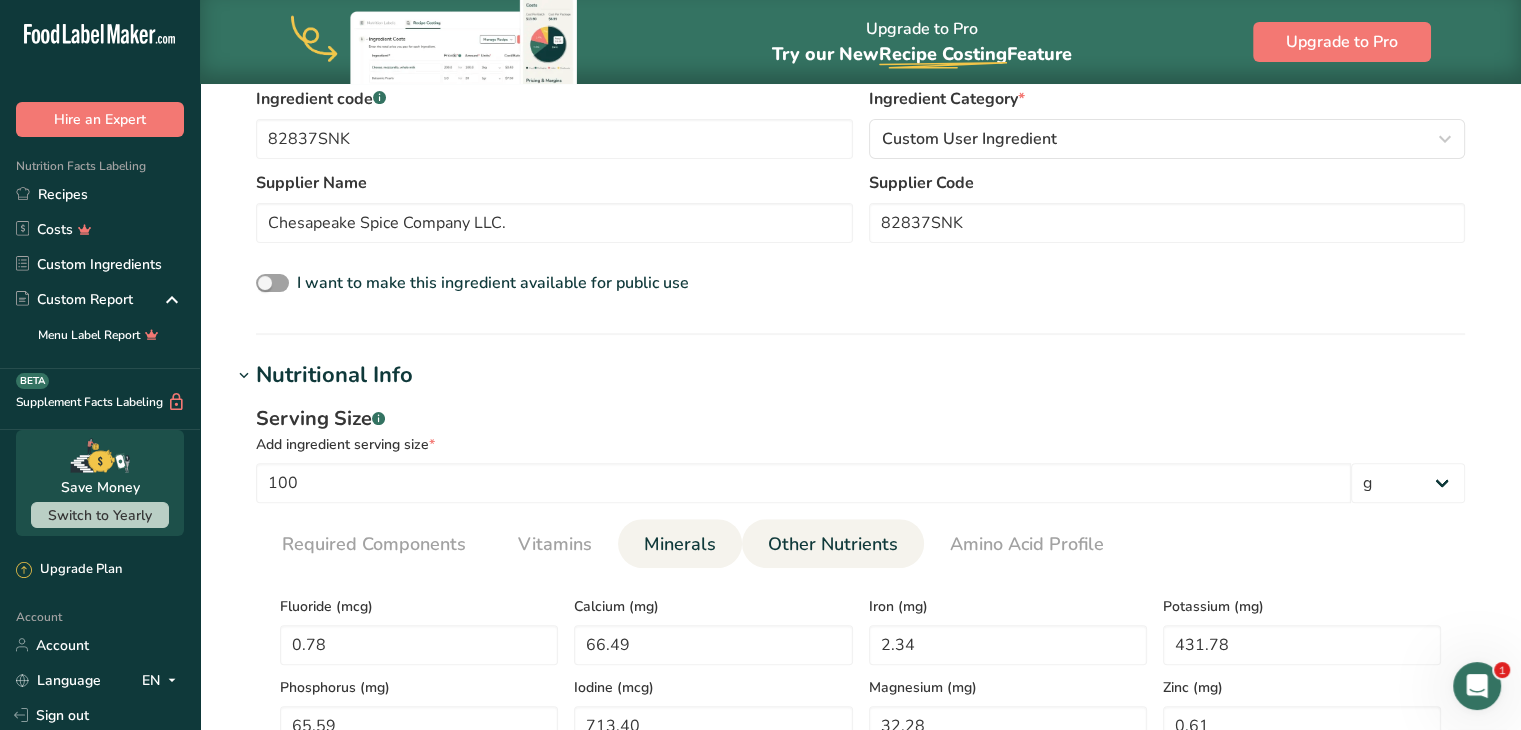 type on "0" 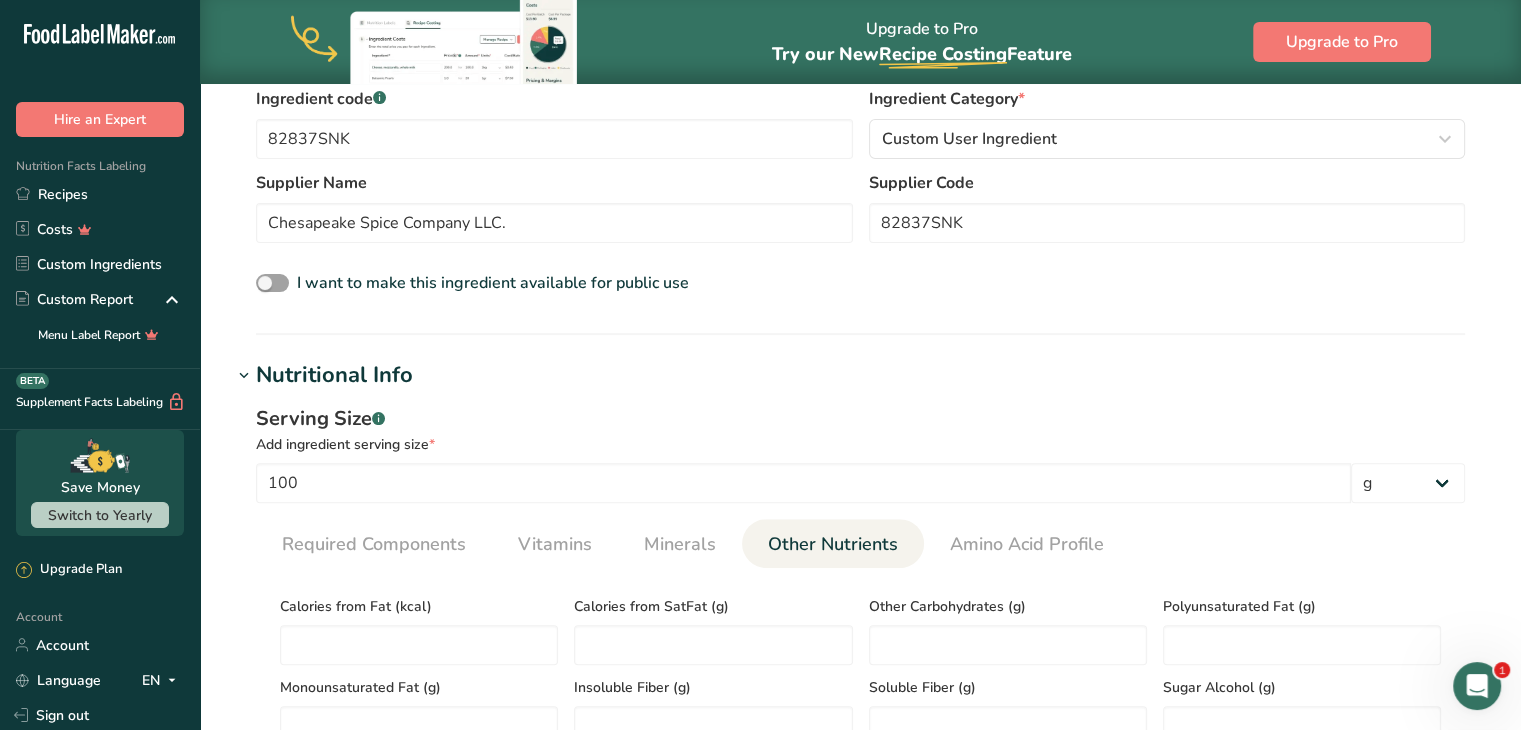 click on "Monounsaturated Fat
(g)" at bounding box center [419, 705] 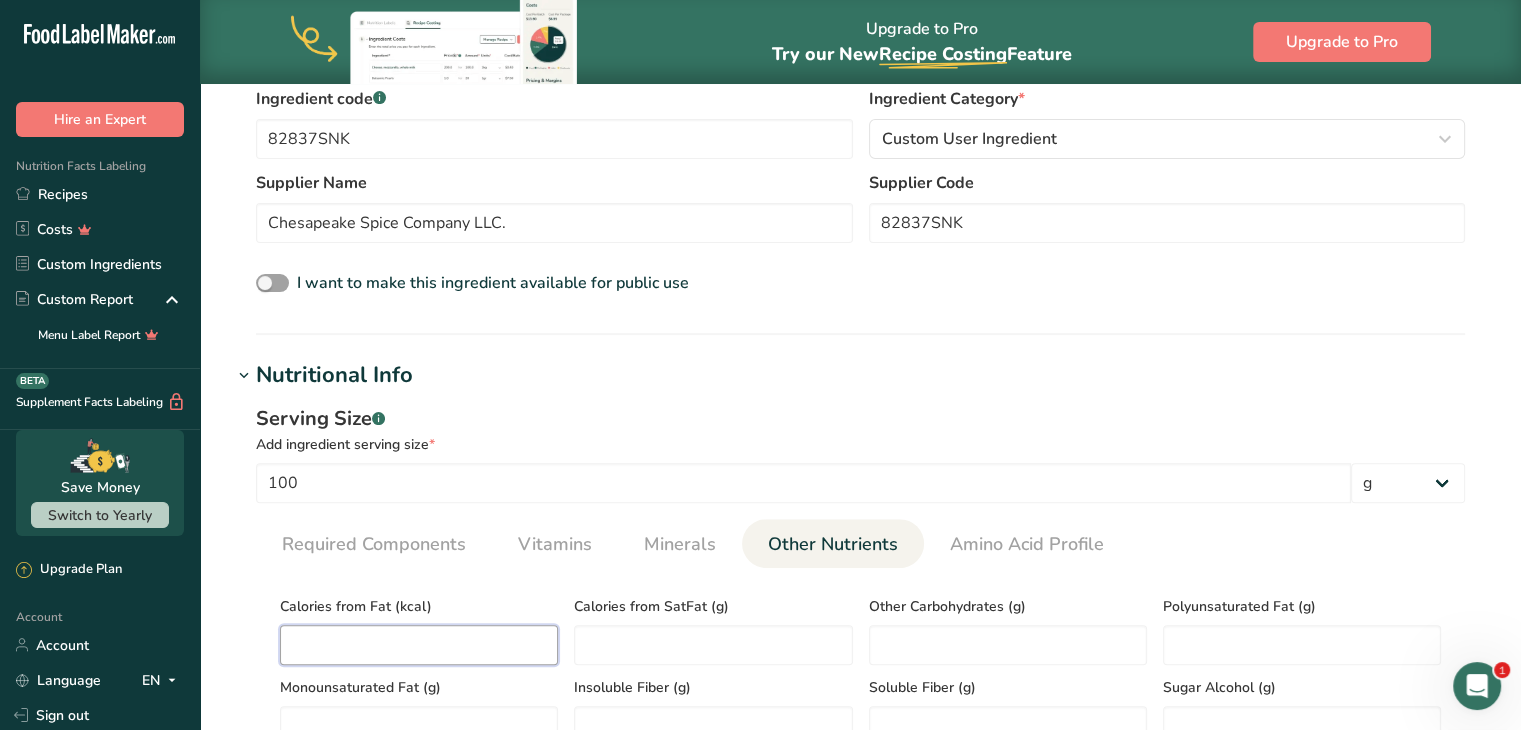 click at bounding box center [419, 645] 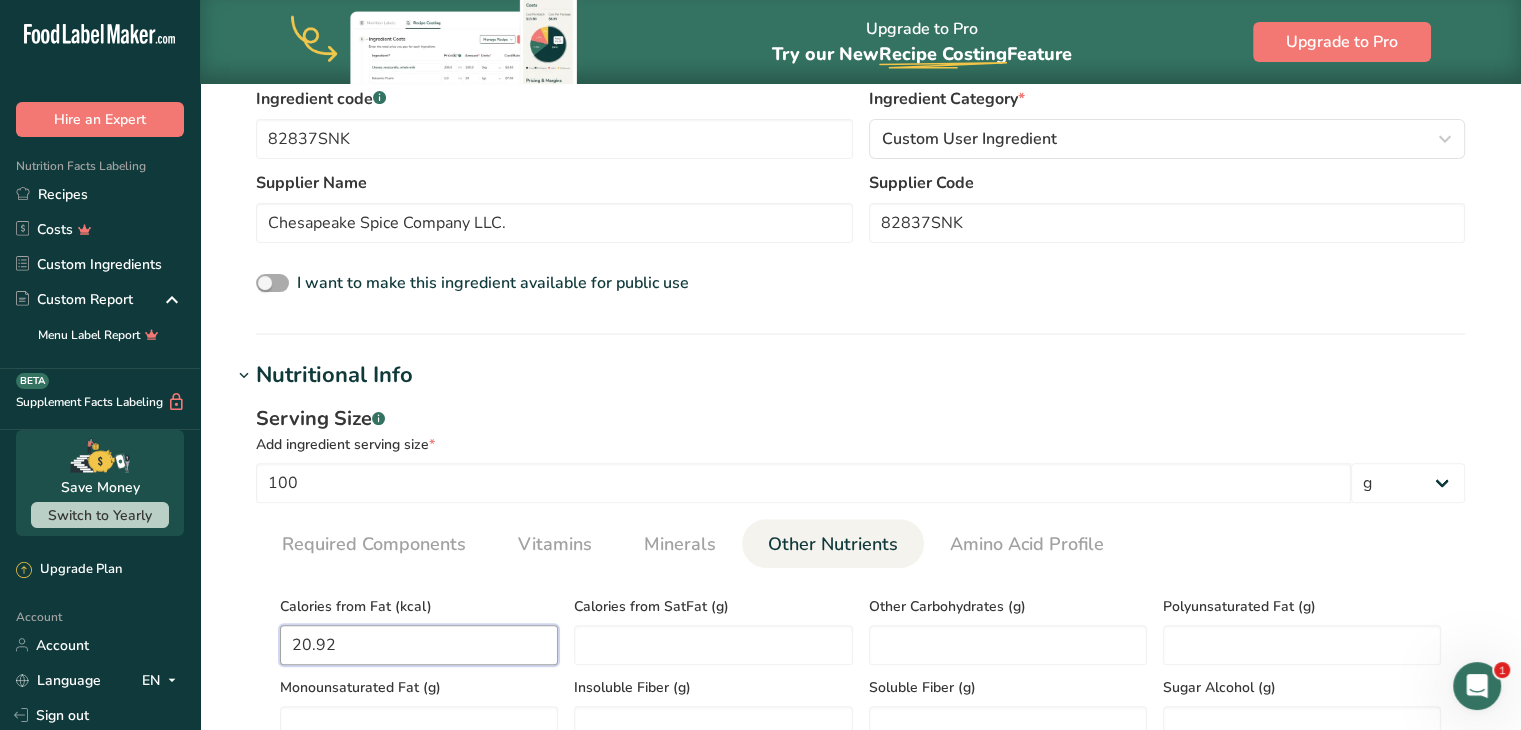 type on "20.92" 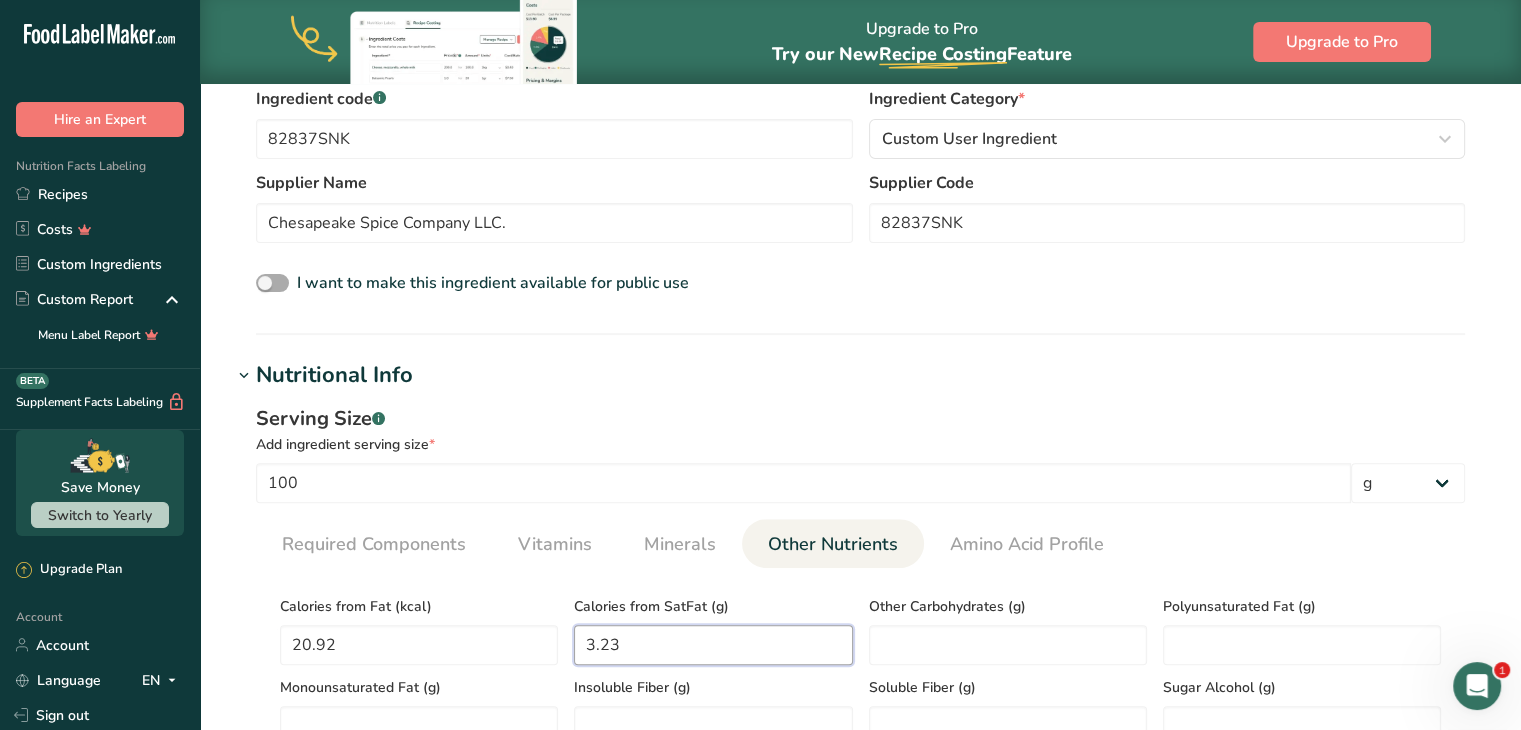 type on "3.23" 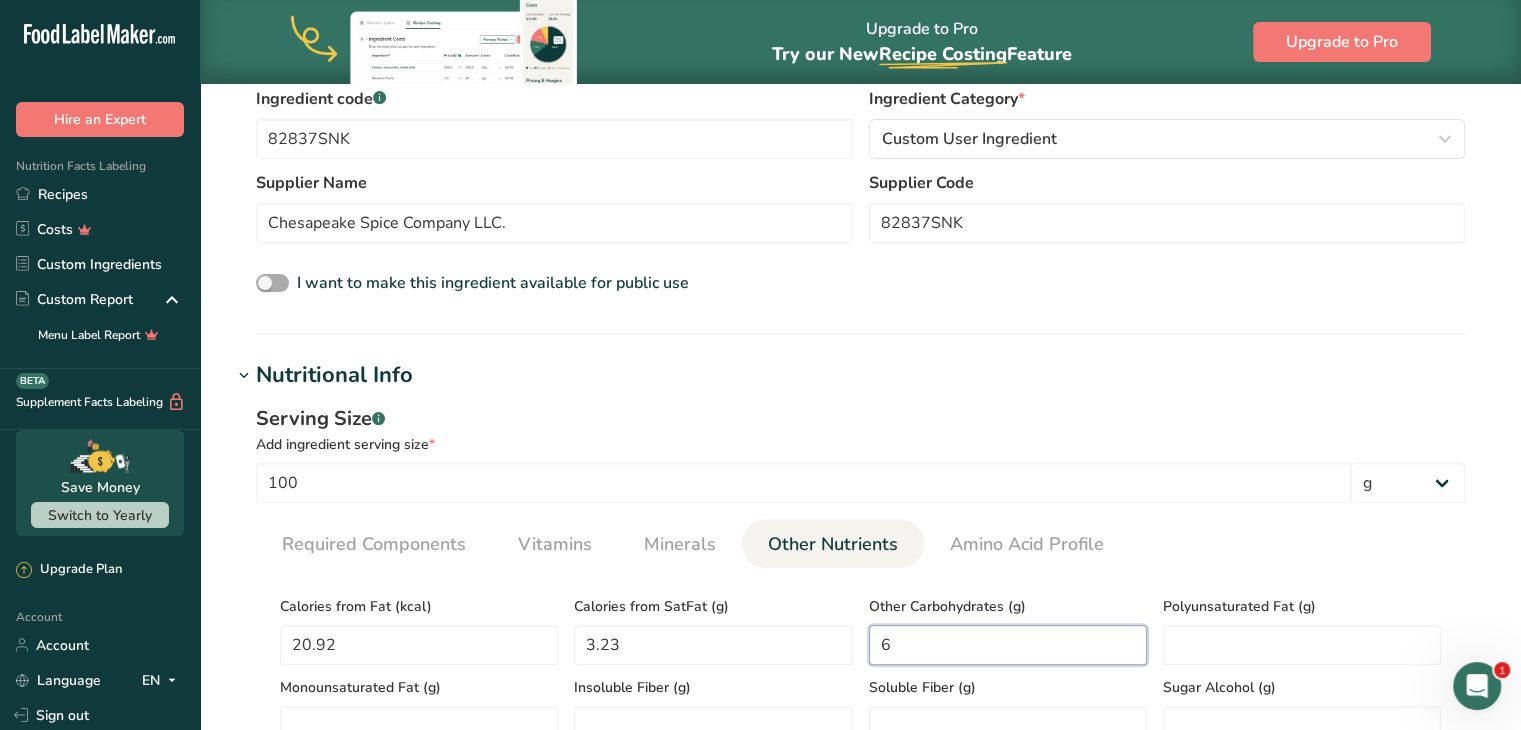 type on "0" 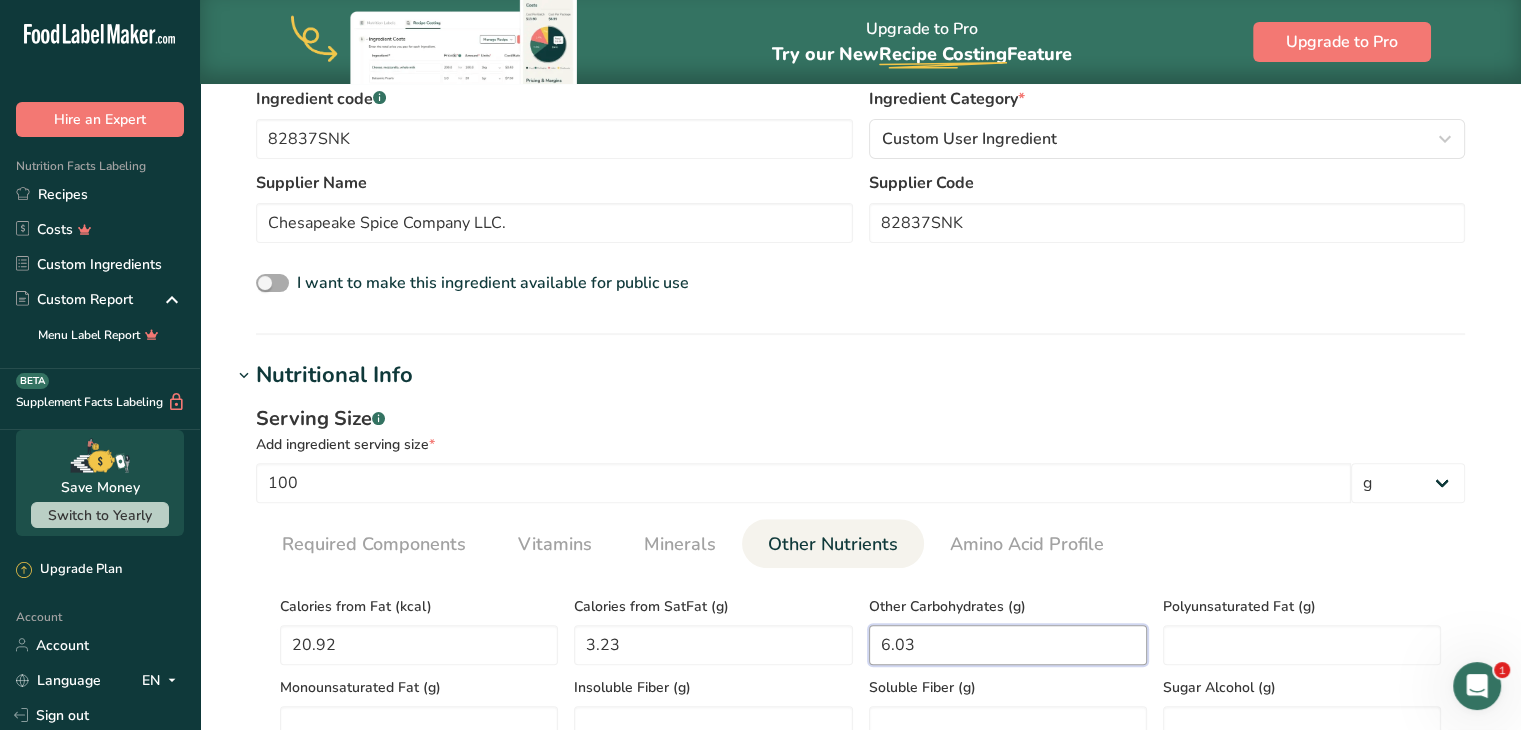 type on "6.03" 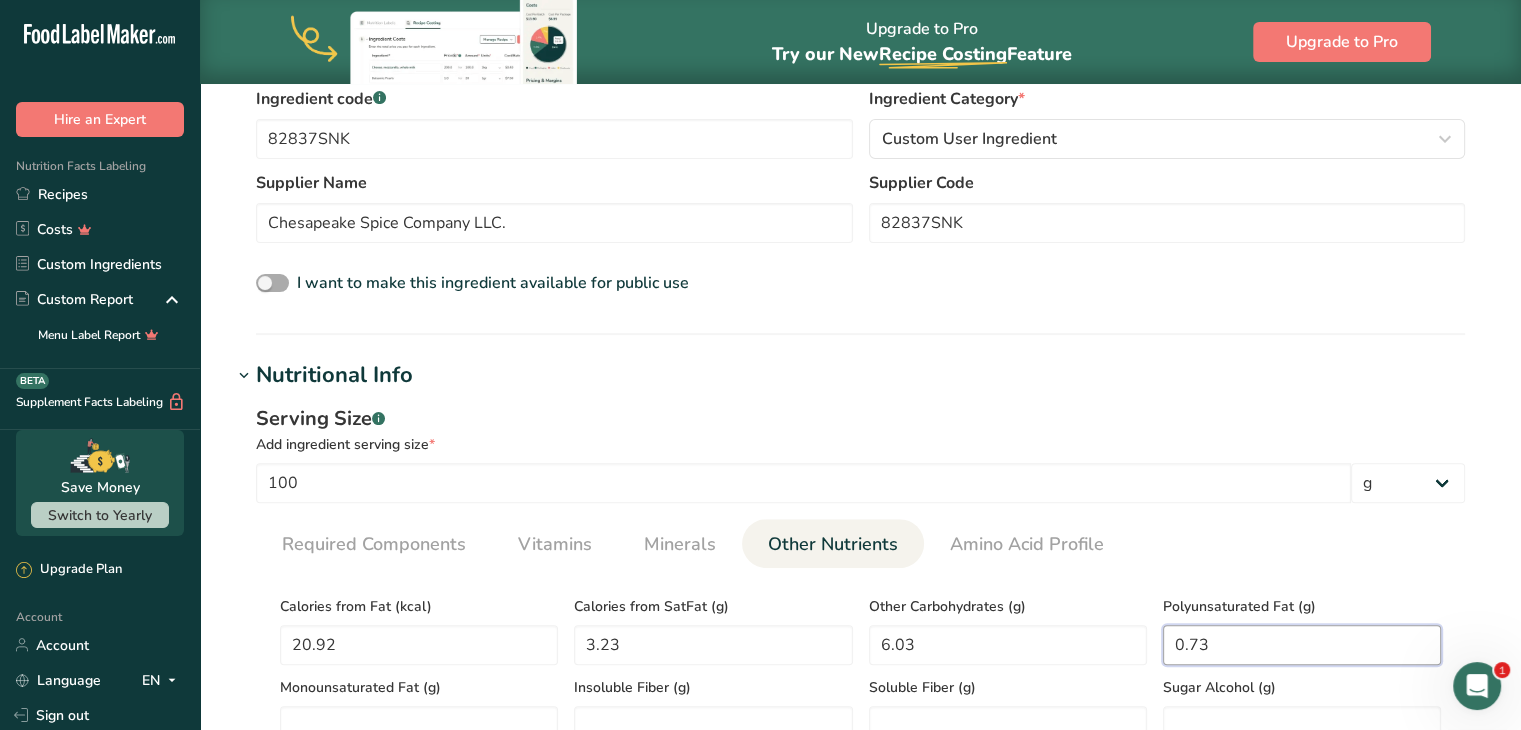 type on "0.73" 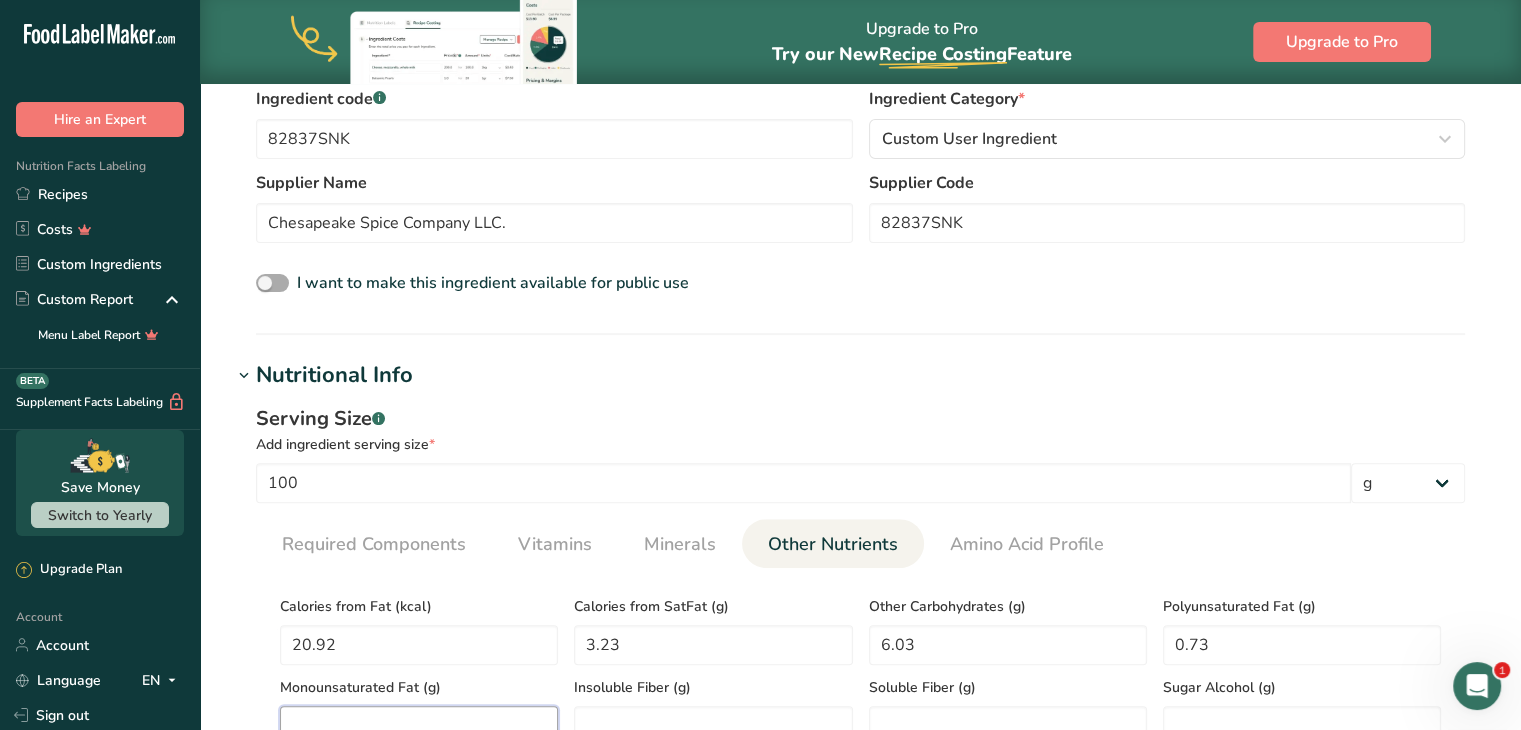 scroll, scrollTop: 516, scrollLeft: 0, axis: vertical 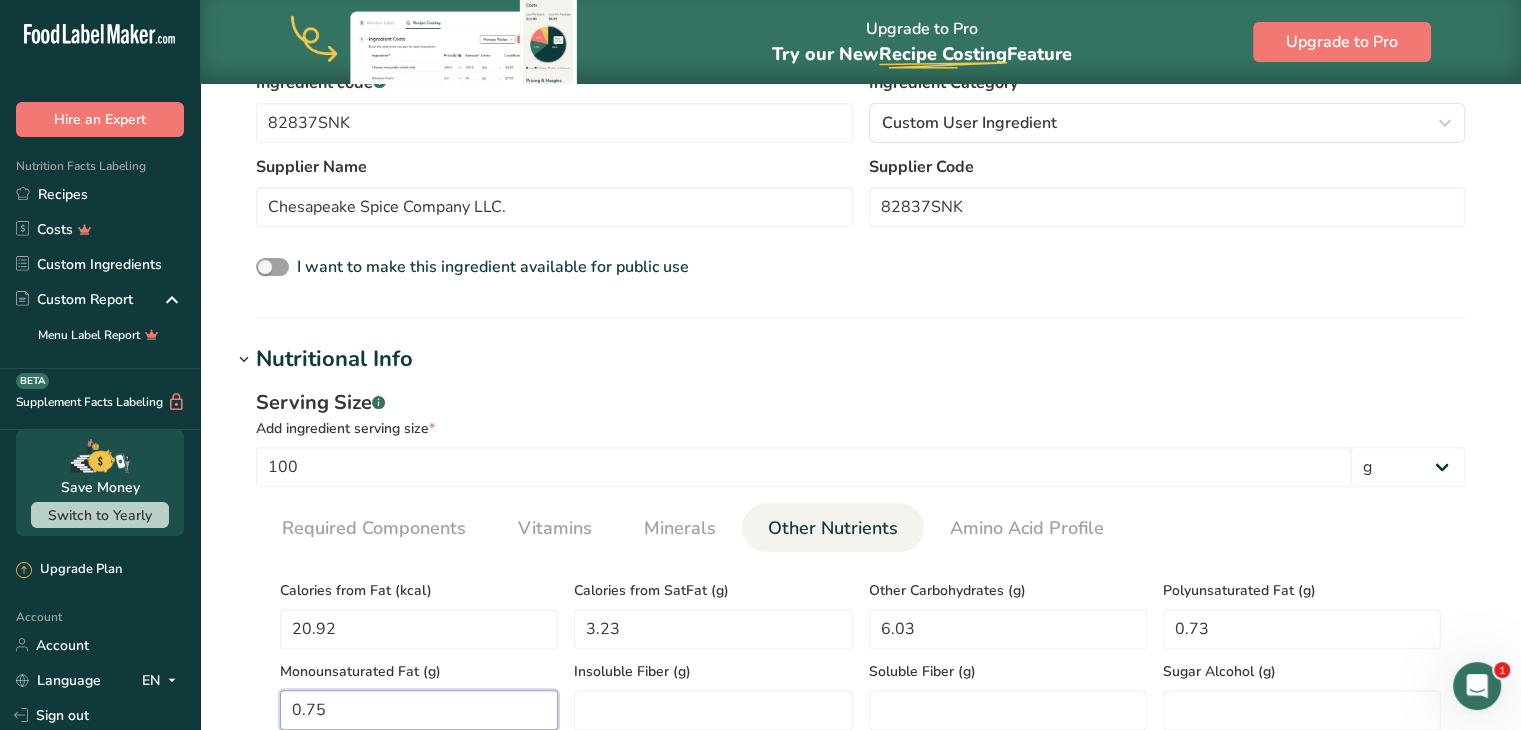 type on "0.75" 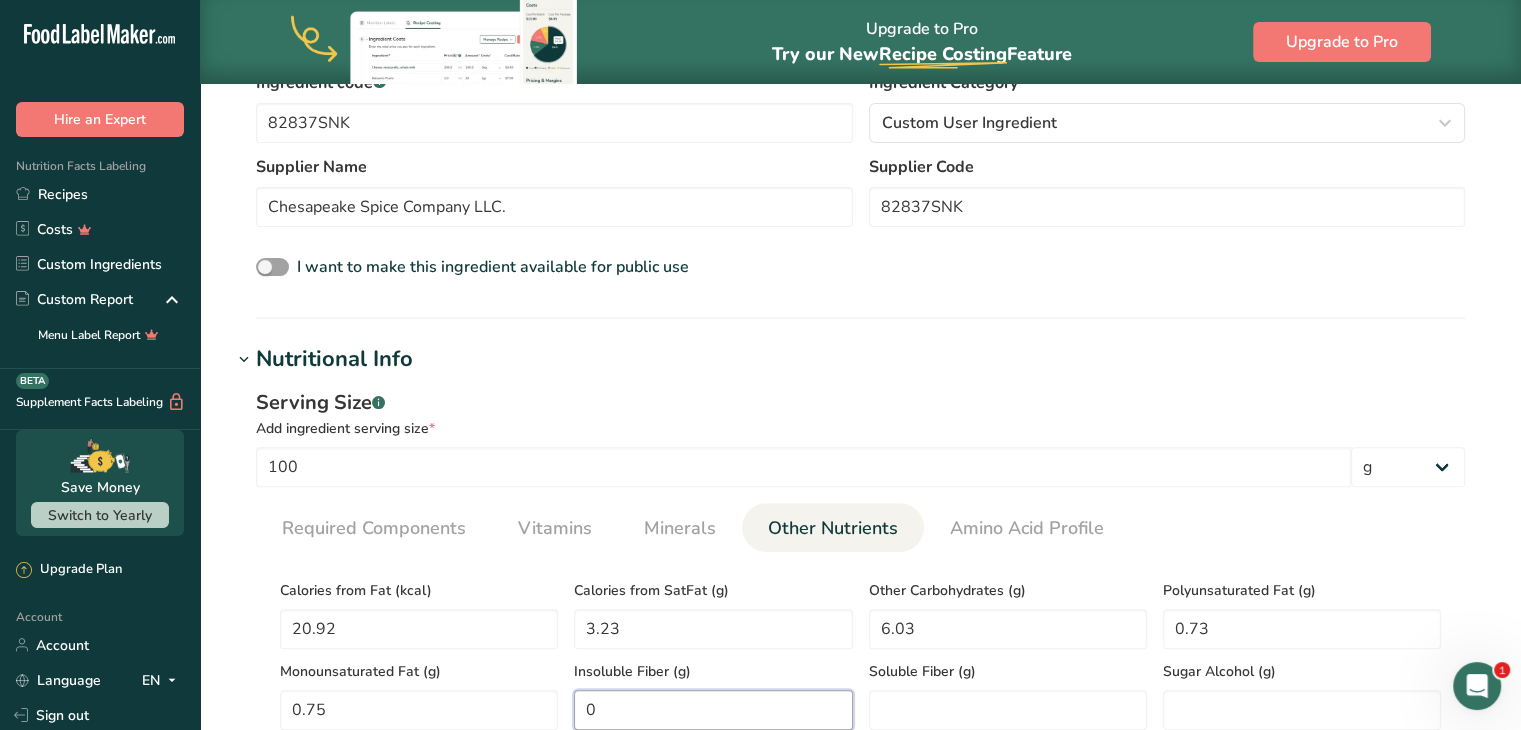 type on "0" 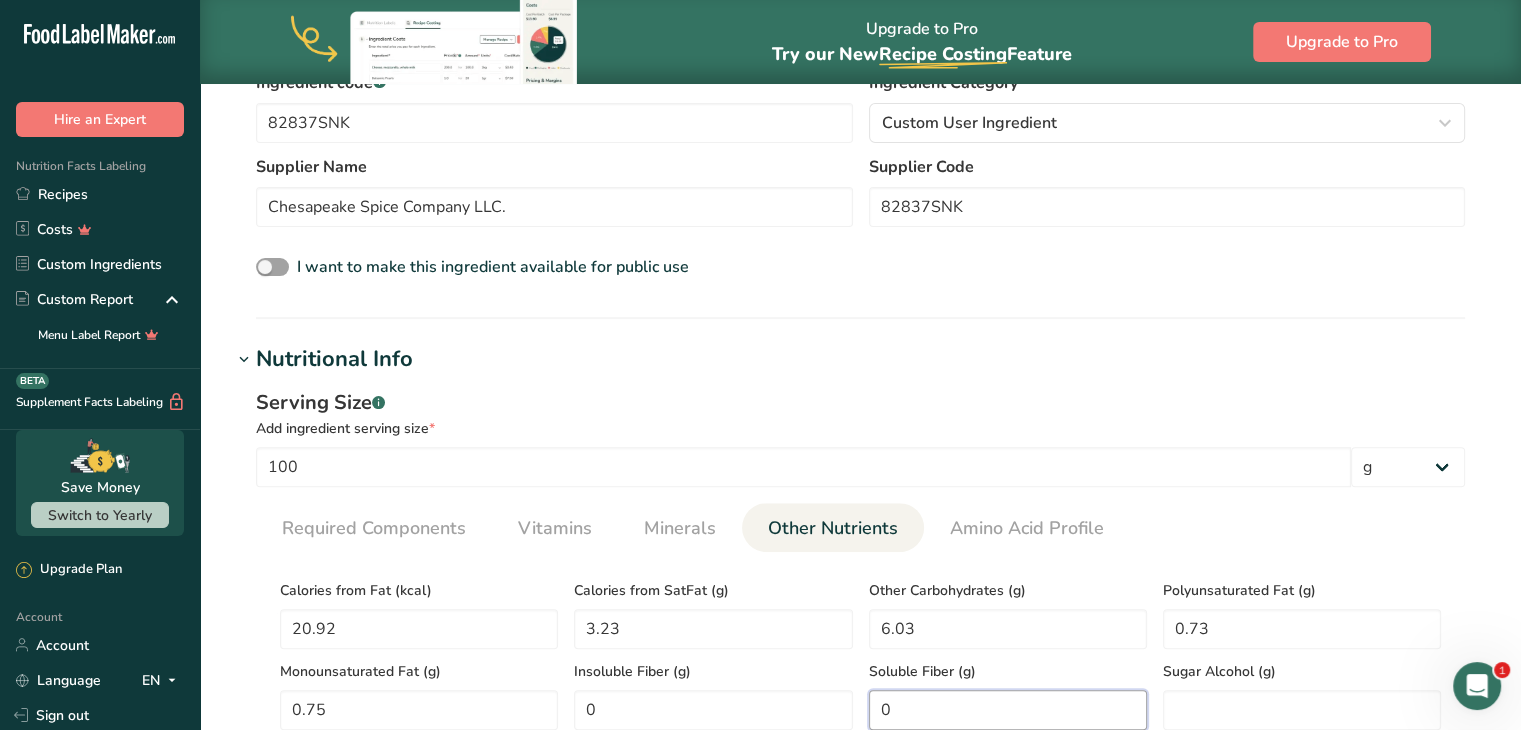 type on "0" 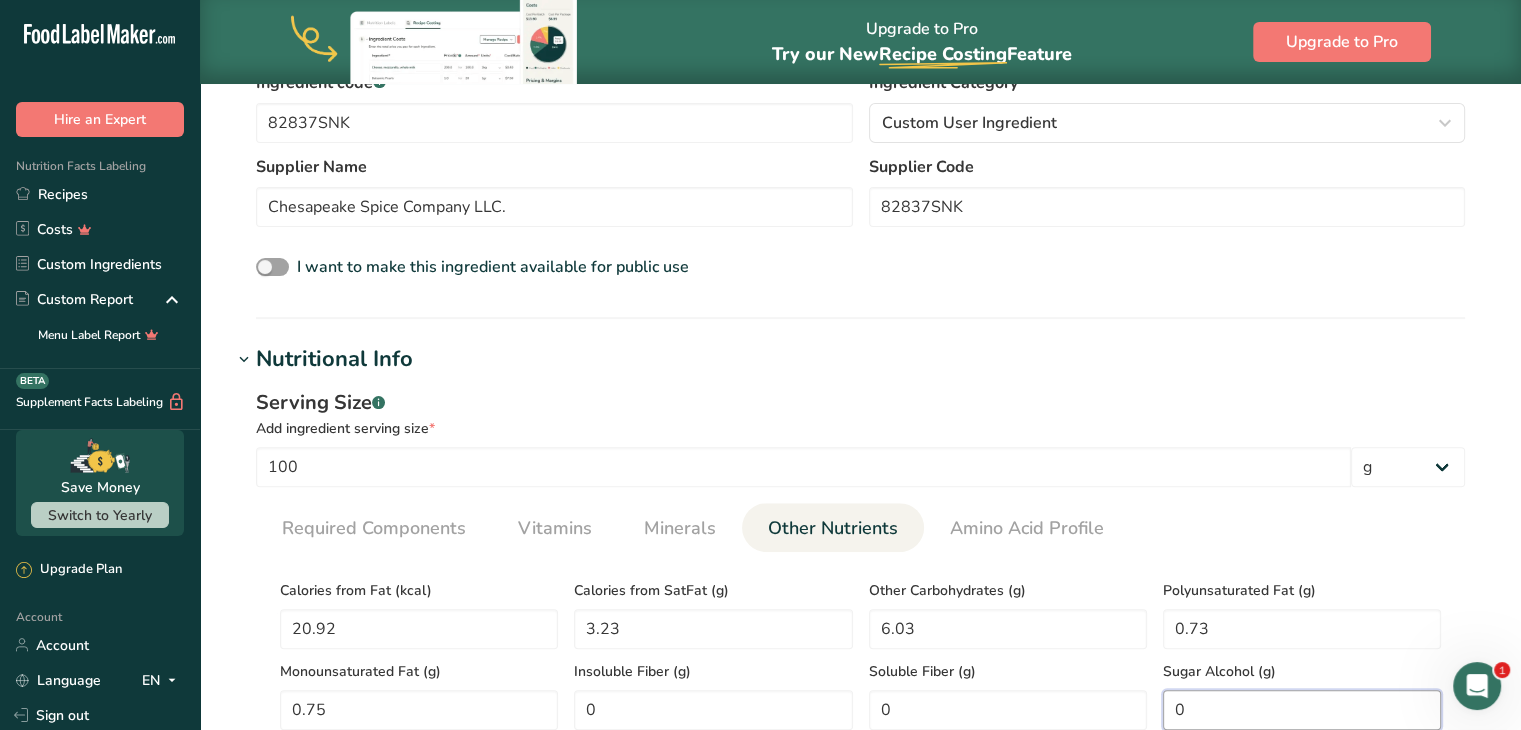 type on "0" 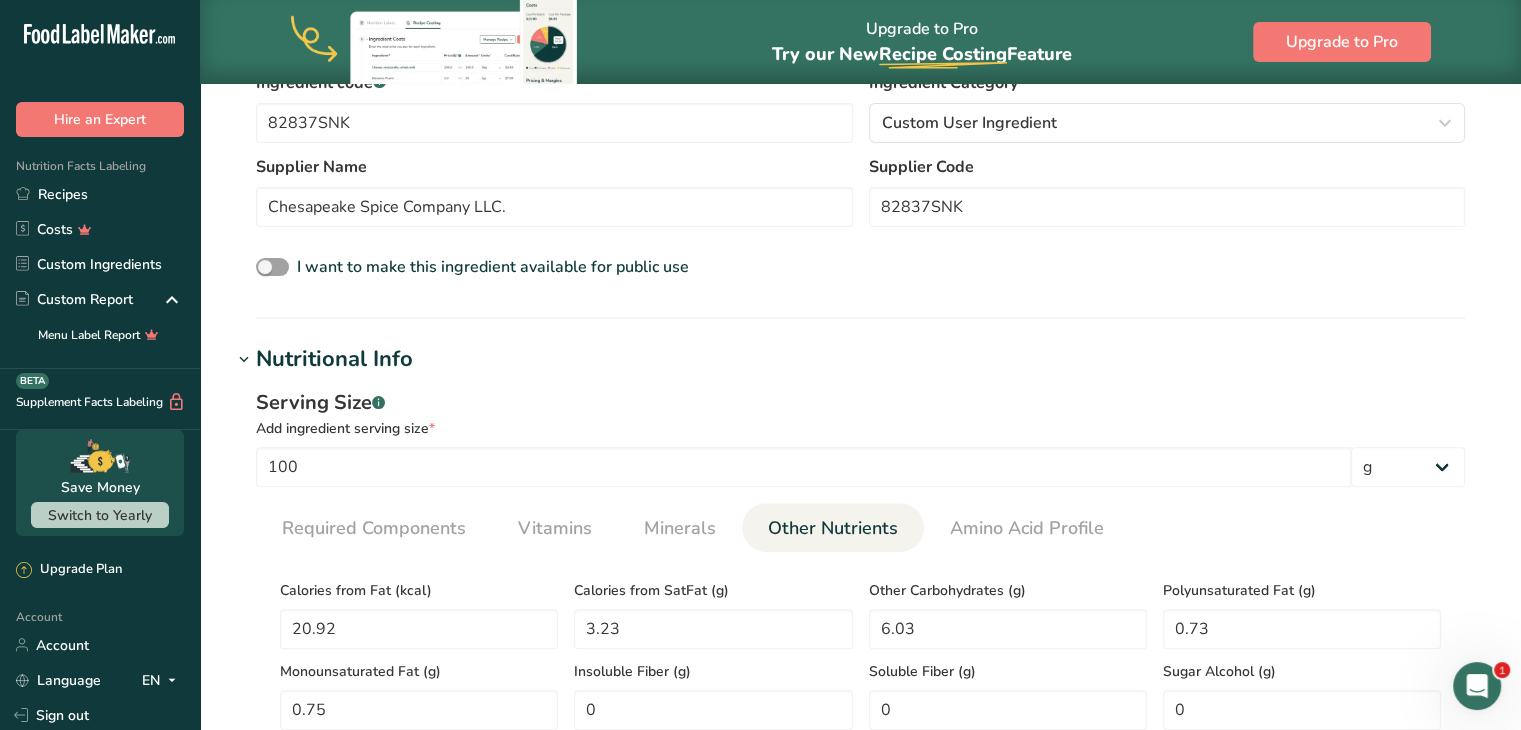 scroll, scrollTop: 942, scrollLeft: 0, axis: vertical 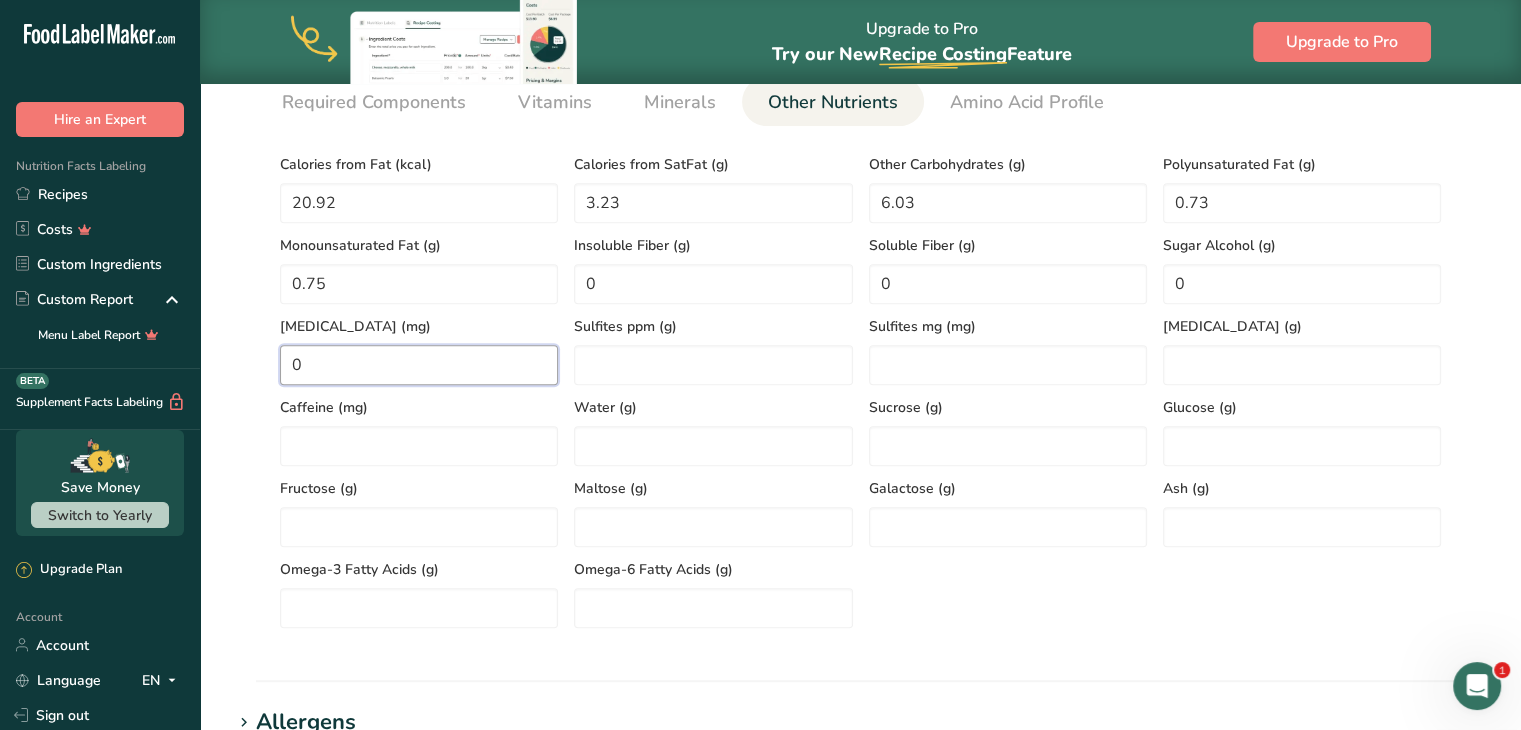 type on "0" 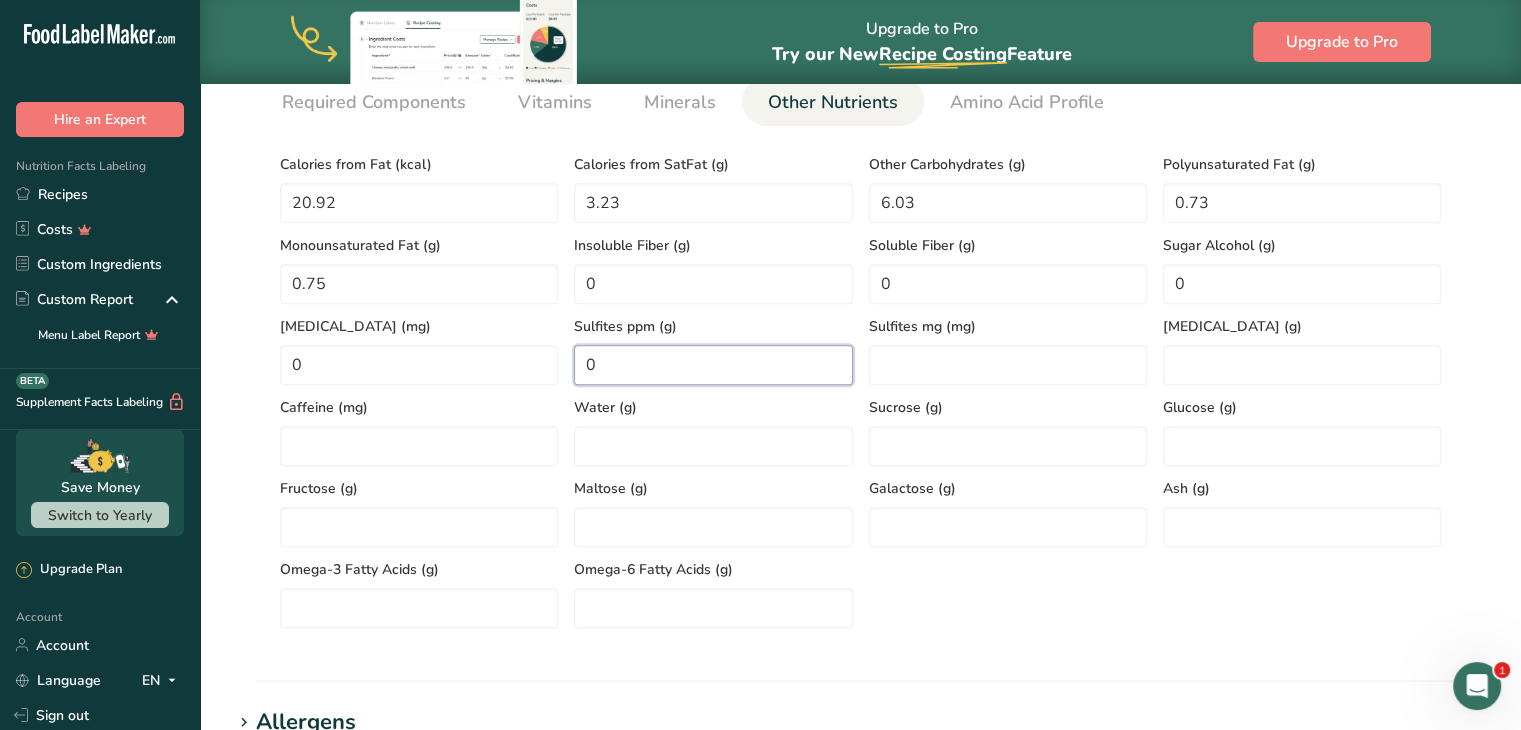 type on "0" 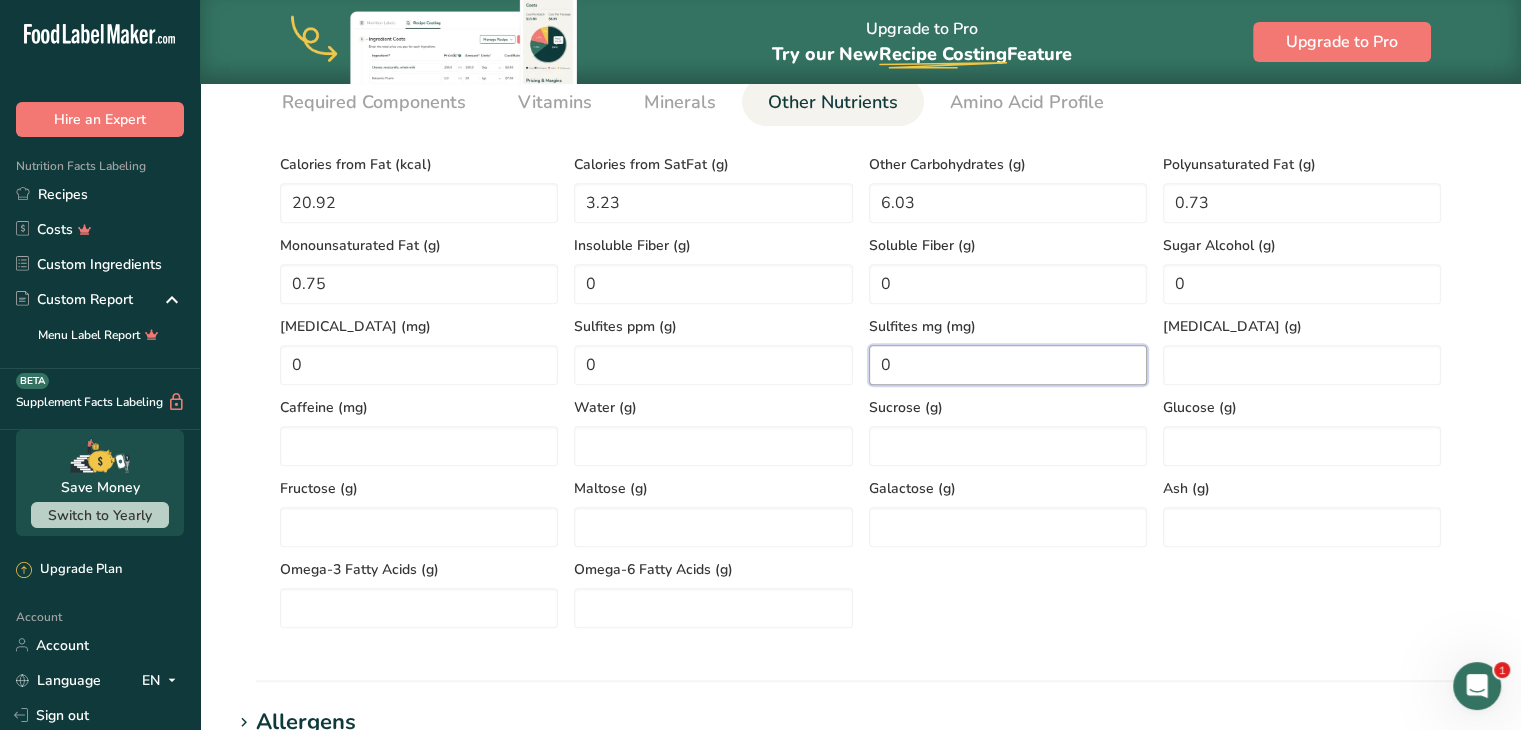 type on "0" 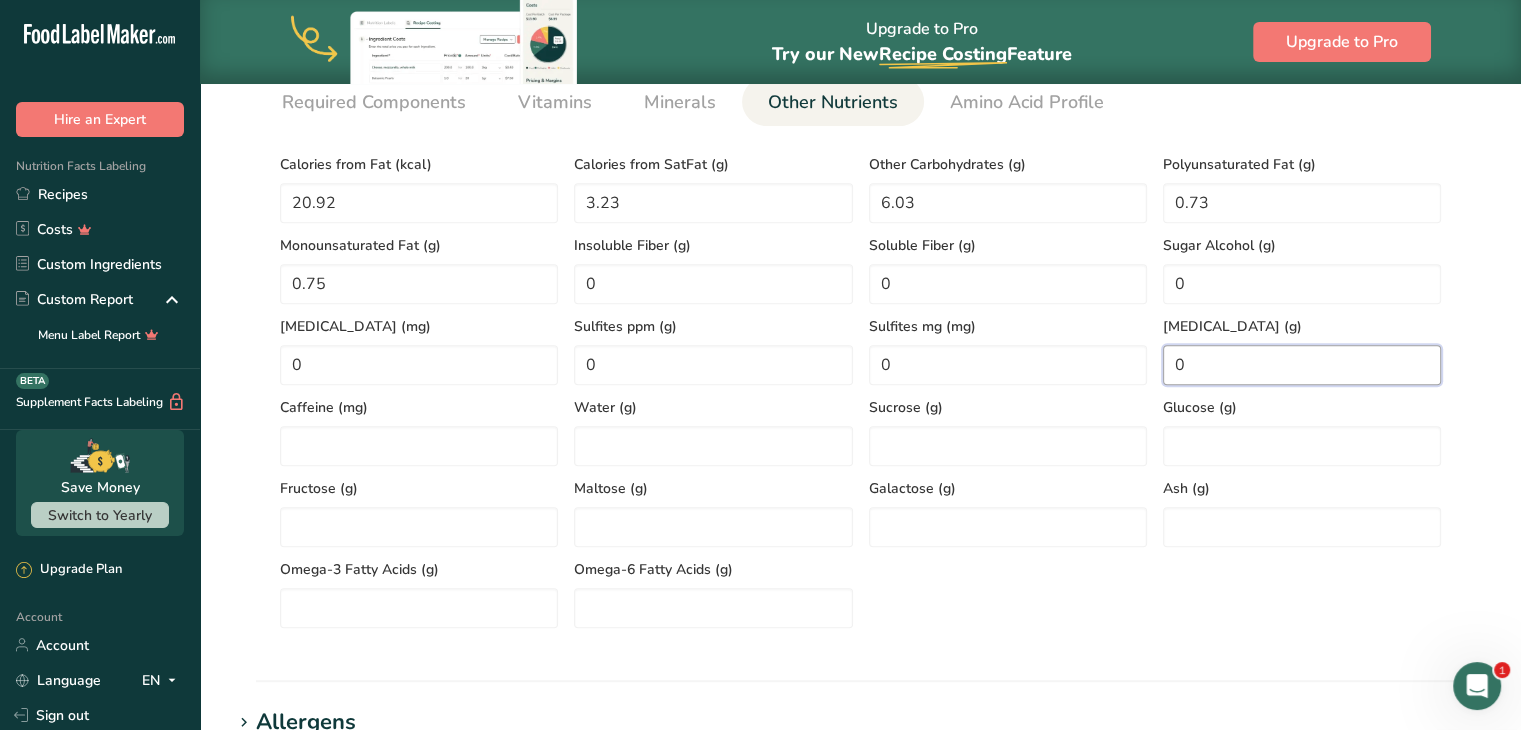 type on "0" 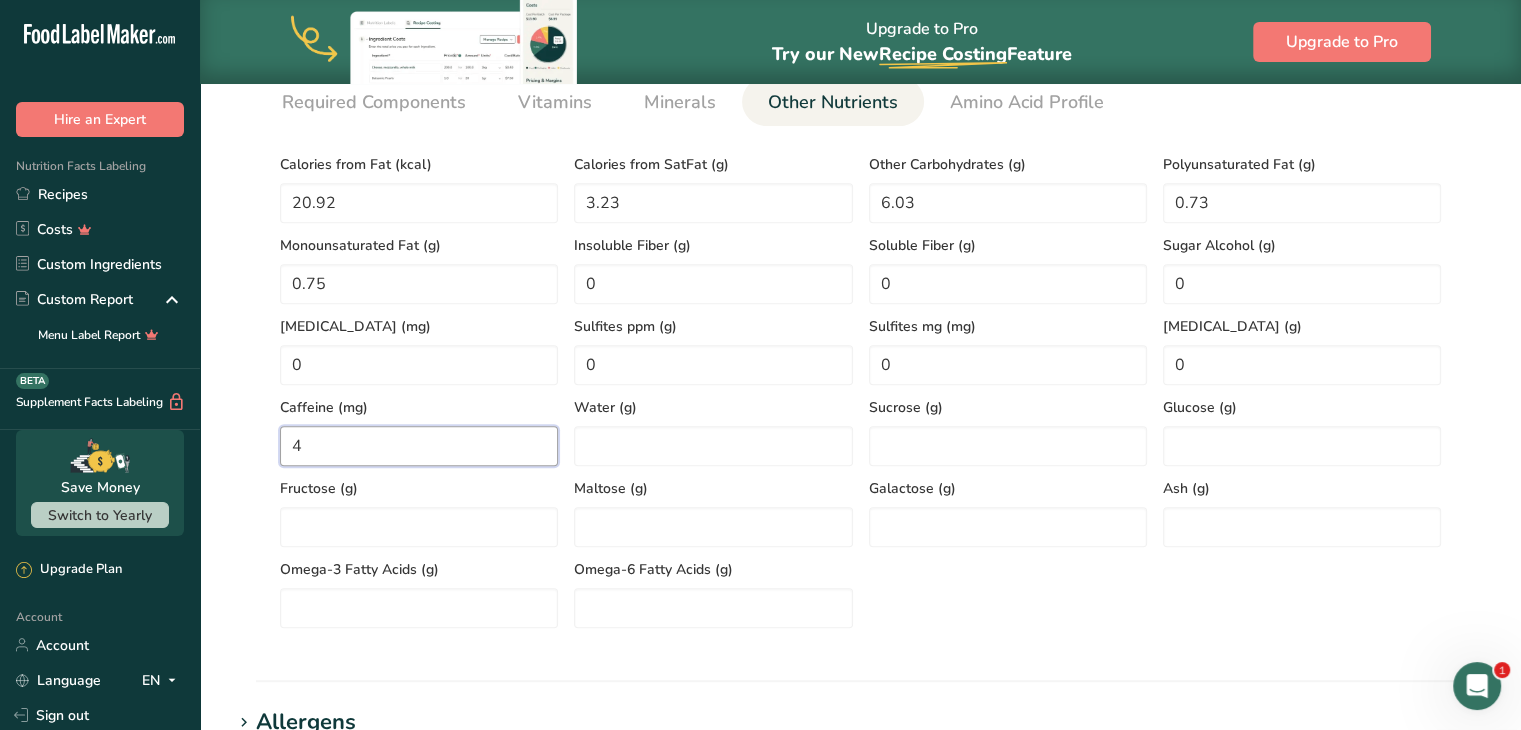 type on "4" 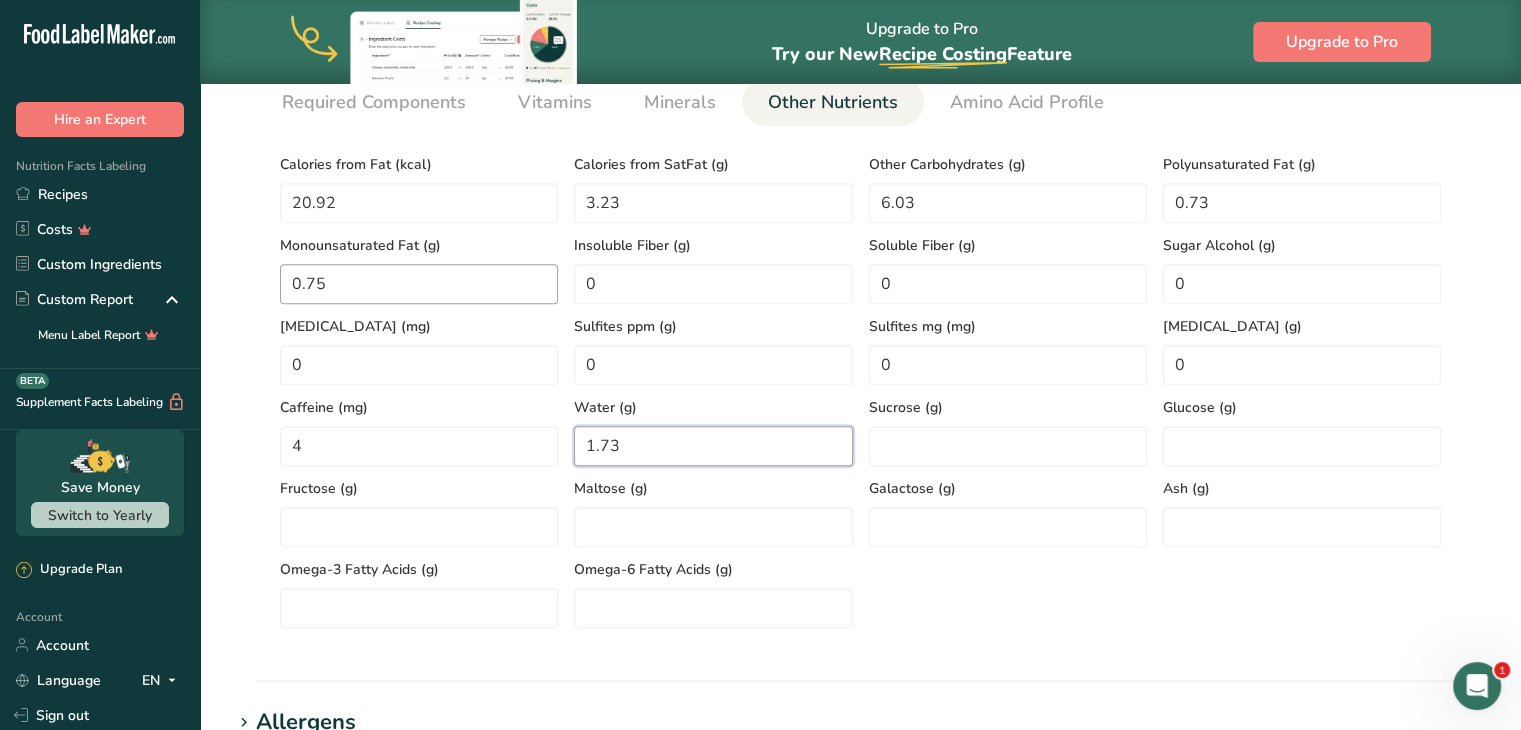 type on "1.73" 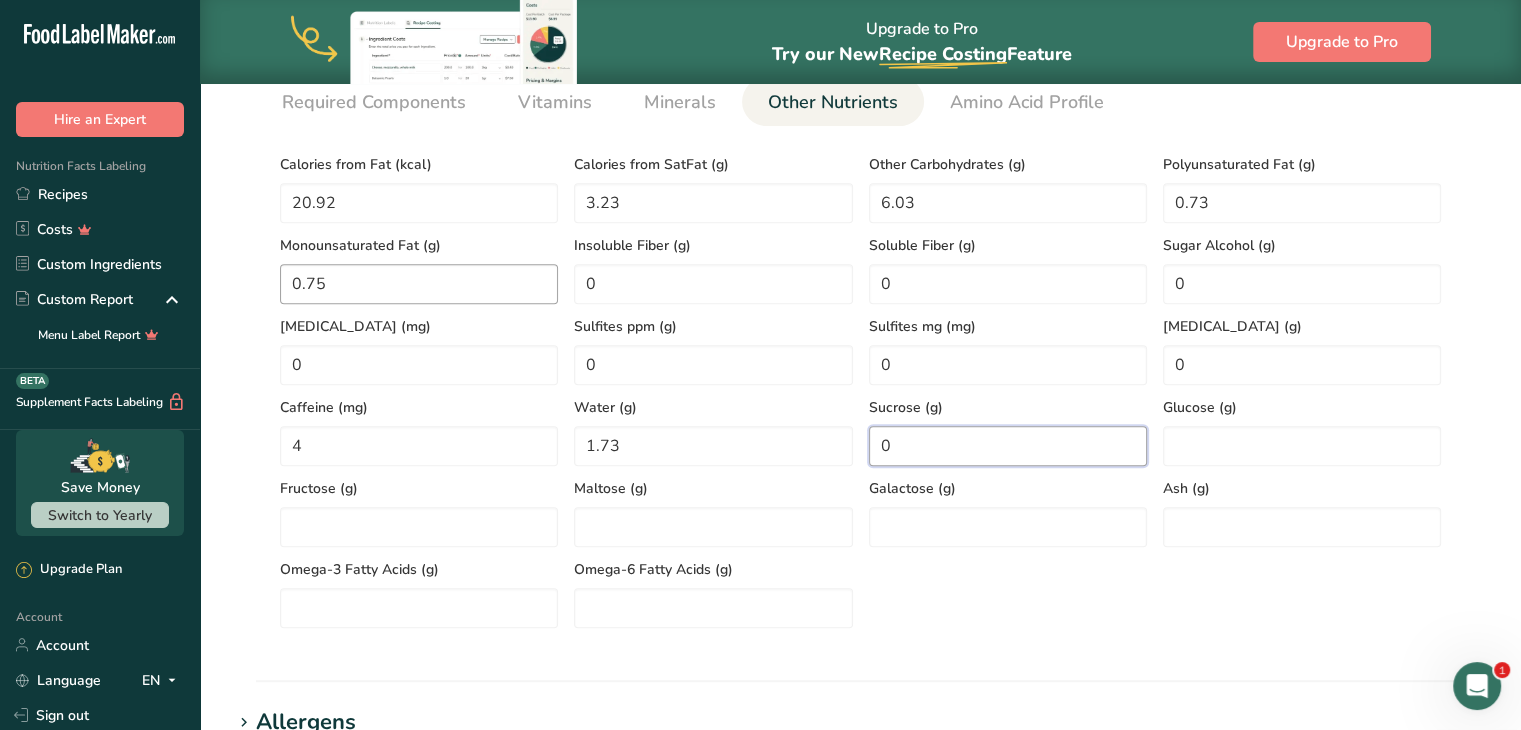 type on "0" 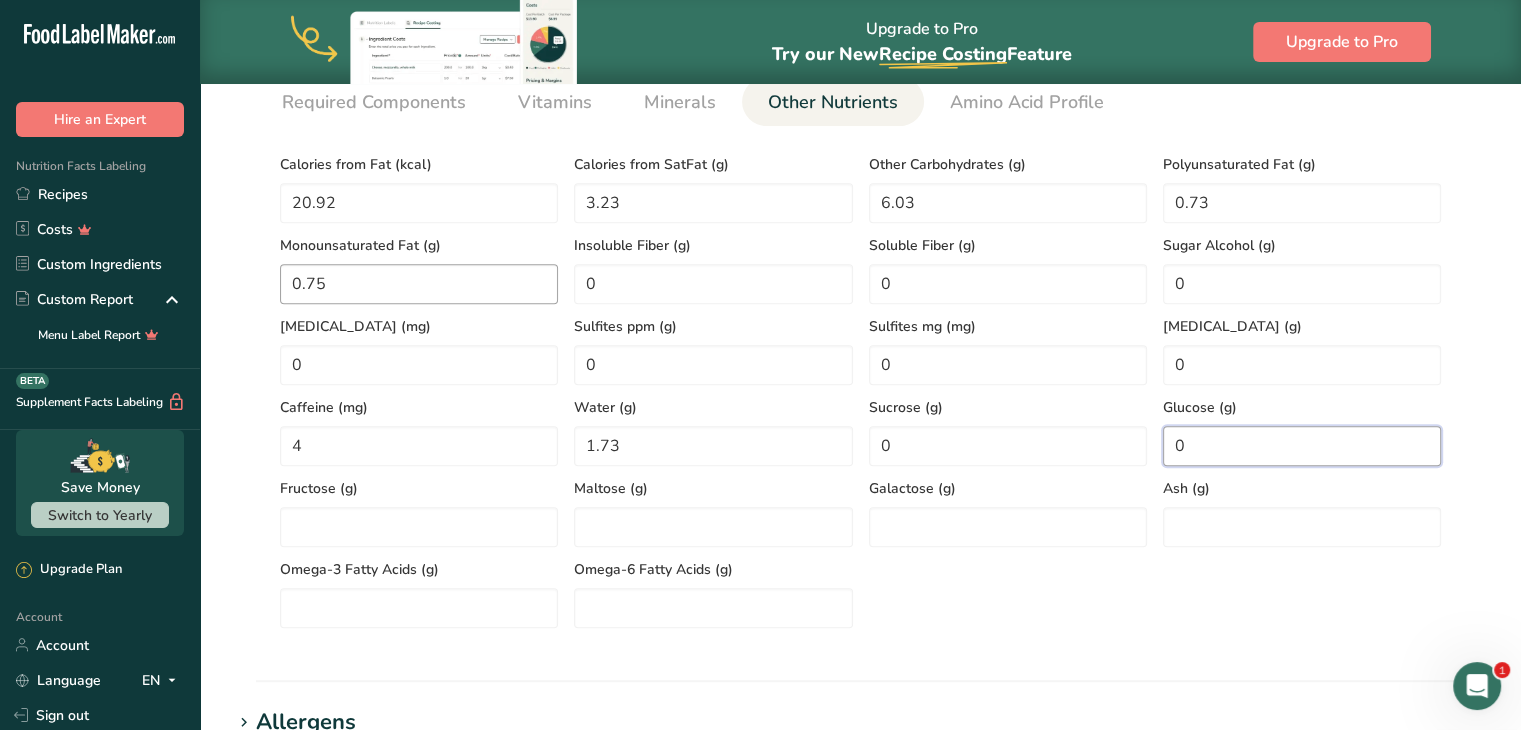 type on "0" 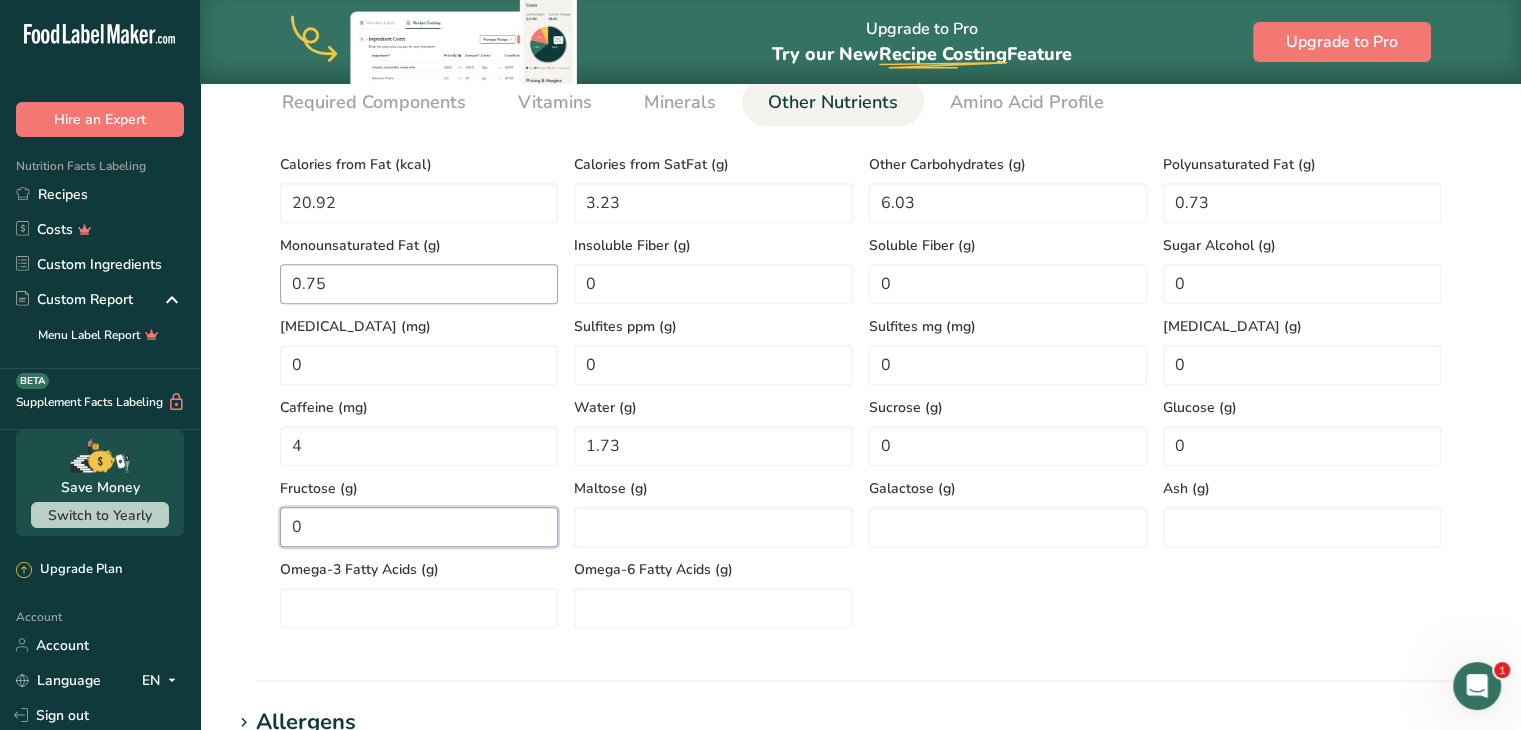 type on "0" 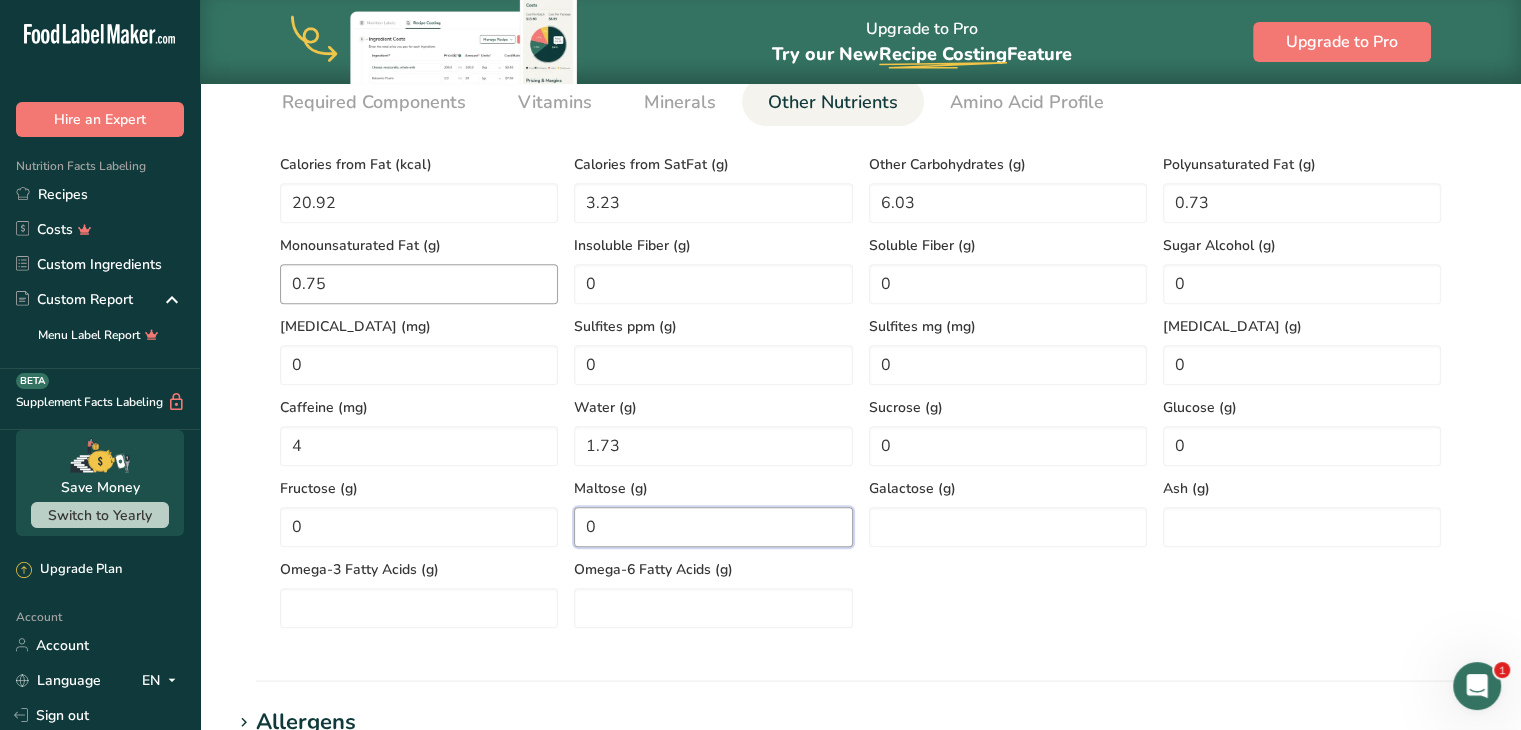 type on "0" 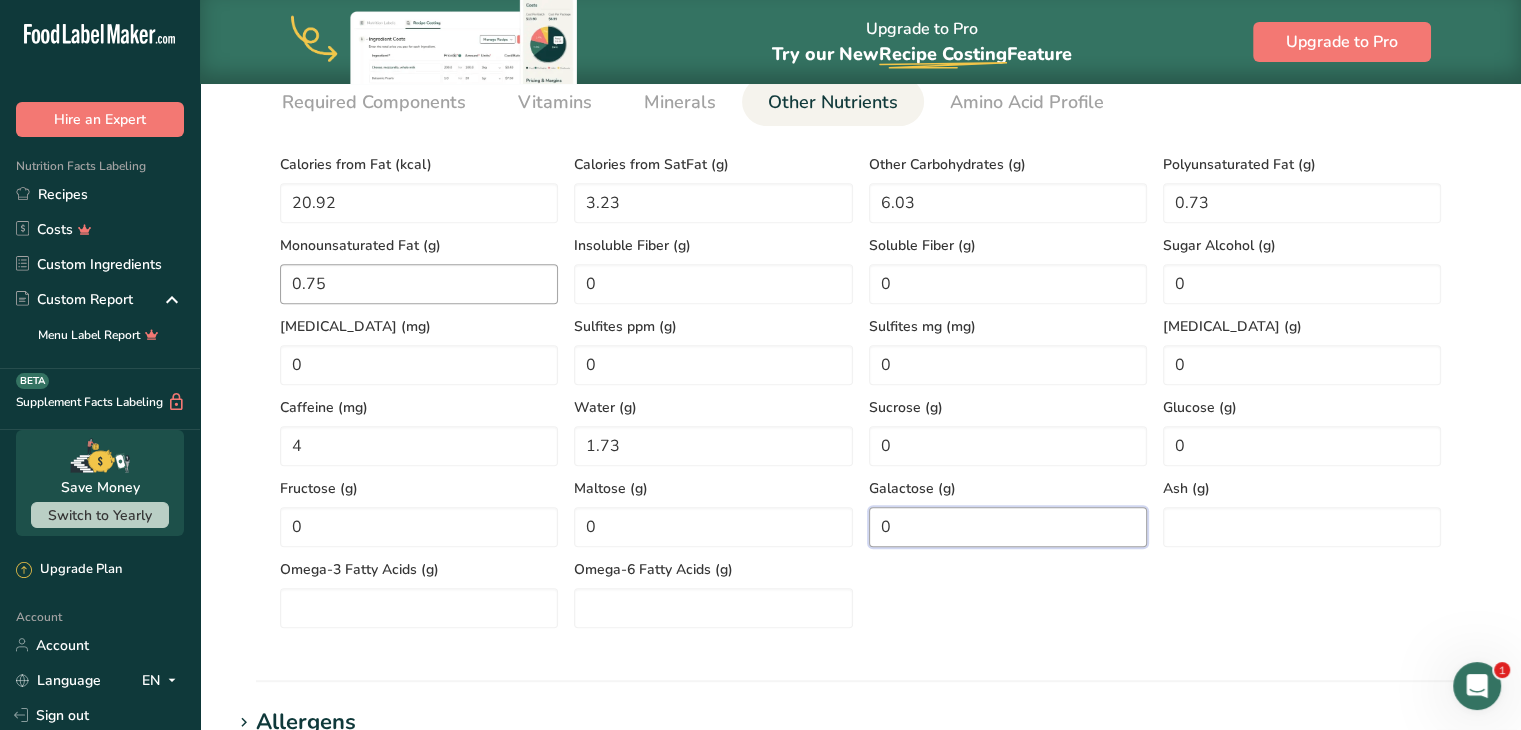 type on "0" 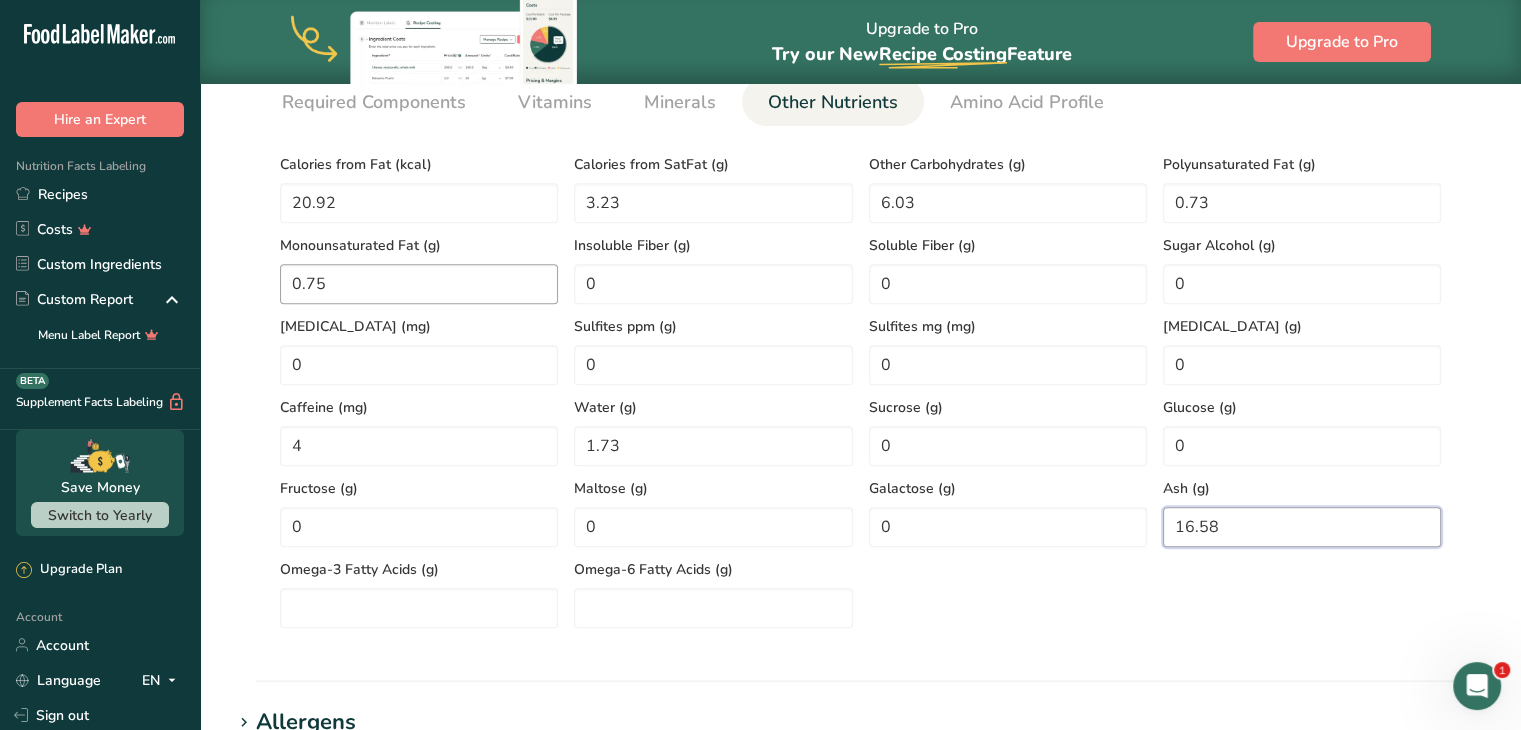 type on "16.58" 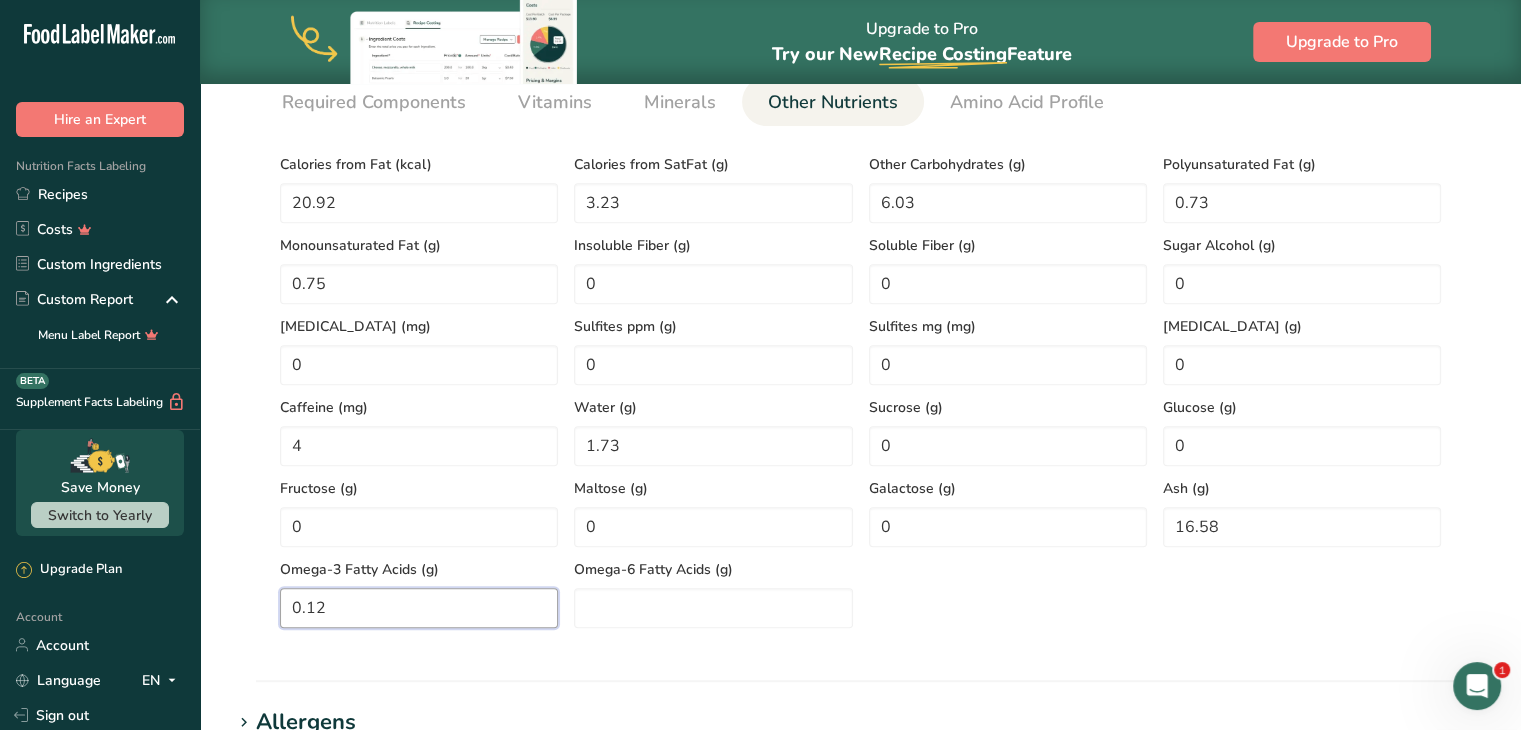 type on "0.12" 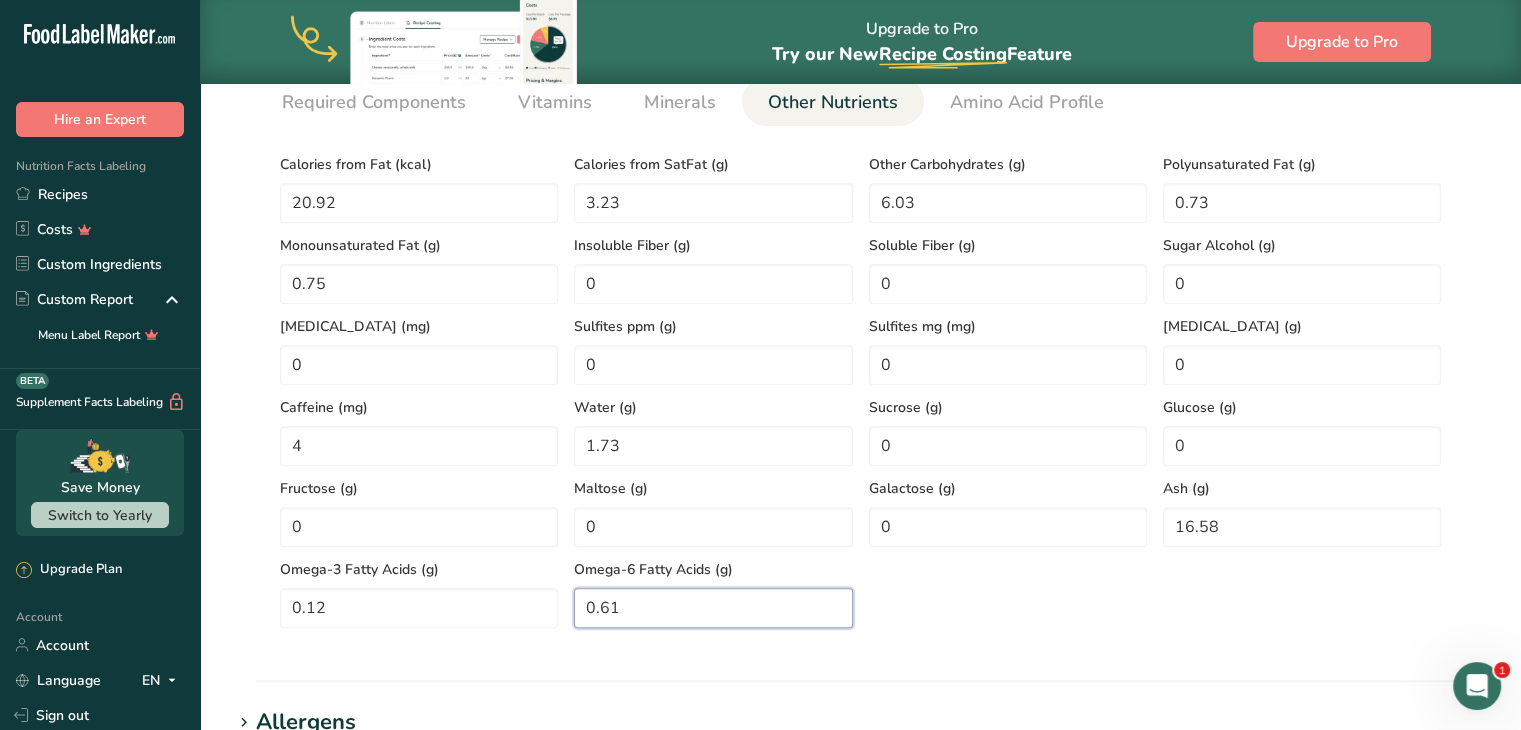 type on "0.61" 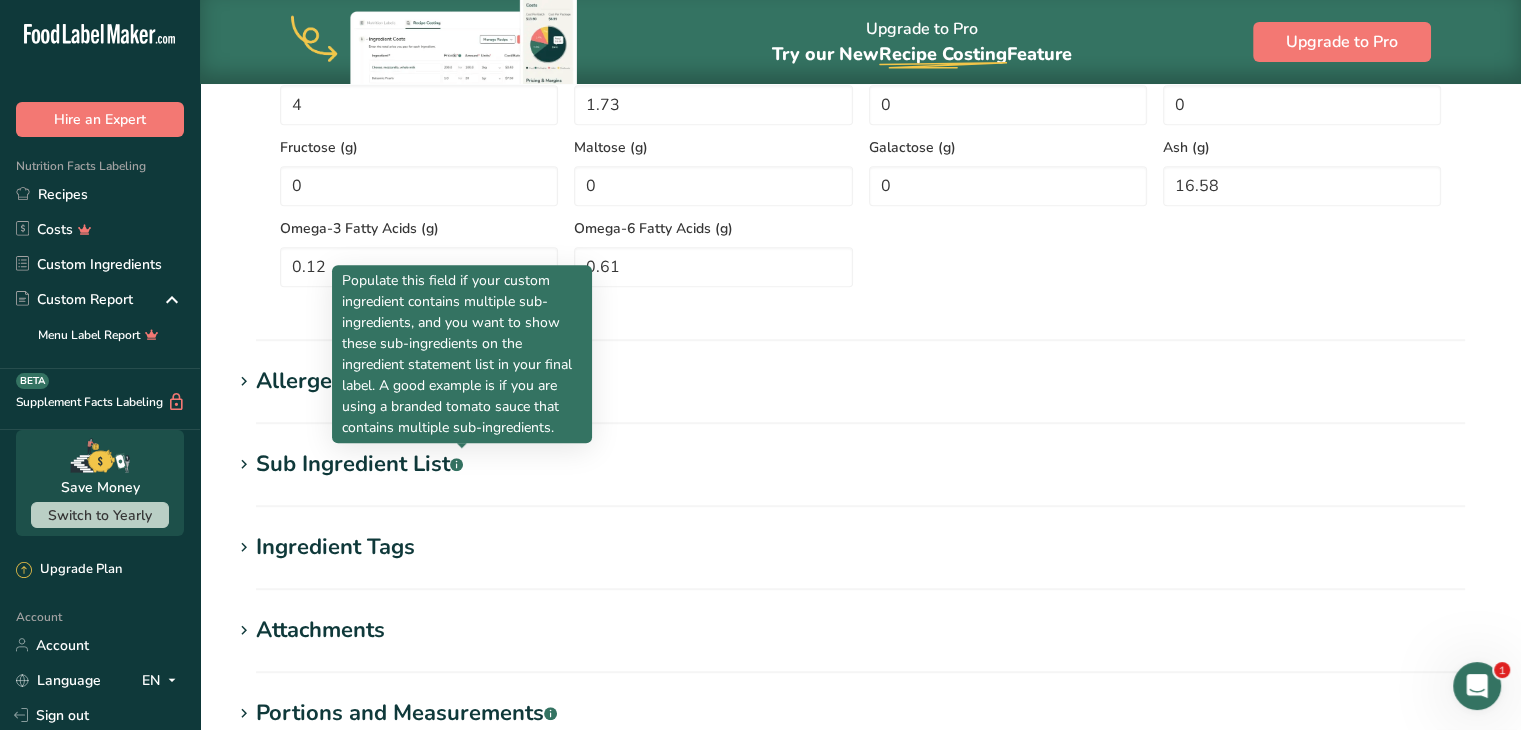 scroll, scrollTop: 683, scrollLeft: 0, axis: vertical 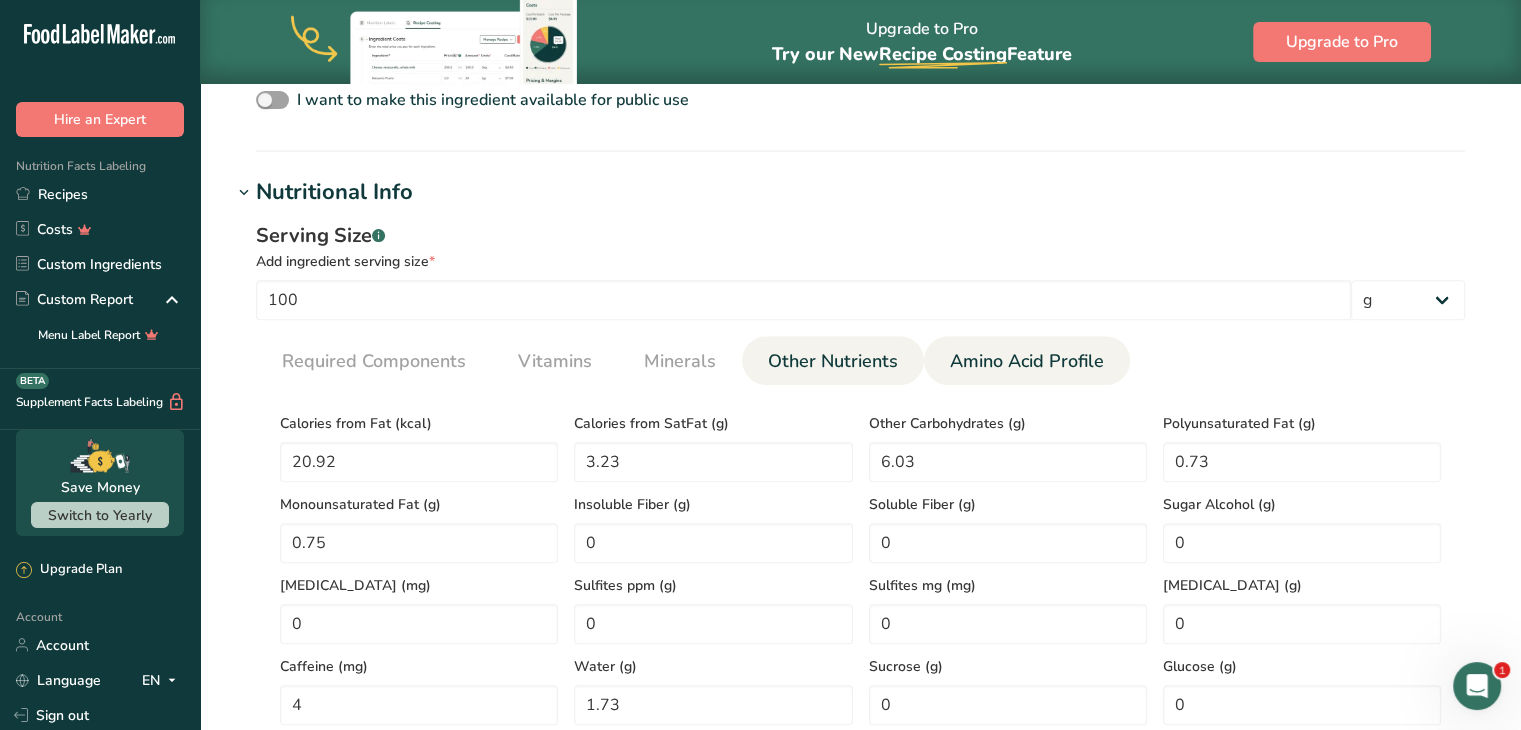 click on "Amino Acid Profile" at bounding box center (1027, 361) 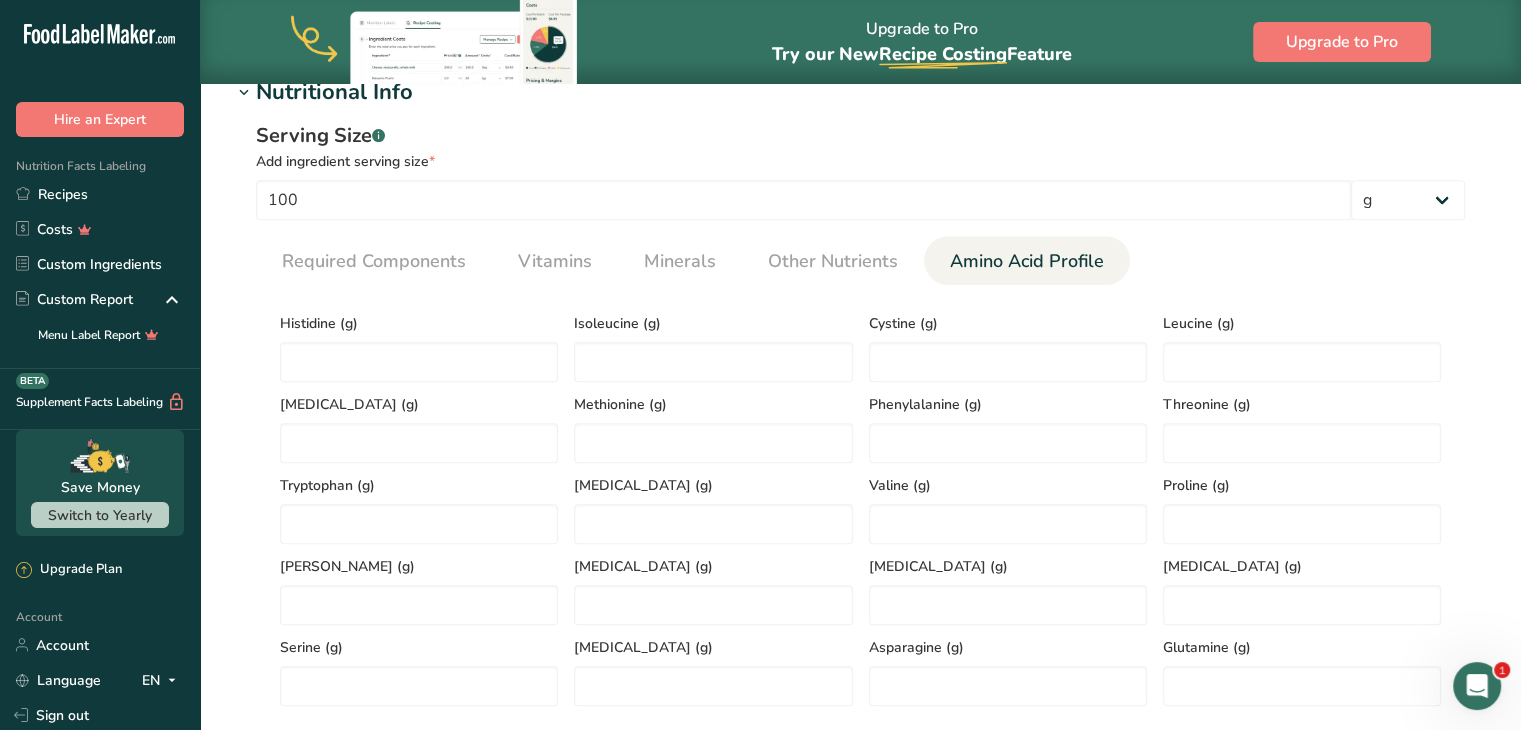 scroll, scrollTop: 1470, scrollLeft: 0, axis: vertical 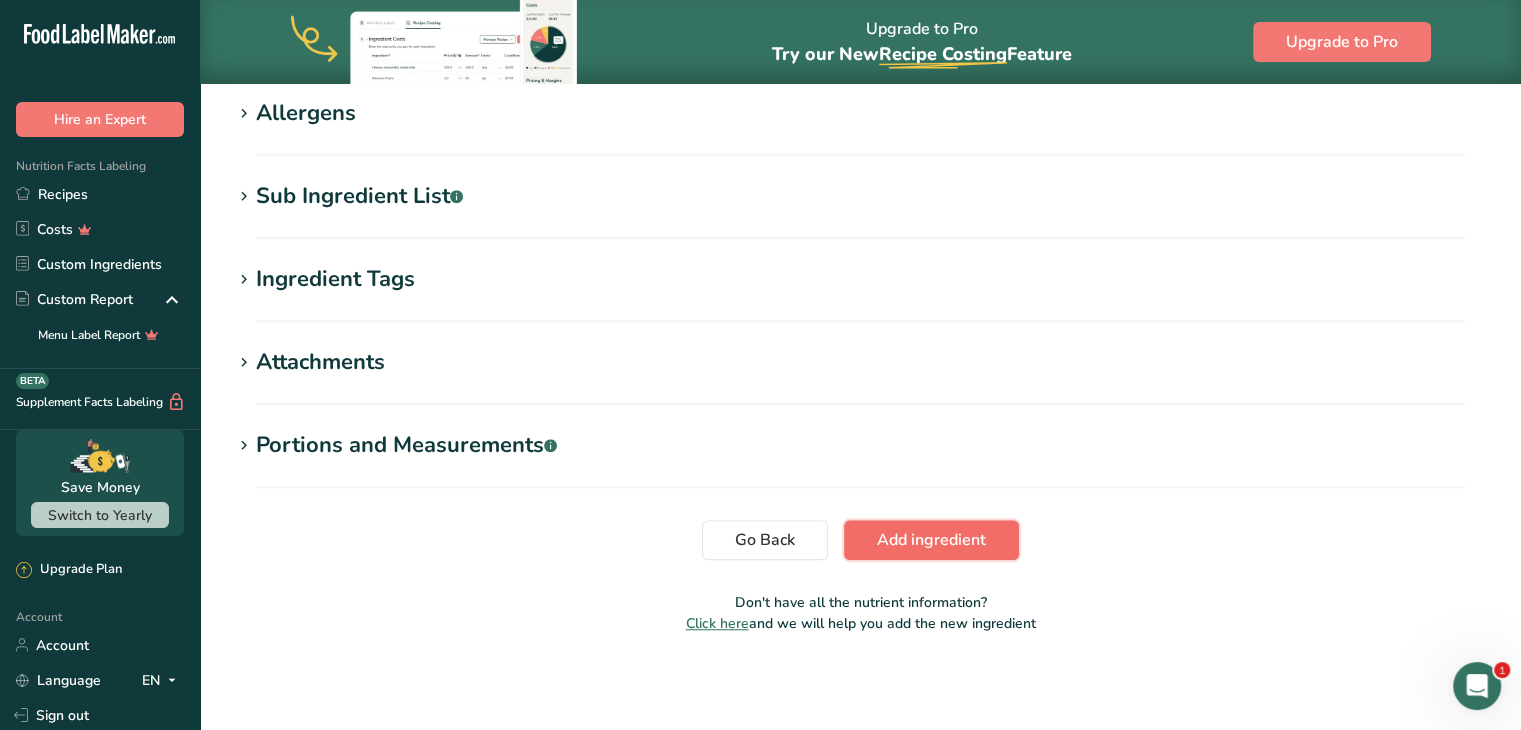 click on "Add ingredient" at bounding box center (931, 540) 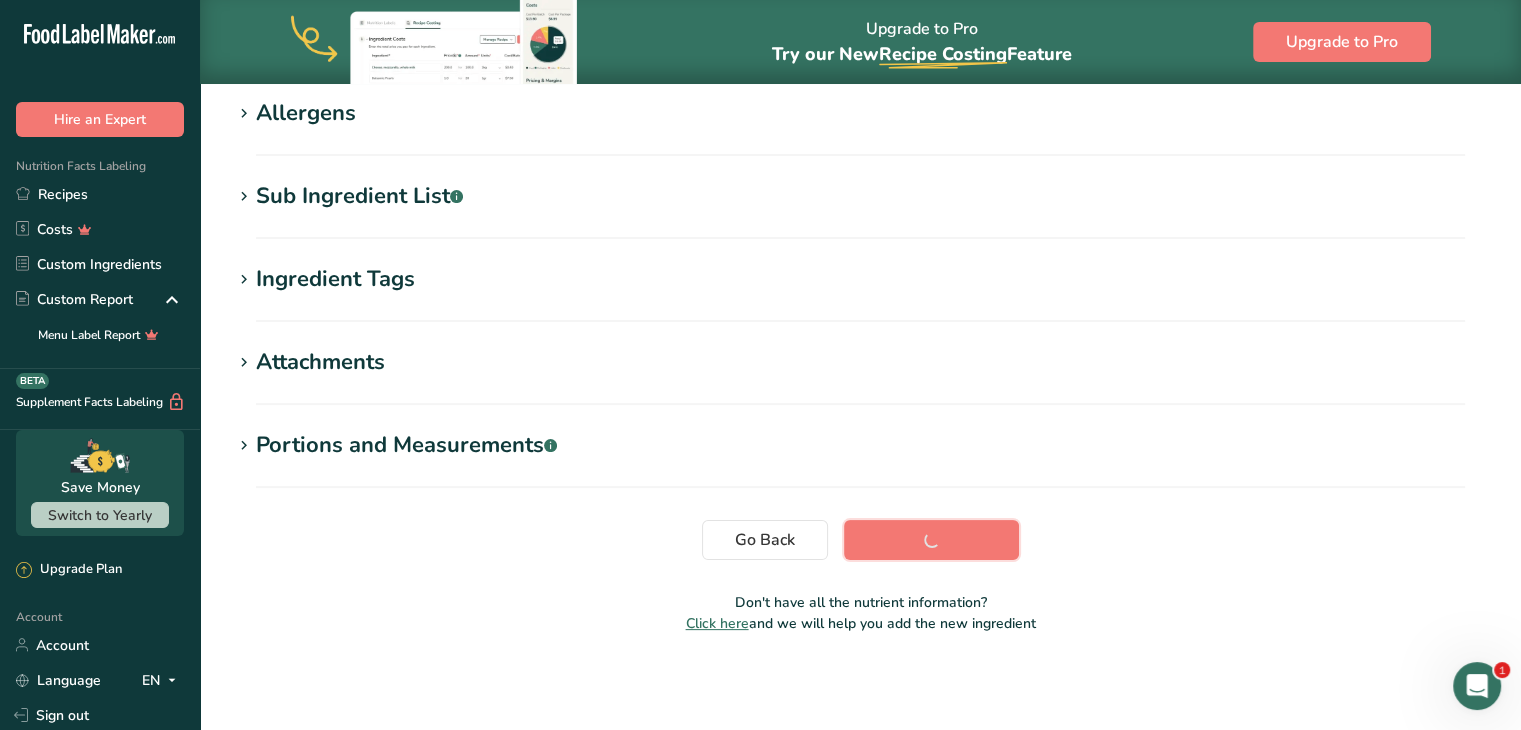scroll, scrollTop: 328, scrollLeft: 0, axis: vertical 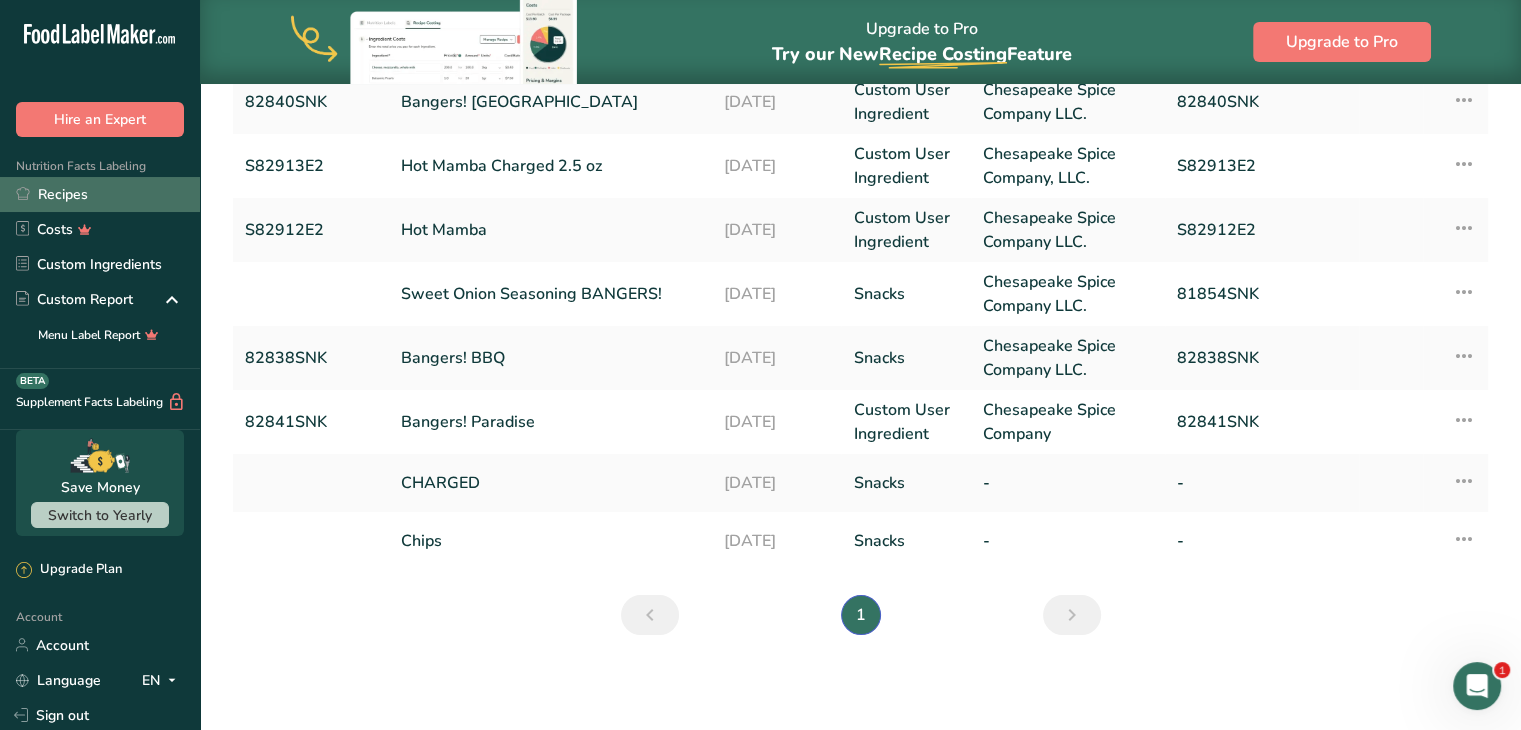 click on "Recipes" at bounding box center [100, 194] 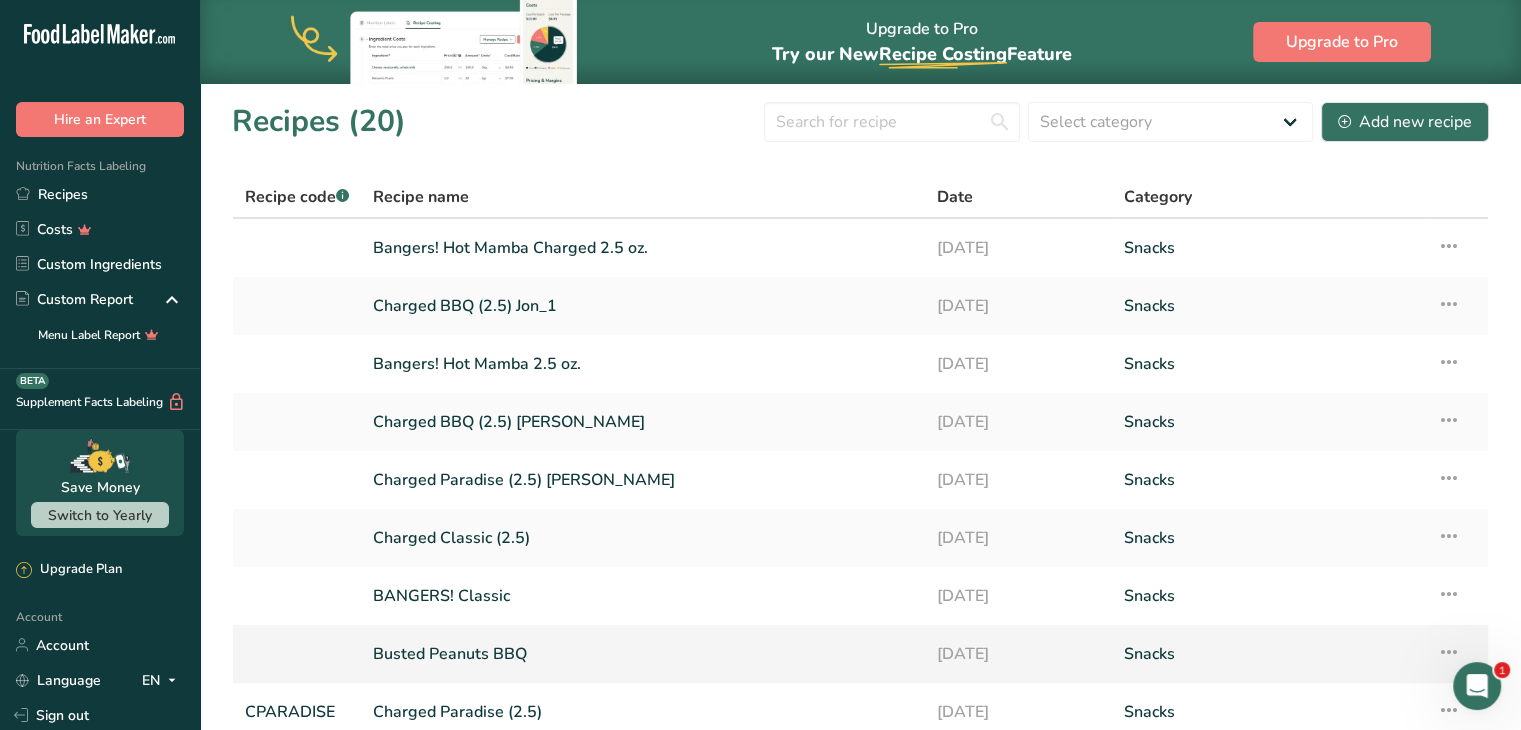 scroll, scrollTop: 229, scrollLeft: 0, axis: vertical 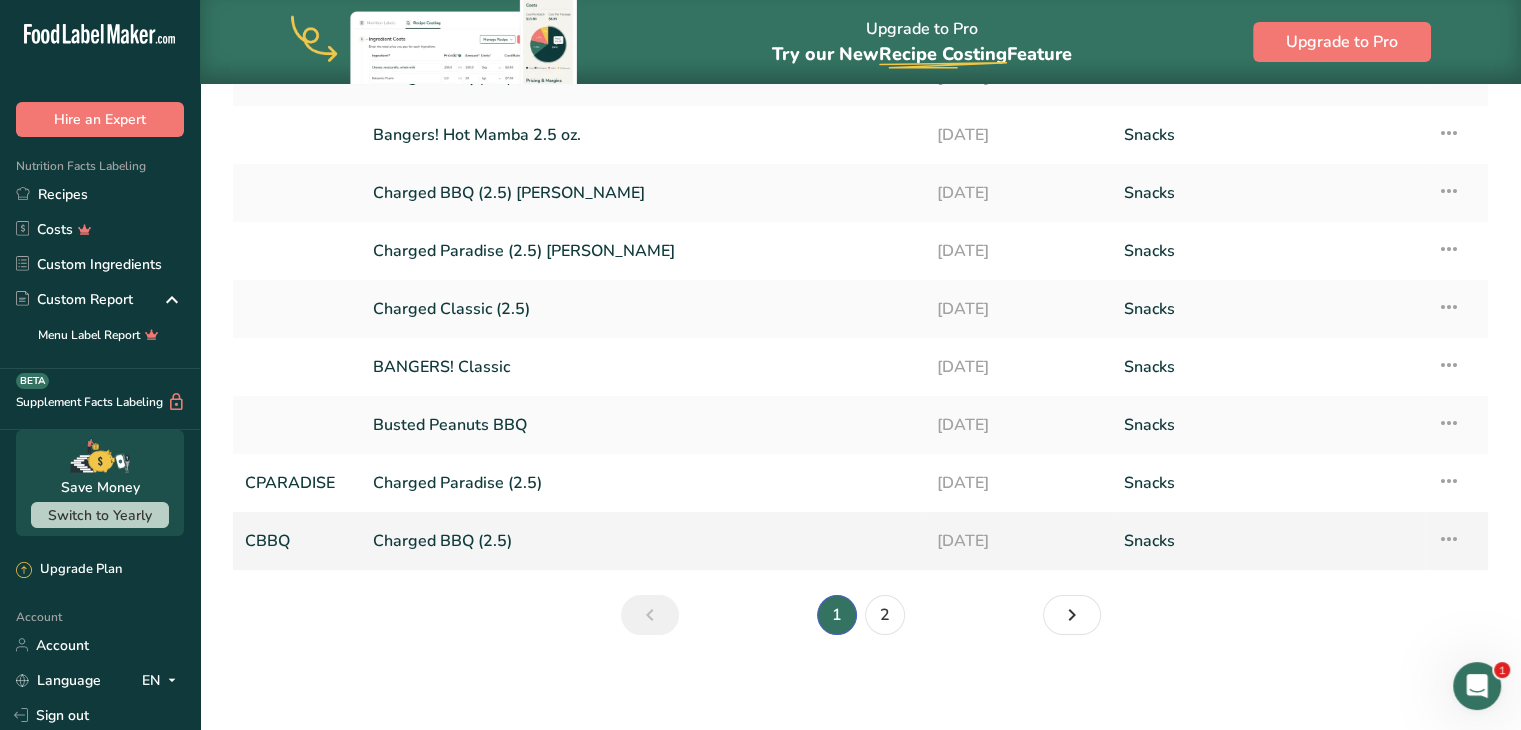 drag, startPoint x: 470, startPoint y: 541, endPoint x: 378, endPoint y: 528, distance: 92.91394 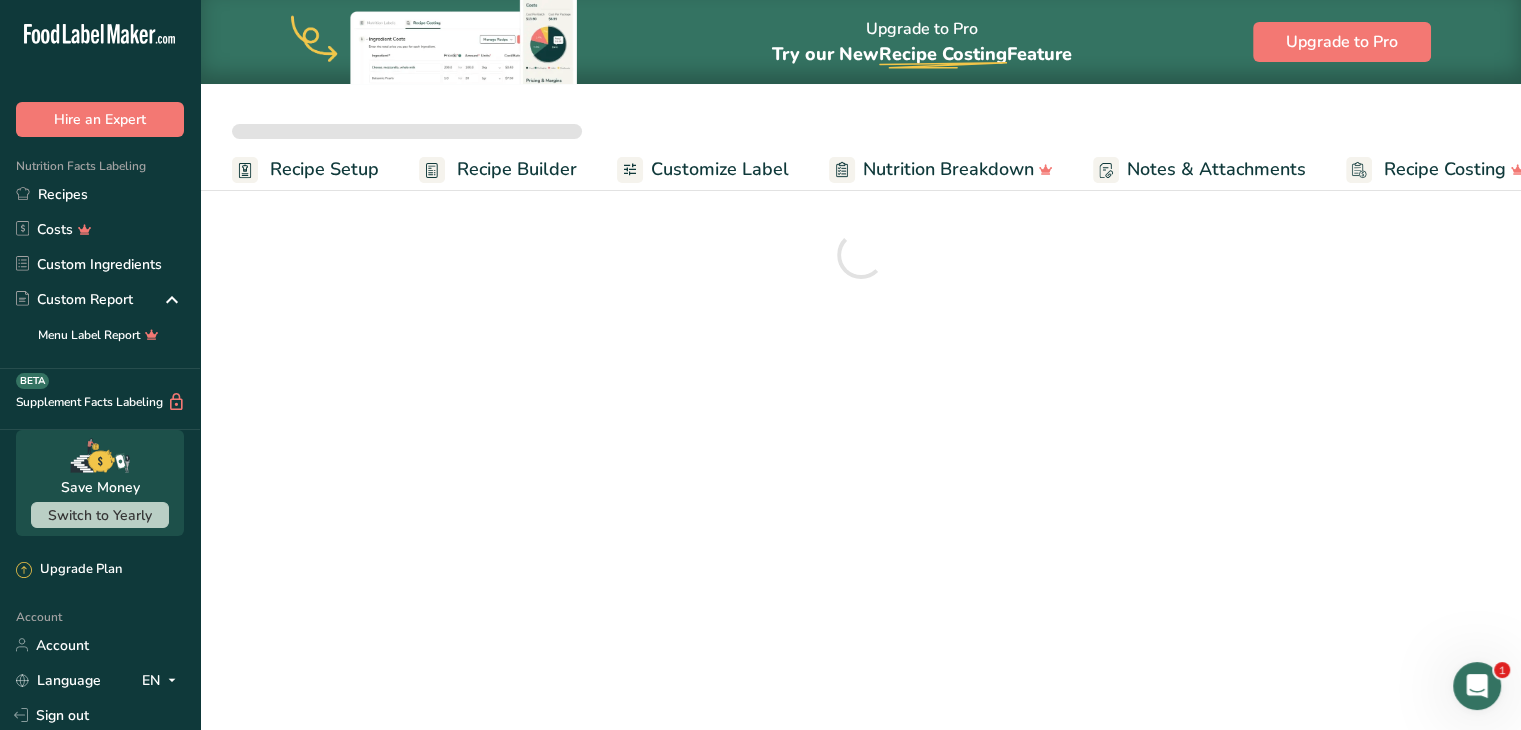 scroll, scrollTop: 0, scrollLeft: 0, axis: both 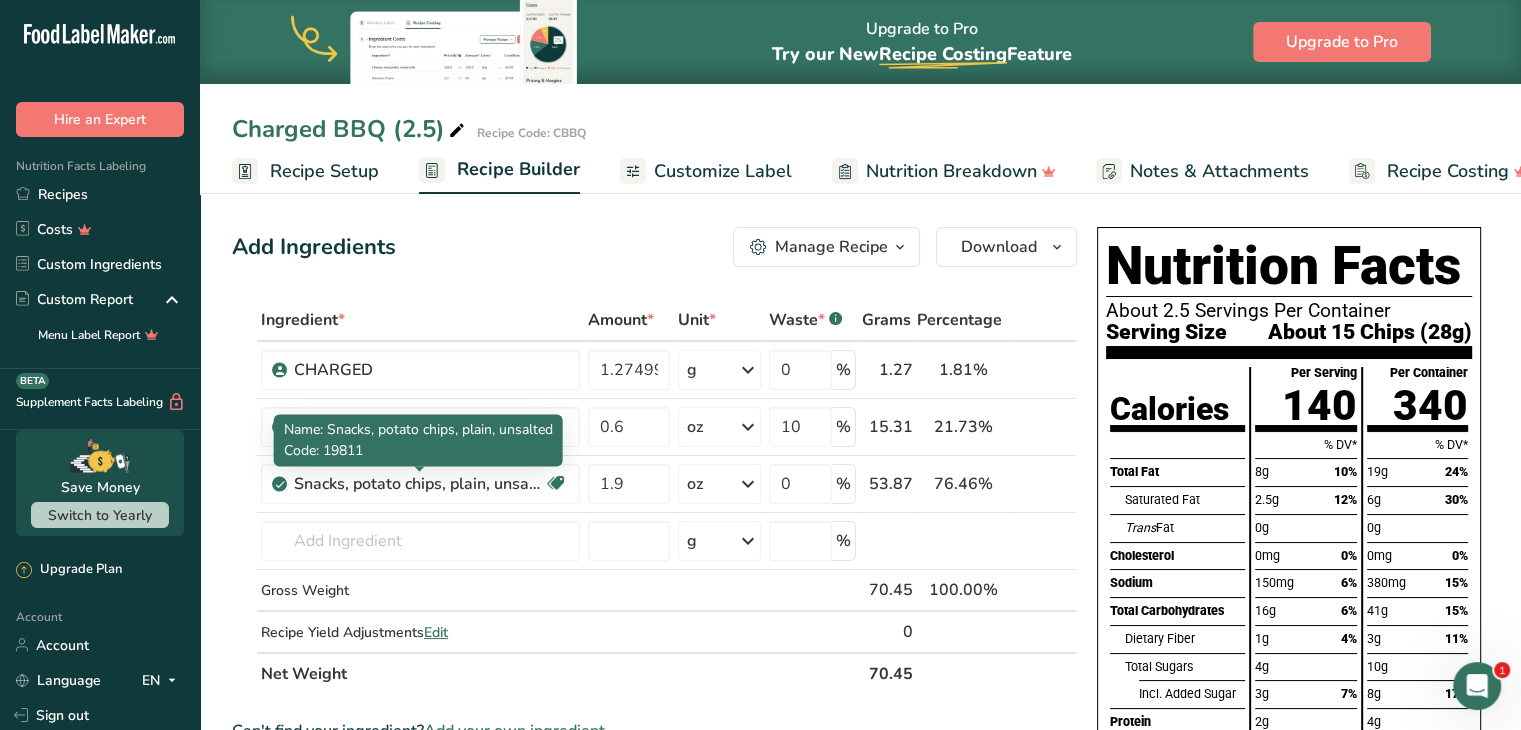 click on "Name: Snacks, potato chips, plain, unsalted" at bounding box center (418, 429) 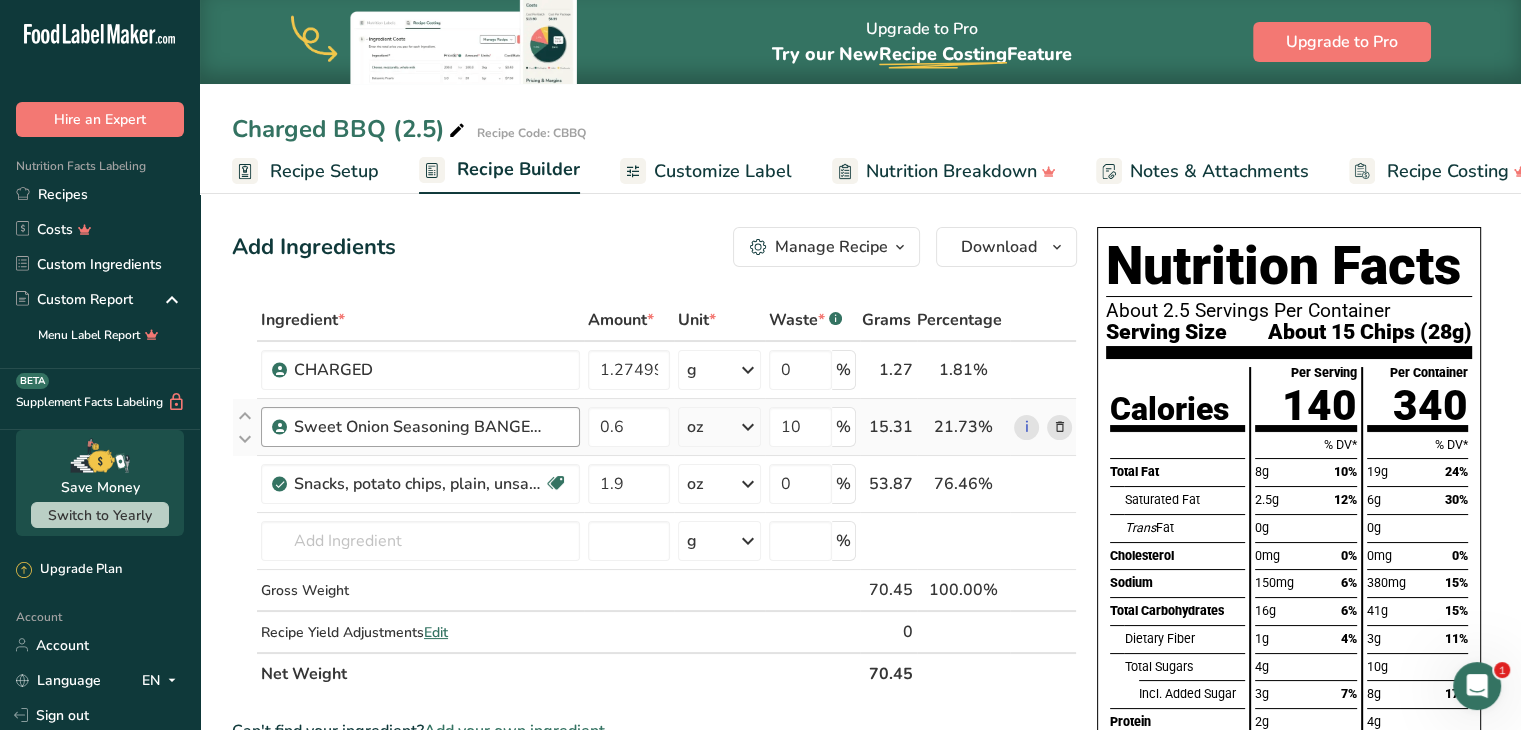 click on "Sweet Onion Seasoning BANGERS!" at bounding box center (420, 427) 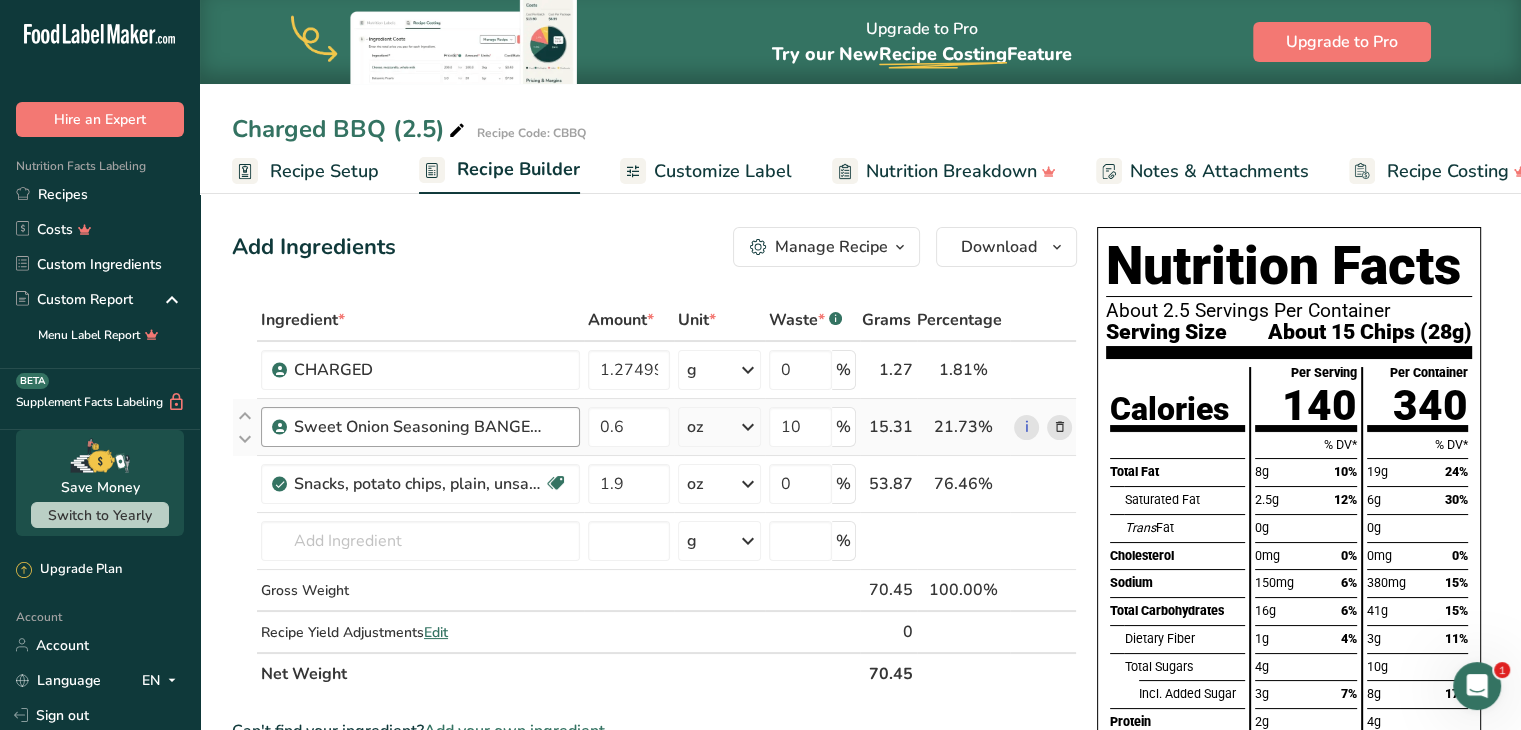 click on "Sweet Onion Seasoning BANGERS!" at bounding box center (419, 427) 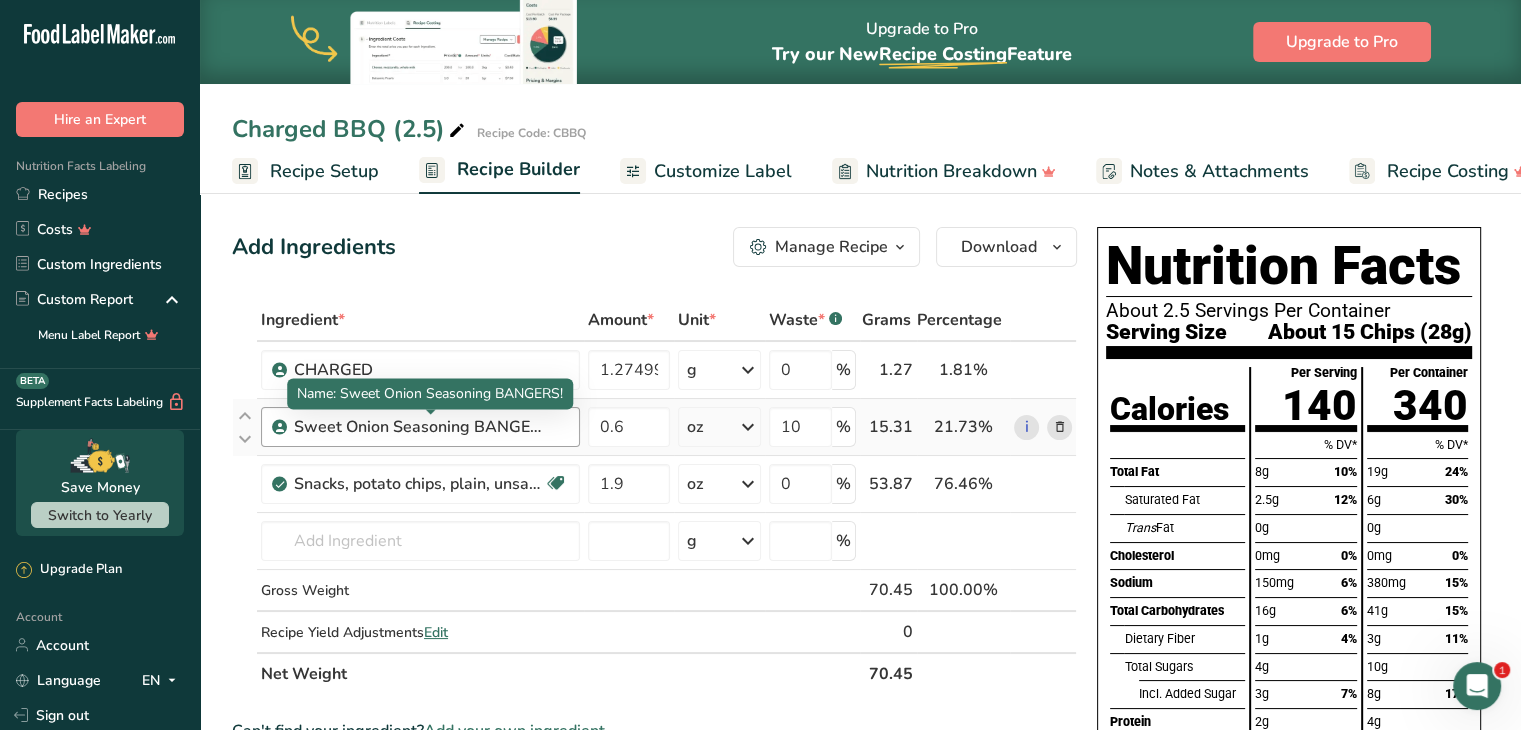 click on "Sweet Onion Seasoning BANGERS!" at bounding box center [419, 427] 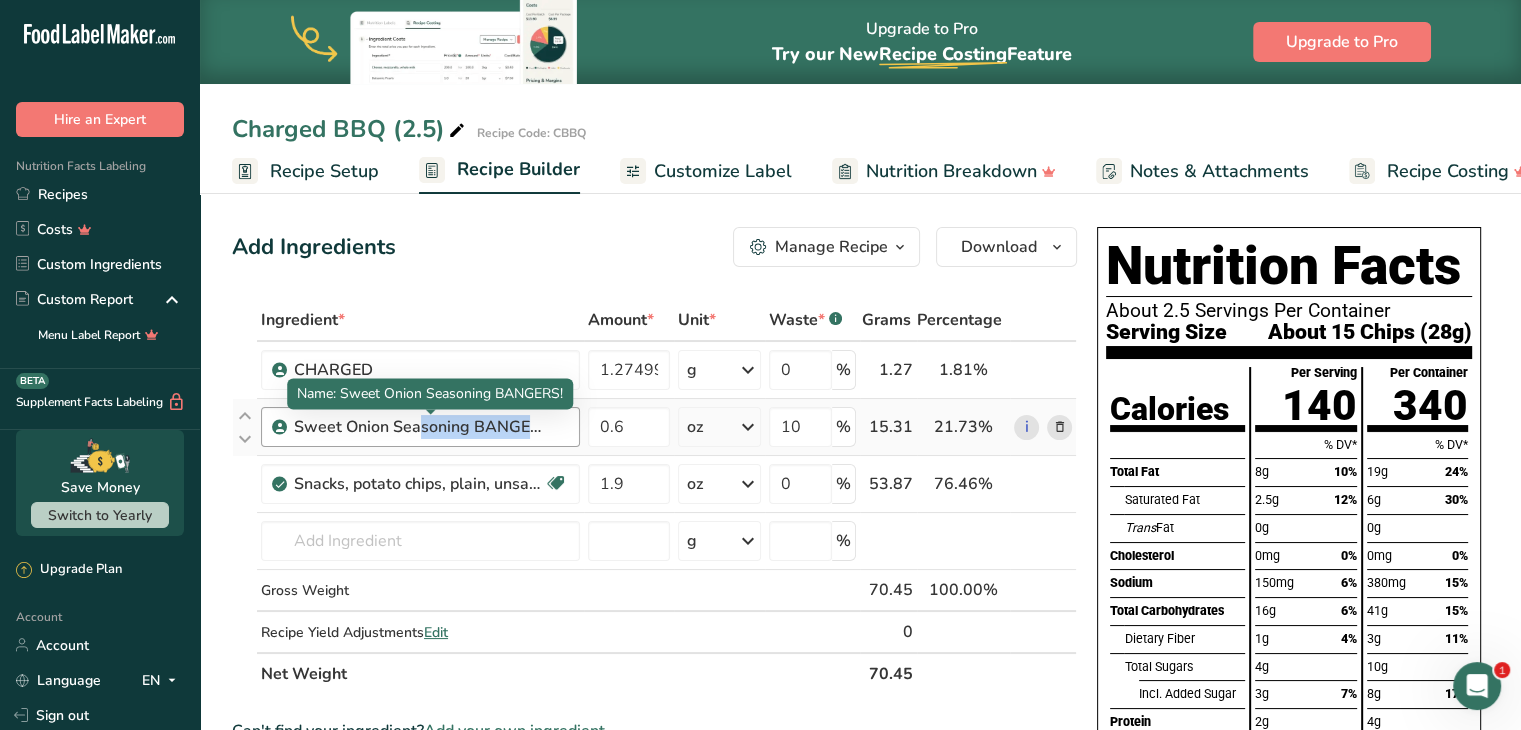 click on "Sweet Onion Seasoning BANGERS!" at bounding box center [419, 427] 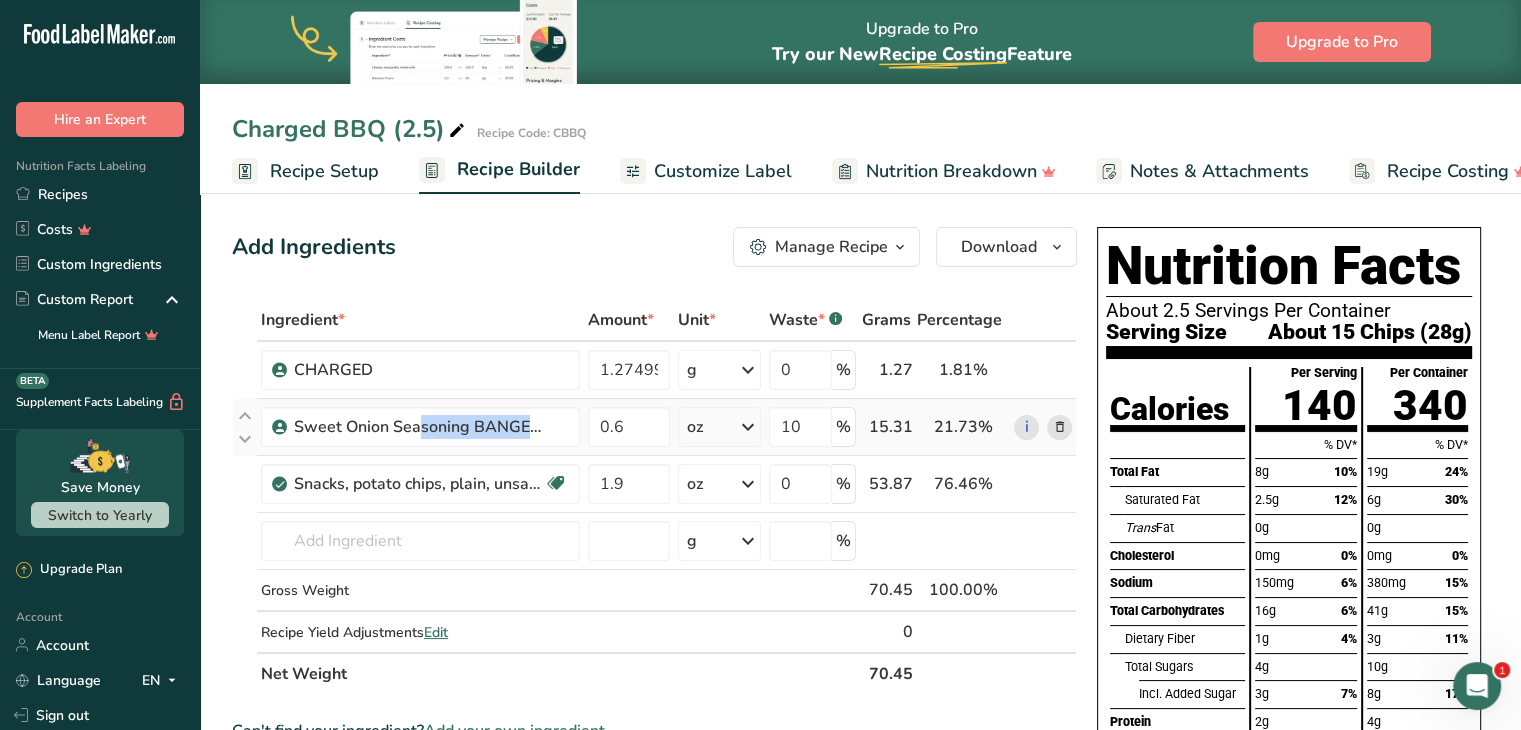click at bounding box center [1059, 427] 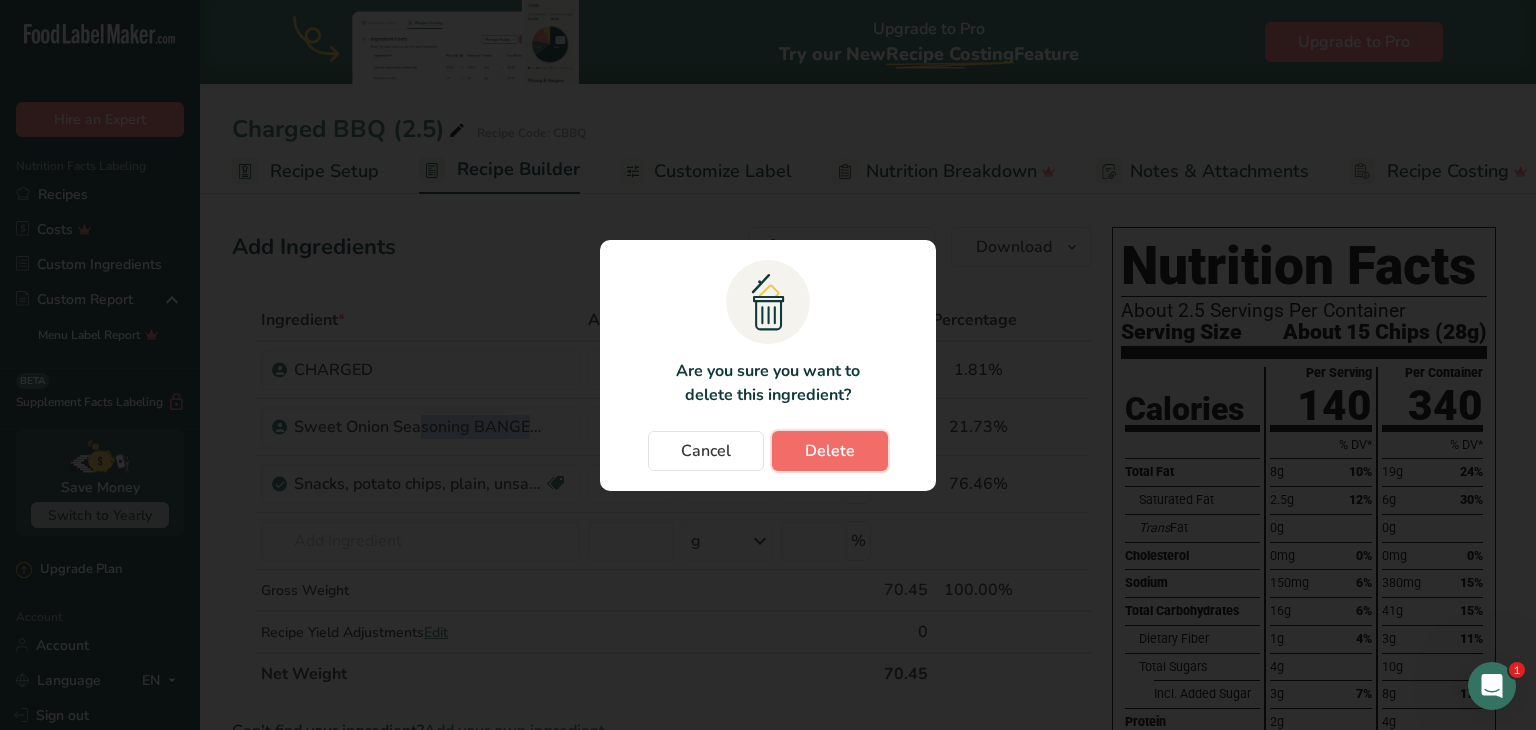 click on "Delete" at bounding box center (830, 451) 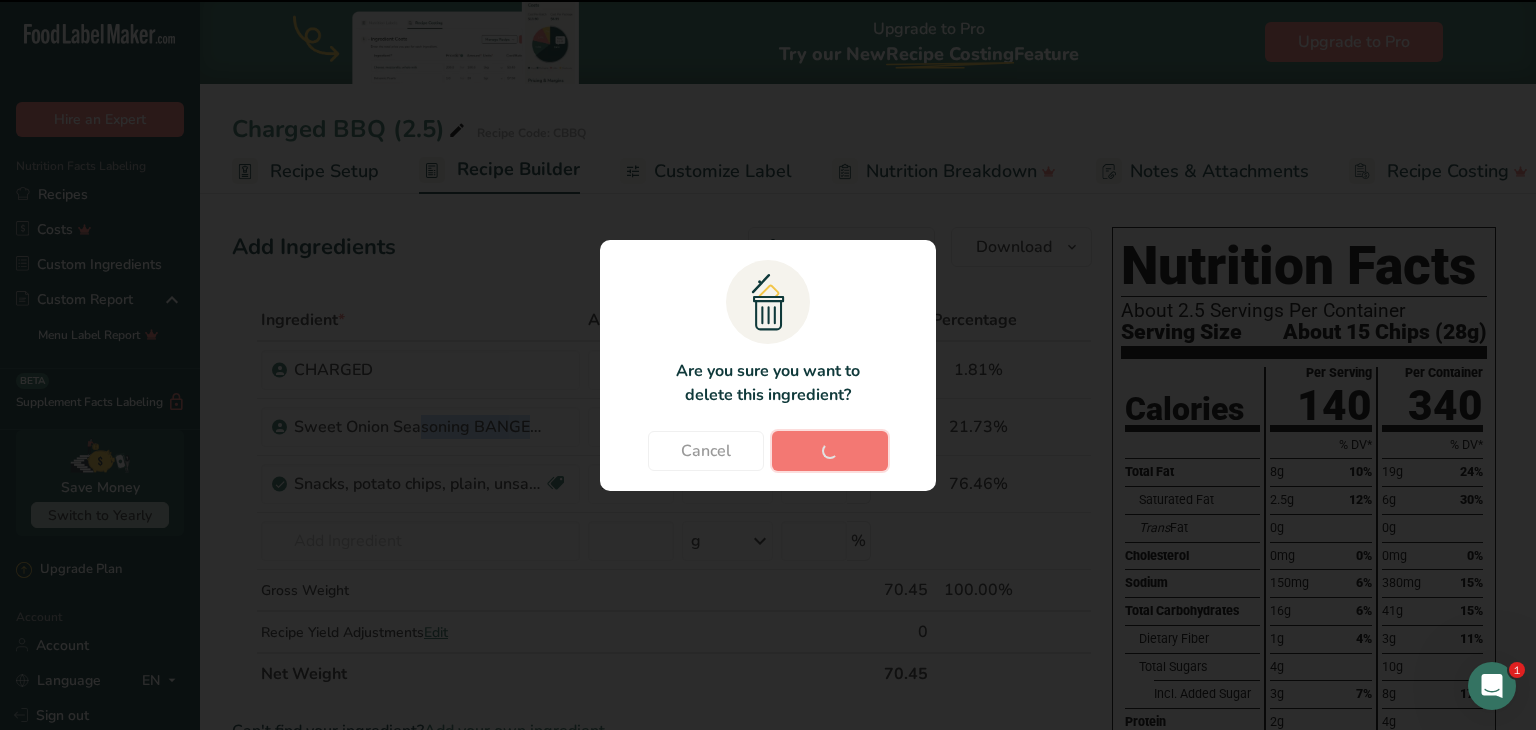 type on "1.9" 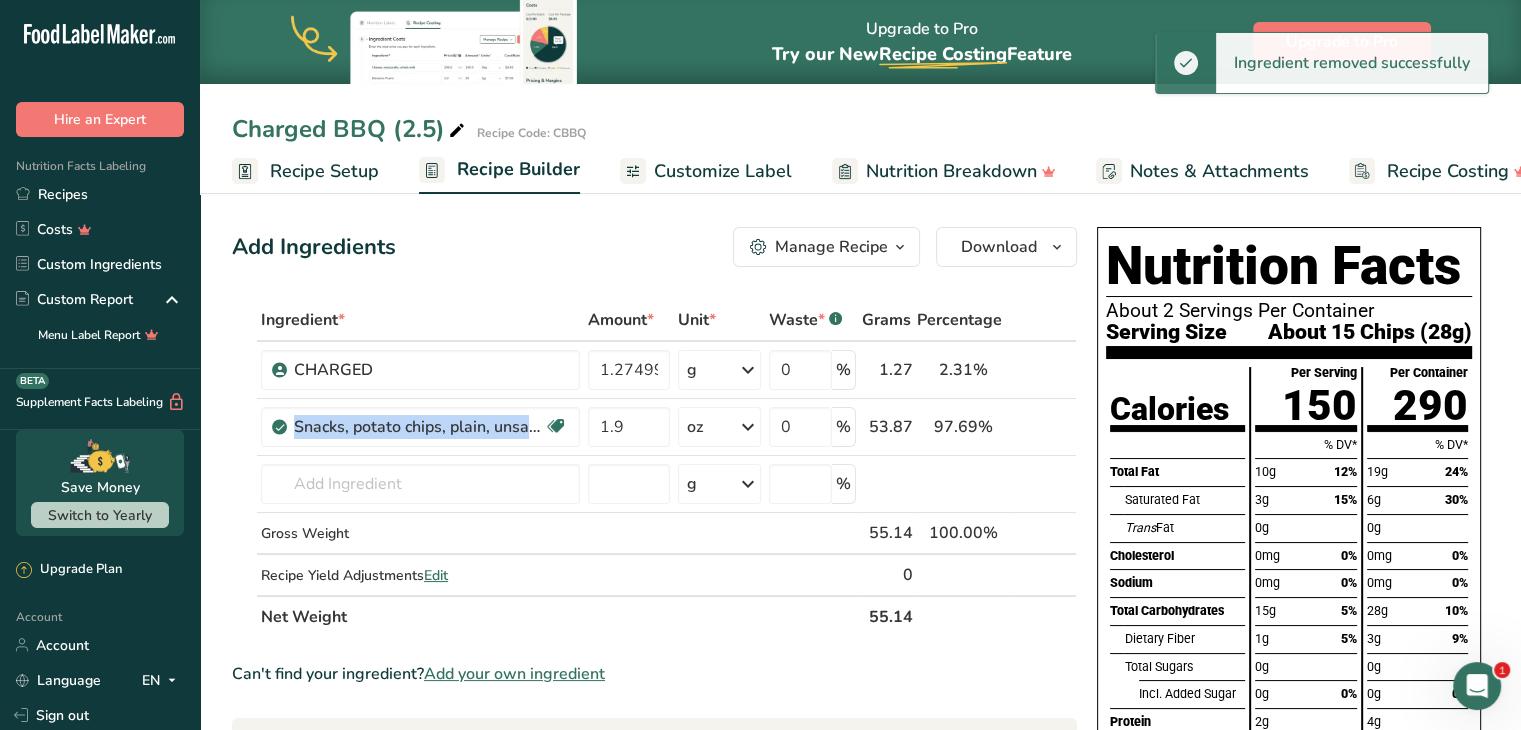 click at bounding box center [900, 247] 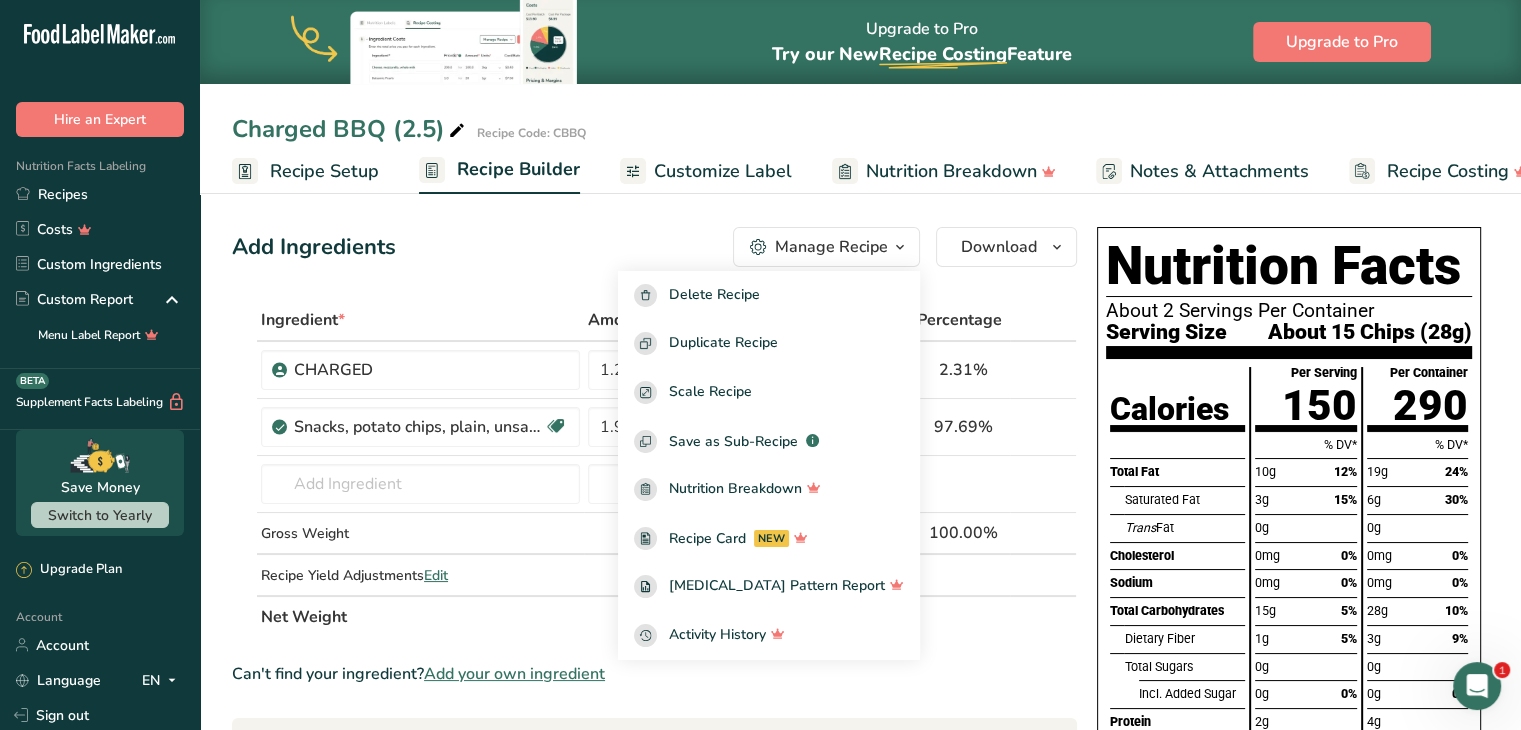click on "Add Ingredients
Manage Recipe         Delete Recipe           Duplicate Recipe             Scale Recipe             Save as Sub-Recipe   .a-a{fill:#347362;}.b-a{fill:#fff;}                               Nutrition Breakdown                   Recipe Card
NEW
[MEDICAL_DATA] Pattern Report             Activity History
Download
Choose your preferred label style
Standard FDA label
Standard FDA label
The most common format for nutrition facts labels in compliance with the FDA's typeface, style and requirements
Tabular FDA label
A label format compliant with the FDA regulations presented in a tabular (horizontal) display.
Linear FDA label
A simple linear display for small sized packages.
Simplified FDA label" at bounding box center [654, 247] 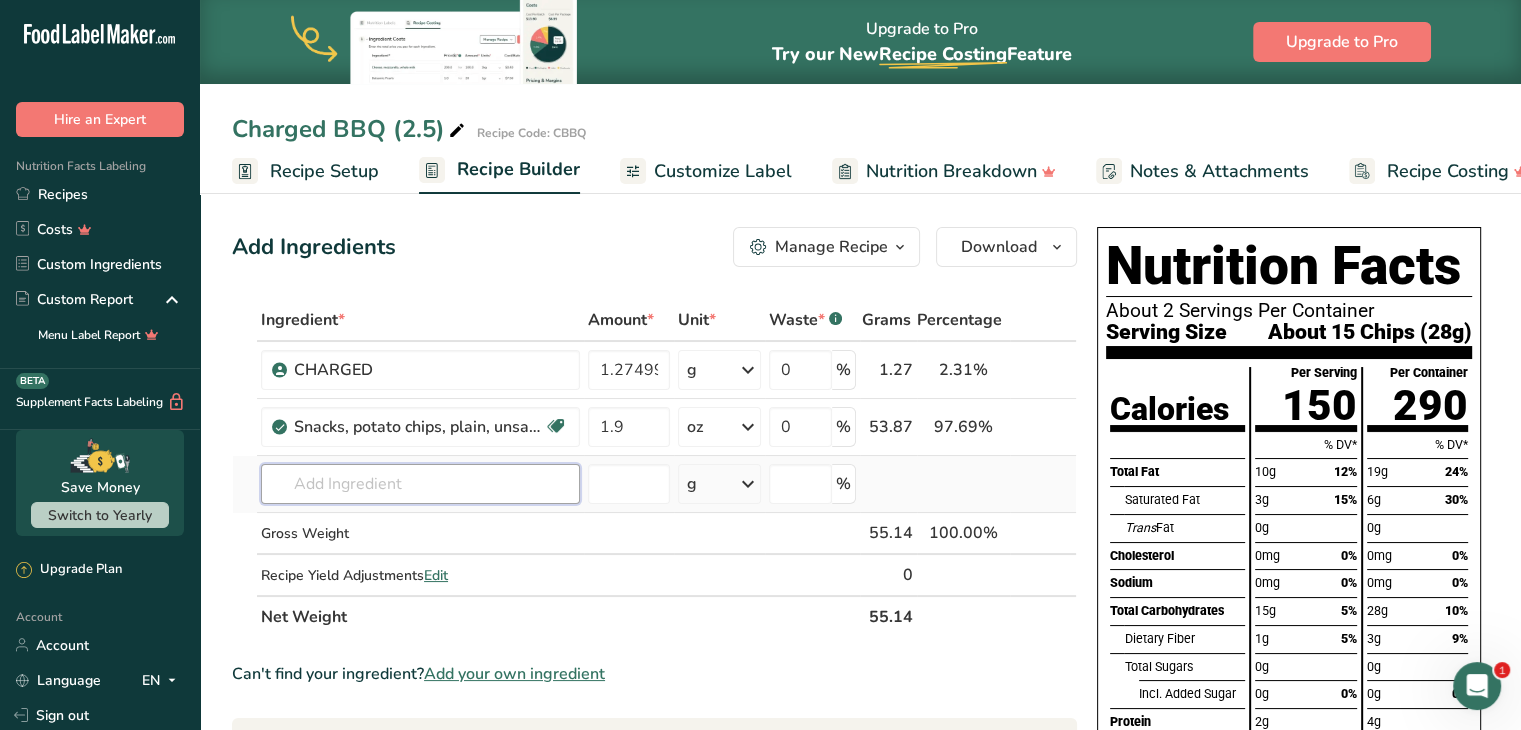 click at bounding box center [420, 484] 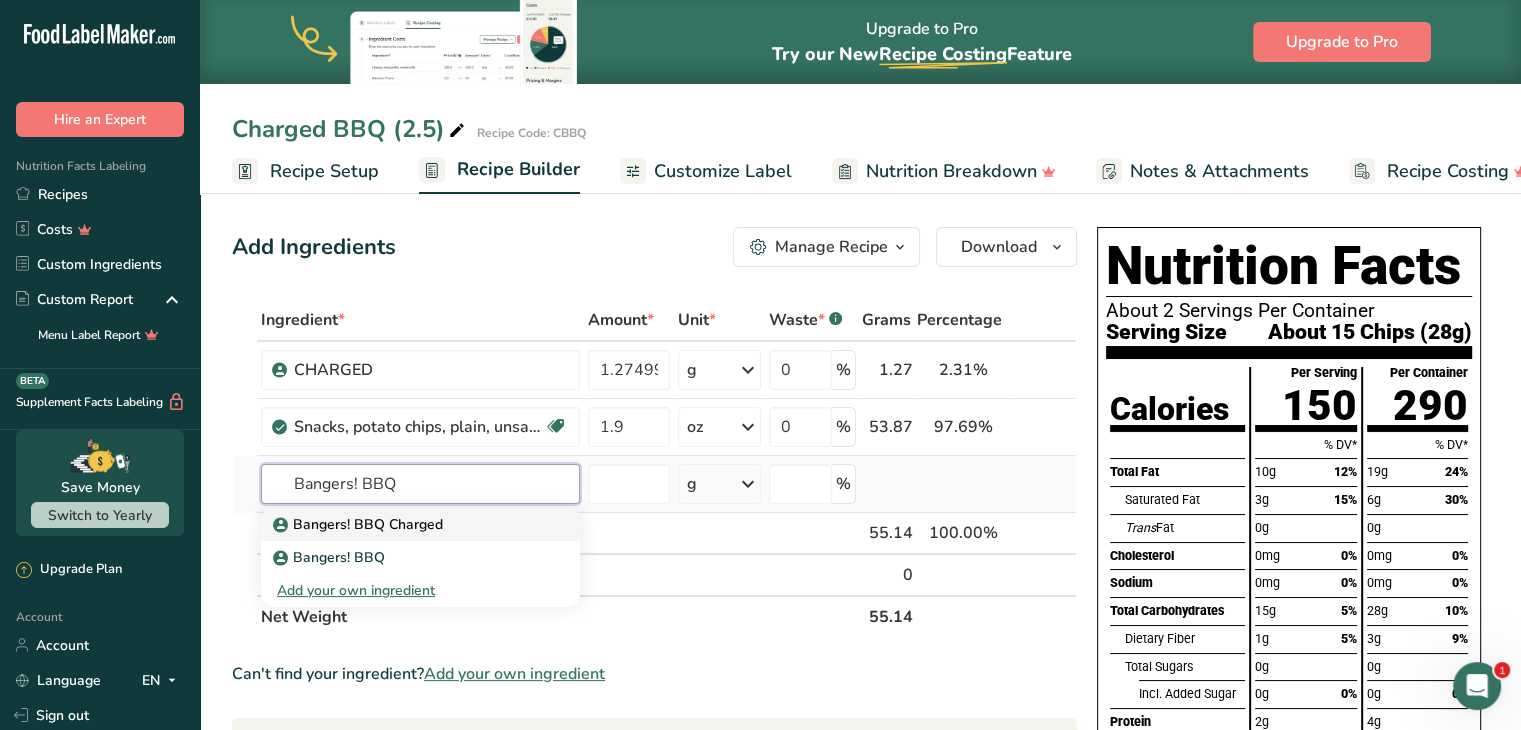 type on "Bangers! BBQ" 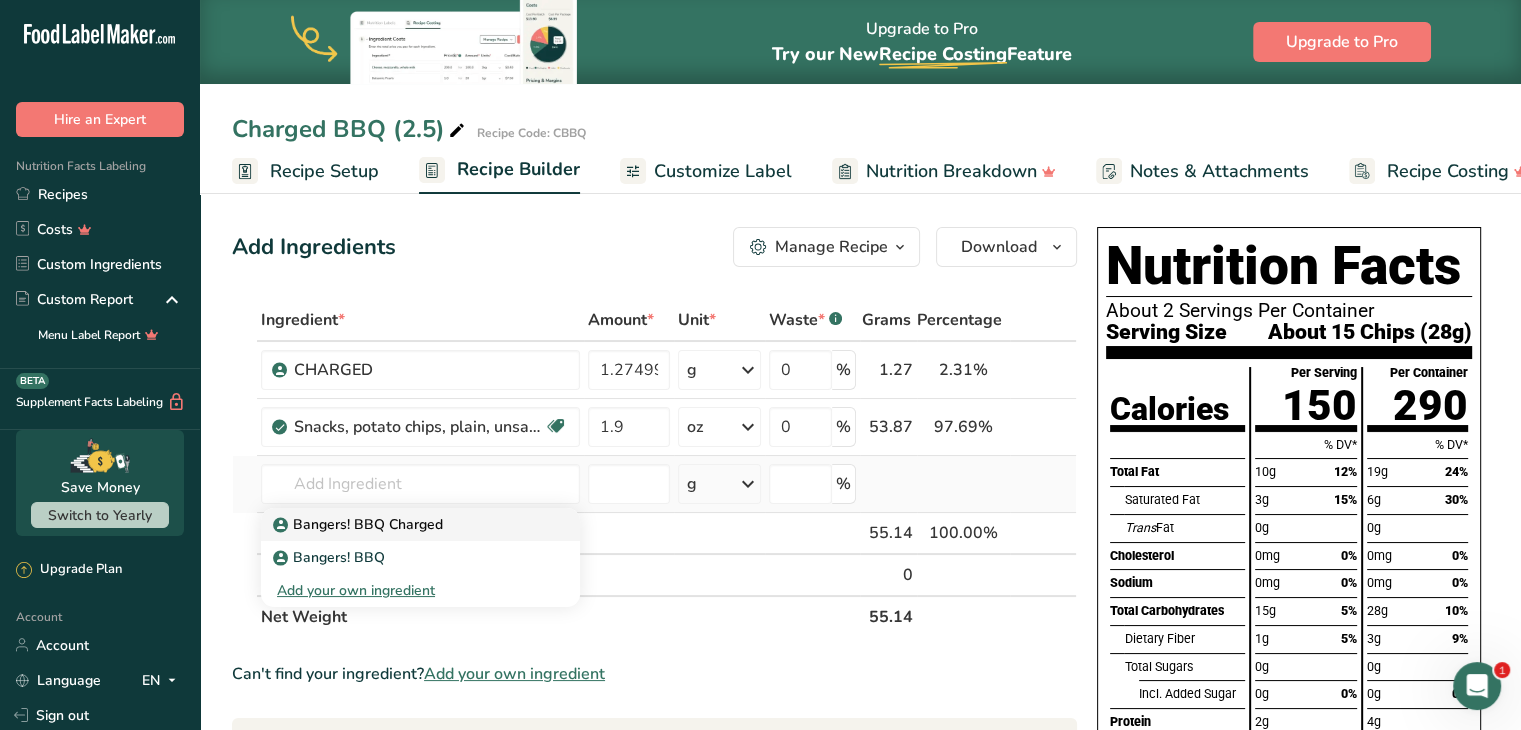 click on "Bangers! BBQ Charged" at bounding box center (404, 524) 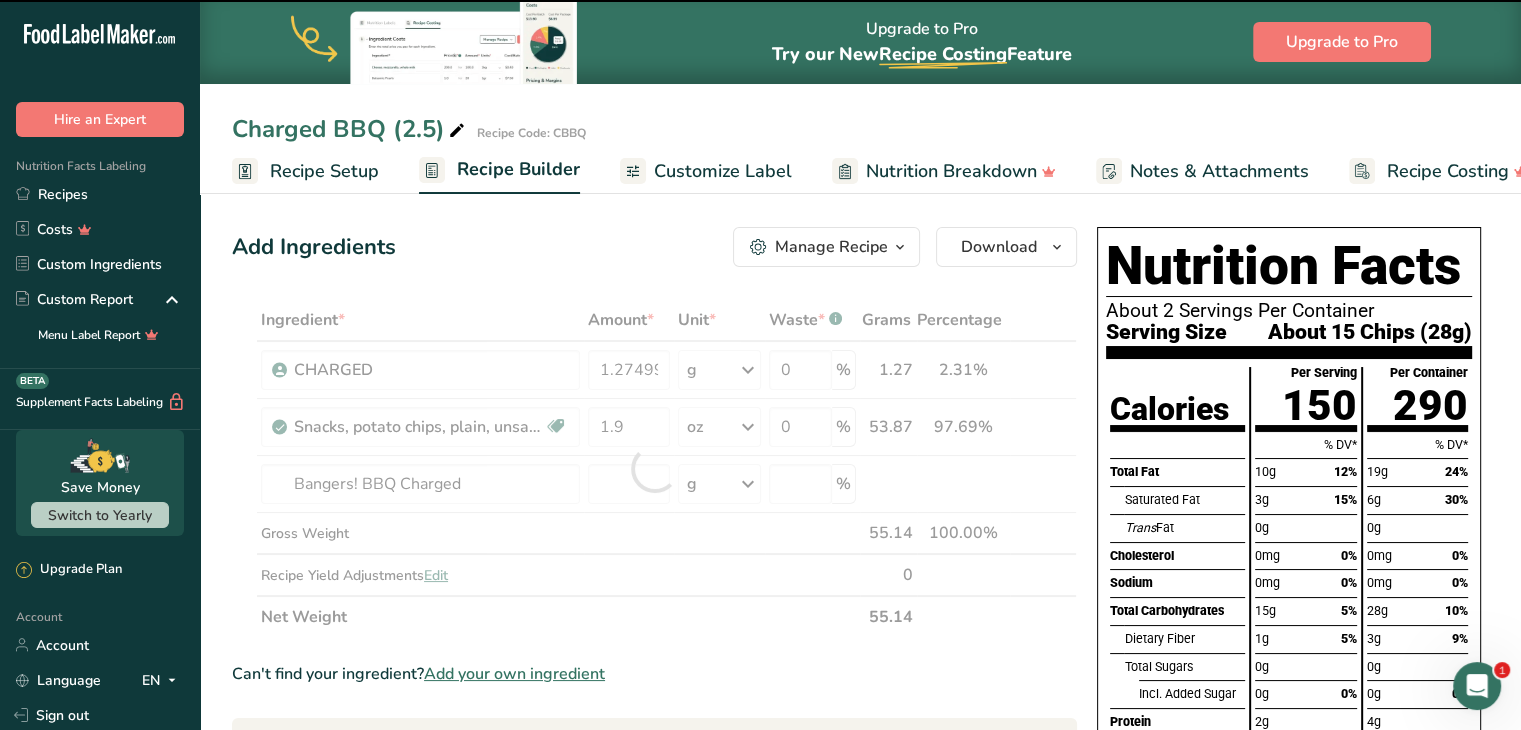 type on "0" 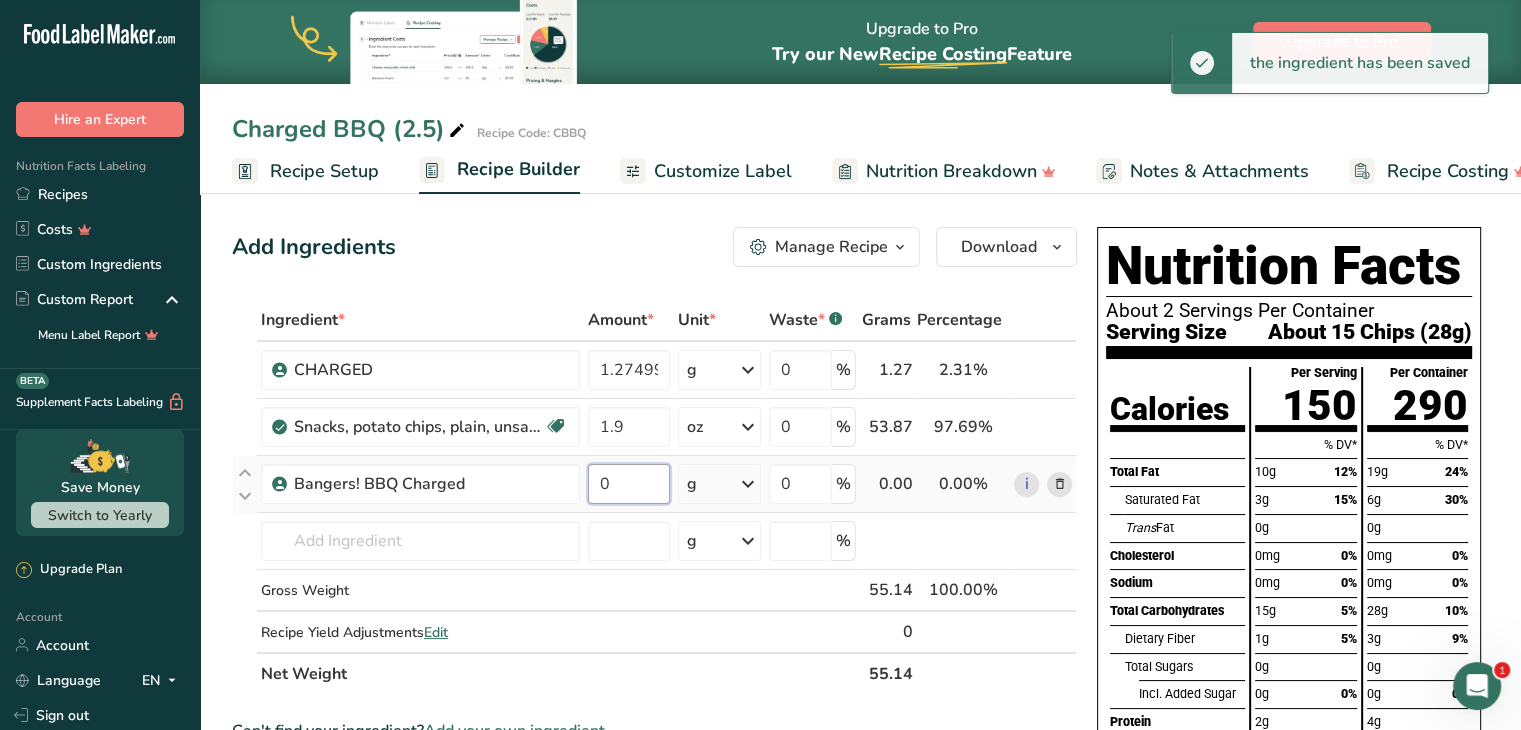 click on "0" at bounding box center (629, 484) 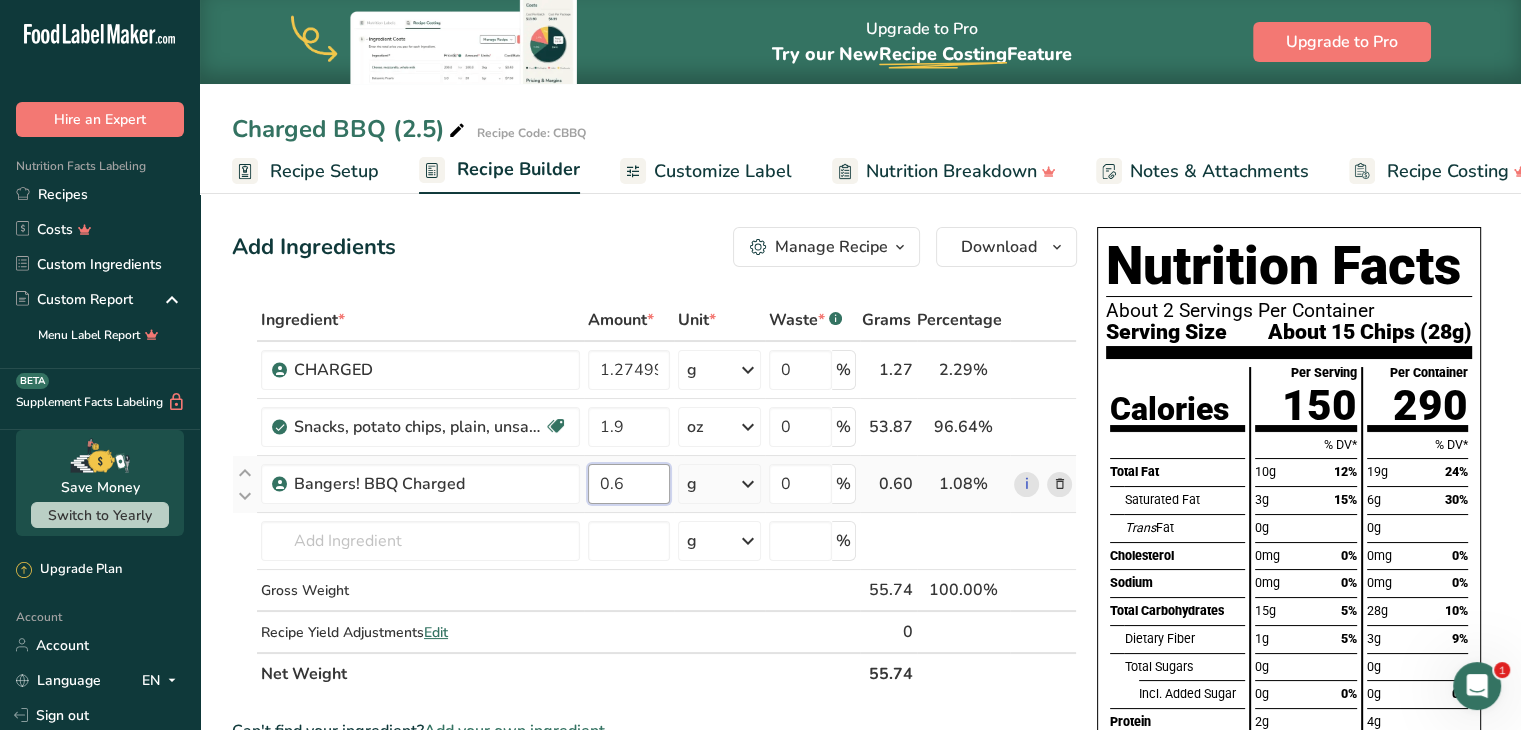 type on "0.6" 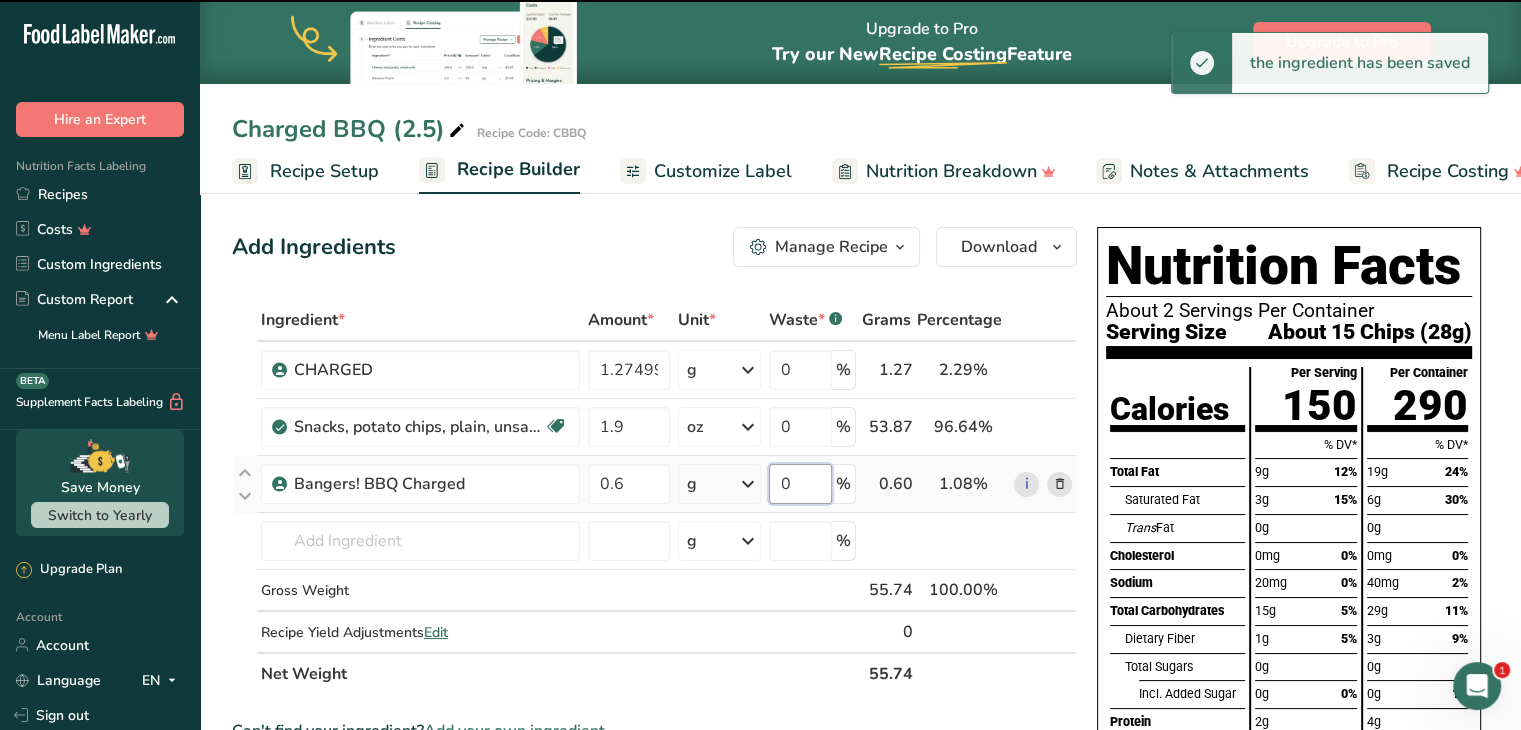 click on "0" at bounding box center [800, 484] 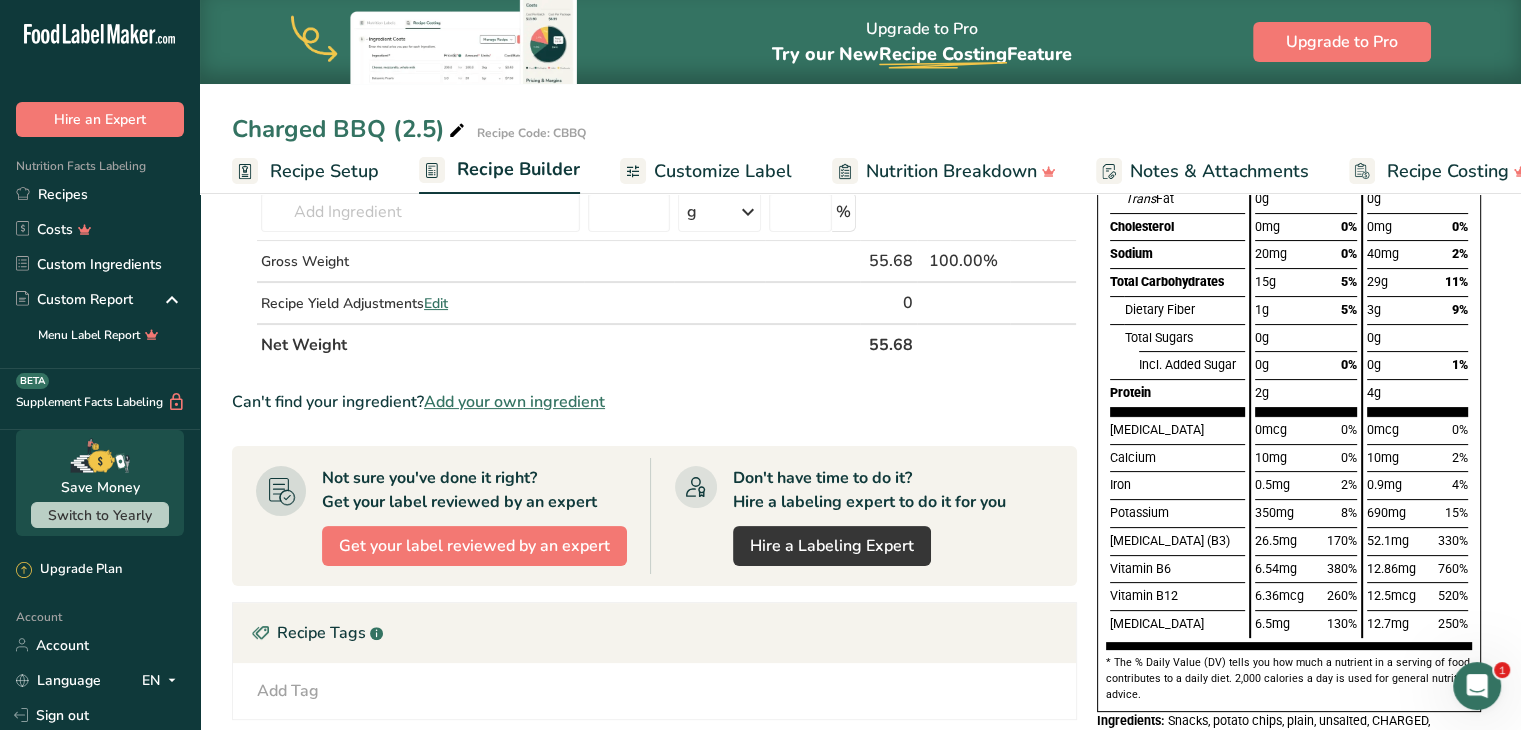 scroll, scrollTop: 0, scrollLeft: 0, axis: both 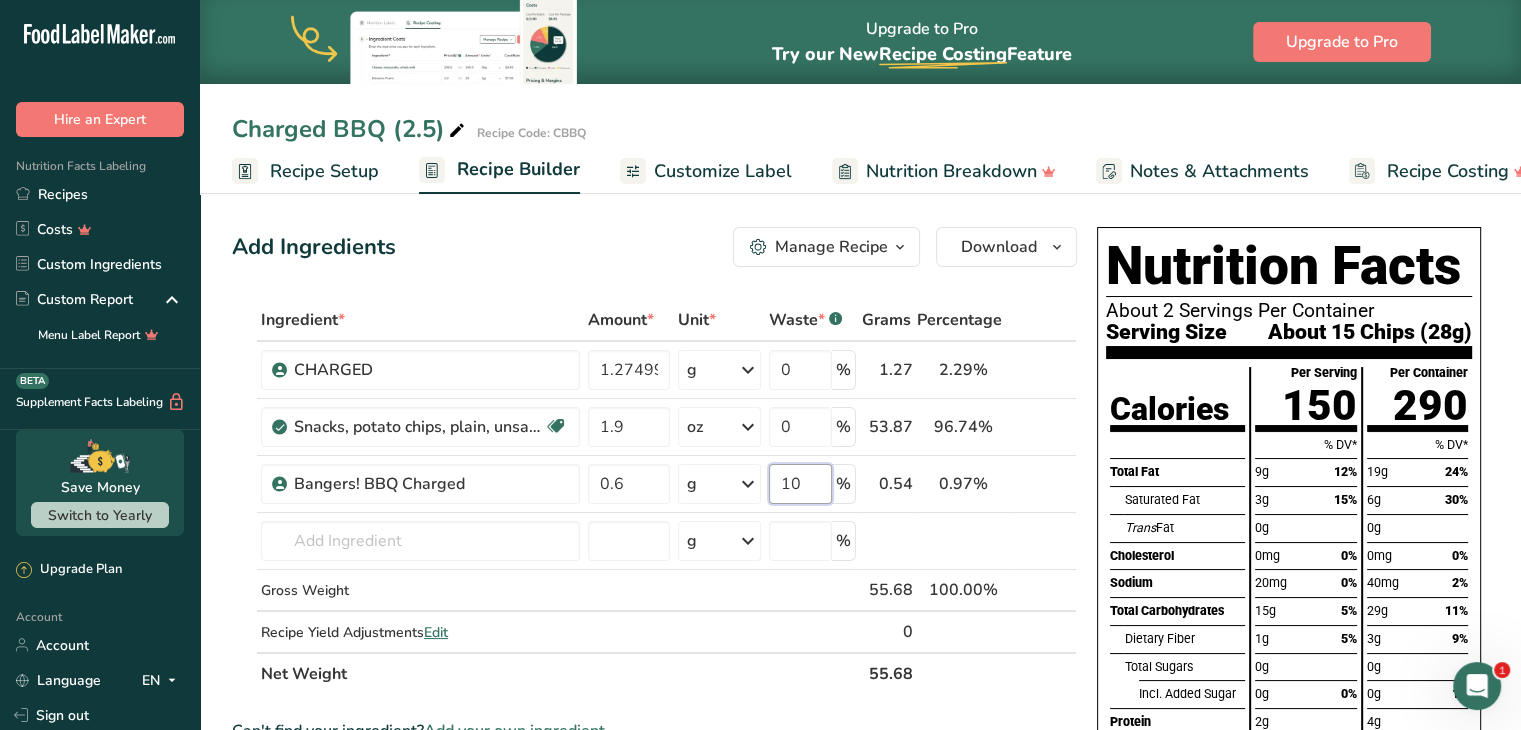 type on "10" 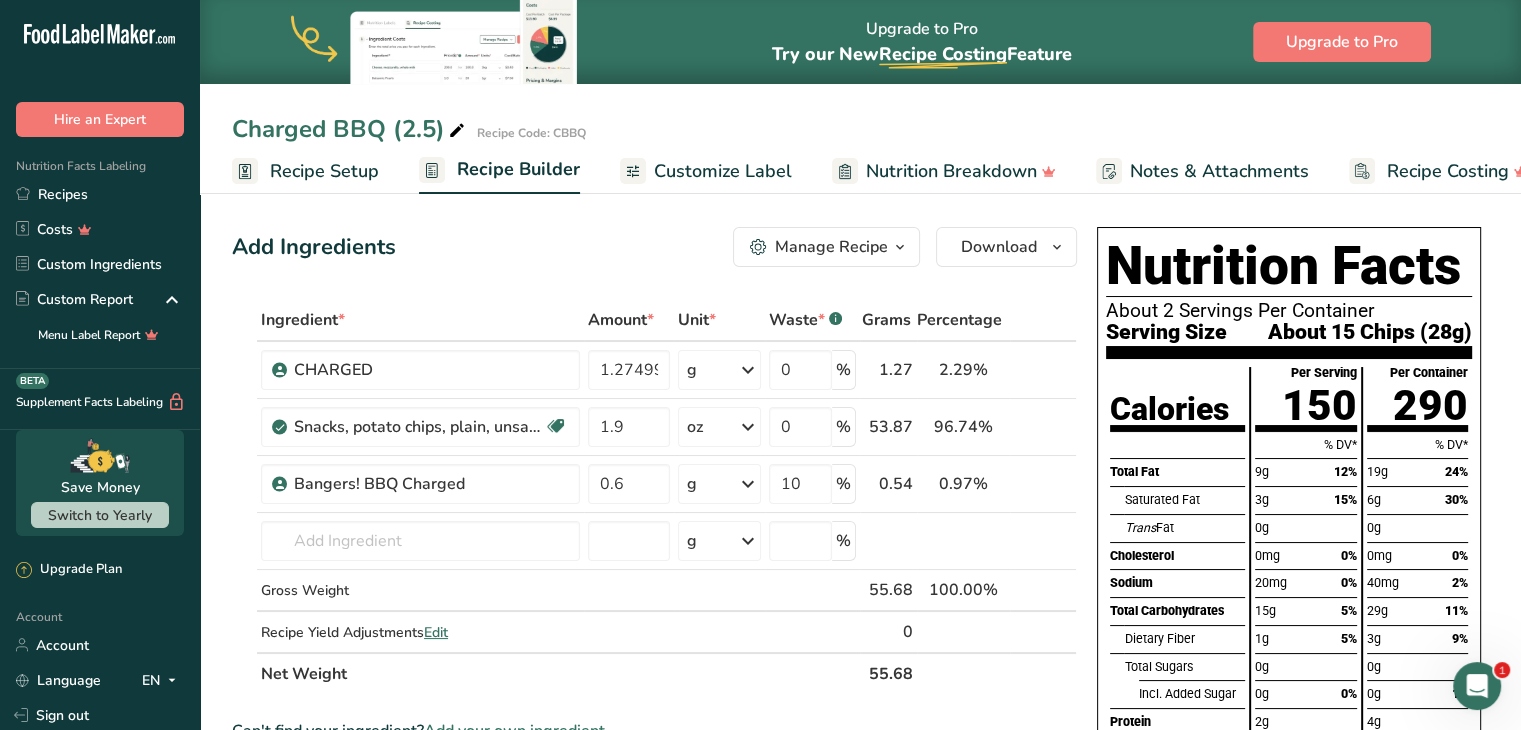 click on "Recipe Setup" at bounding box center [305, 171] 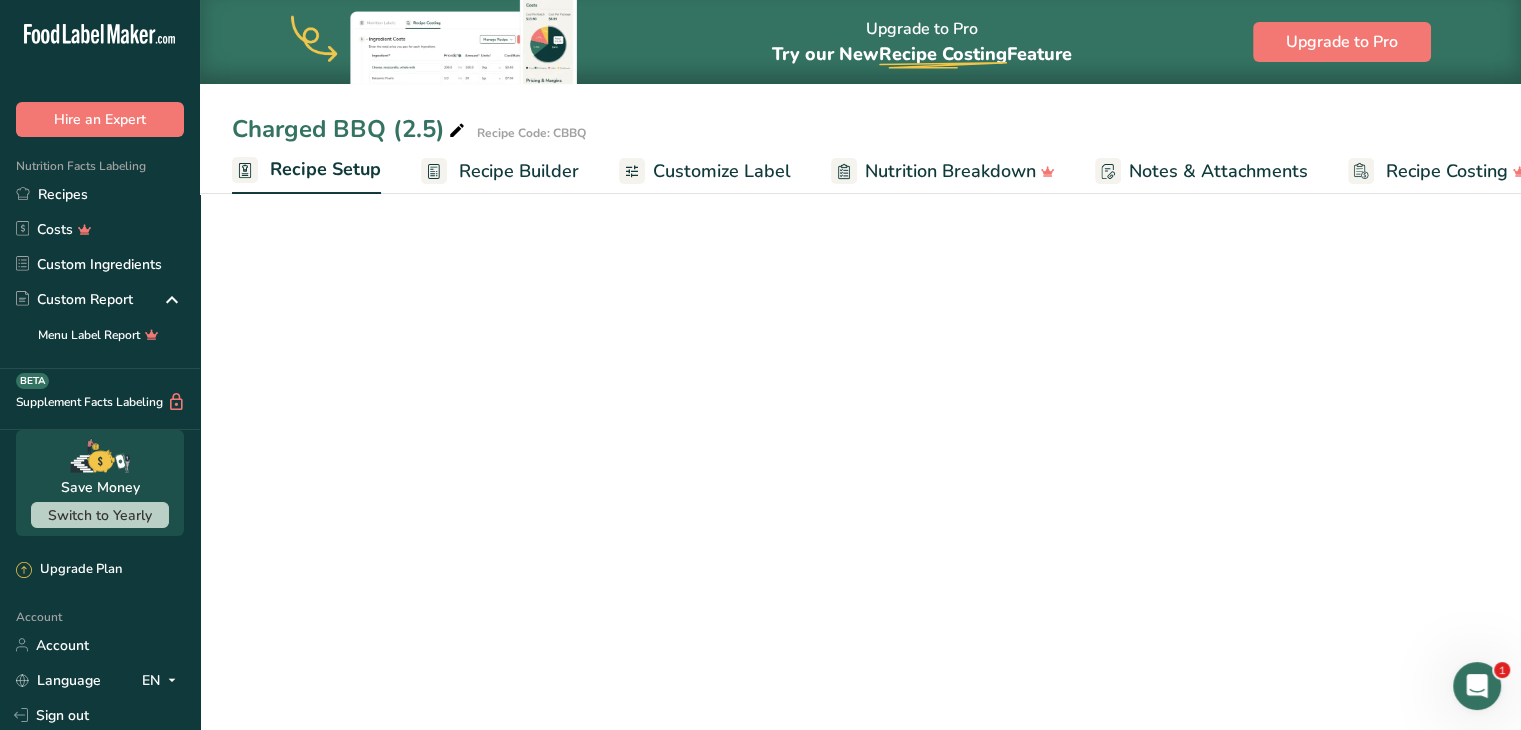 select on "5" 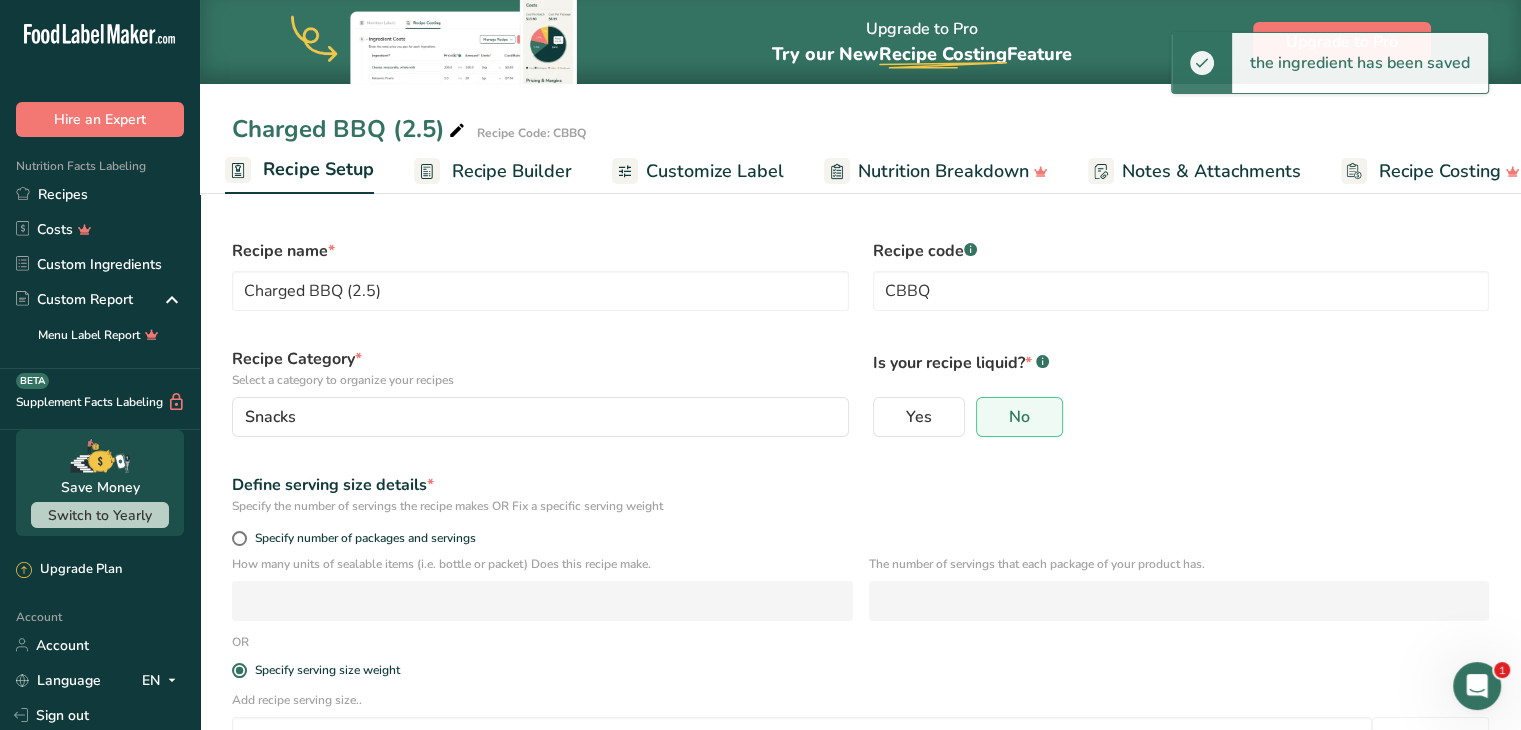 scroll, scrollTop: 144, scrollLeft: 0, axis: vertical 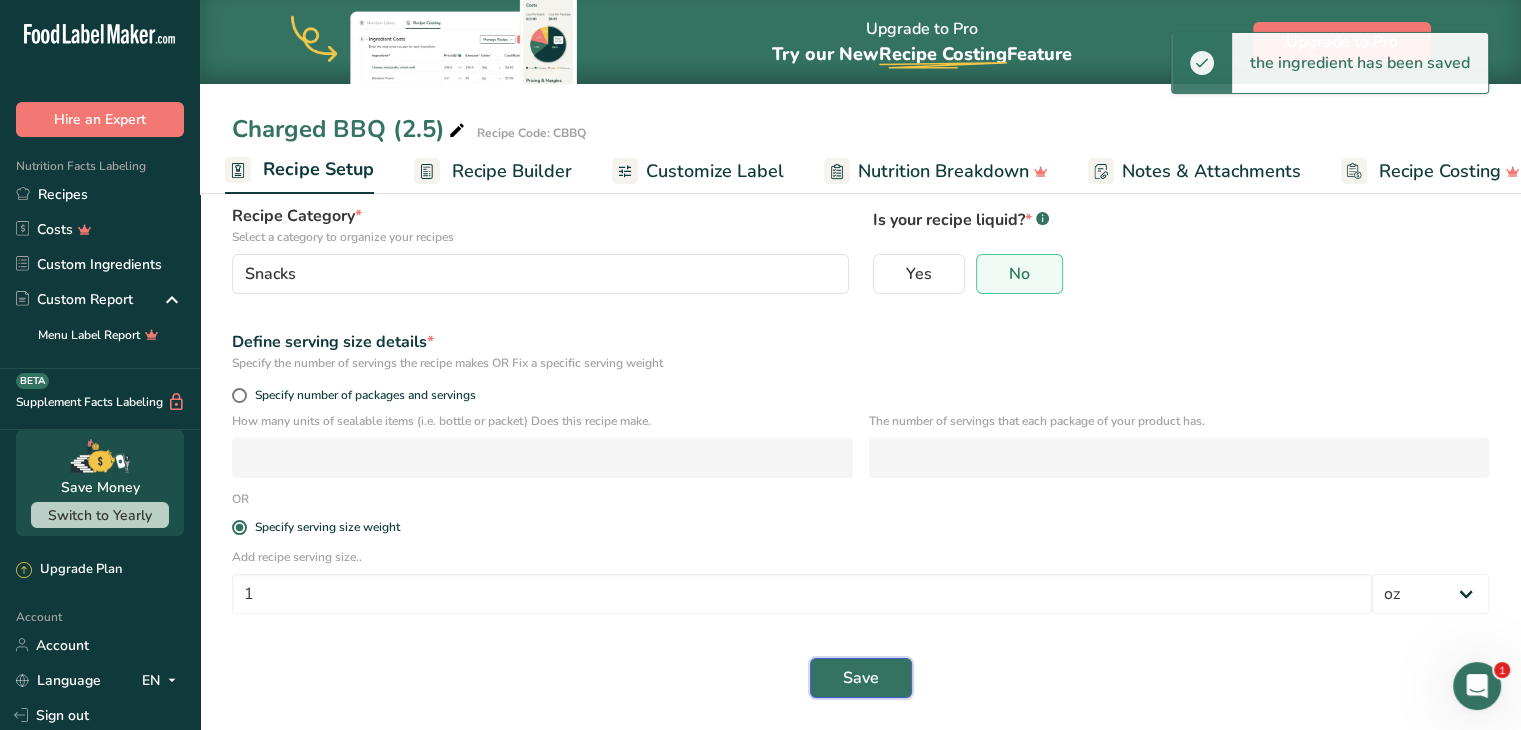 click on "Save" at bounding box center [861, 678] 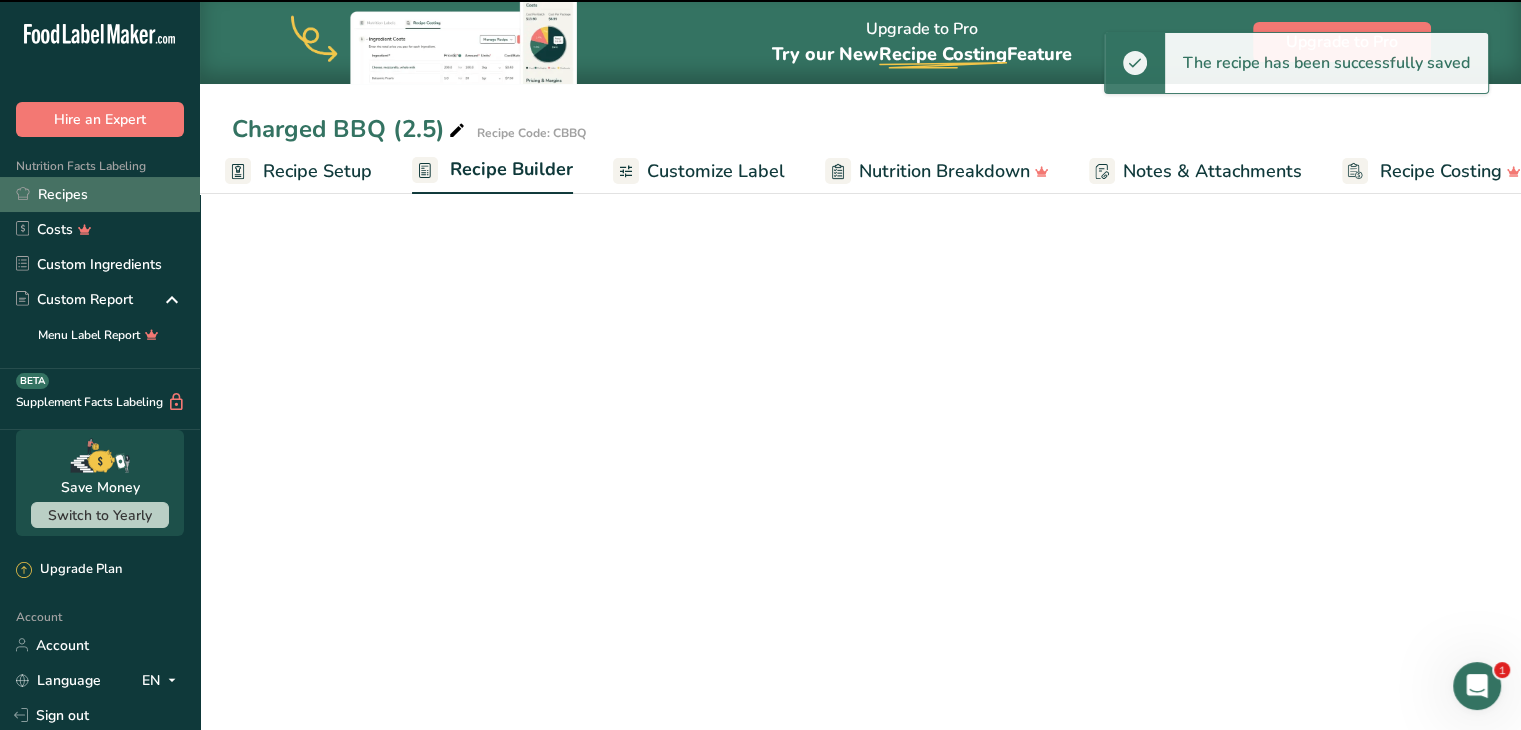 click on "Recipes" at bounding box center [100, 194] 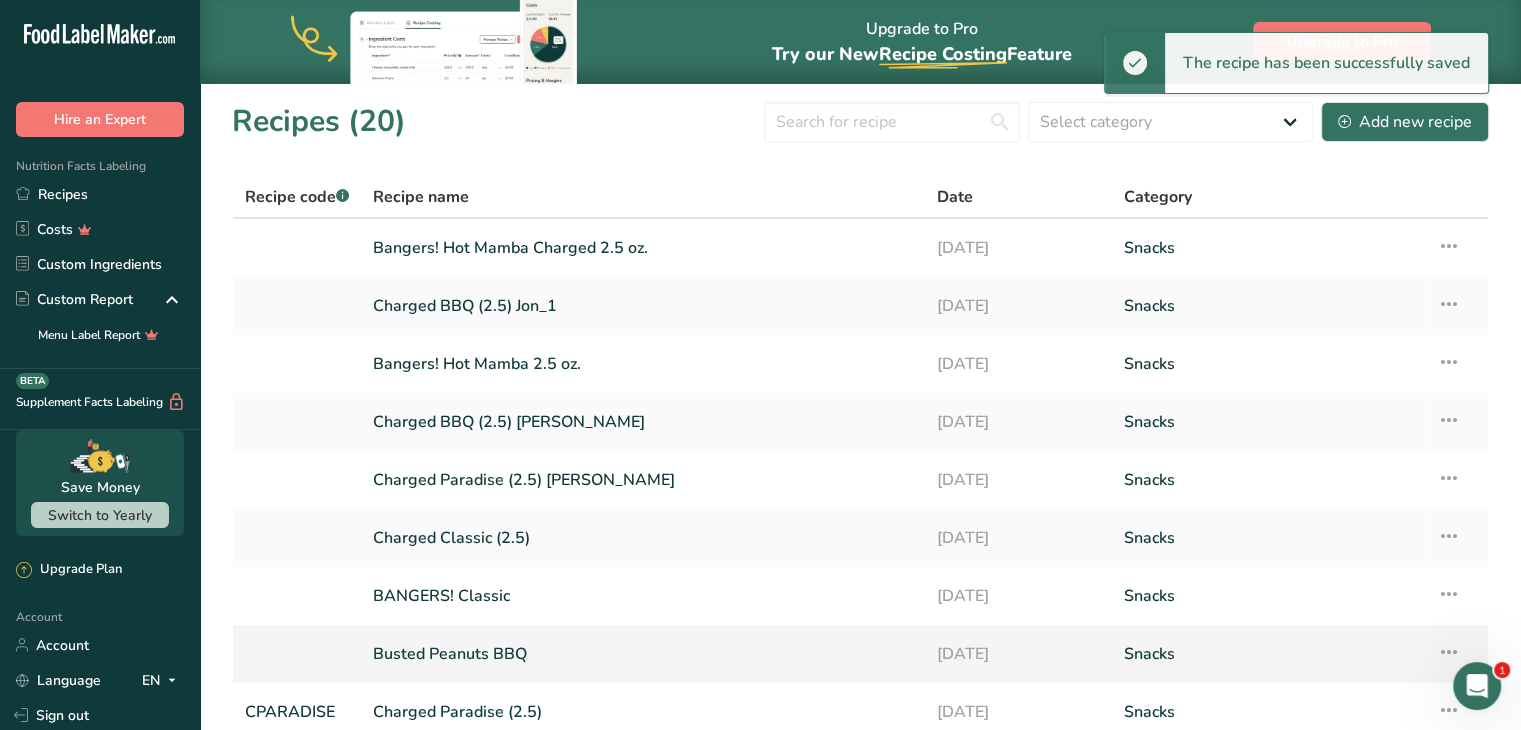 scroll, scrollTop: 229, scrollLeft: 0, axis: vertical 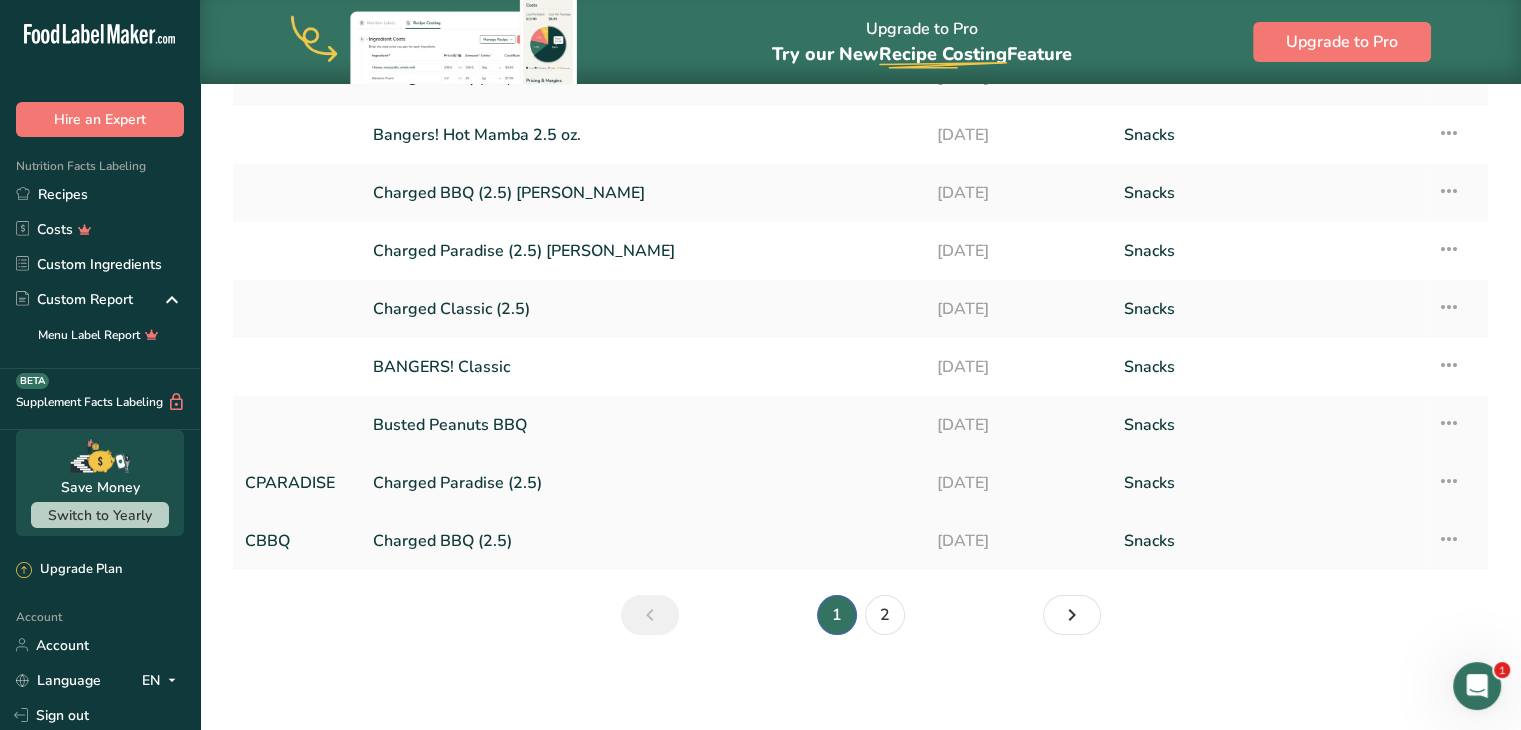 click on "Charged Paradise (2.5)" at bounding box center (642, 483) 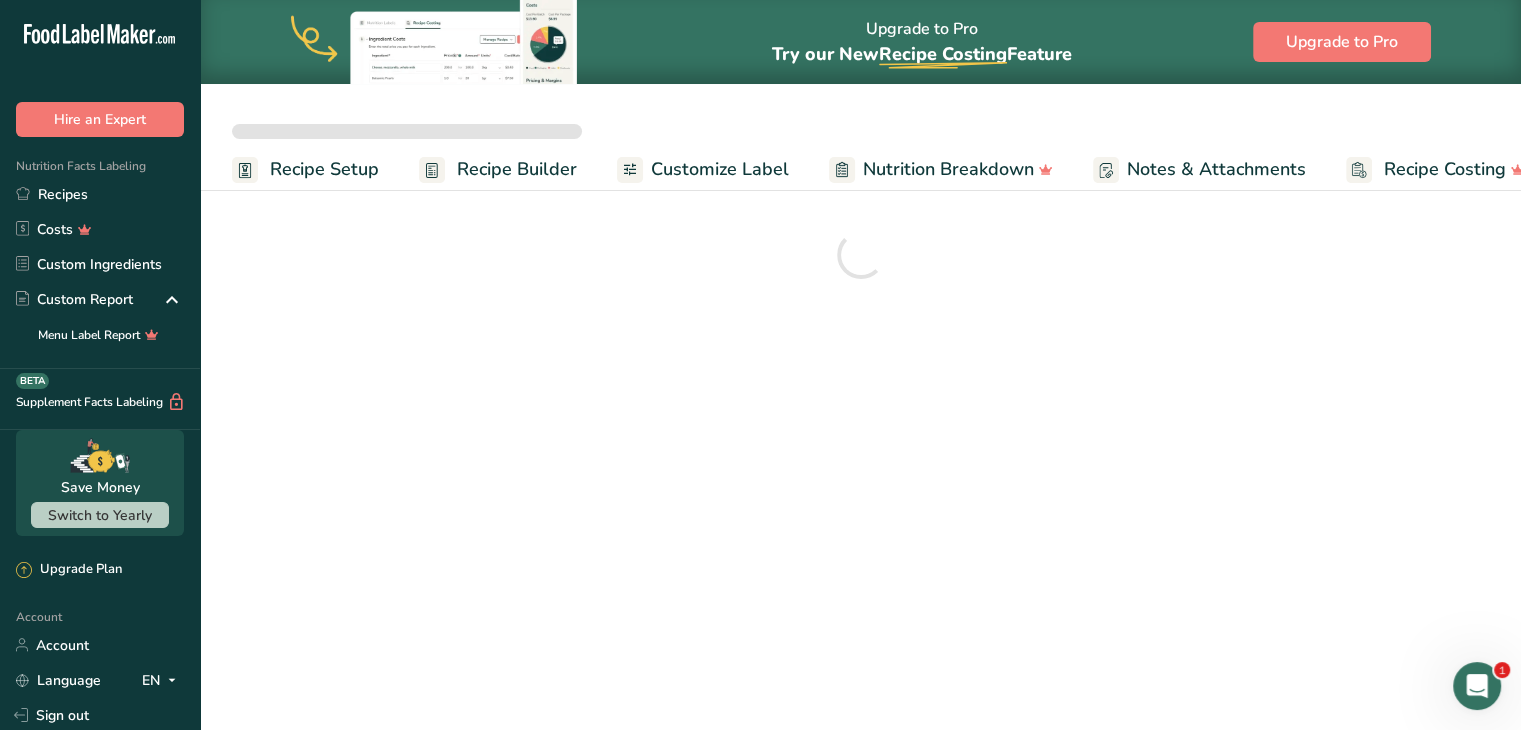 scroll, scrollTop: 0, scrollLeft: 0, axis: both 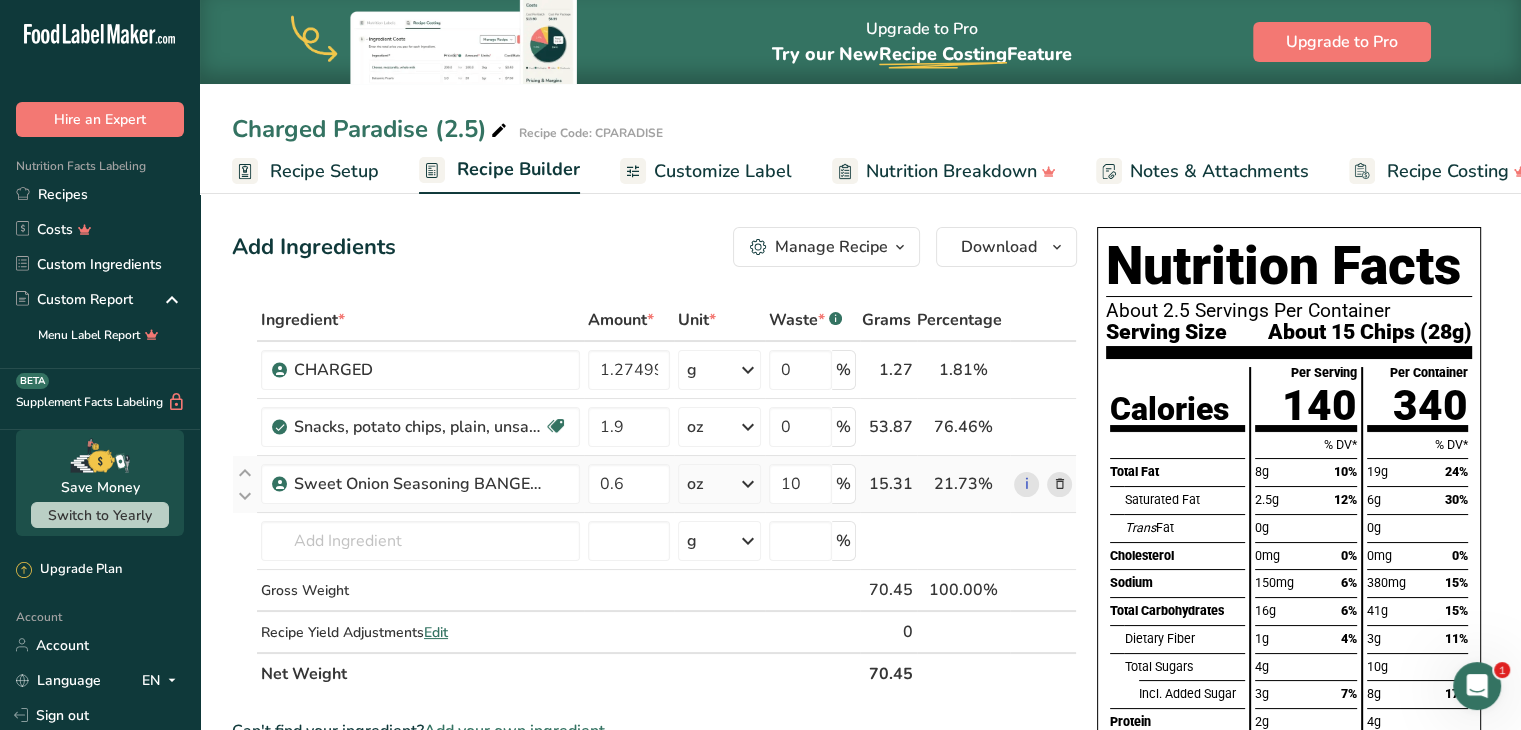 click at bounding box center (1059, 484) 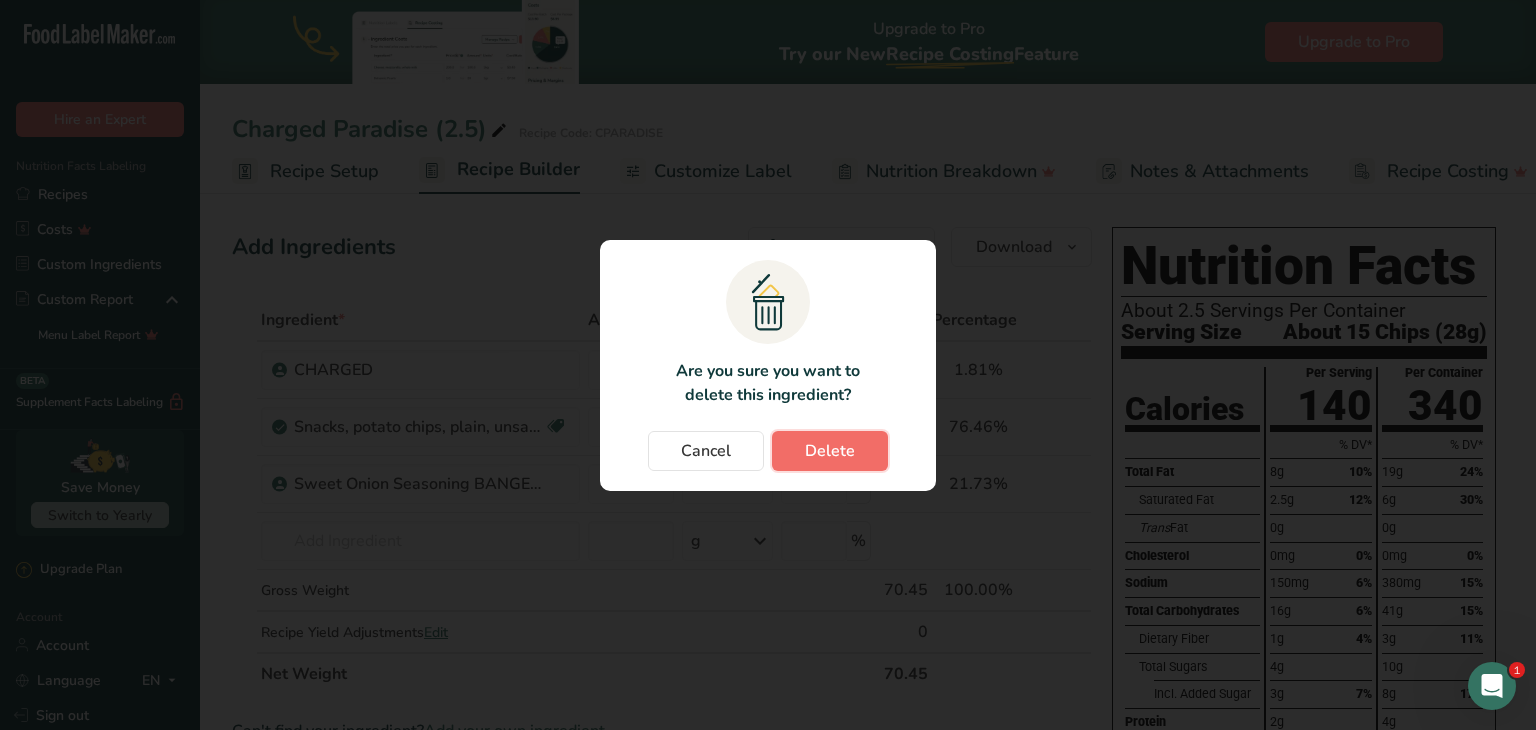 click on "Delete" at bounding box center (830, 451) 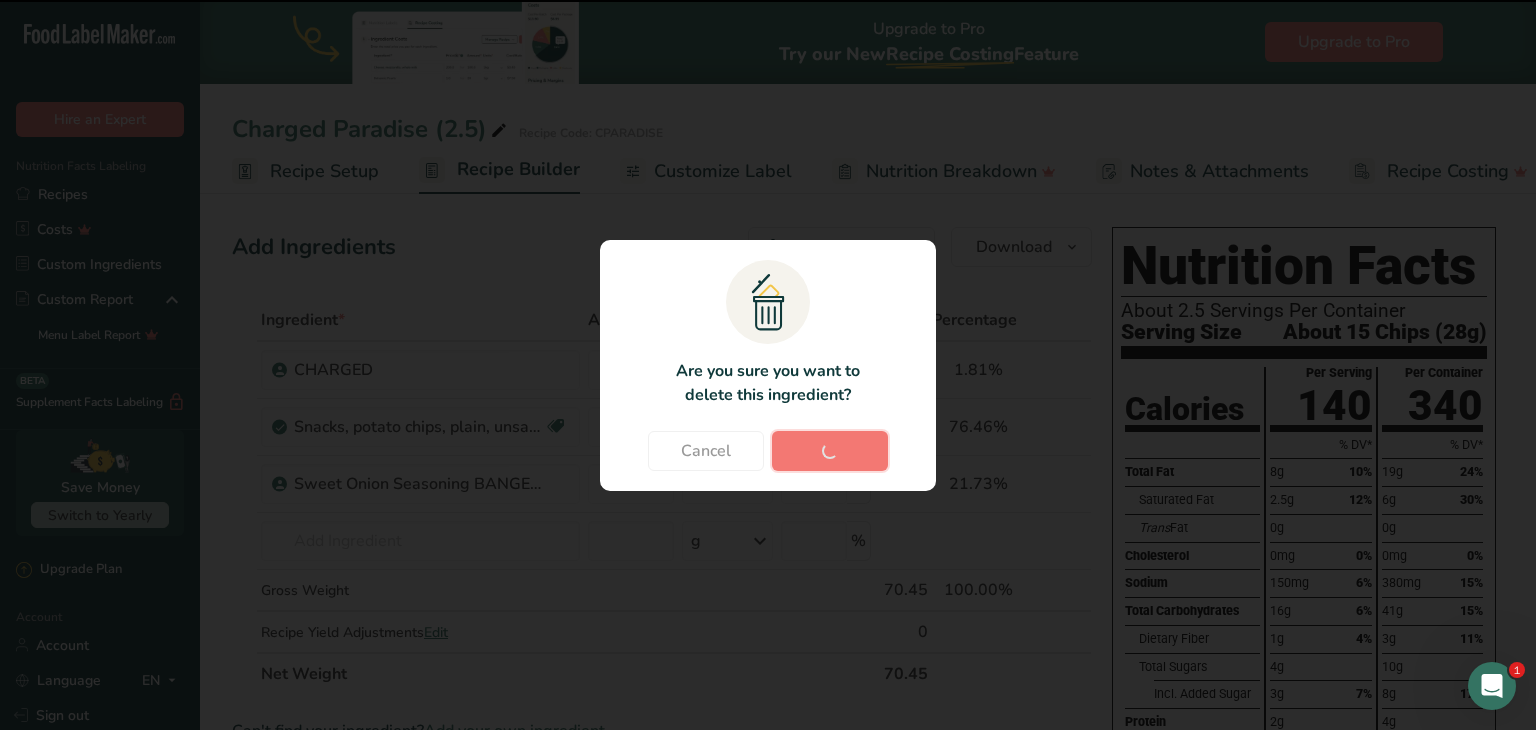 type 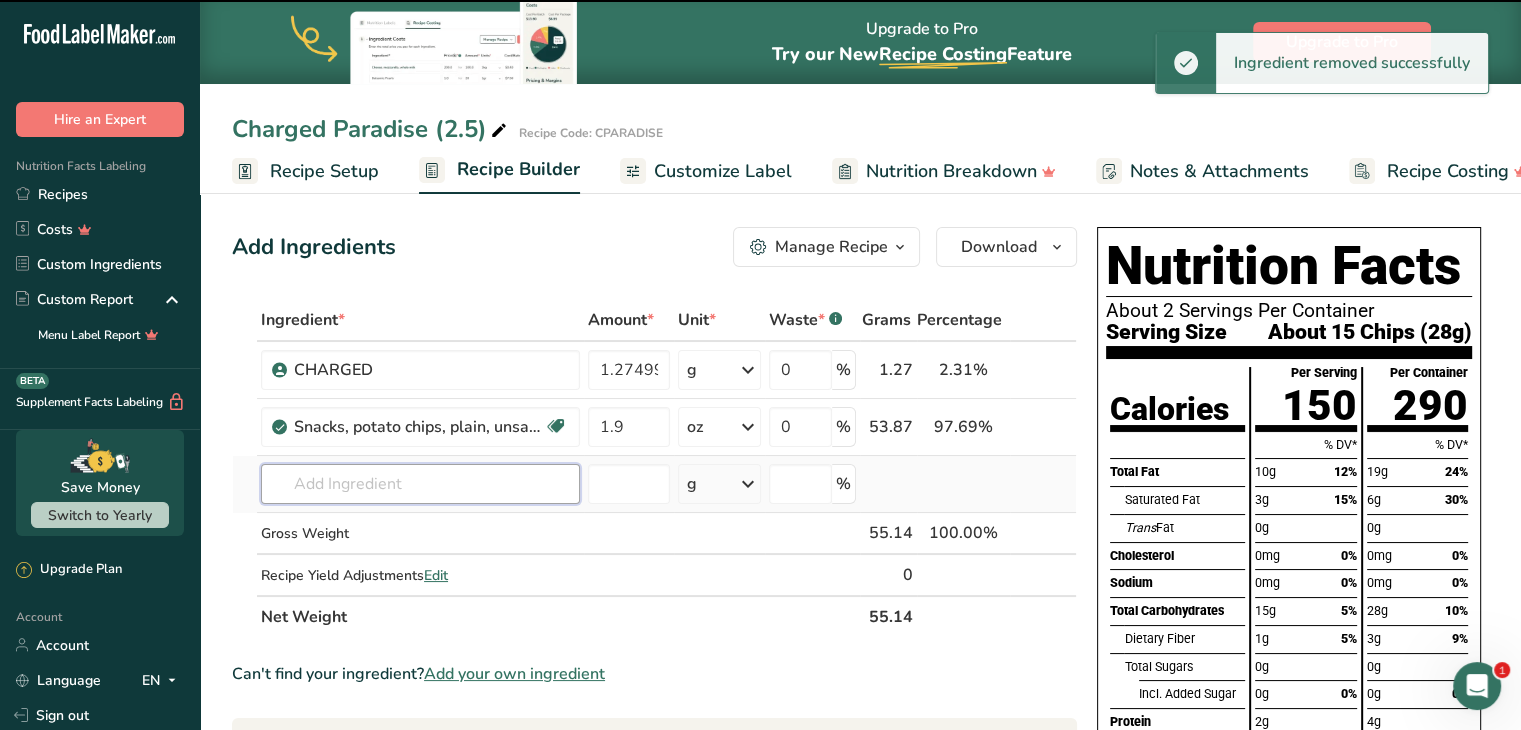 click at bounding box center [420, 484] 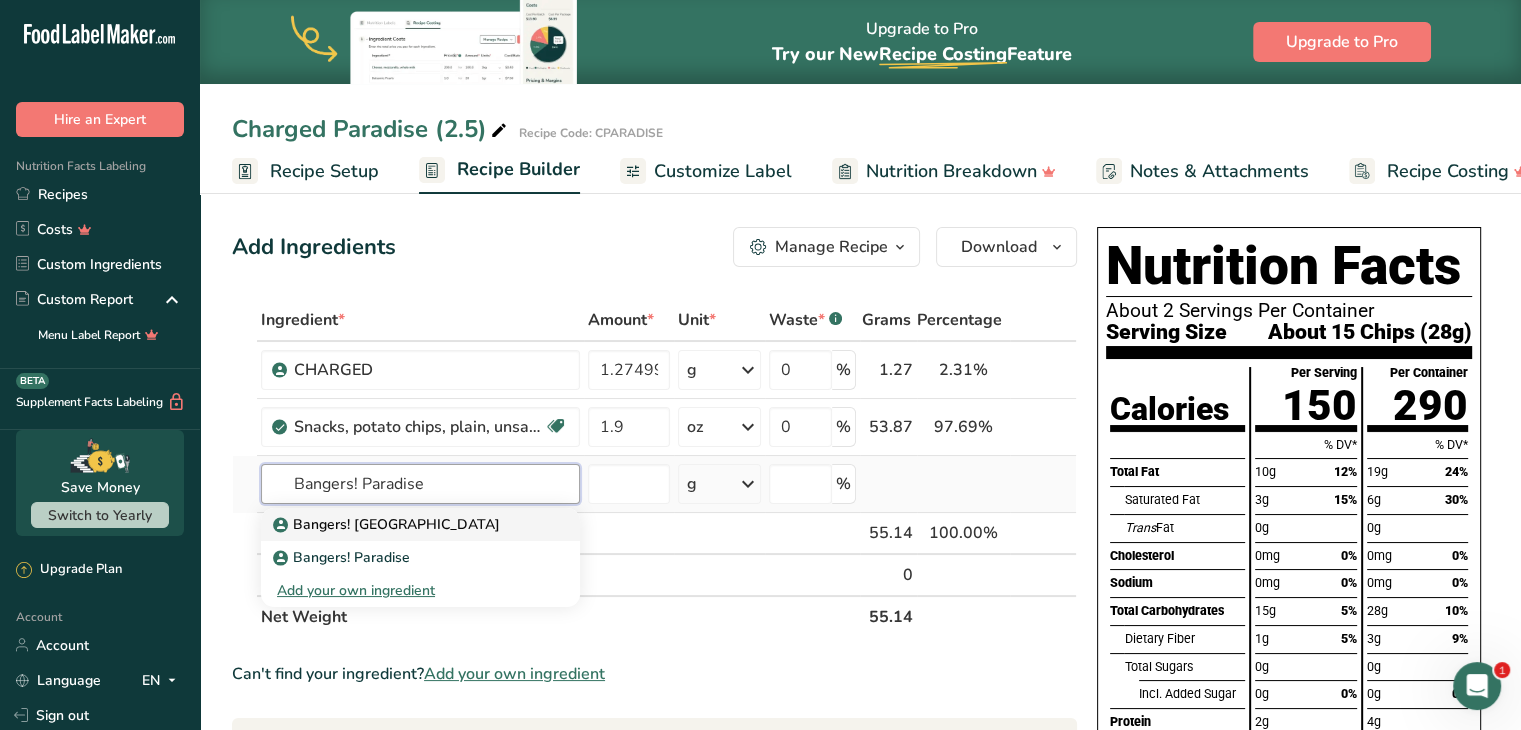 type on "Bangers! Paradise" 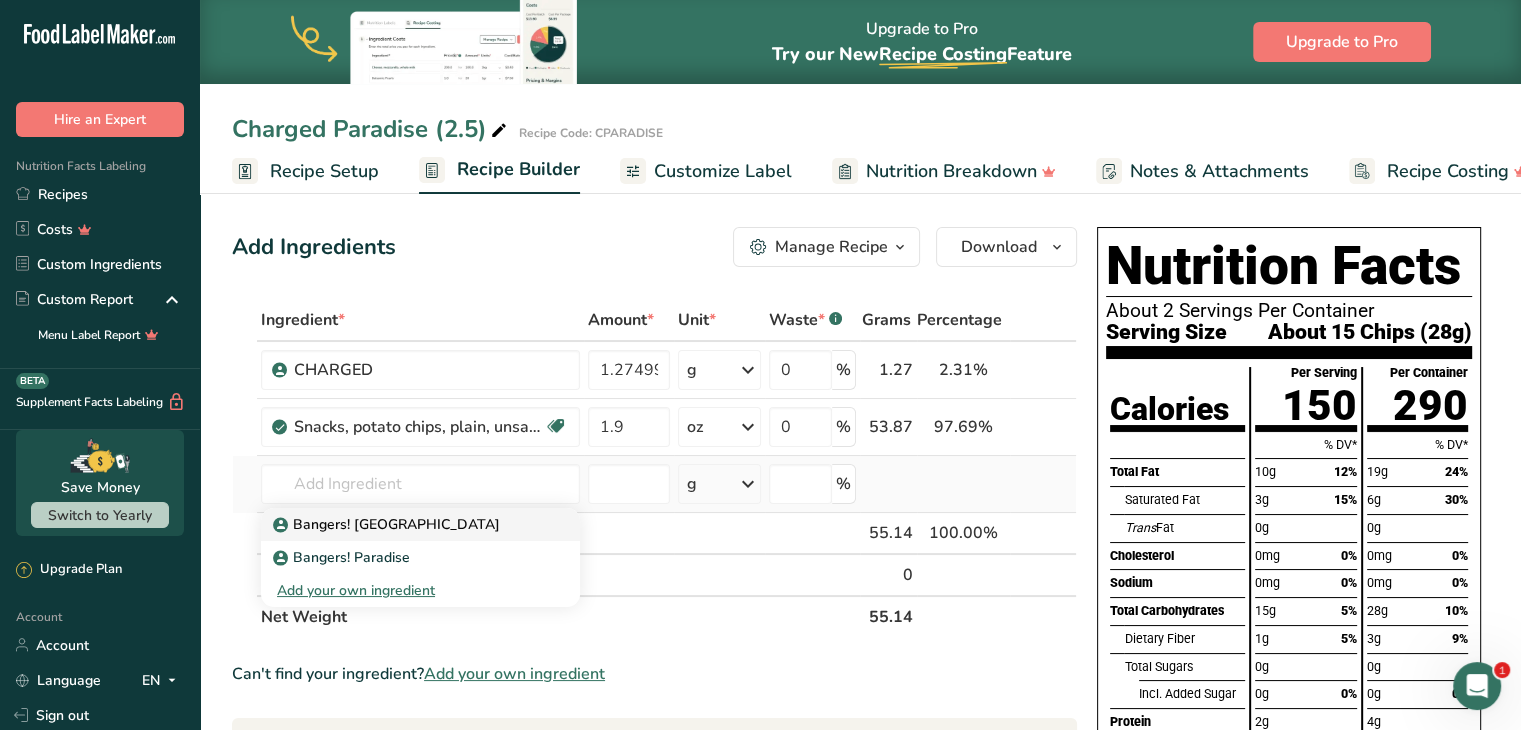 click on "Bangers! [GEOGRAPHIC_DATA]" at bounding box center [404, 524] 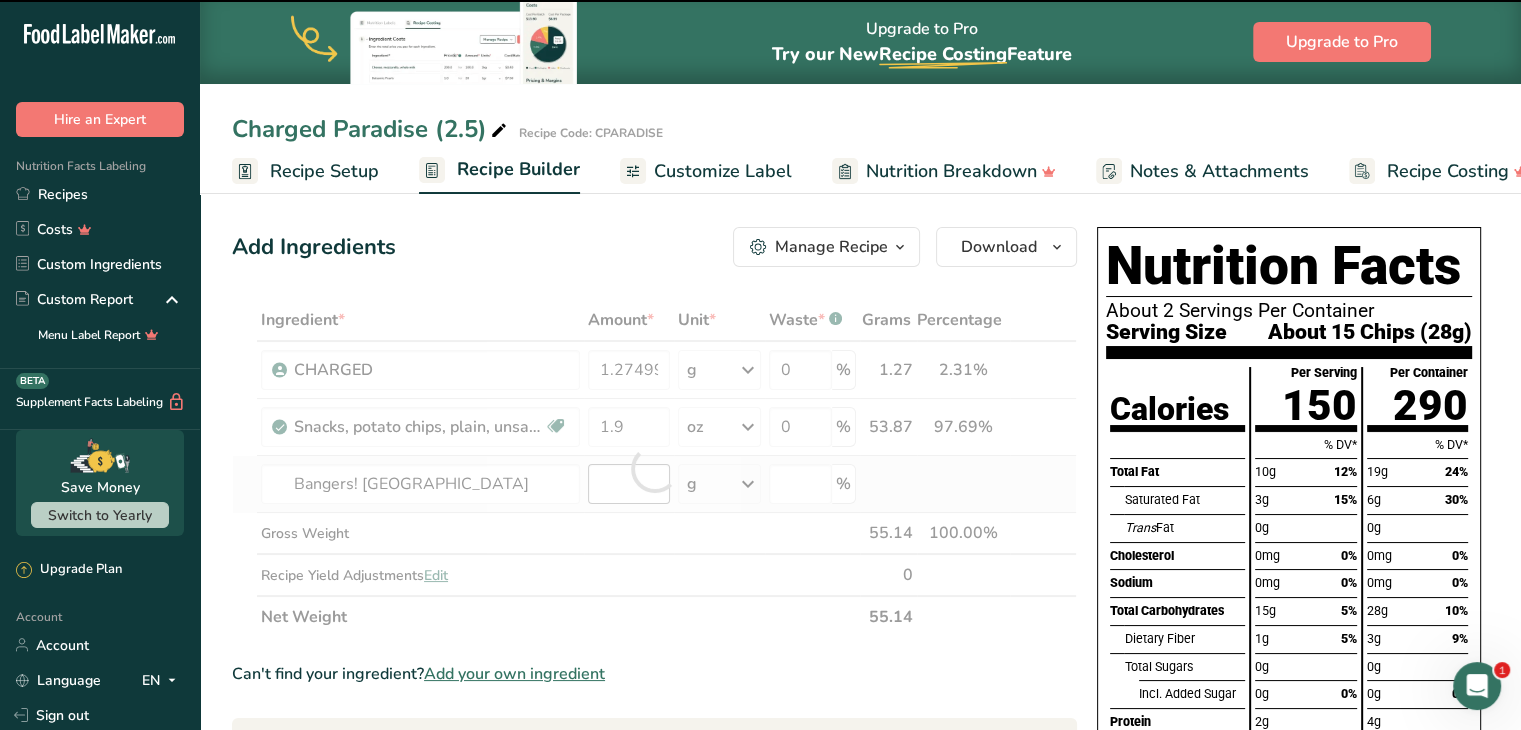 type on "0" 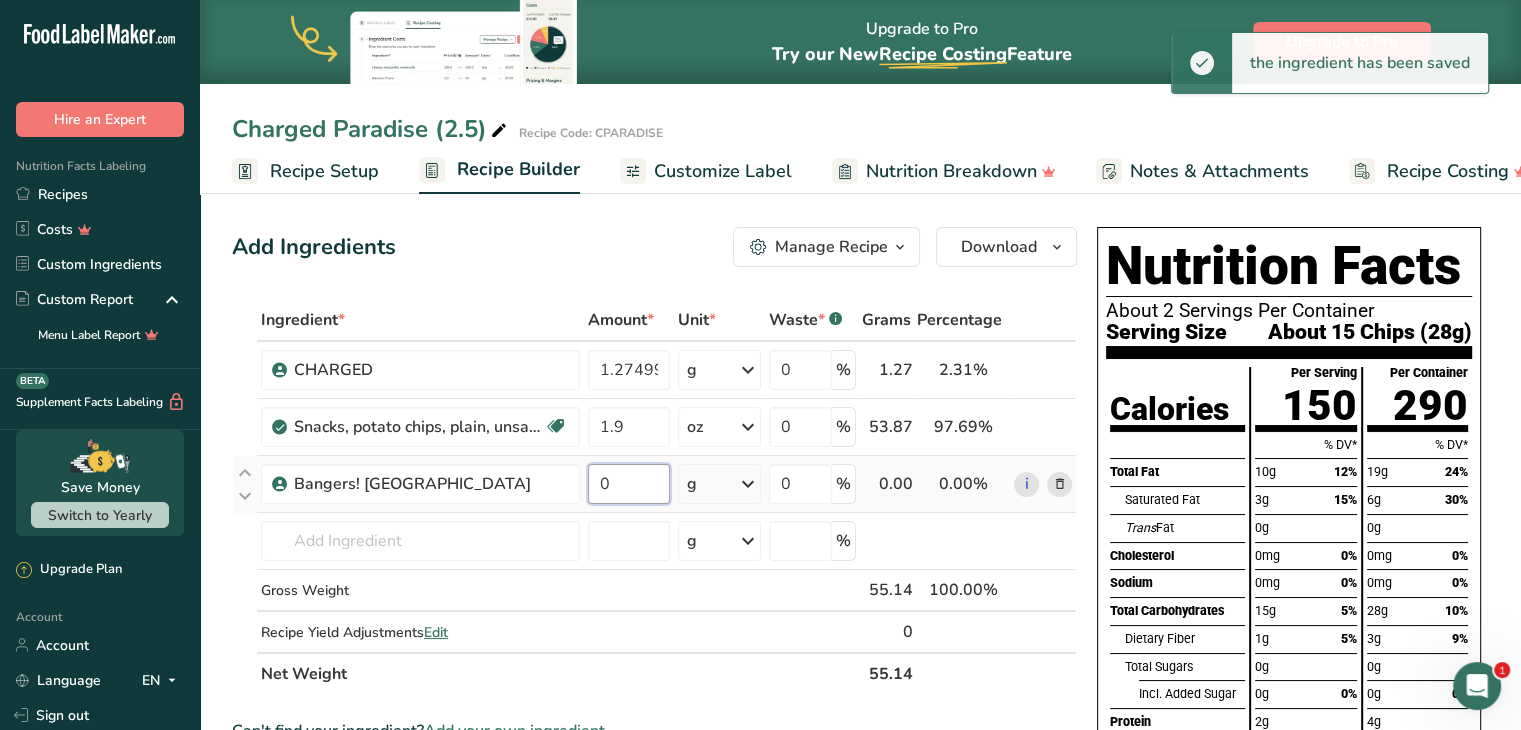 click on "0" at bounding box center (629, 484) 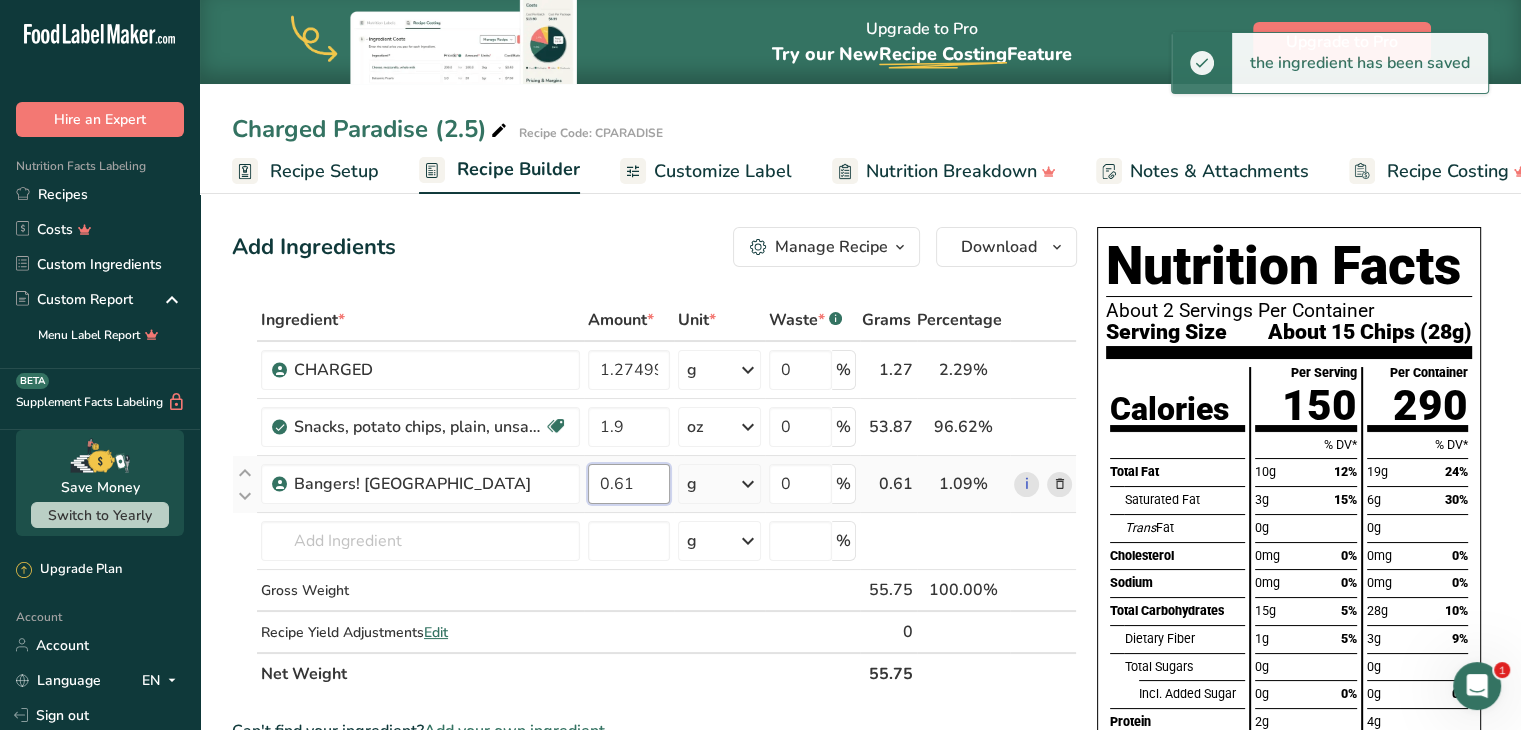 type on "0.61" 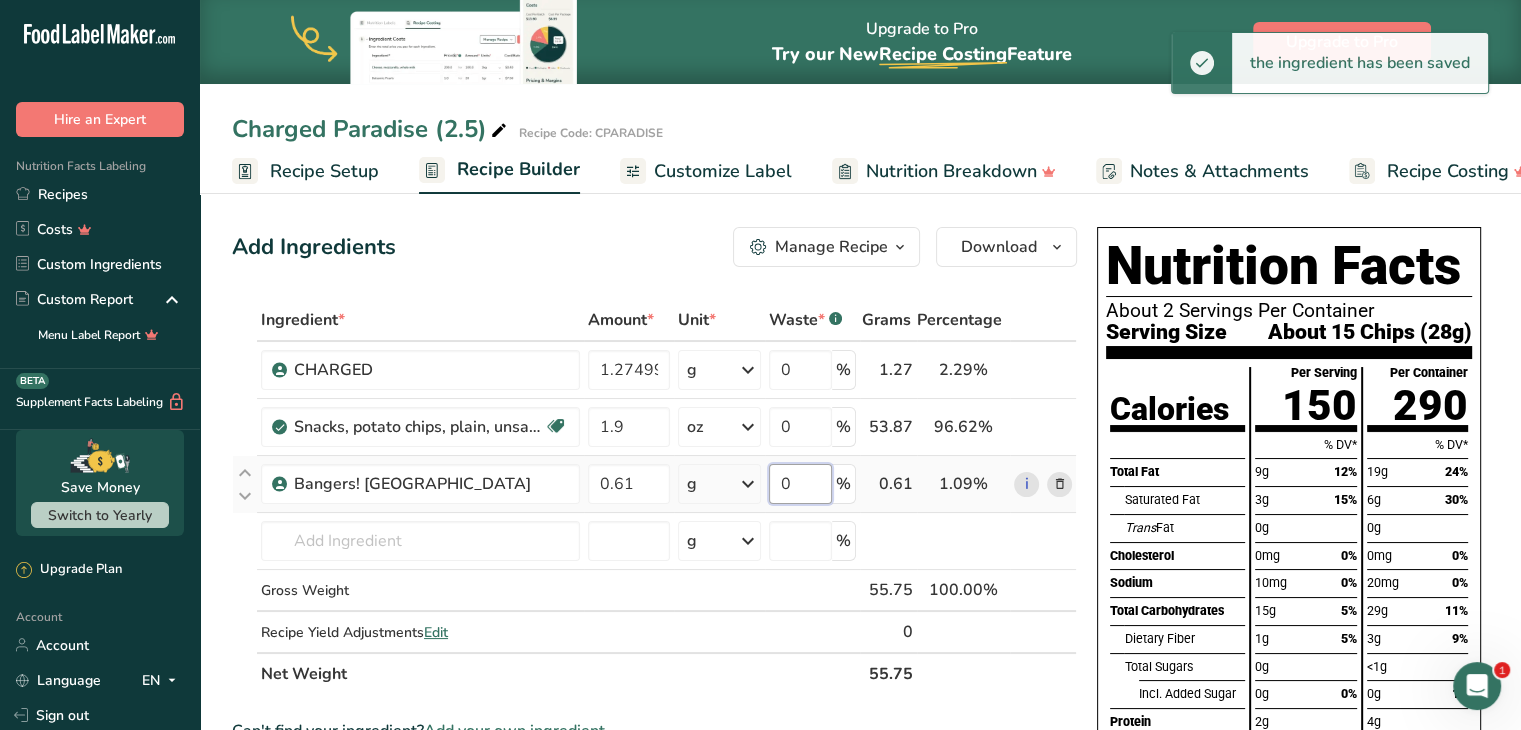click on "0" at bounding box center (800, 484) 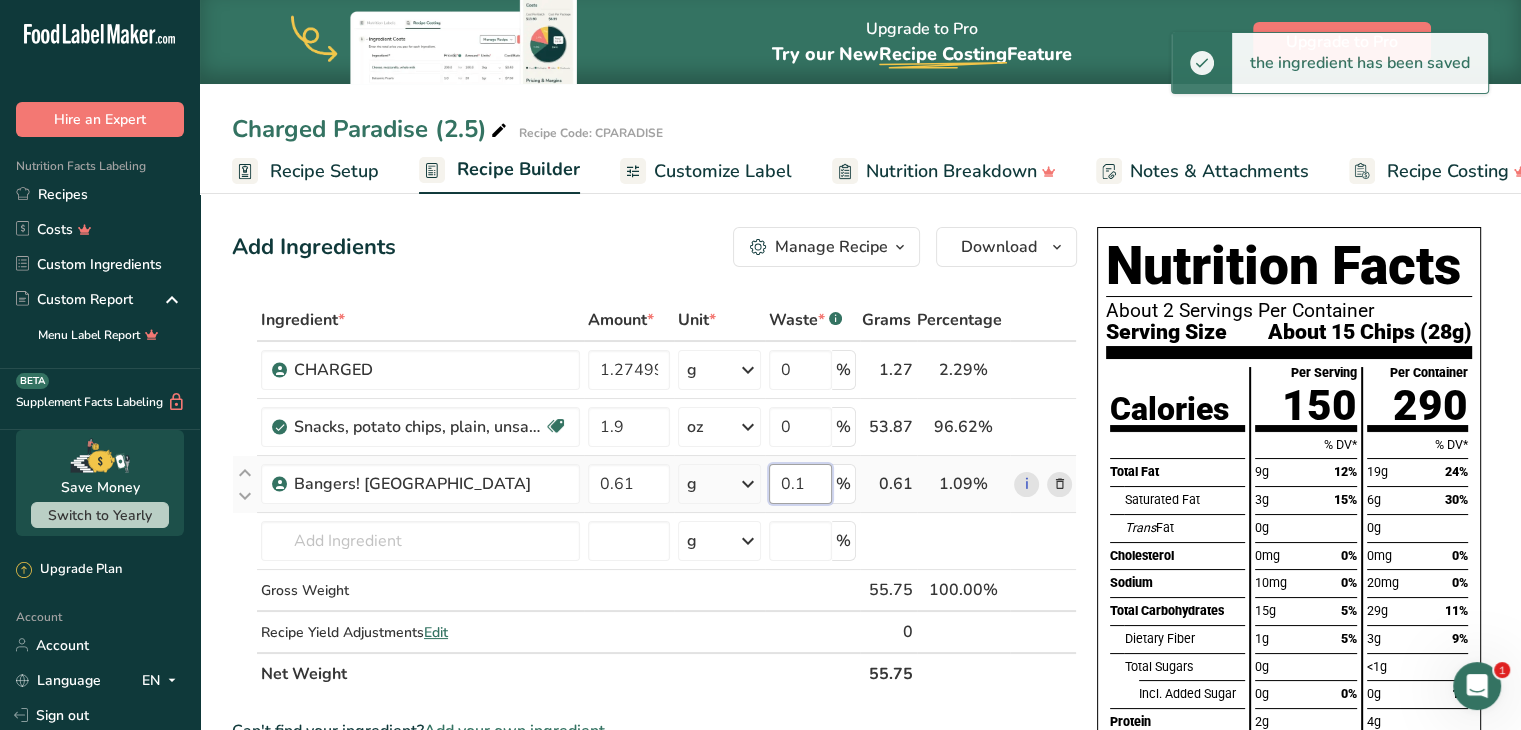 type on "0" 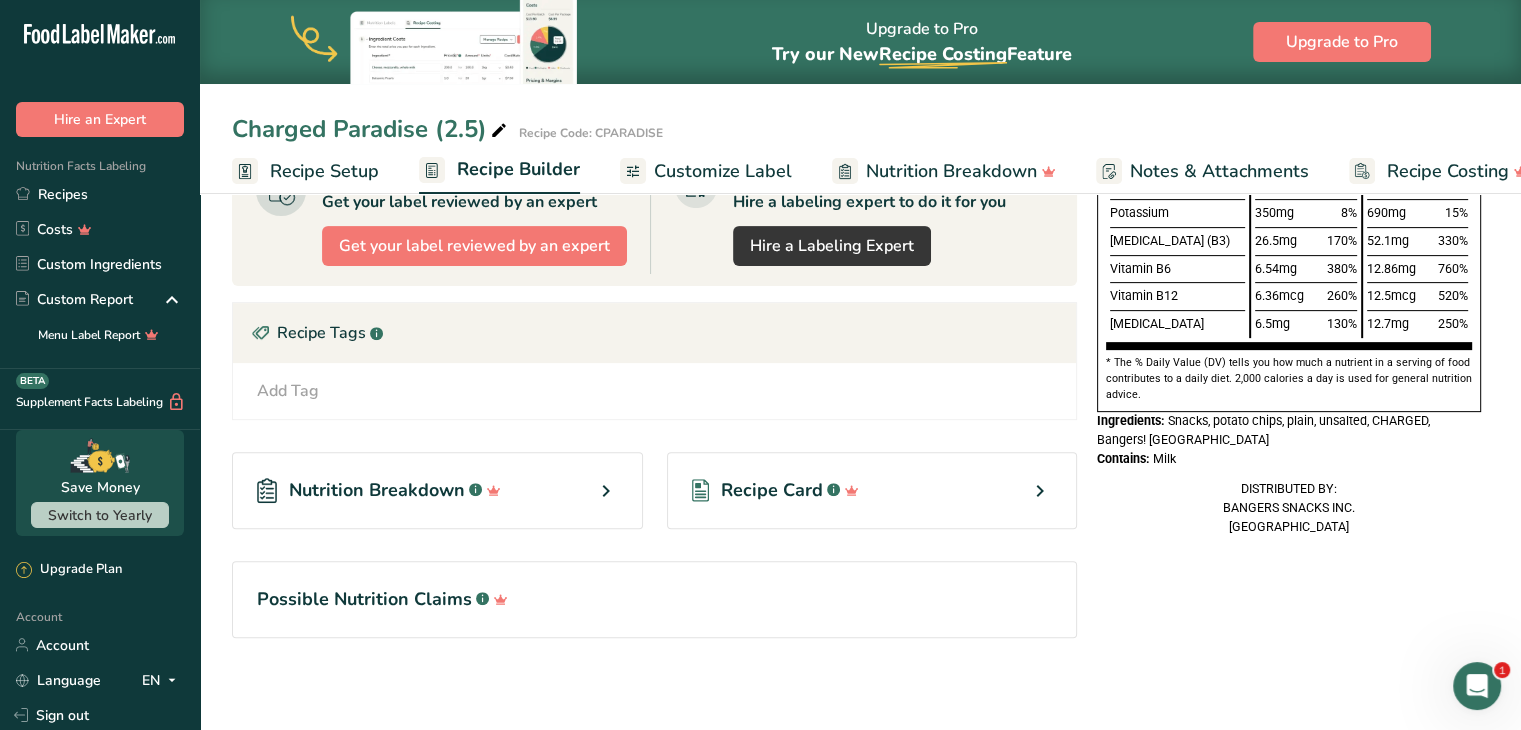 scroll, scrollTop: 429, scrollLeft: 0, axis: vertical 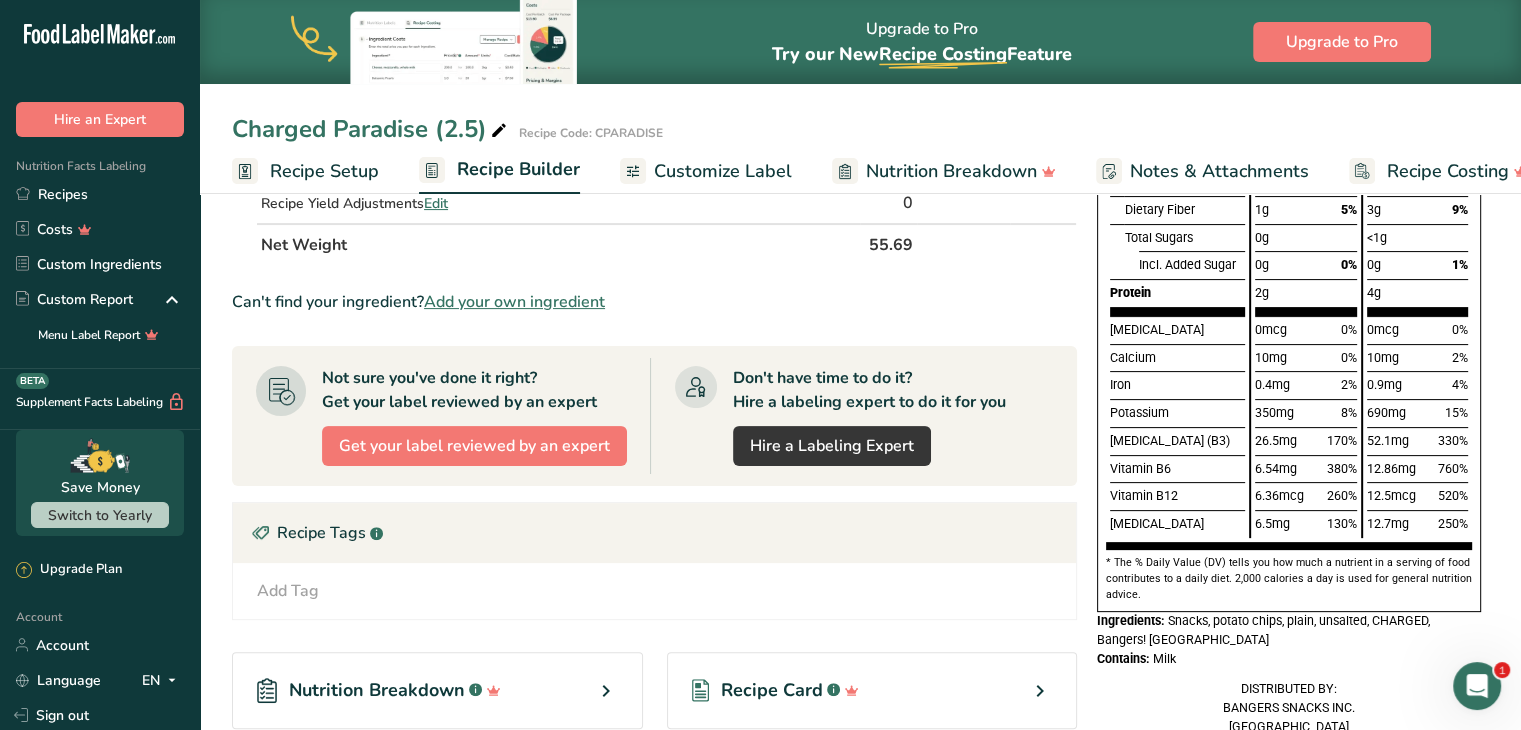 type on "10" 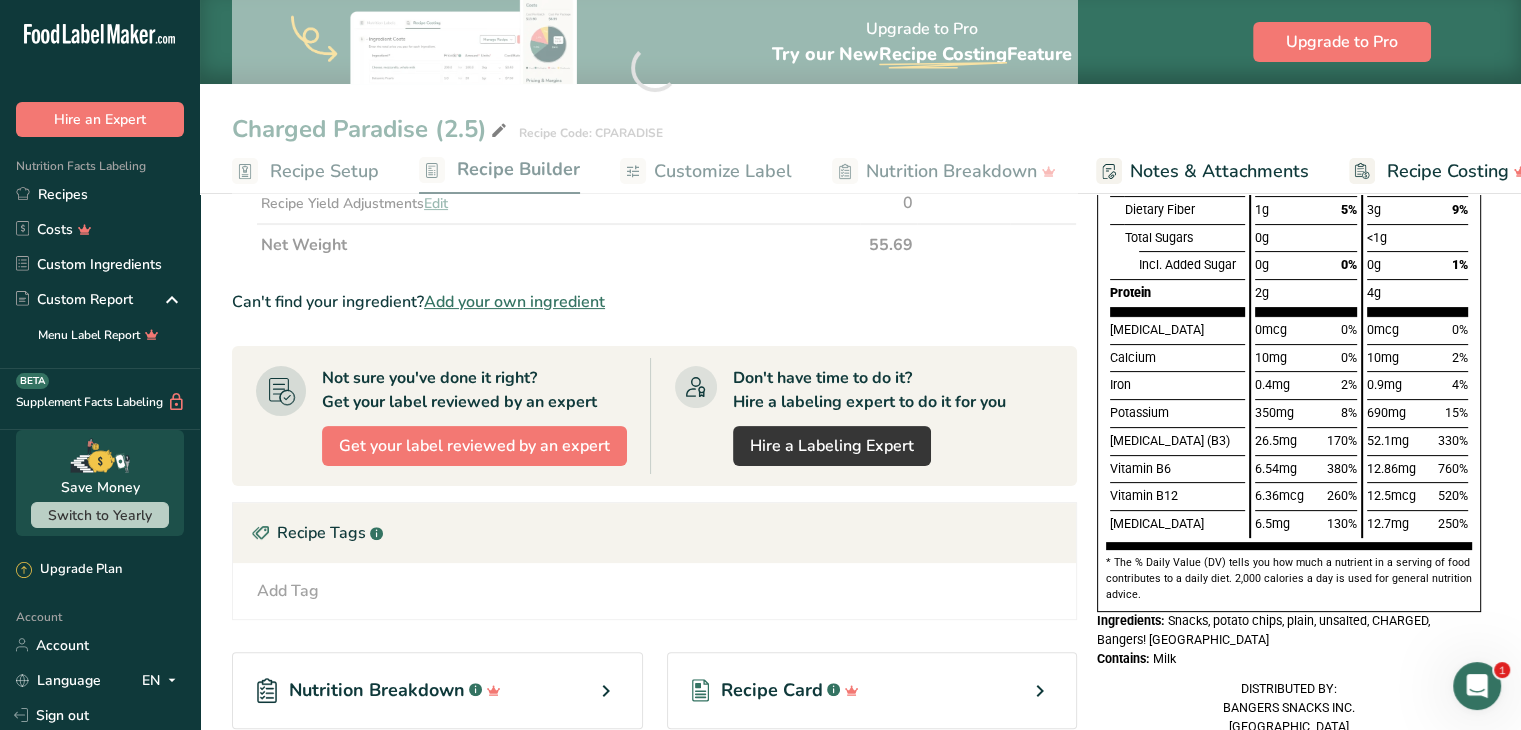 drag, startPoint x: 329, startPoint y: 183, endPoint x: 347, endPoint y: 203, distance: 26.907248 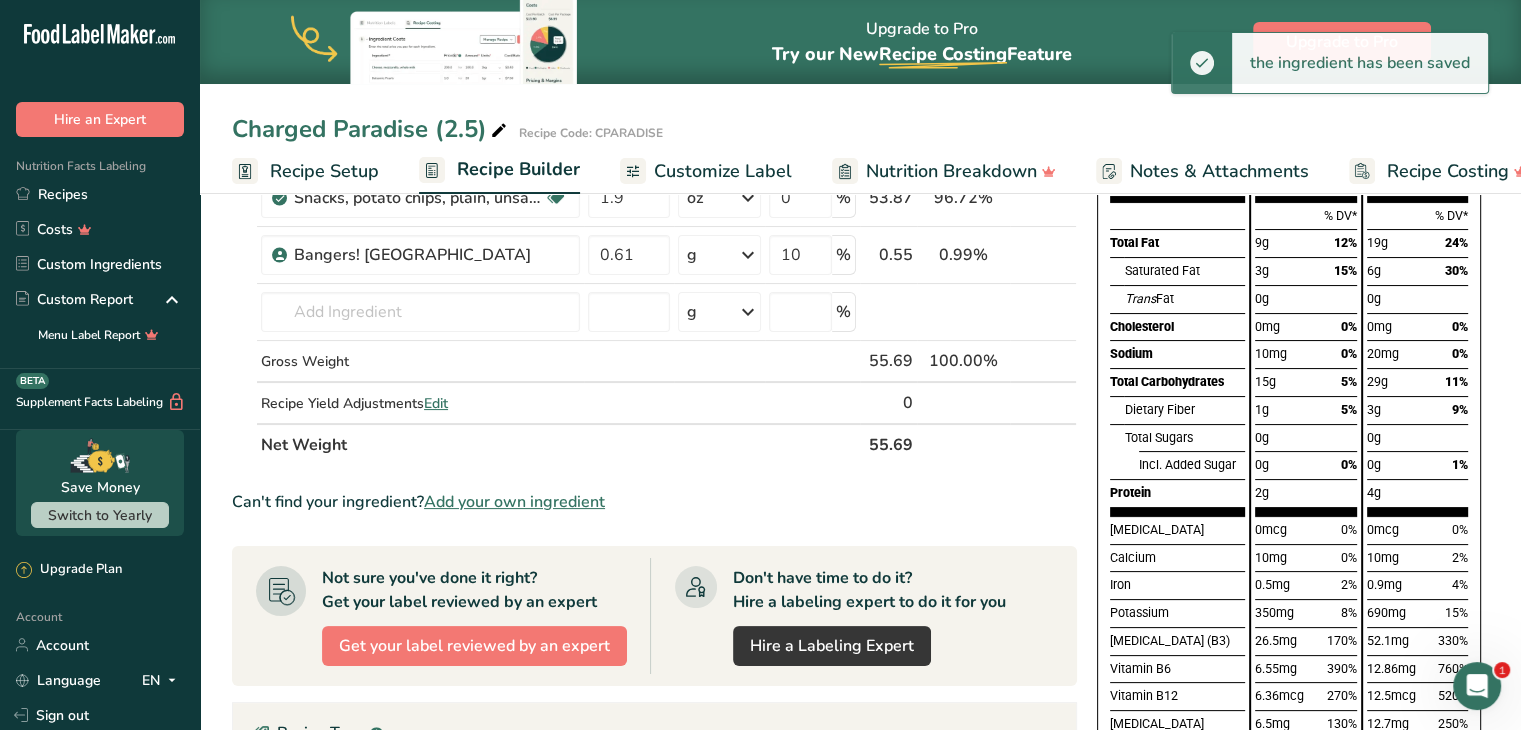 scroll, scrollTop: 0, scrollLeft: 0, axis: both 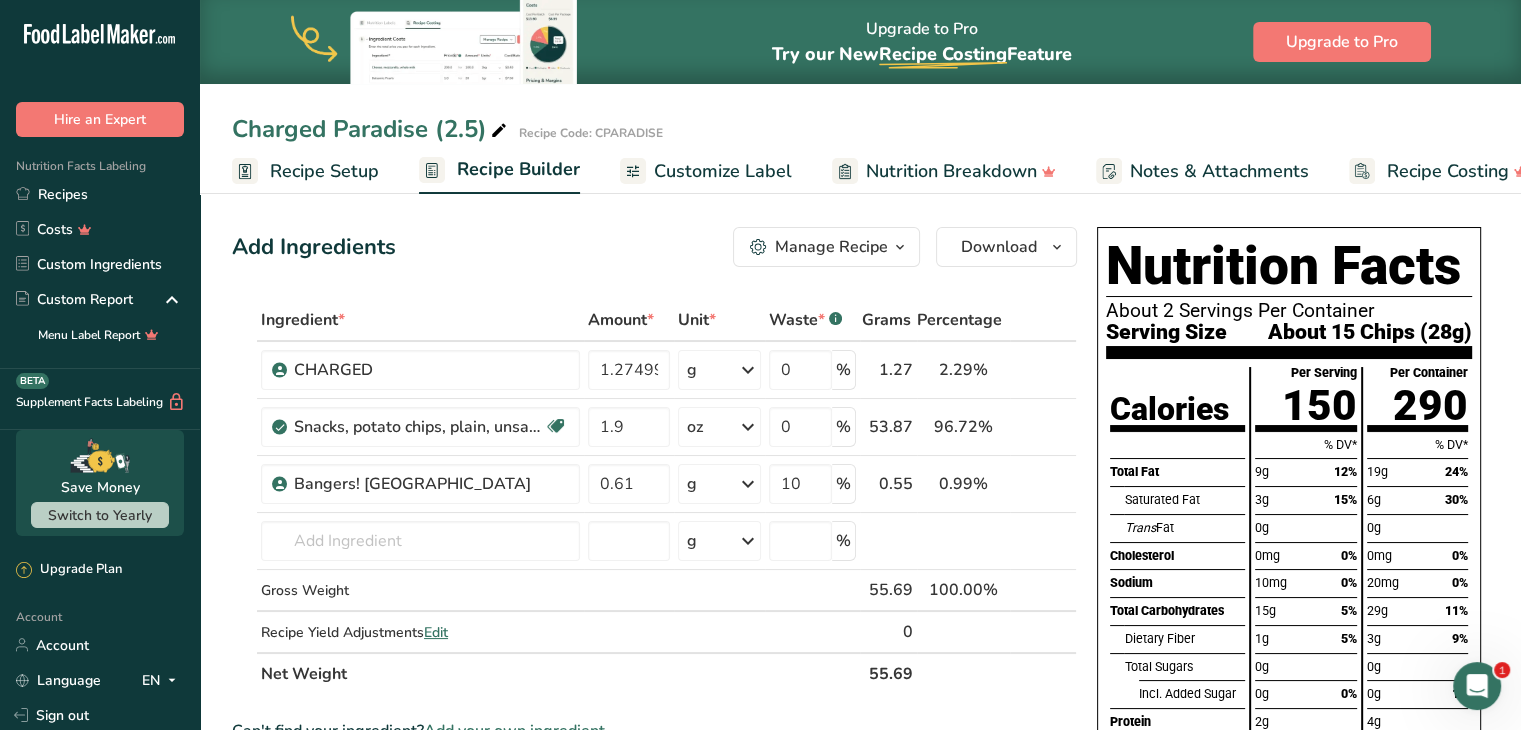 click on "Recipe Setup" at bounding box center [324, 171] 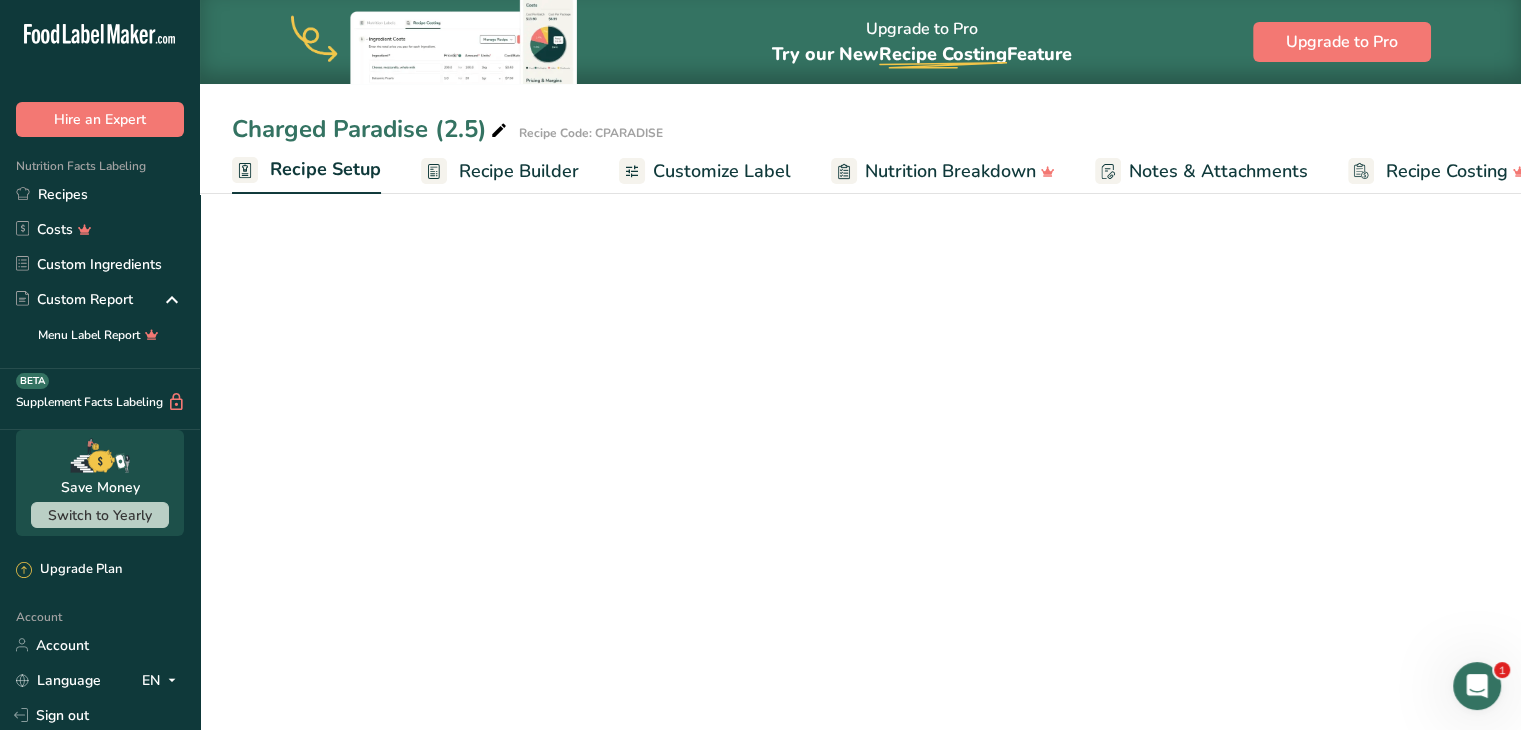 scroll, scrollTop: 0, scrollLeft: 7, axis: horizontal 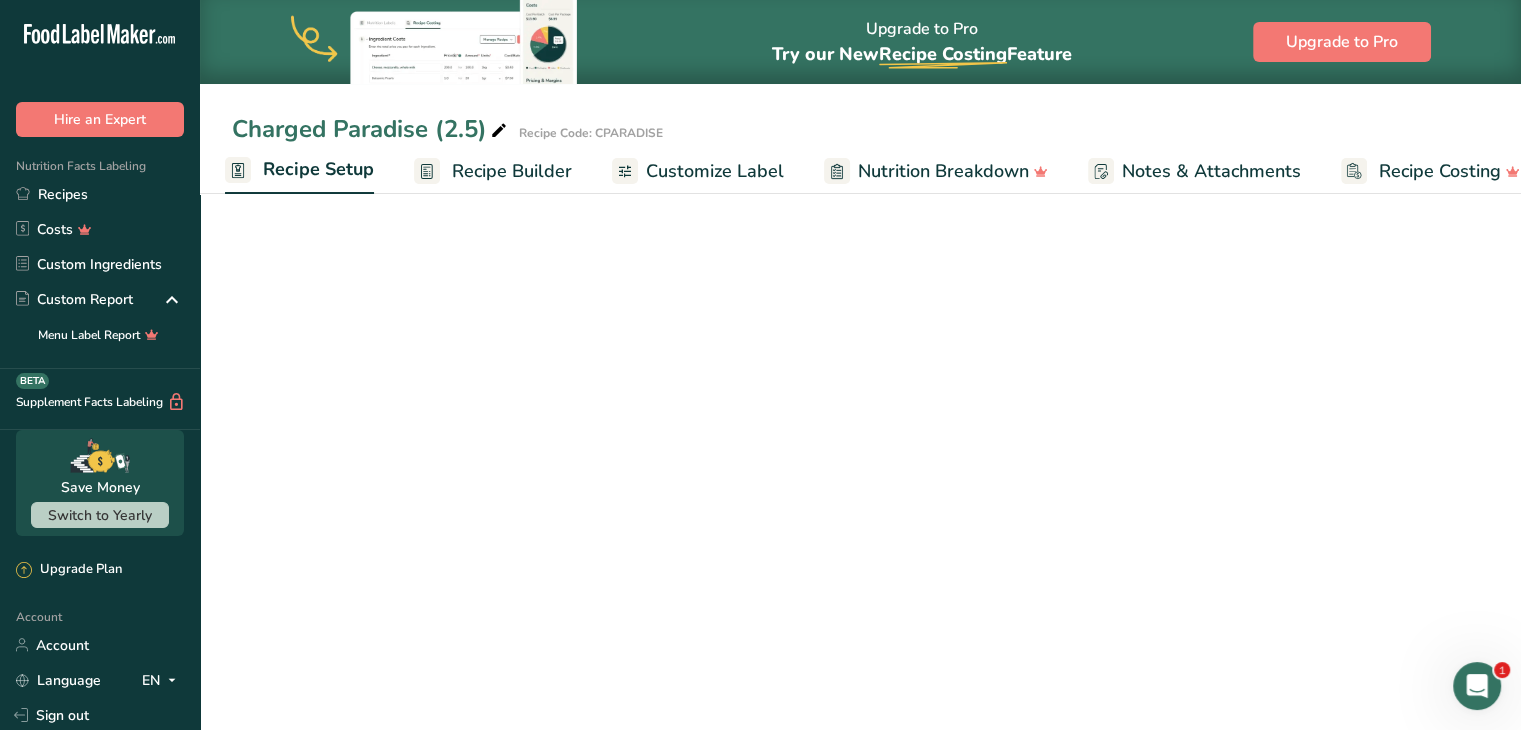 select on "5" 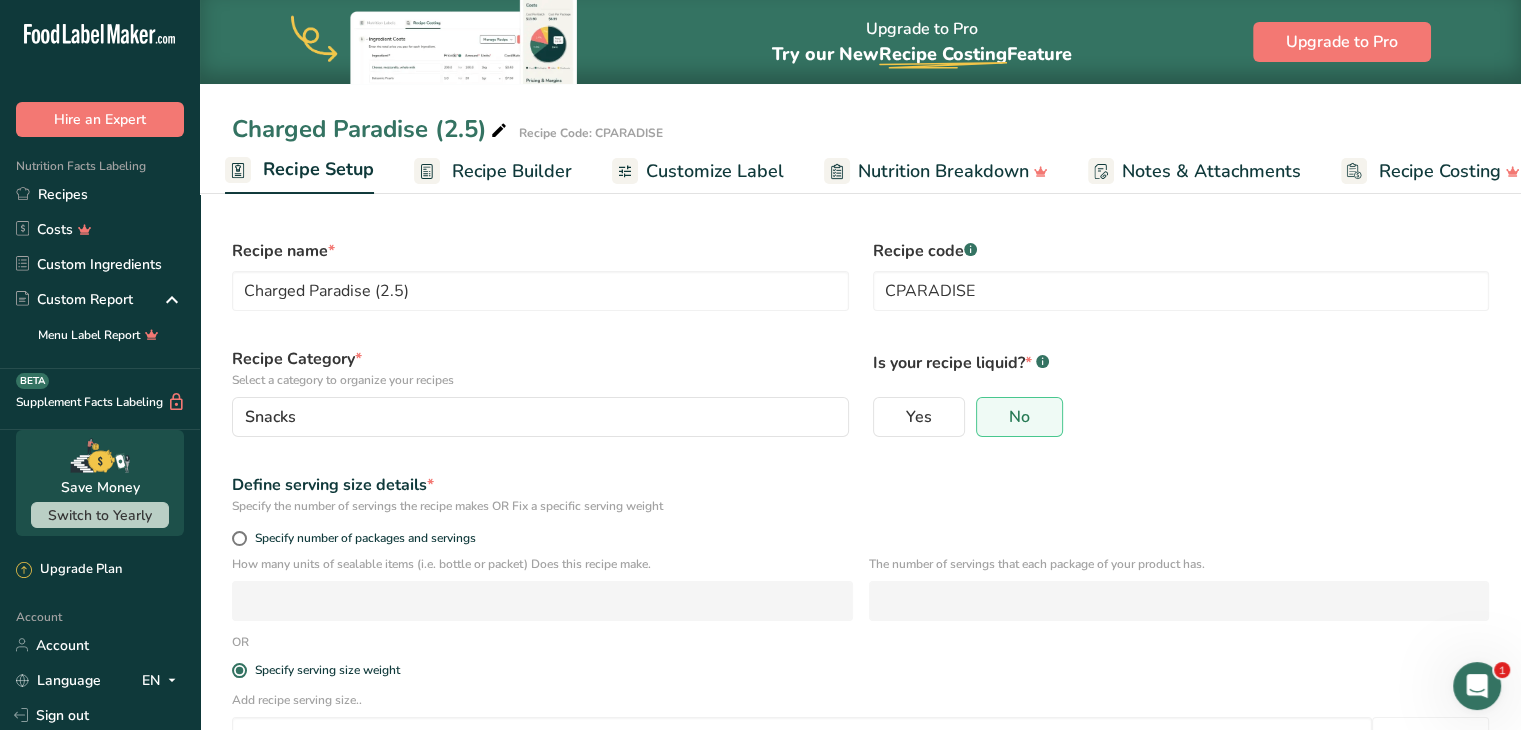 scroll, scrollTop: 144, scrollLeft: 0, axis: vertical 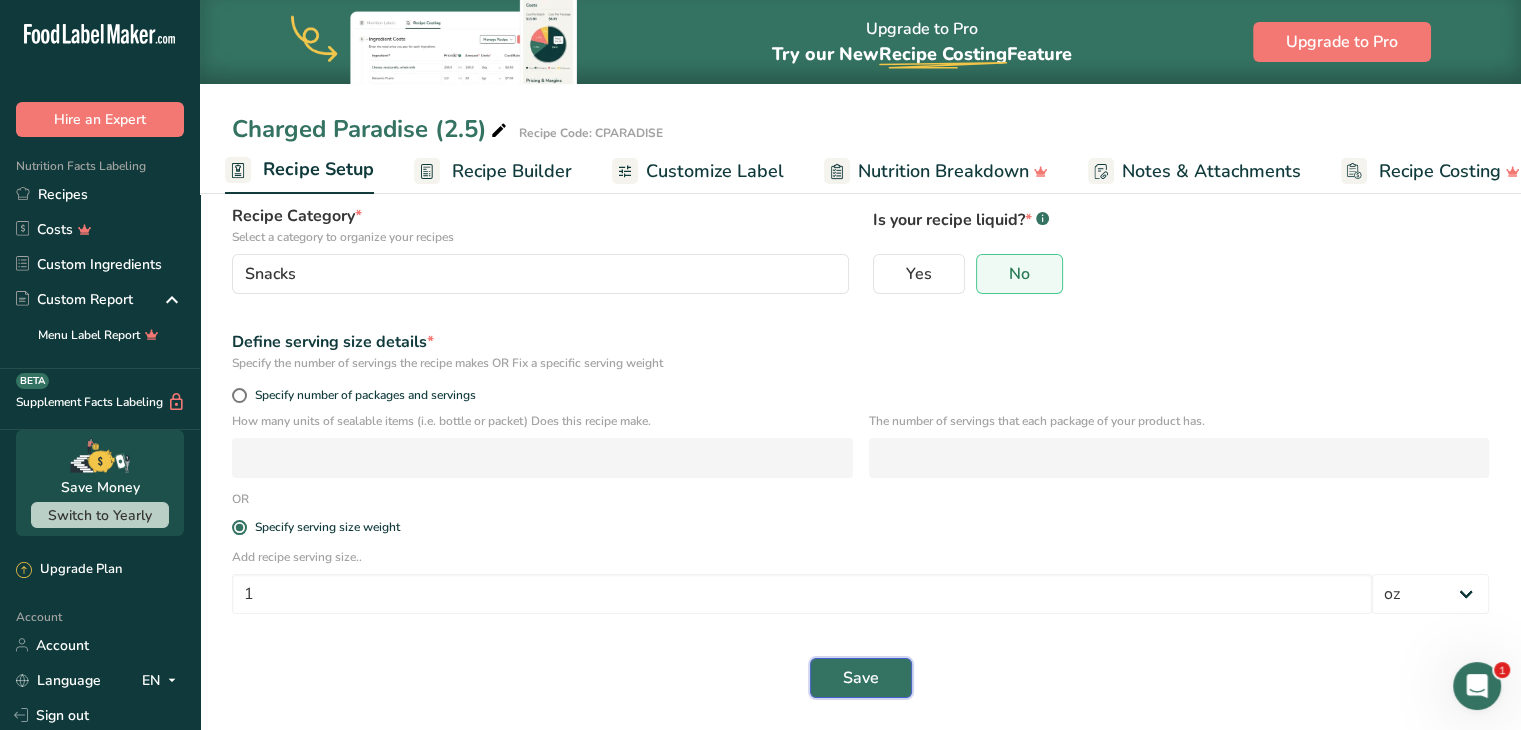 click on "Save" at bounding box center (861, 678) 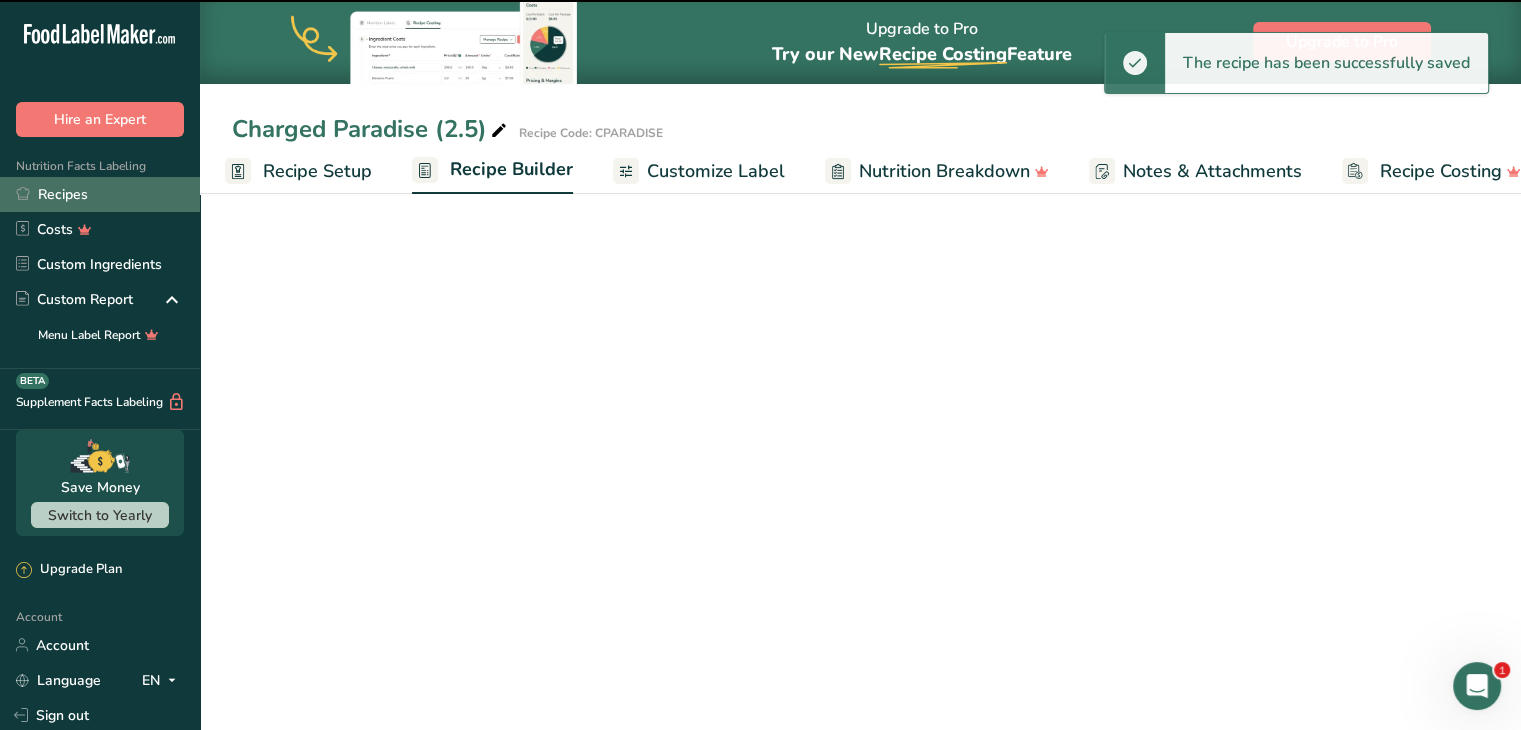 click on "Recipes" at bounding box center [100, 194] 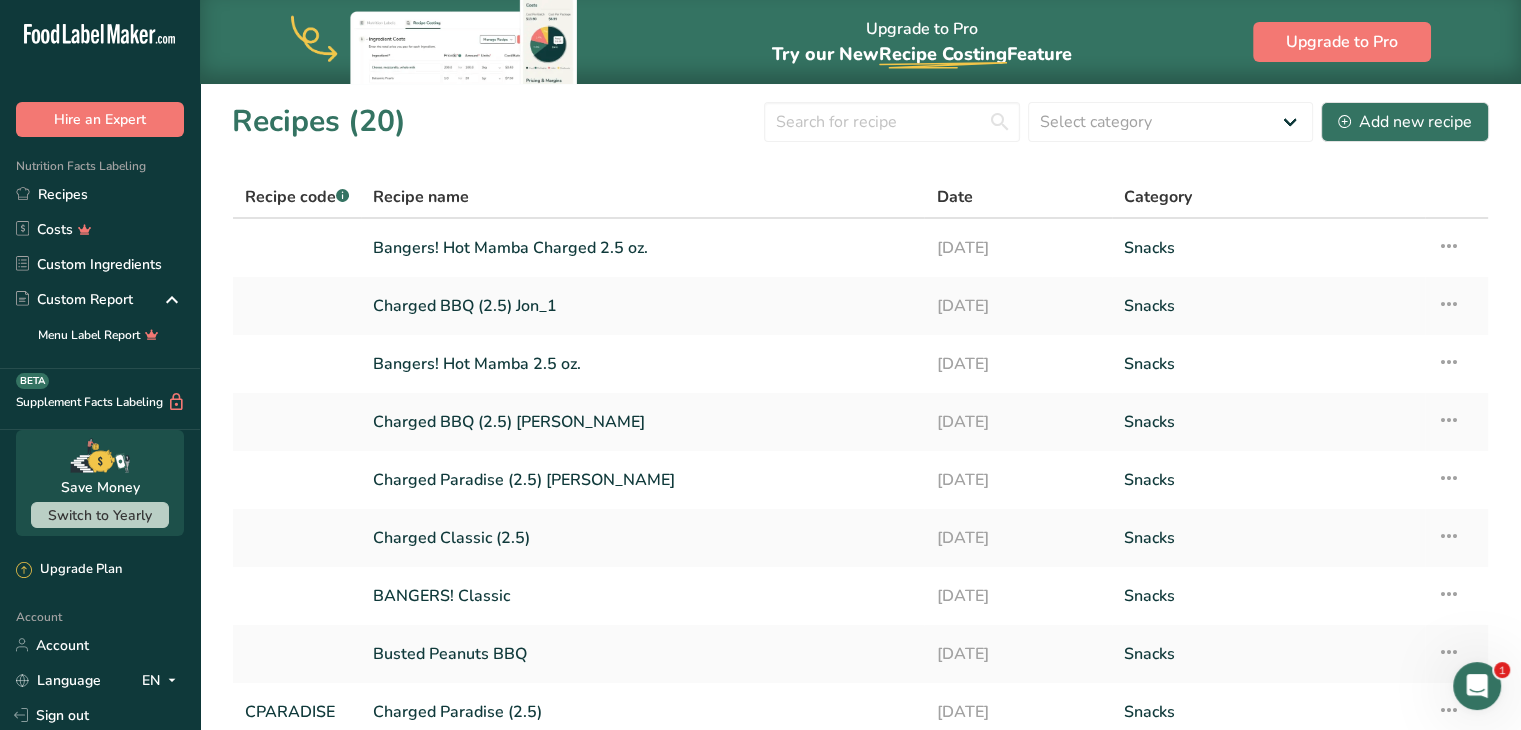 scroll, scrollTop: 229, scrollLeft: 0, axis: vertical 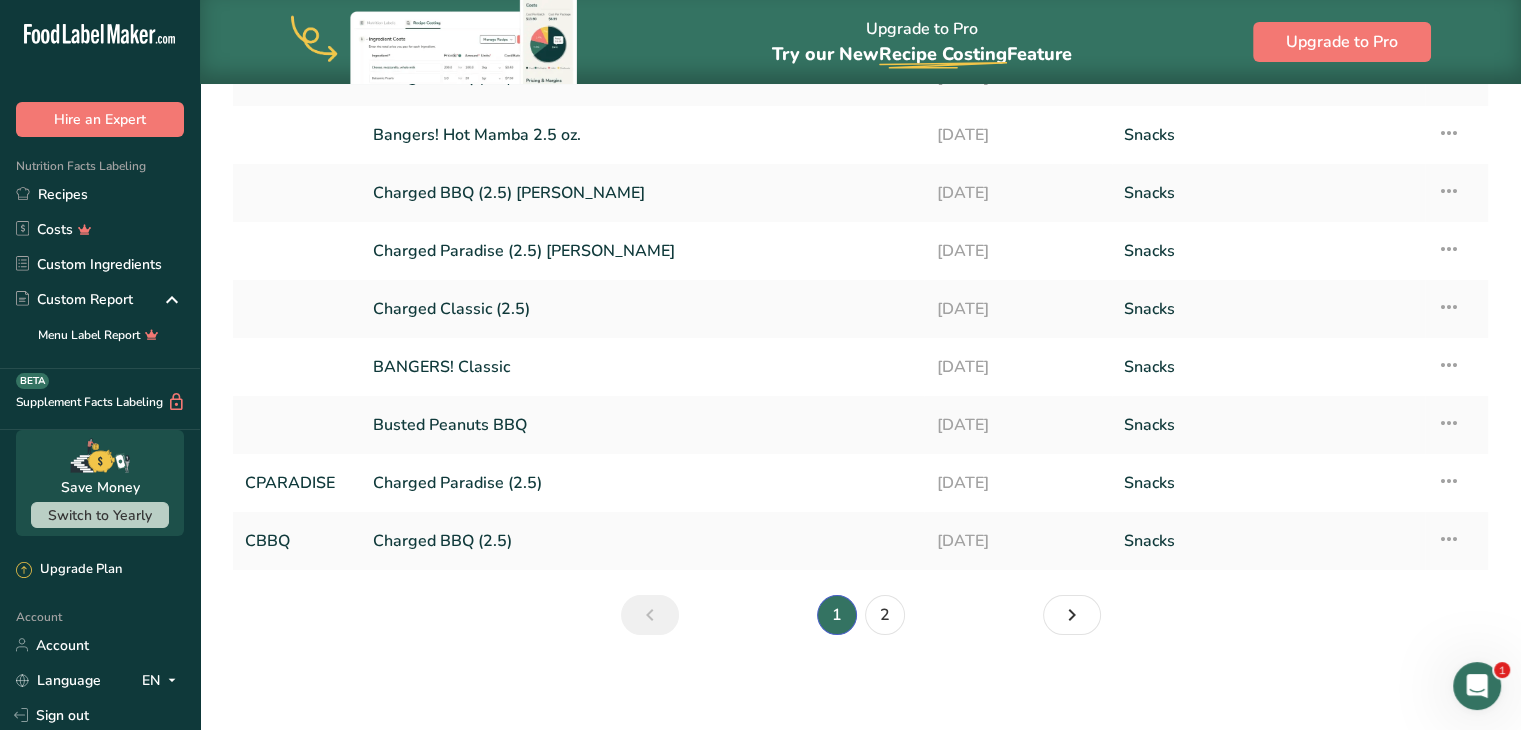 click on "2" at bounding box center [885, 615] 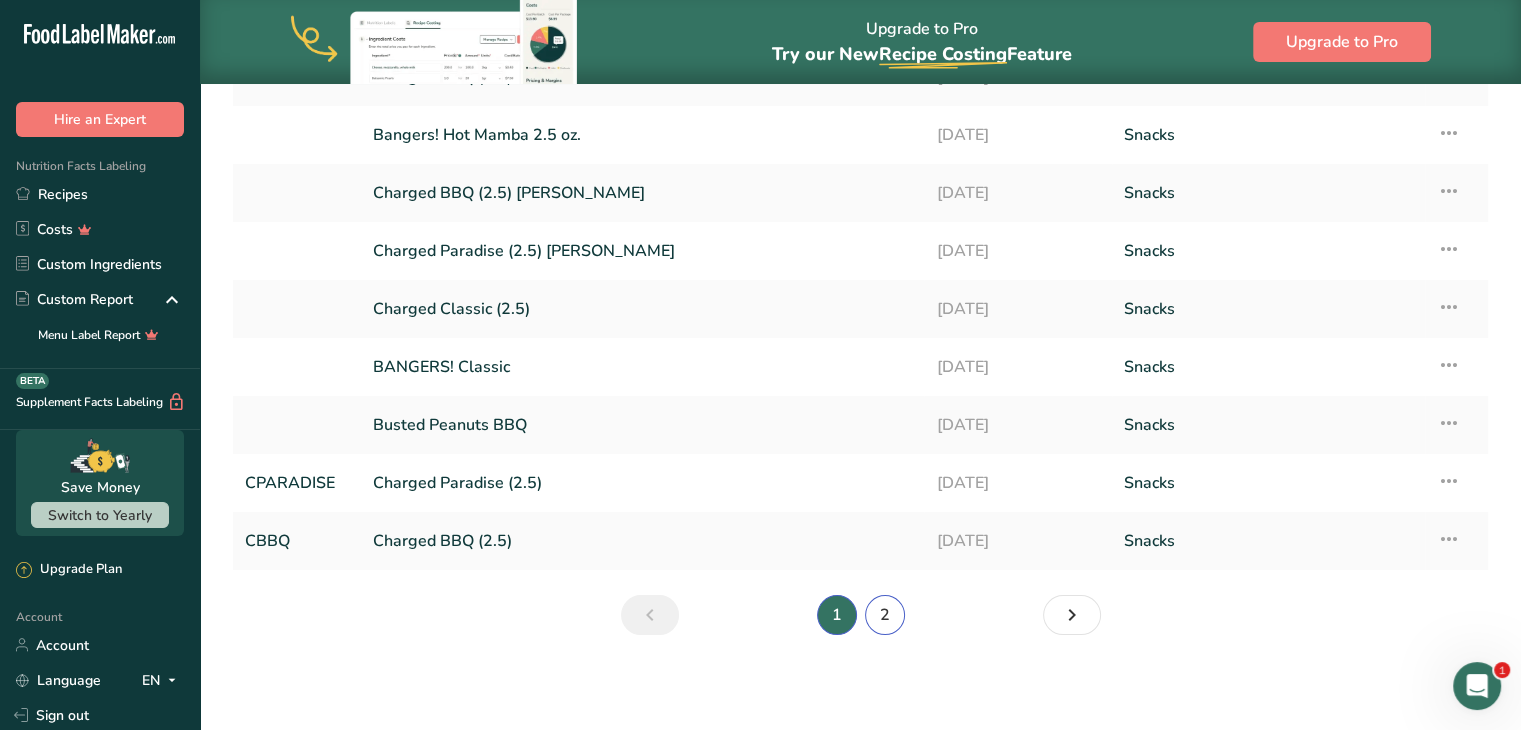 click on "2" at bounding box center [885, 615] 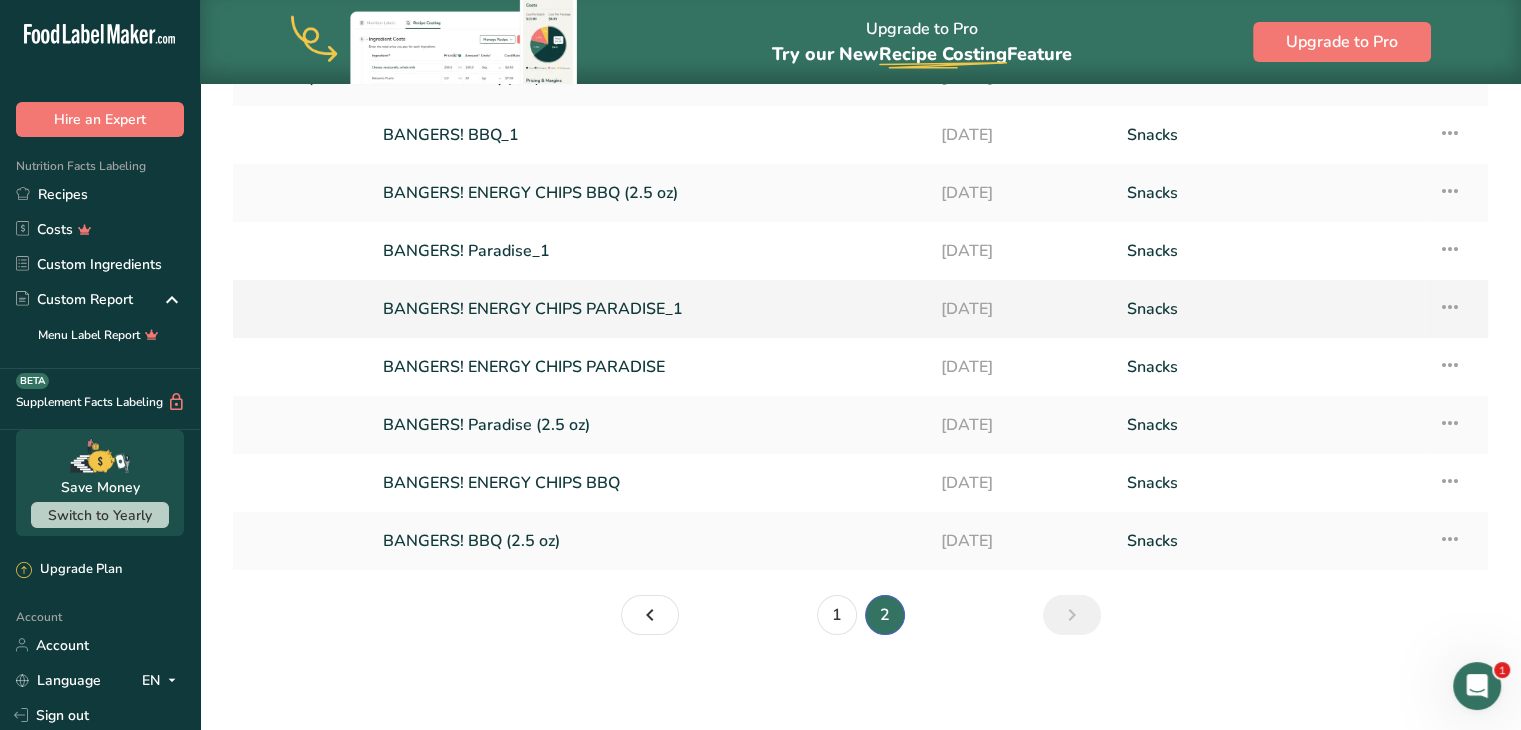 scroll, scrollTop: 0, scrollLeft: 0, axis: both 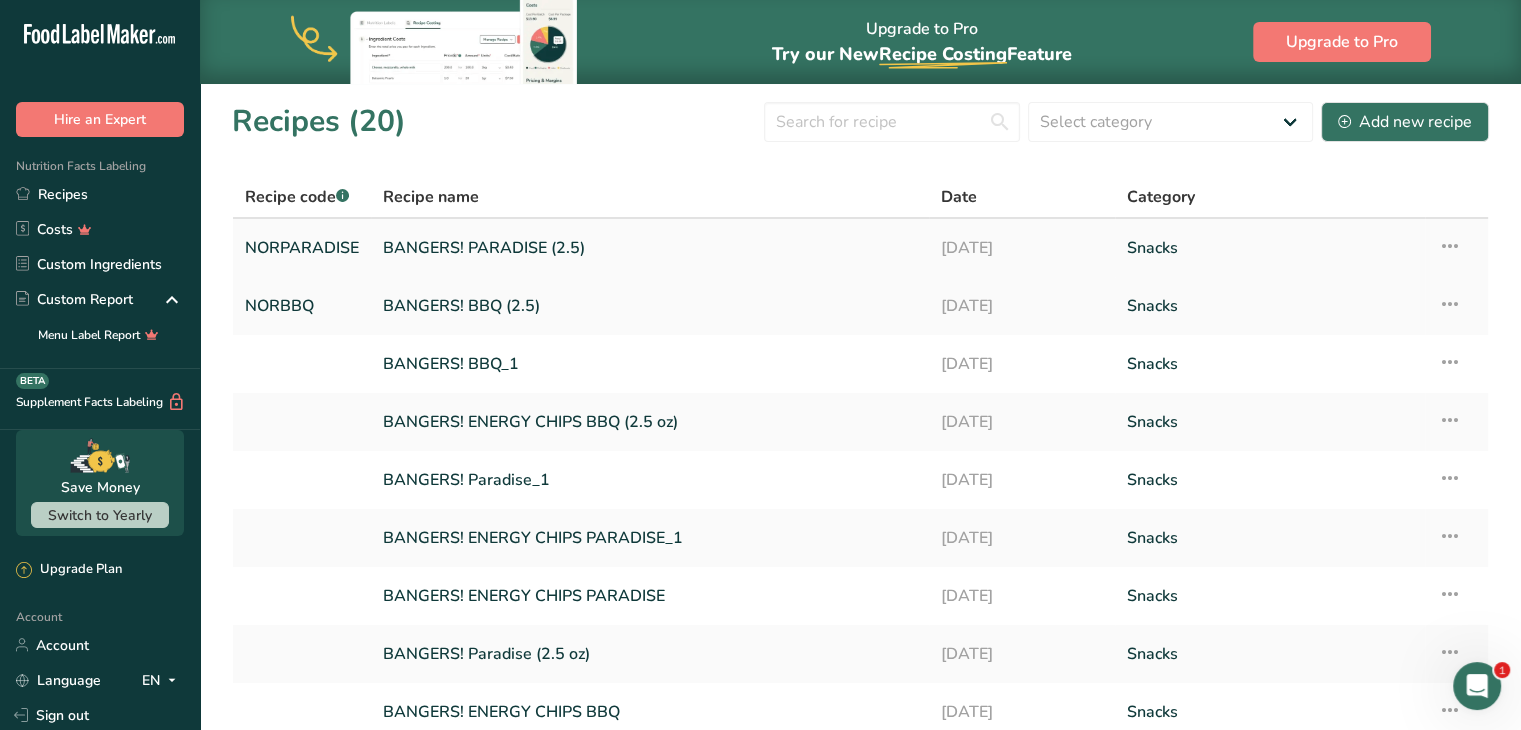 click on "BANGERS! PARADISE (2.5)" at bounding box center (650, 248) 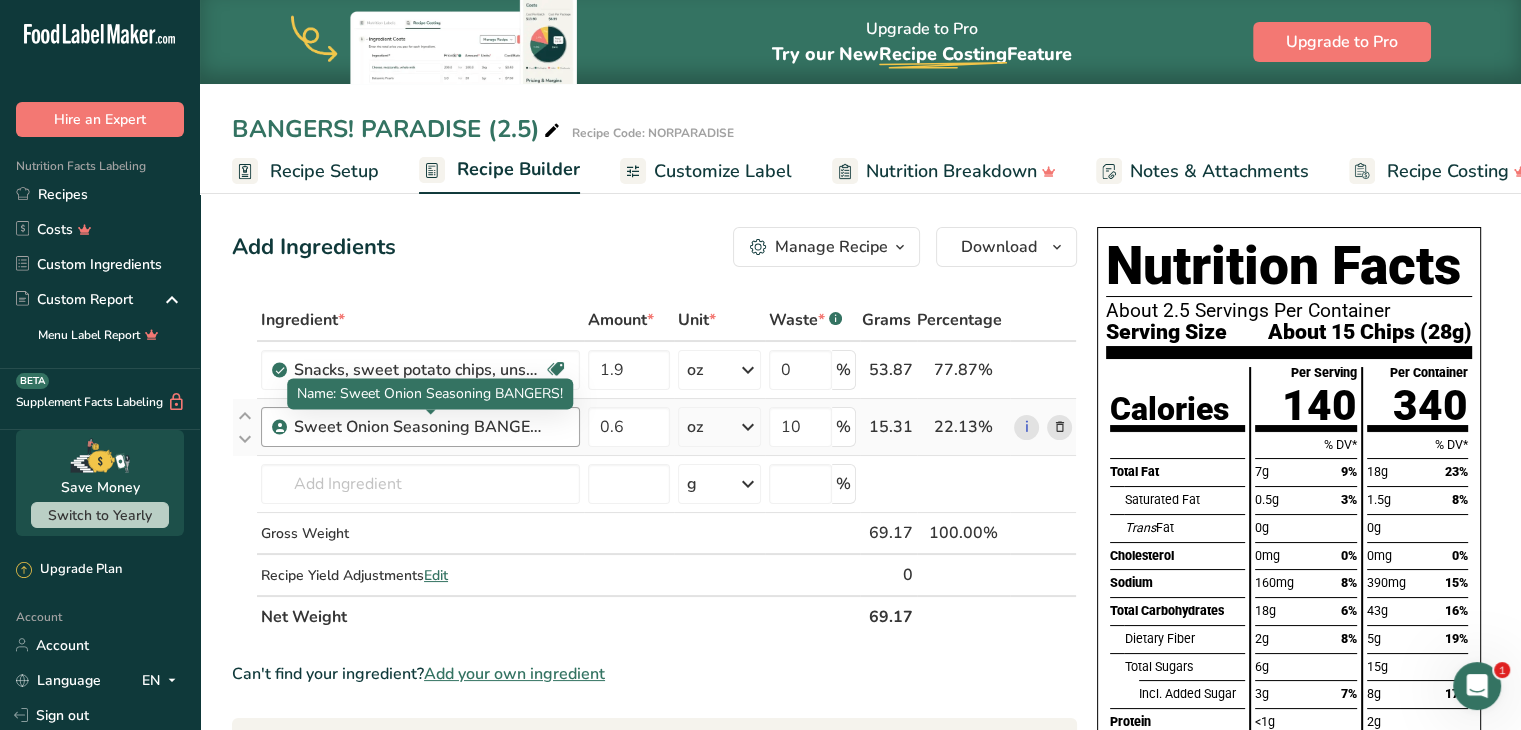 click on "Sweet Onion Seasoning BANGERS!" at bounding box center (419, 427) 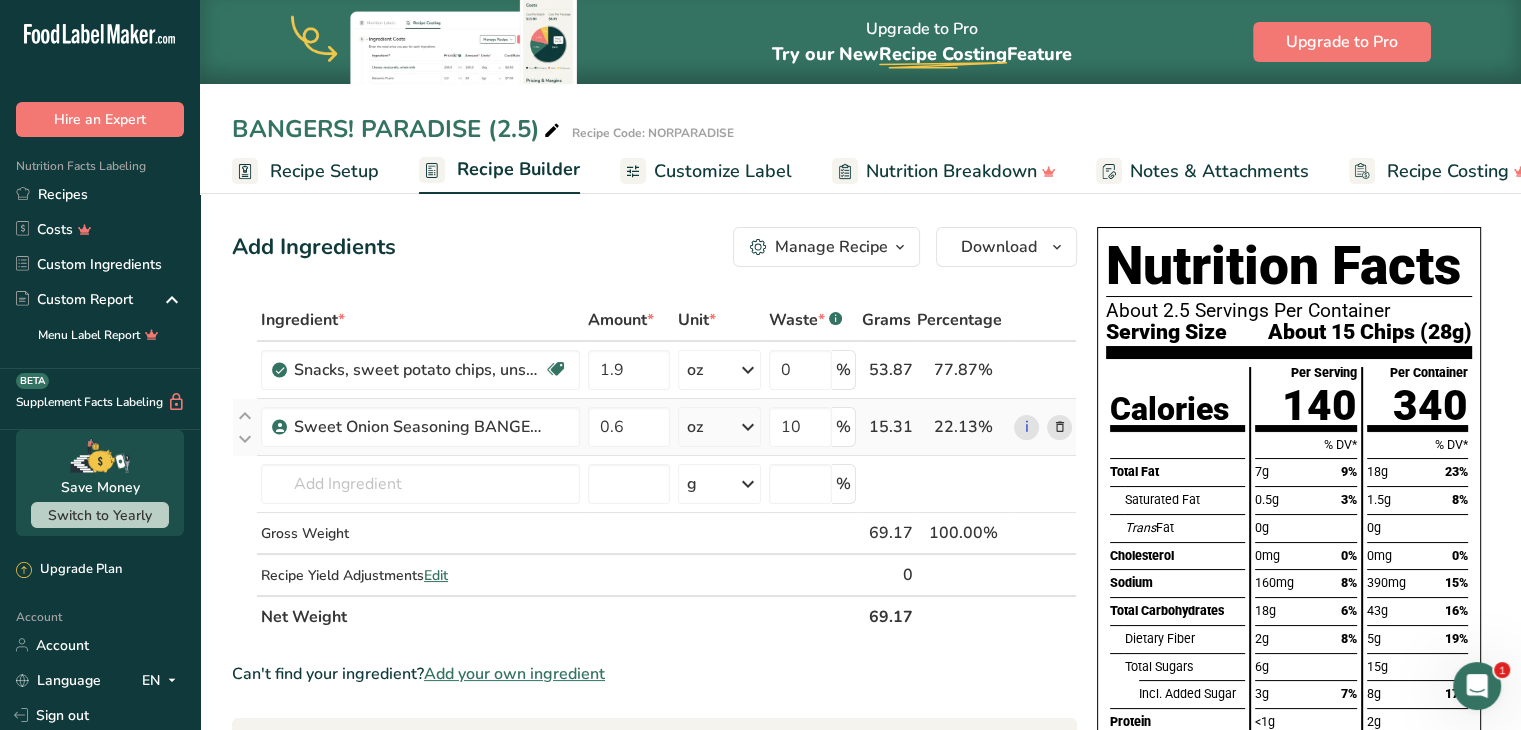 click at bounding box center [1059, 427] 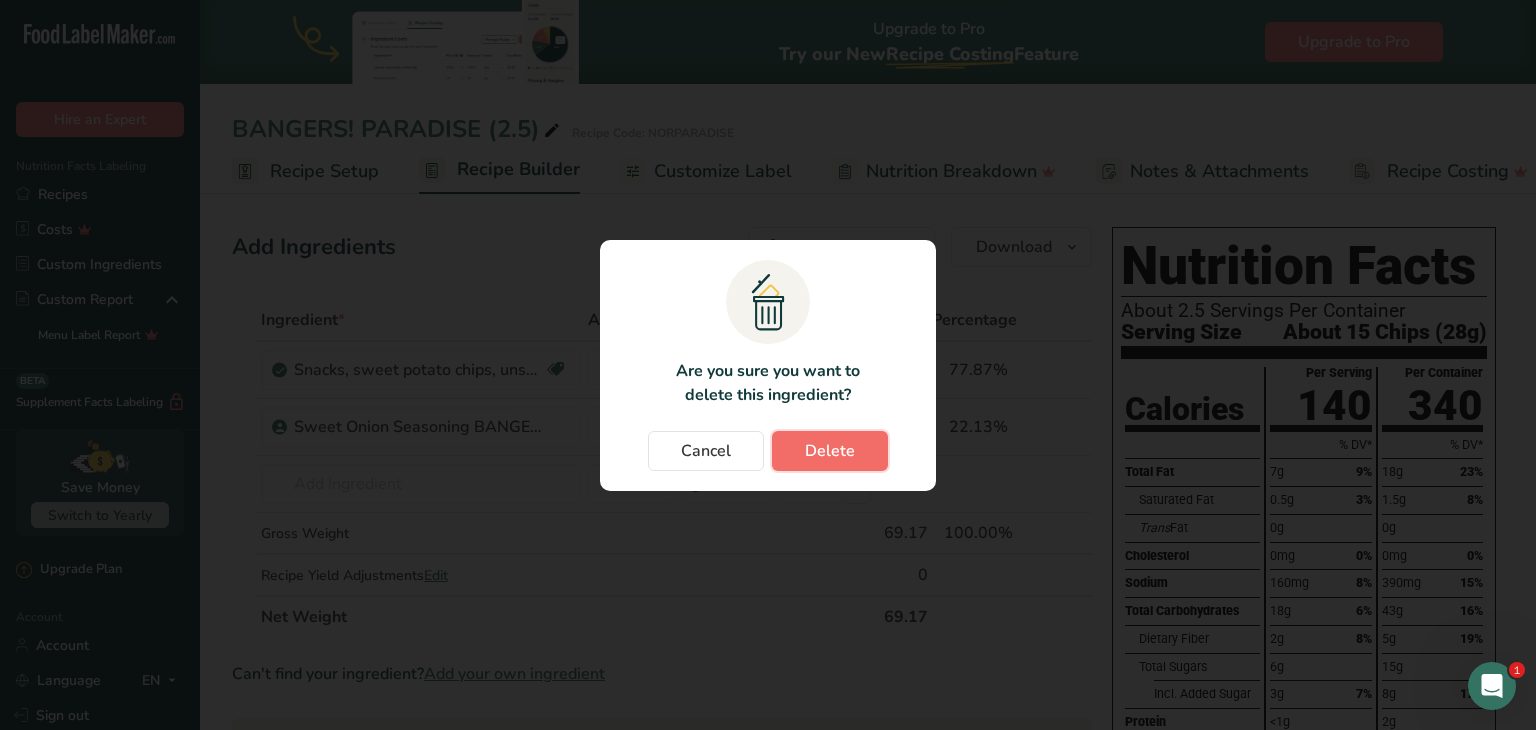 click on "Delete" at bounding box center [830, 451] 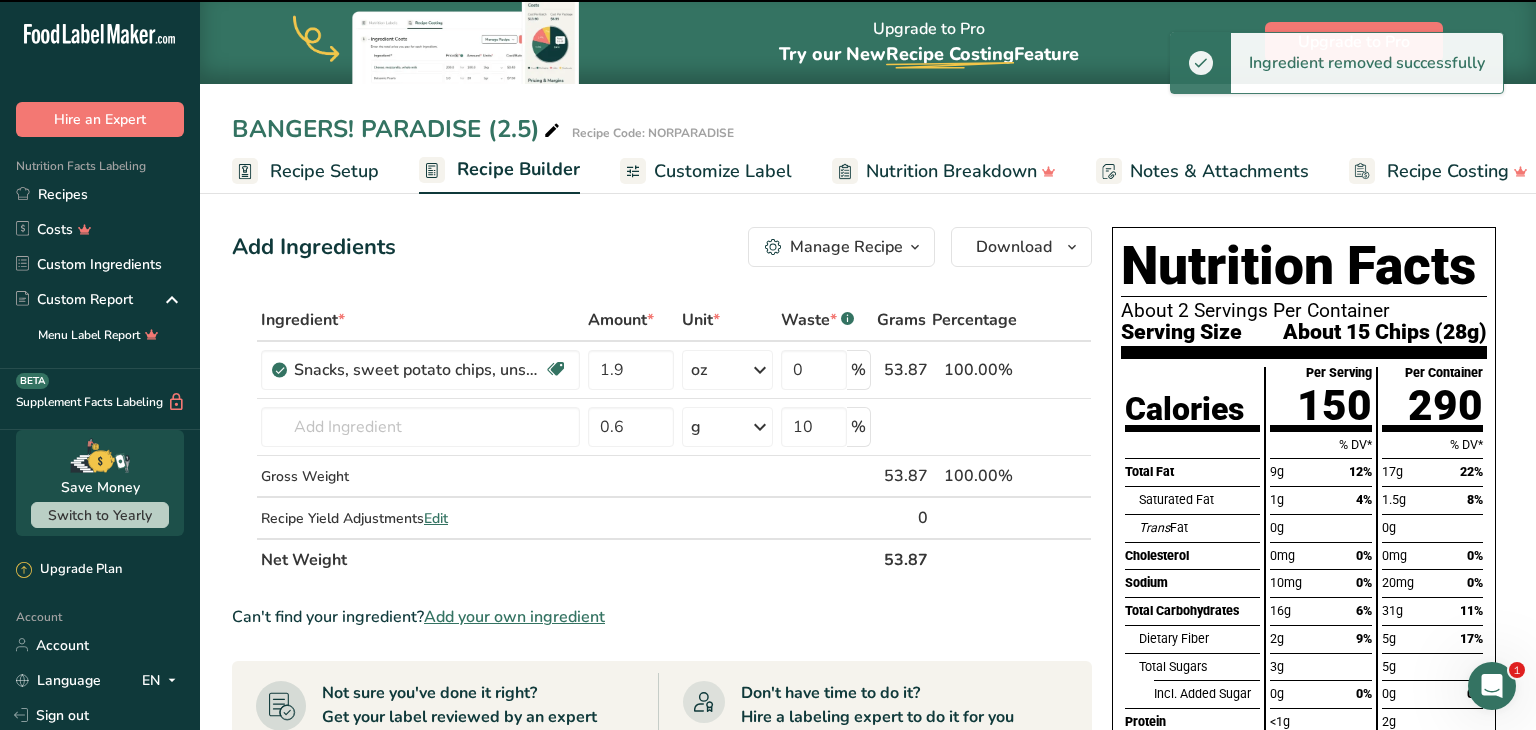 type 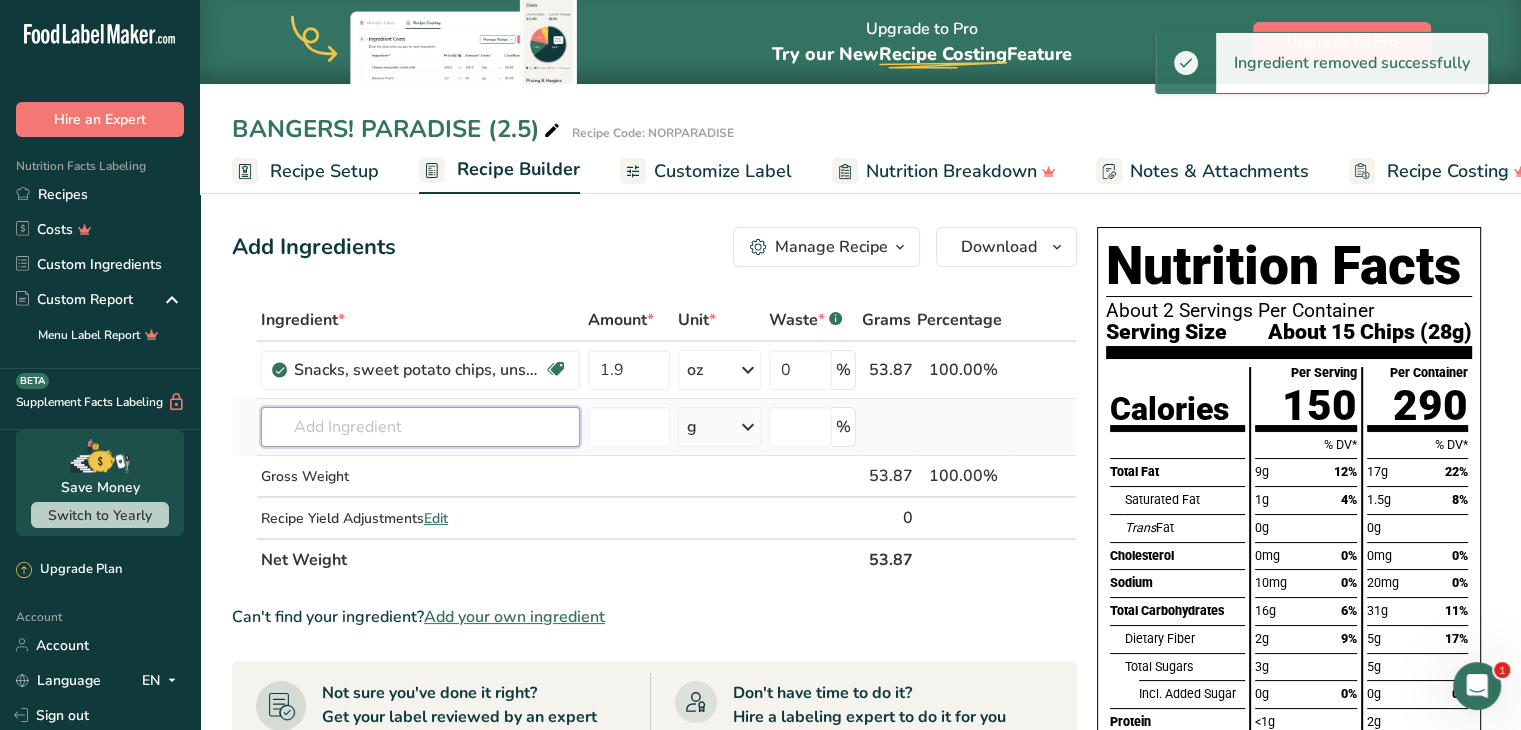 click at bounding box center (420, 427) 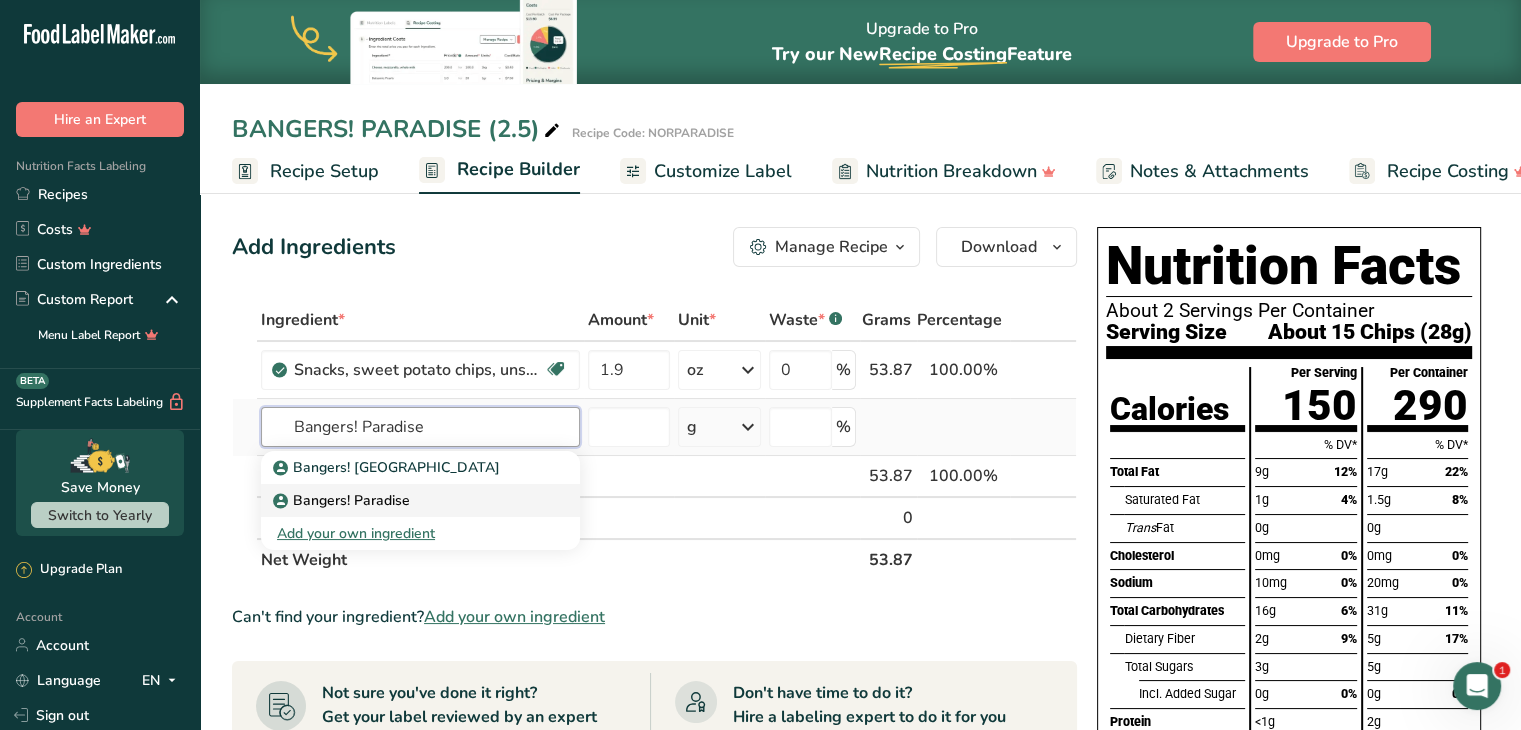 type on "Bangers! Paradise" 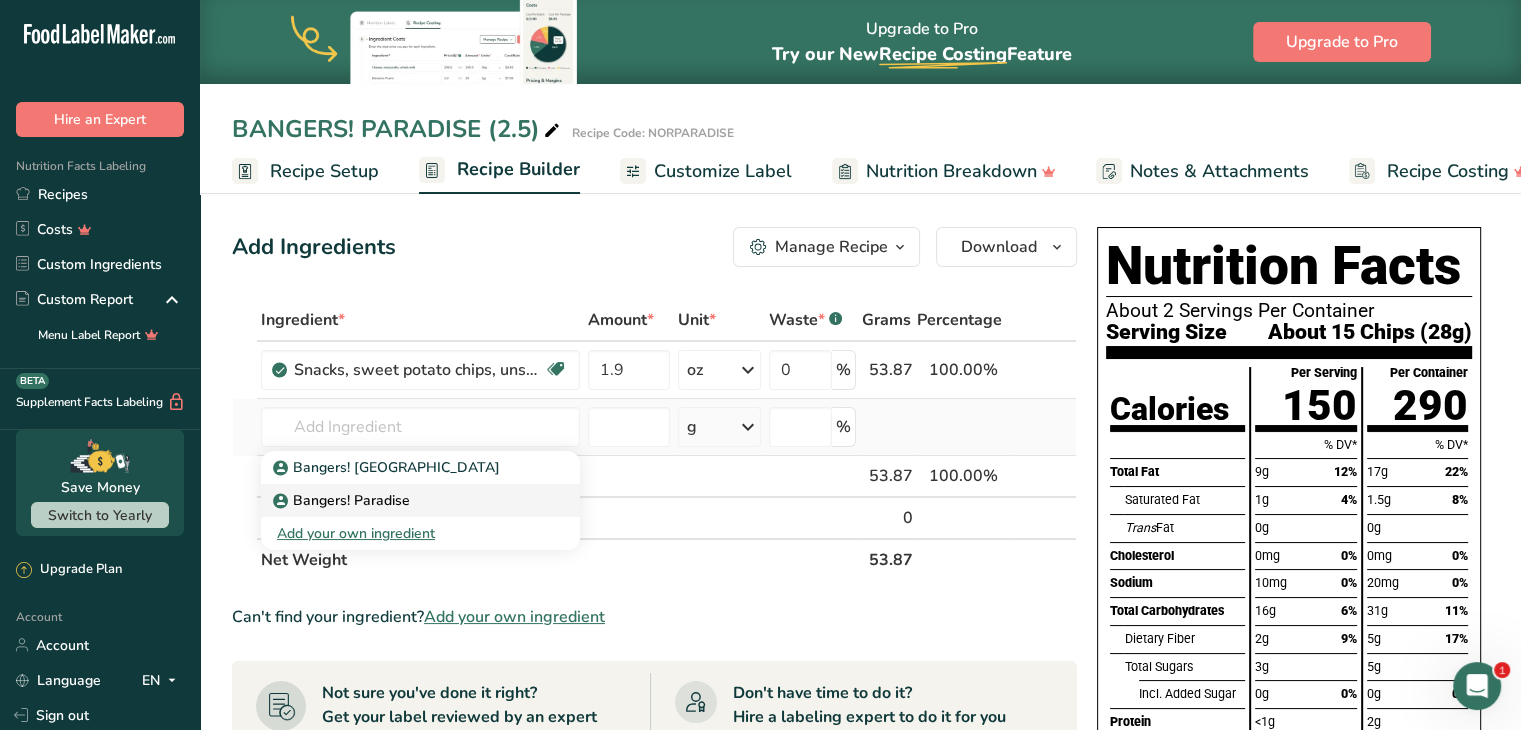 click on "Bangers! Paradise" at bounding box center (404, 500) 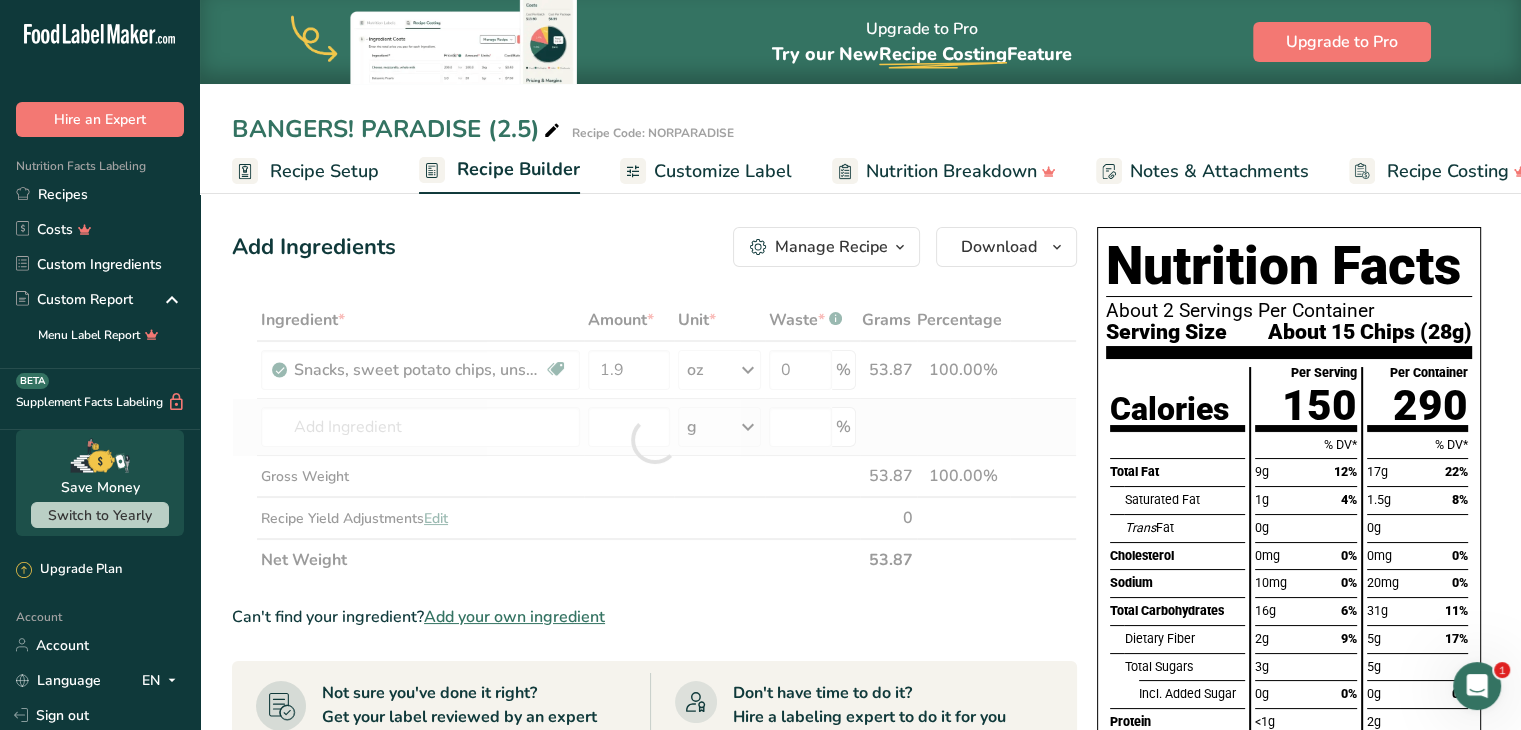 type on "Bangers! Paradise" 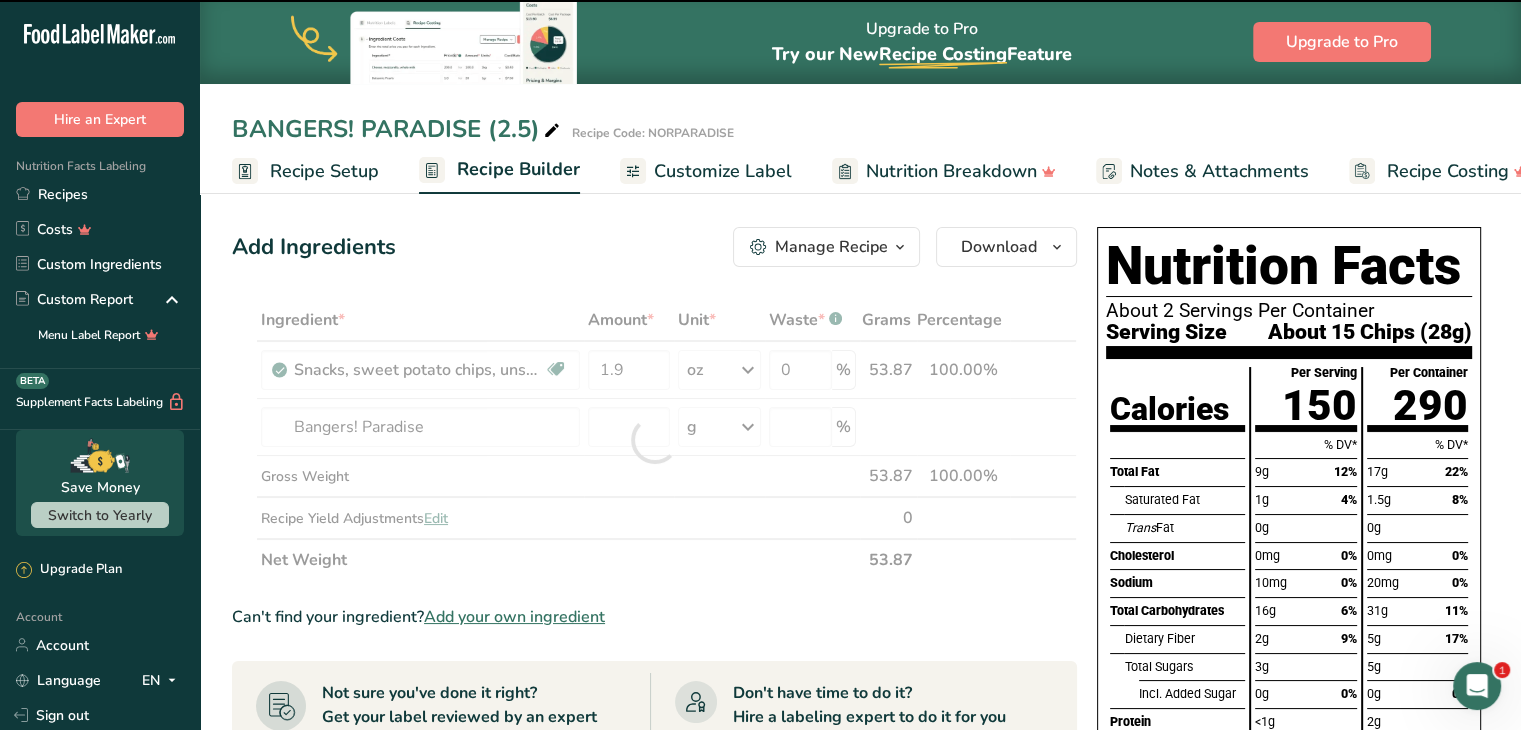 type on "0" 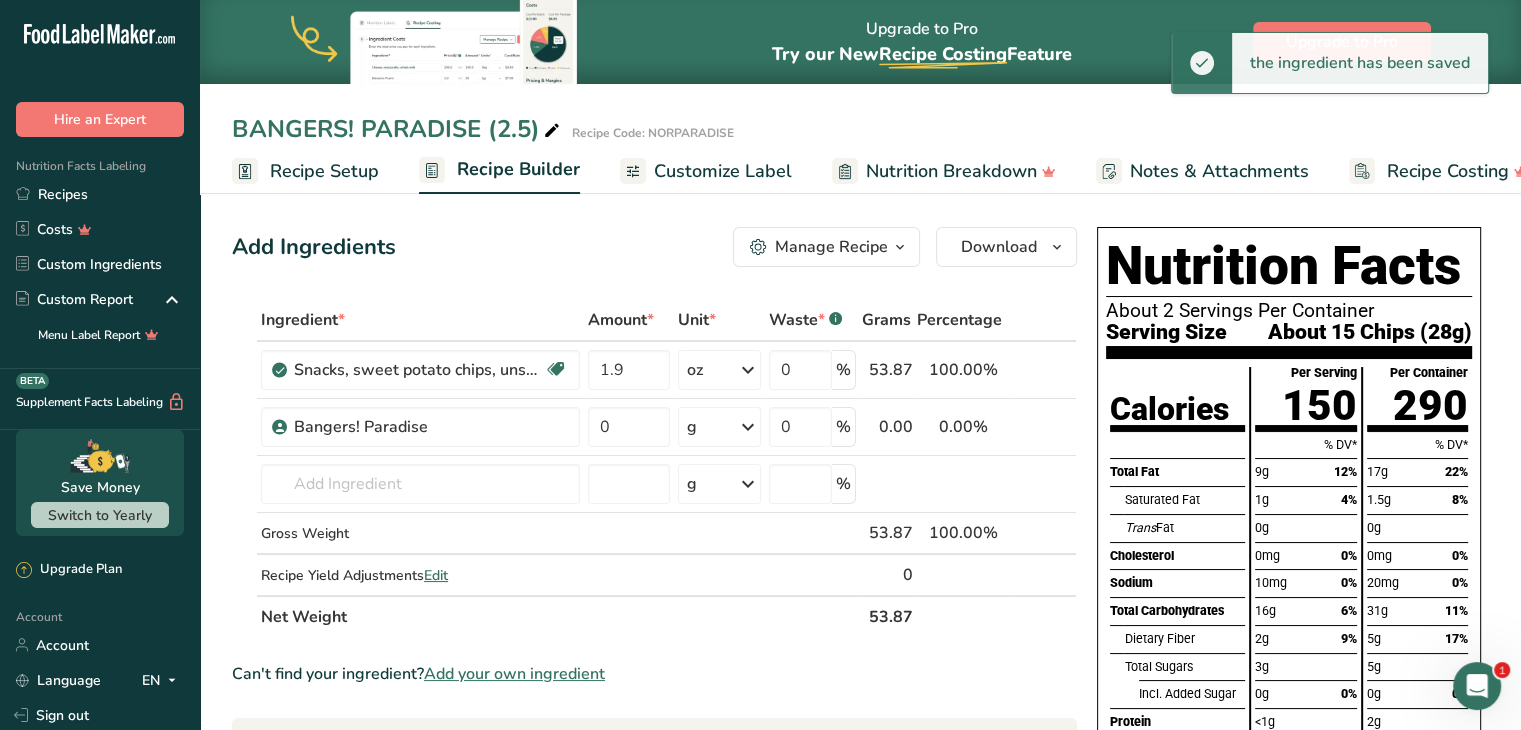 click on "Recipe Setup" at bounding box center (324, 171) 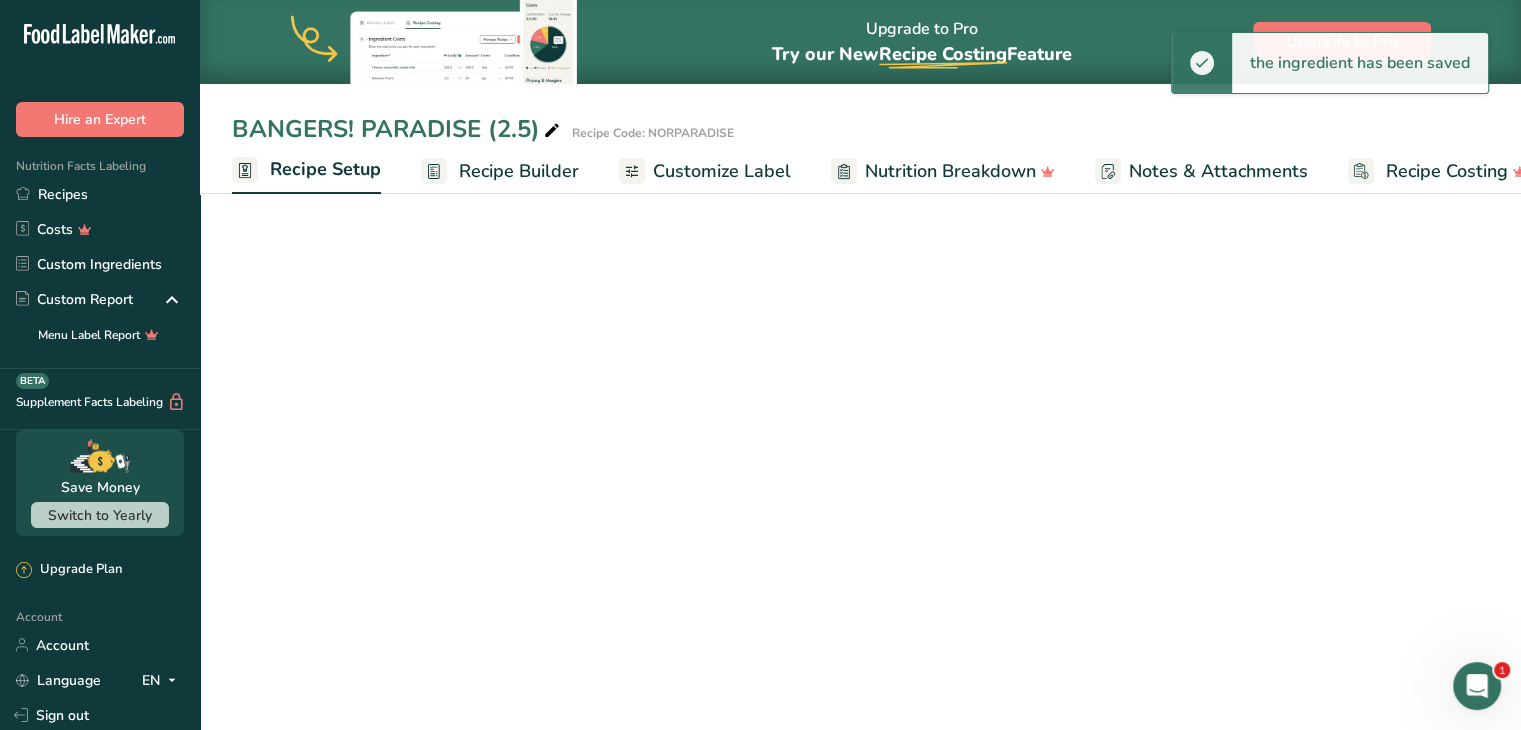 scroll, scrollTop: 0, scrollLeft: 7, axis: horizontal 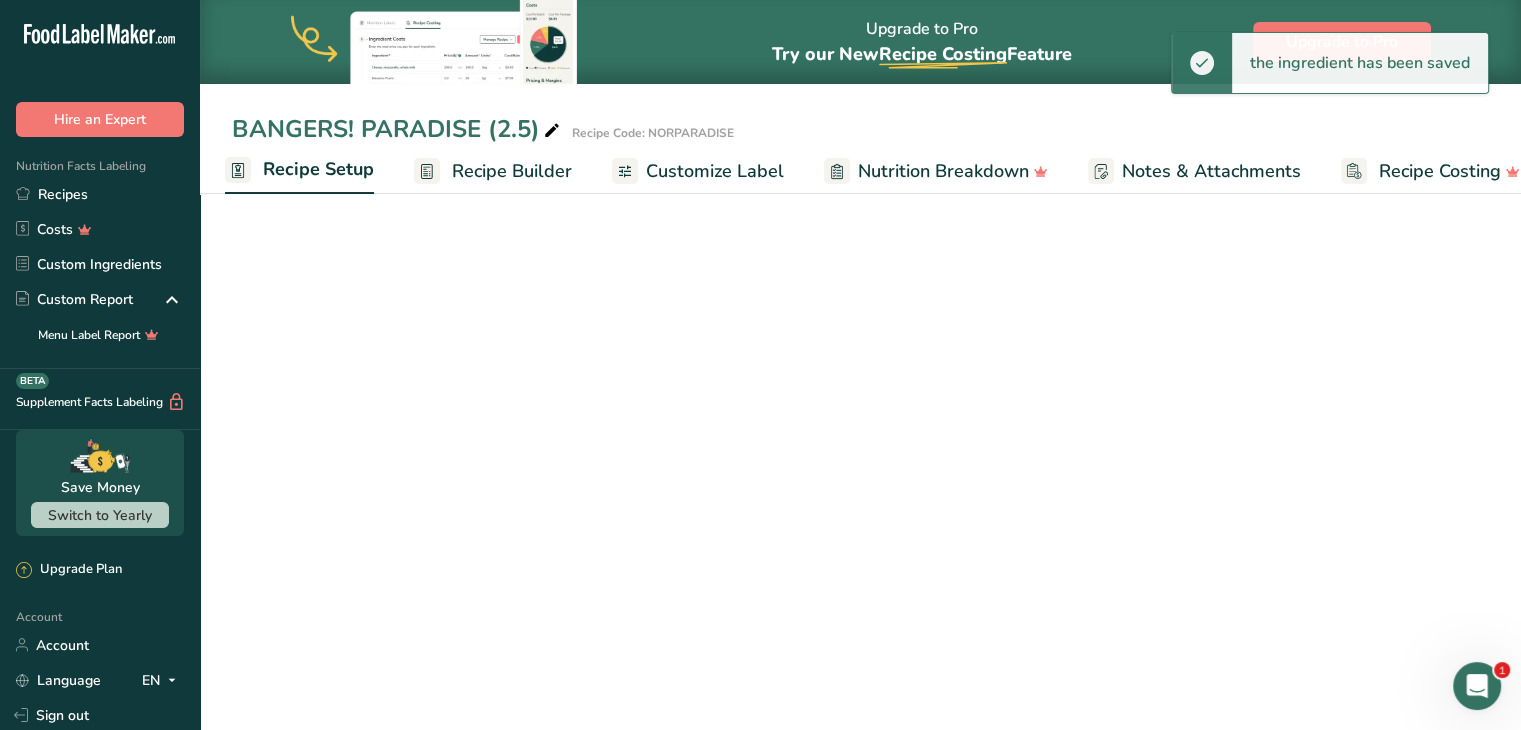 select on "5" 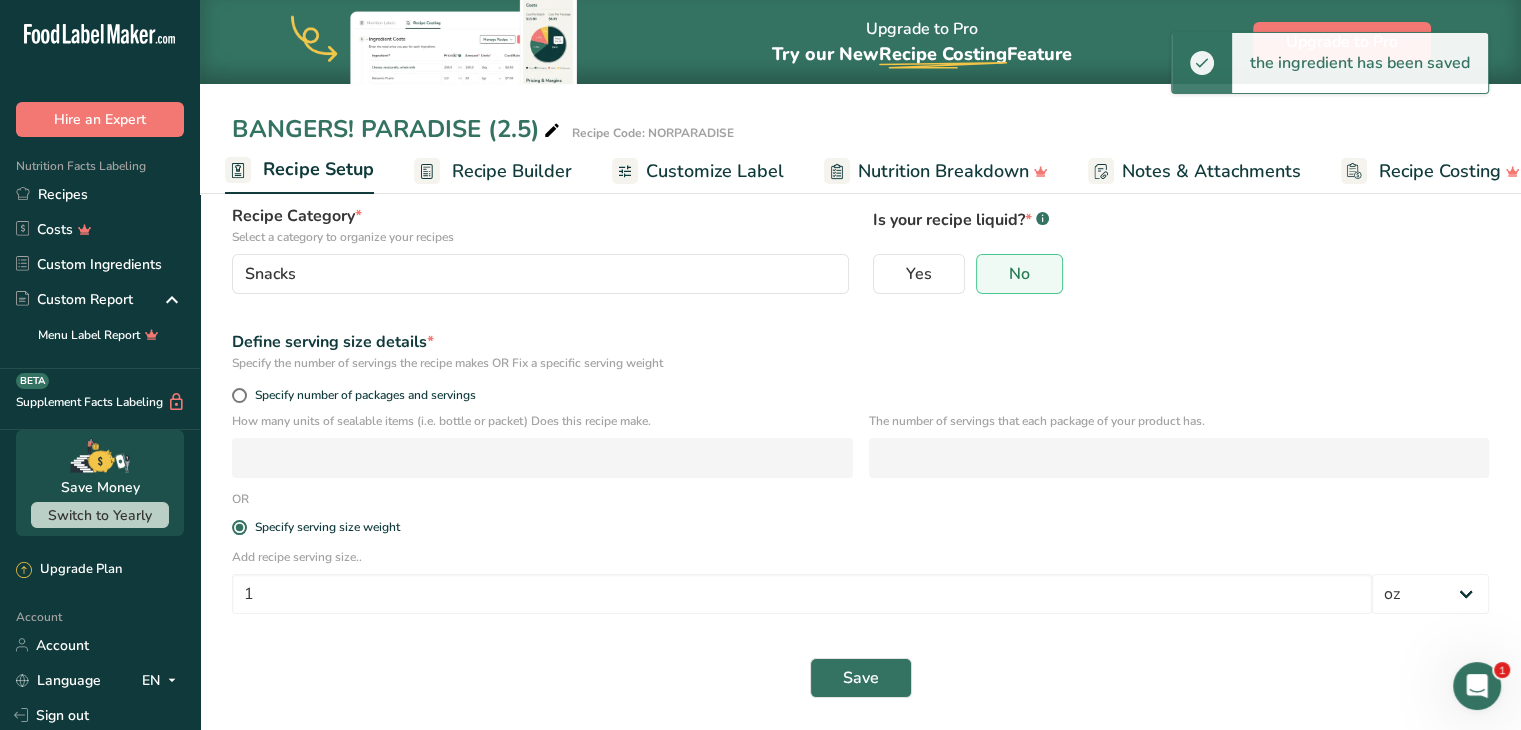 scroll, scrollTop: 0, scrollLeft: 0, axis: both 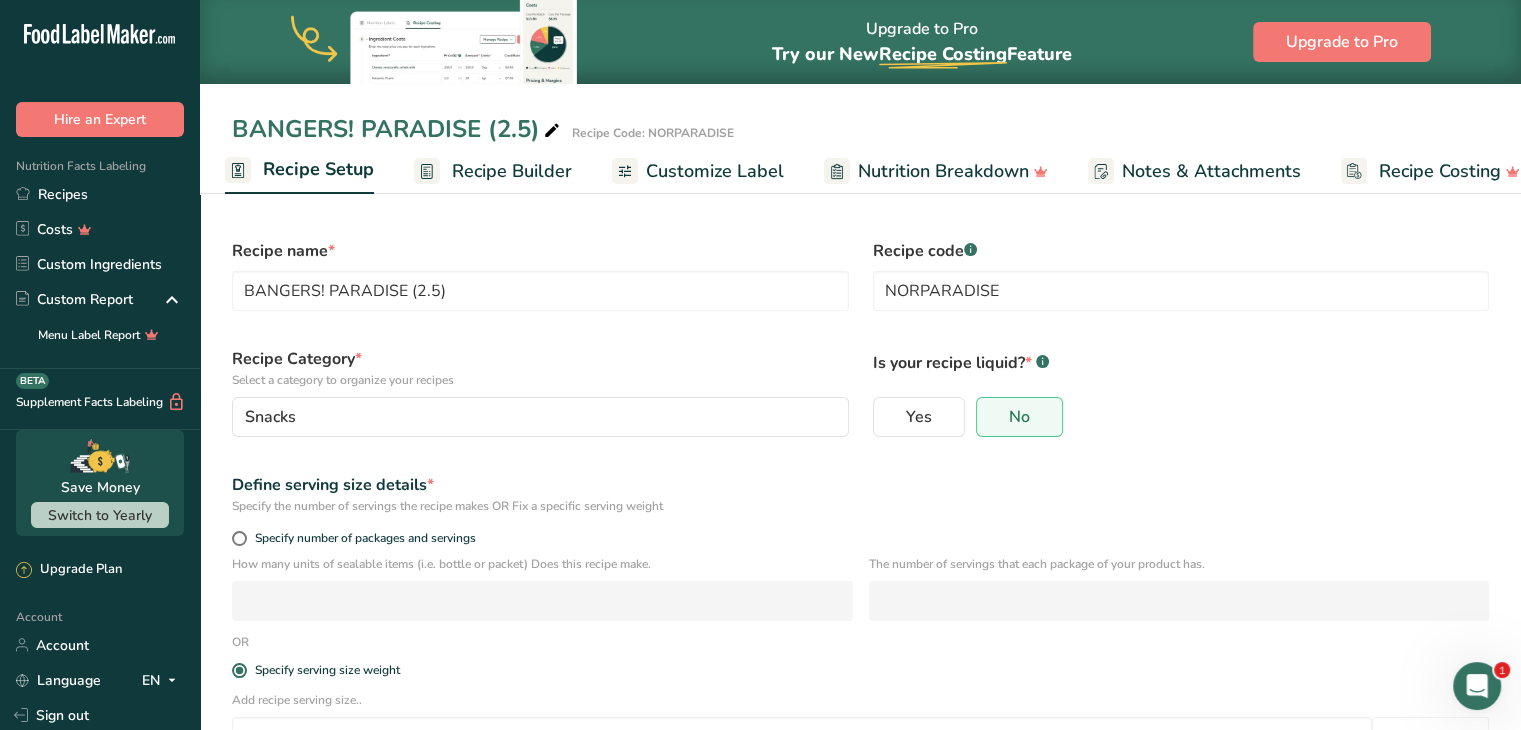 click on "BANGERS! PARADISE (2.5)" at bounding box center [398, 129] 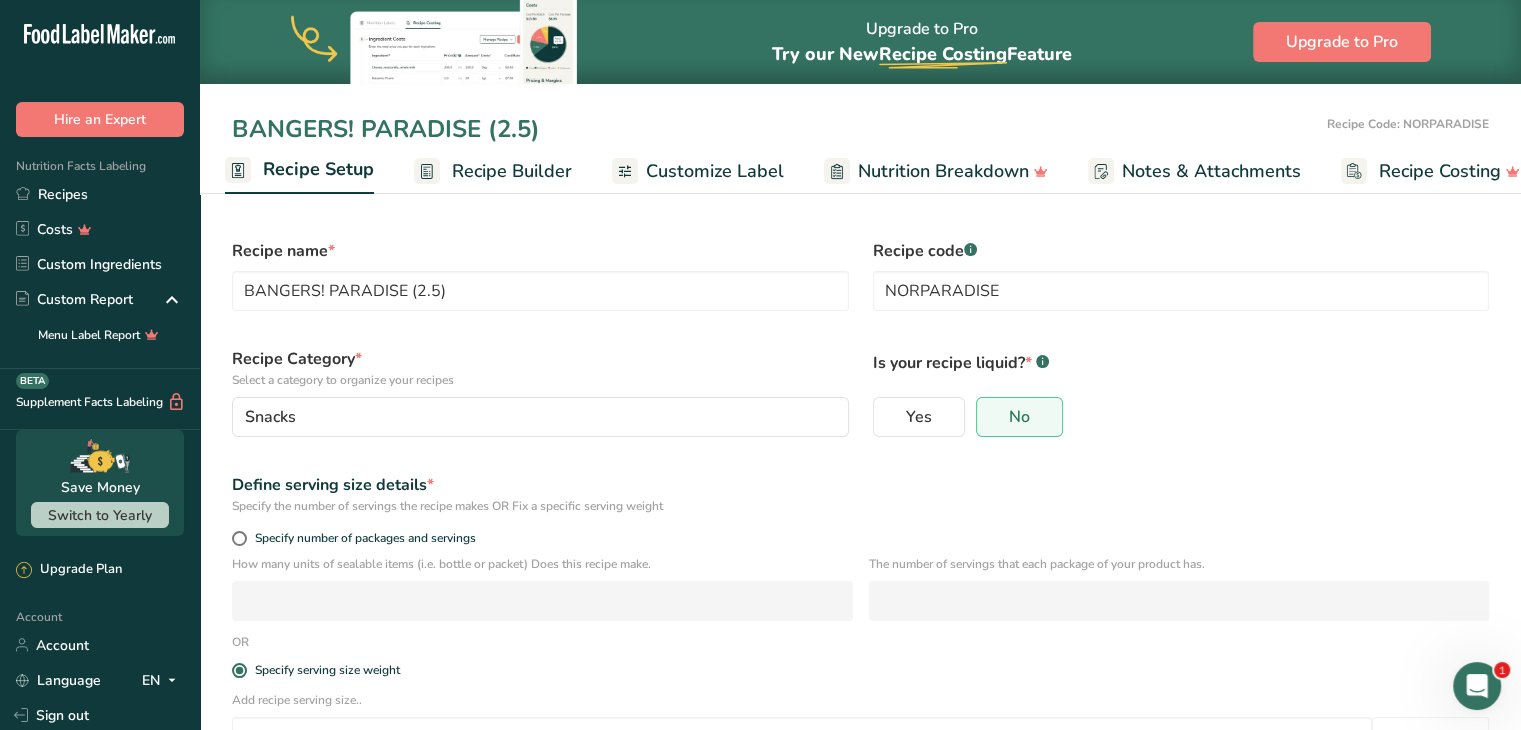 click on "Recipe Builder" at bounding box center (512, 171) 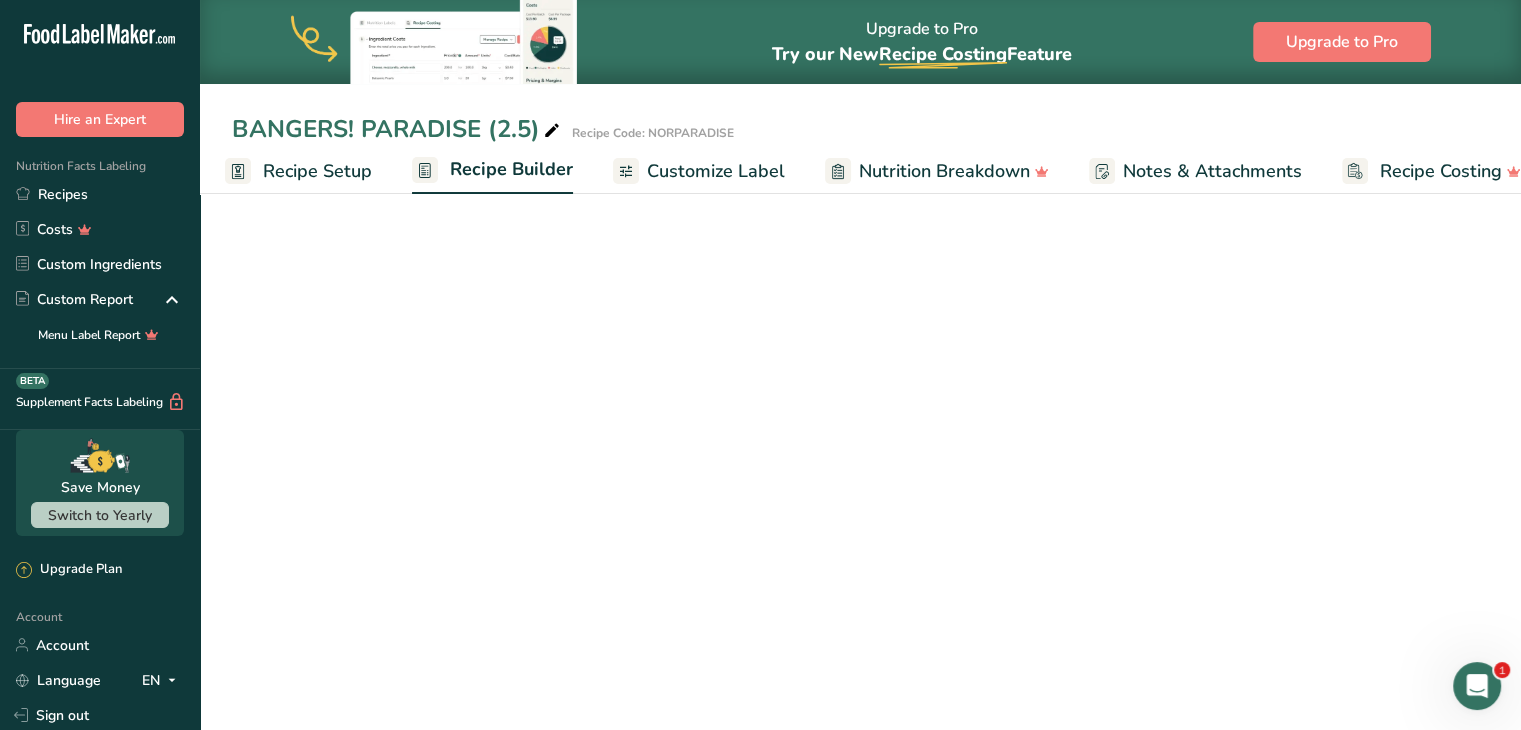 scroll, scrollTop: 0, scrollLeft: 38, axis: horizontal 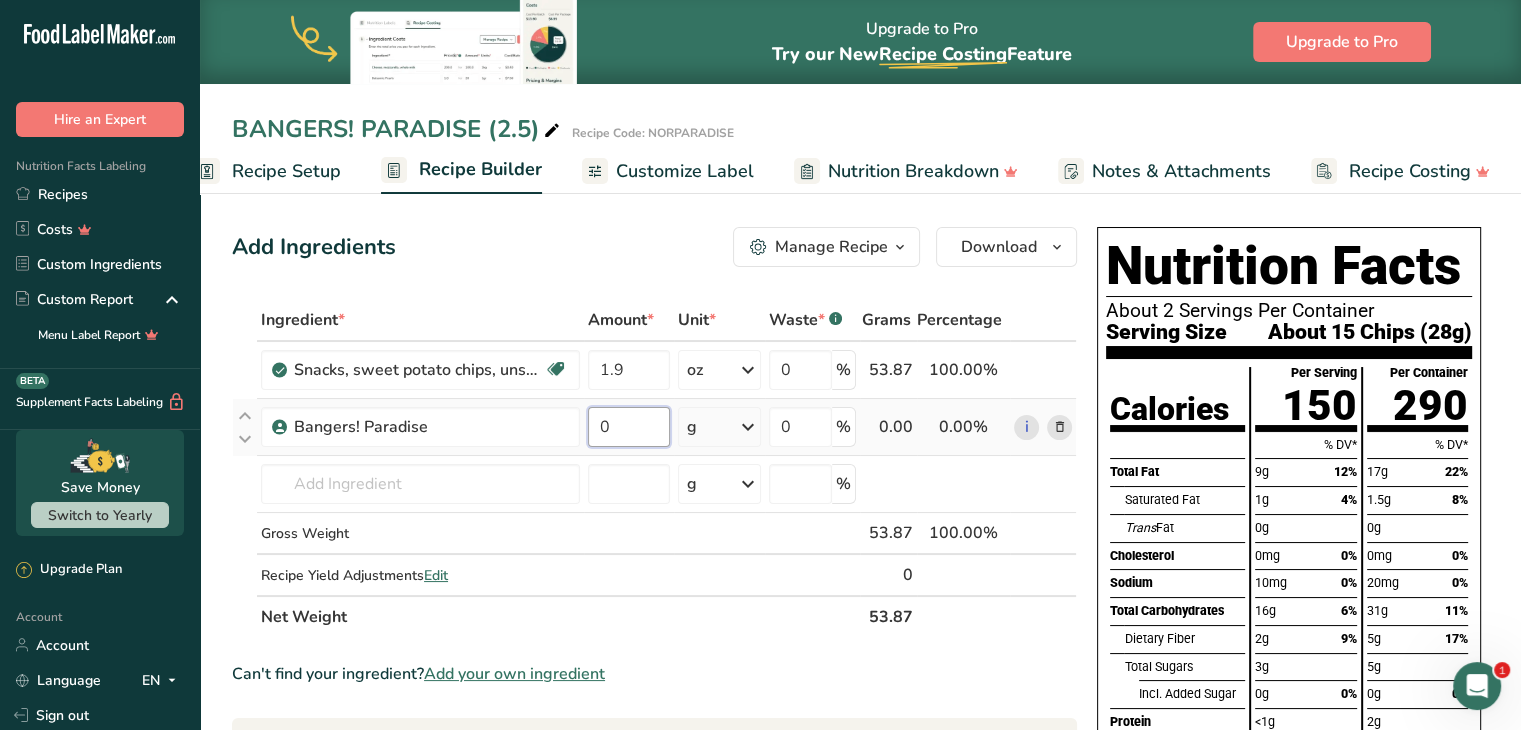 click on "0" at bounding box center [629, 427] 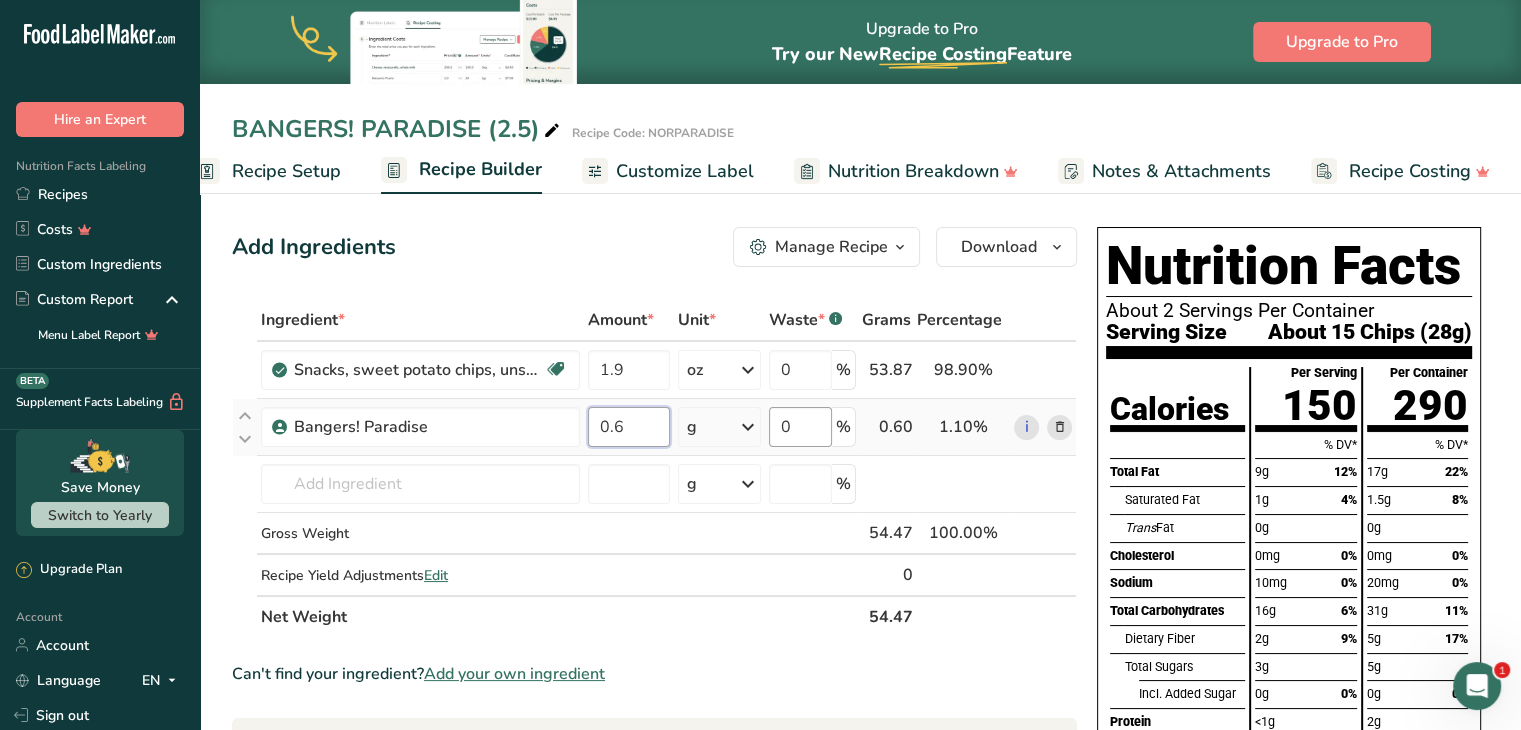 type on "0.6" 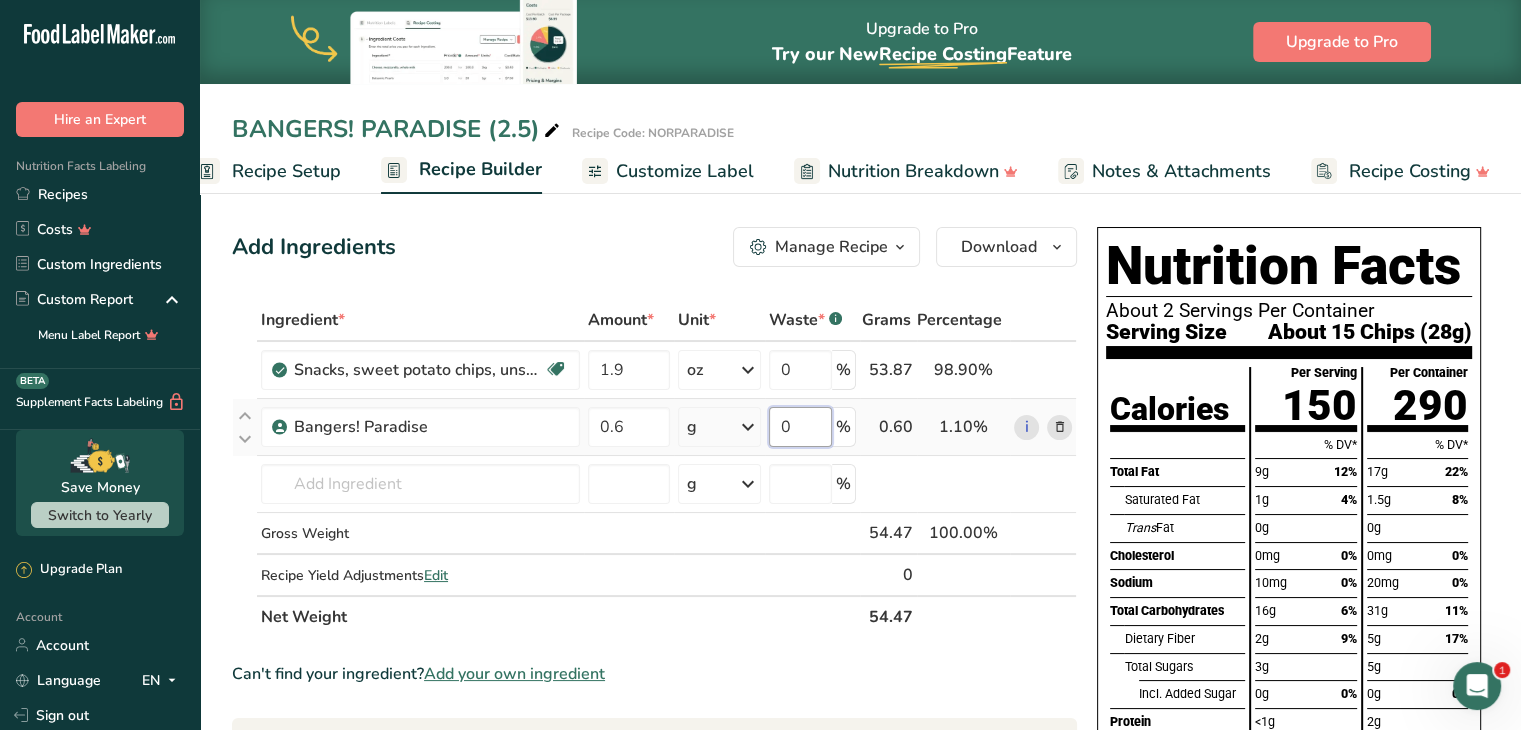 click on "Ingredient *
Amount *
Unit *
Waste *   .a-a{fill:#347362;}.b-a{fill:#fff;}          Grams
Percentage
Snacks, sweet potato chips, unsalted
Dairy free
Gluten free
Vegan
Vegetarian
Soy free
1.9
oz
Portions
1 oz
1 Bag
1 package
Weight Units
g
kg
mg
See more
Volume Units
l
Volume units require a density conversion. If you know your ingredient's density enter it below. Otherwise, click on "RIA" our AI Regulatory bot - she will be able to help you
lb/ft3
g/cm3
Confirm
mL" at bounding box center (654, 468) 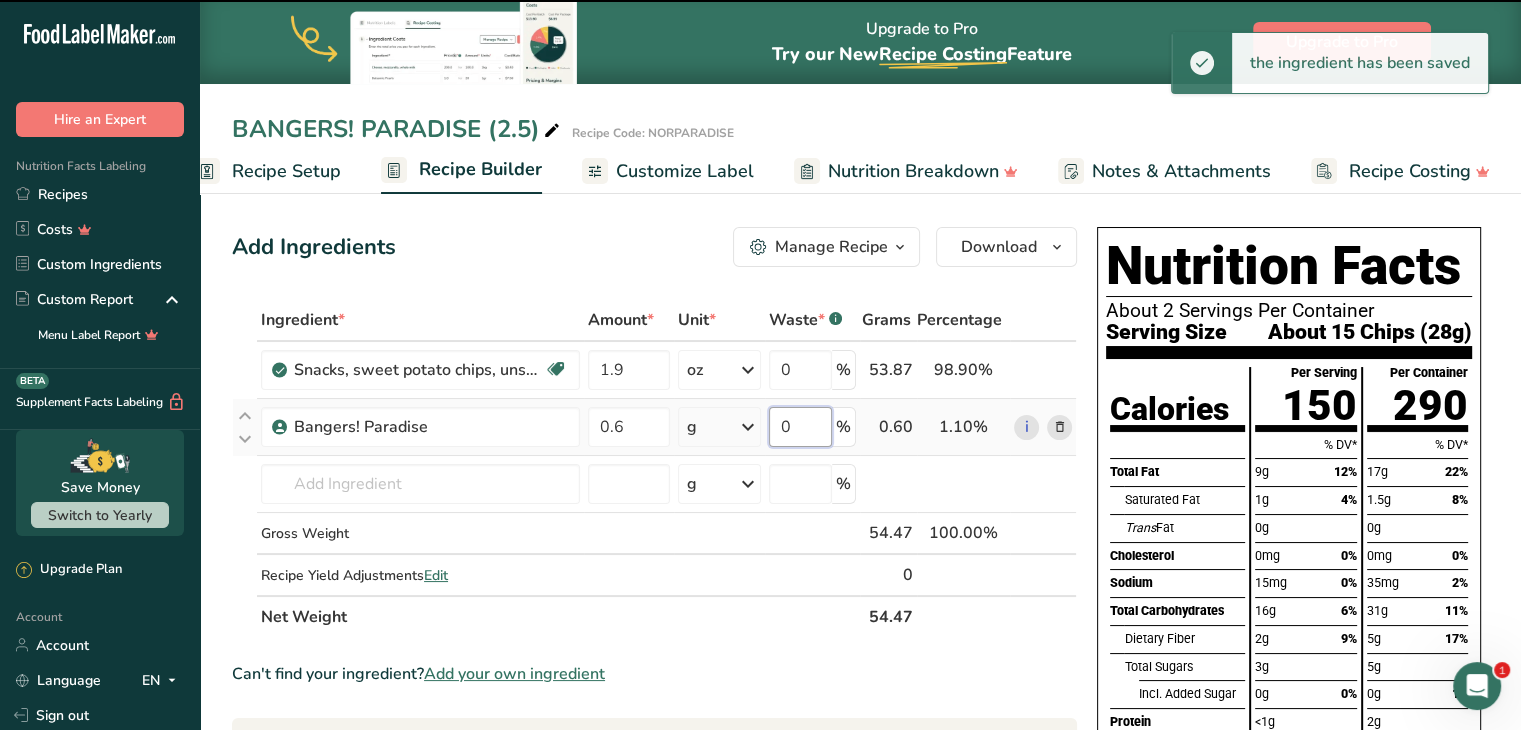 click on "0" at bounding box center (800, 427) 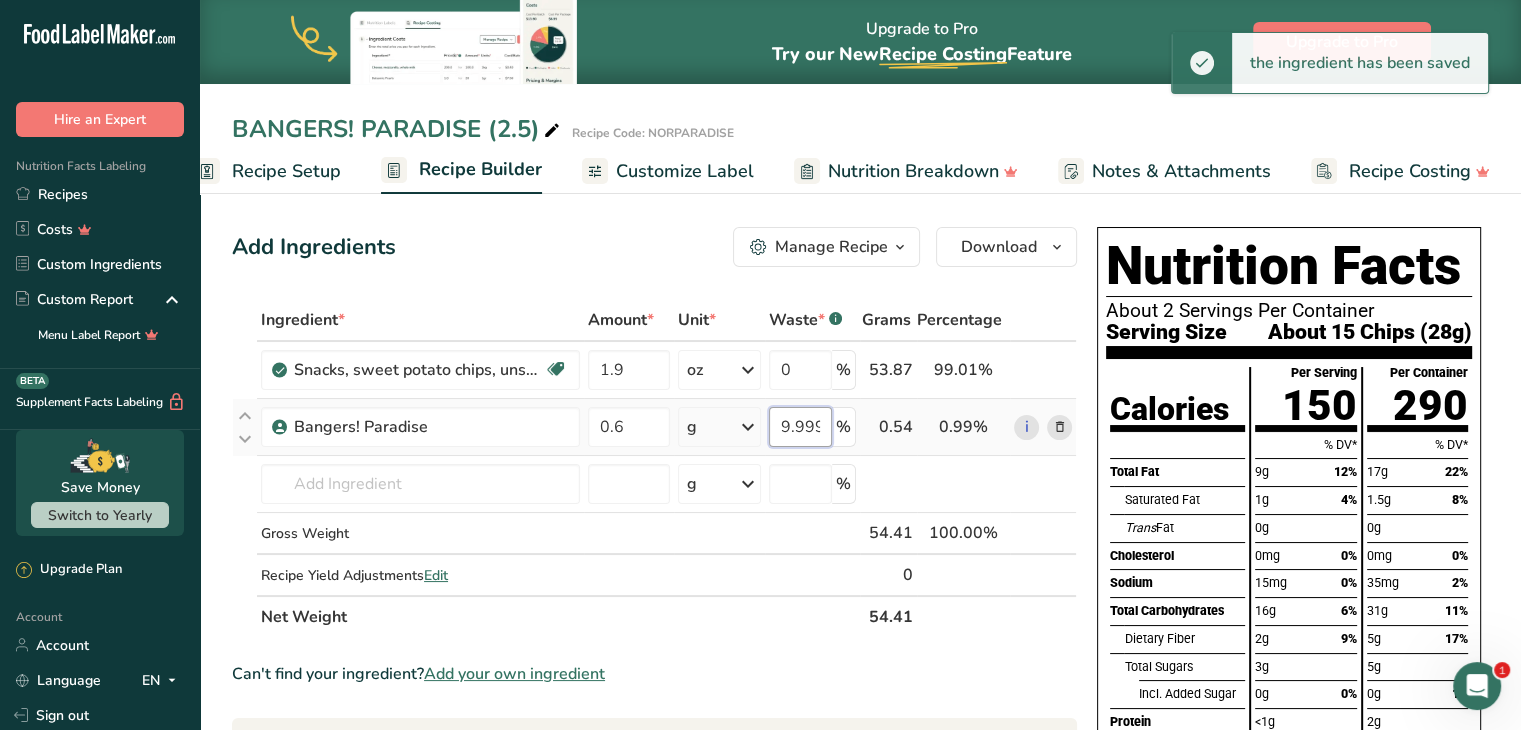 scroll, scrollTop: 572, scrollLeft: 0, axis: vertical 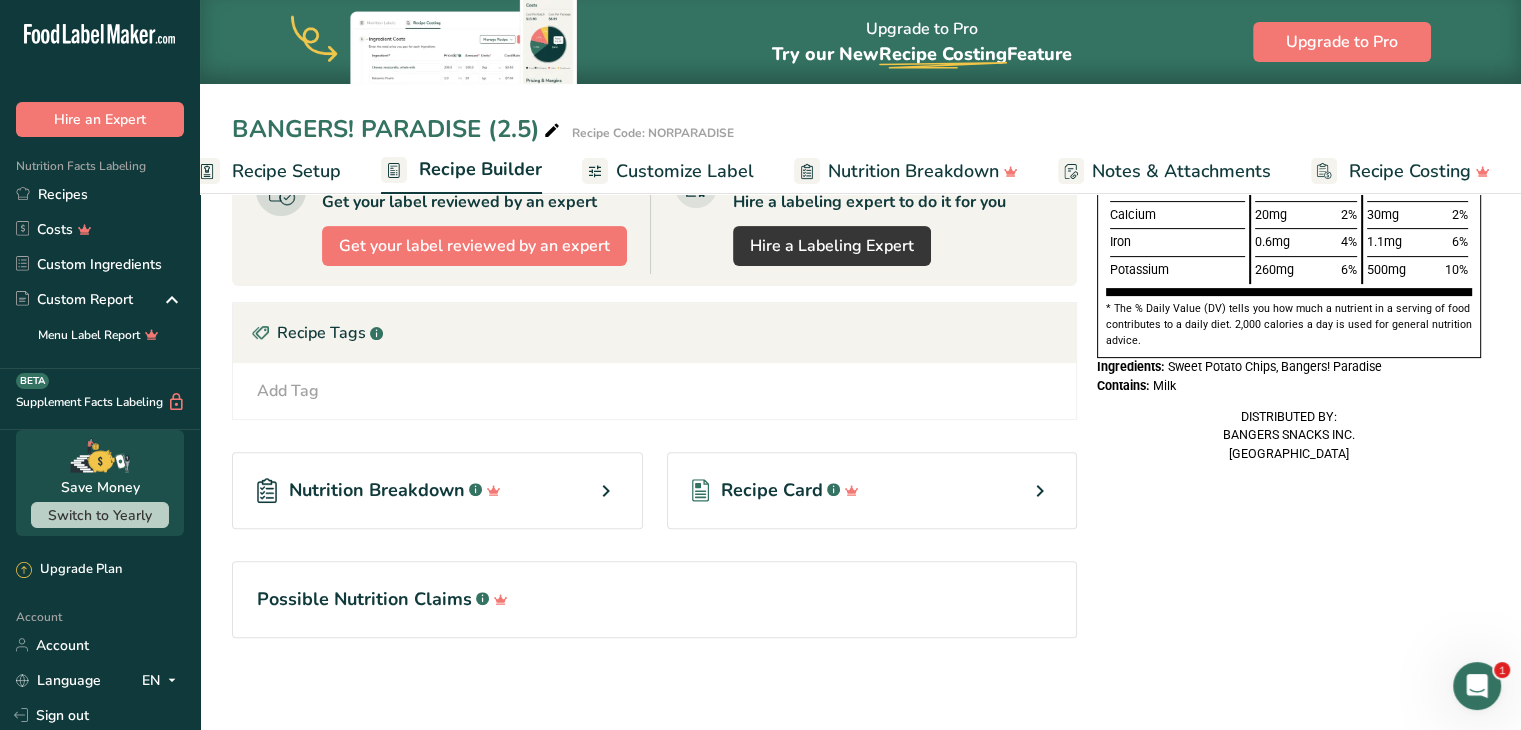 type on "9.999999" 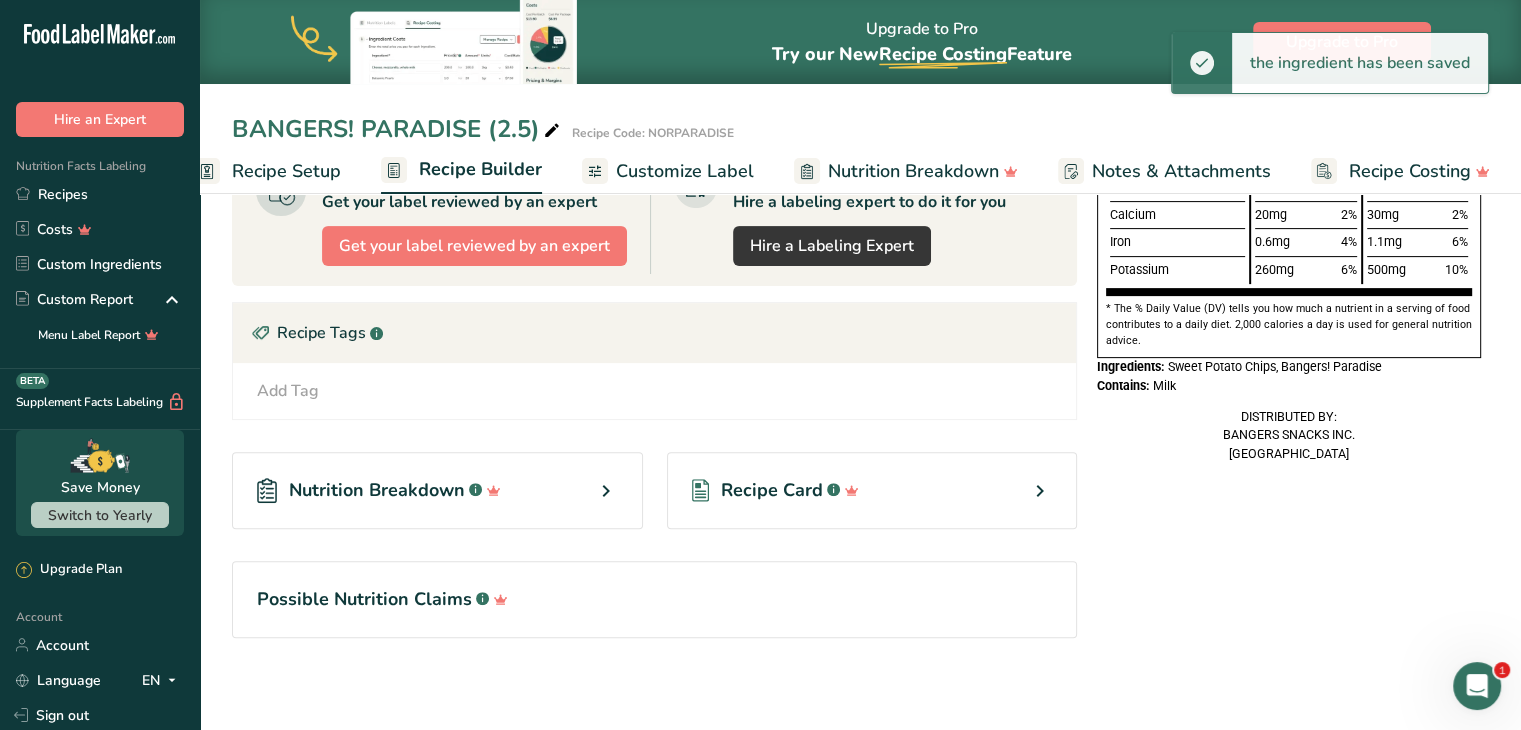 click on "Recipe Setup" at bounding box center (286, 171) 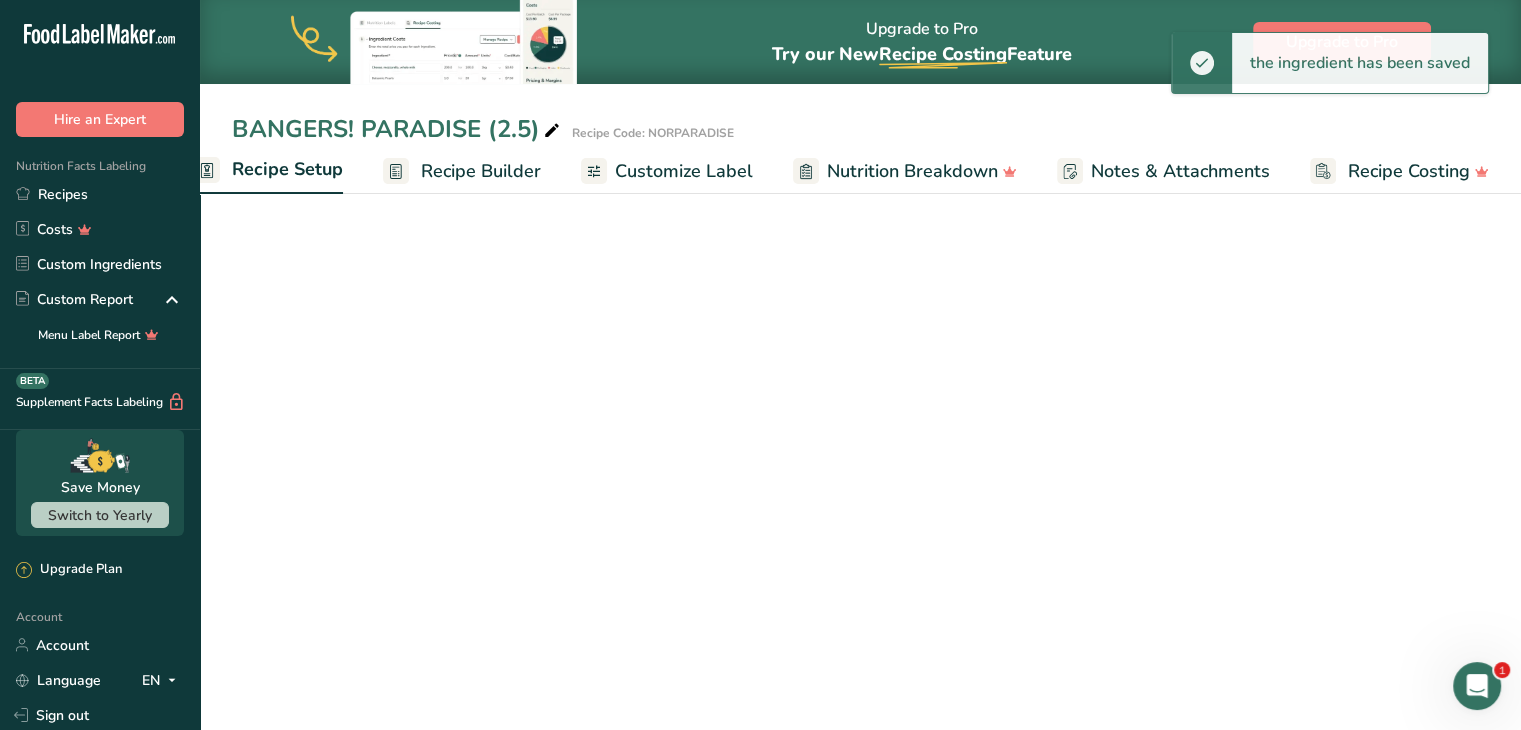 scroll, scrollTop: 0, scrollLeft: 7, axis: horizontal 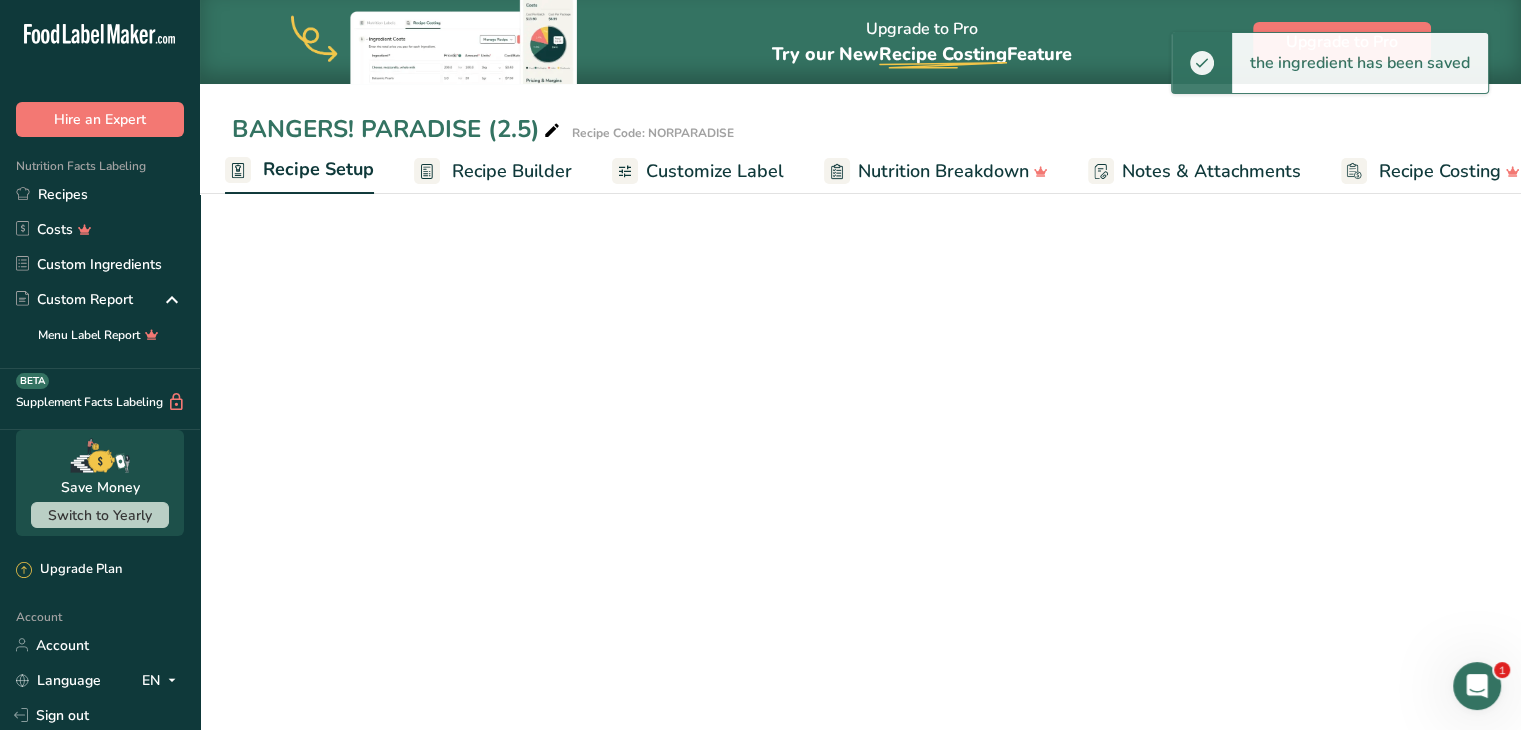 select on "5" 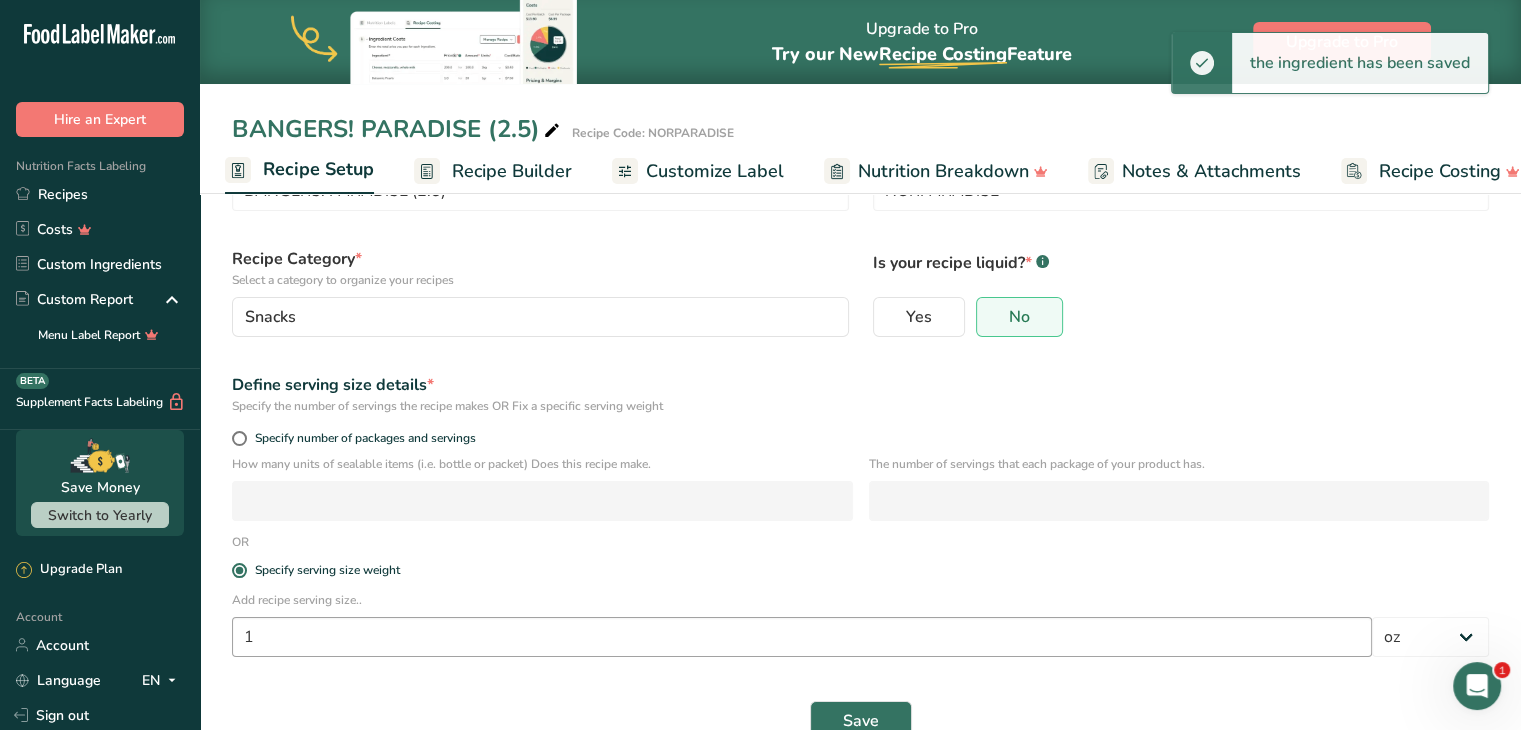 scroll, scrollTop: 144, scrollLeft: 0, axis: vertical 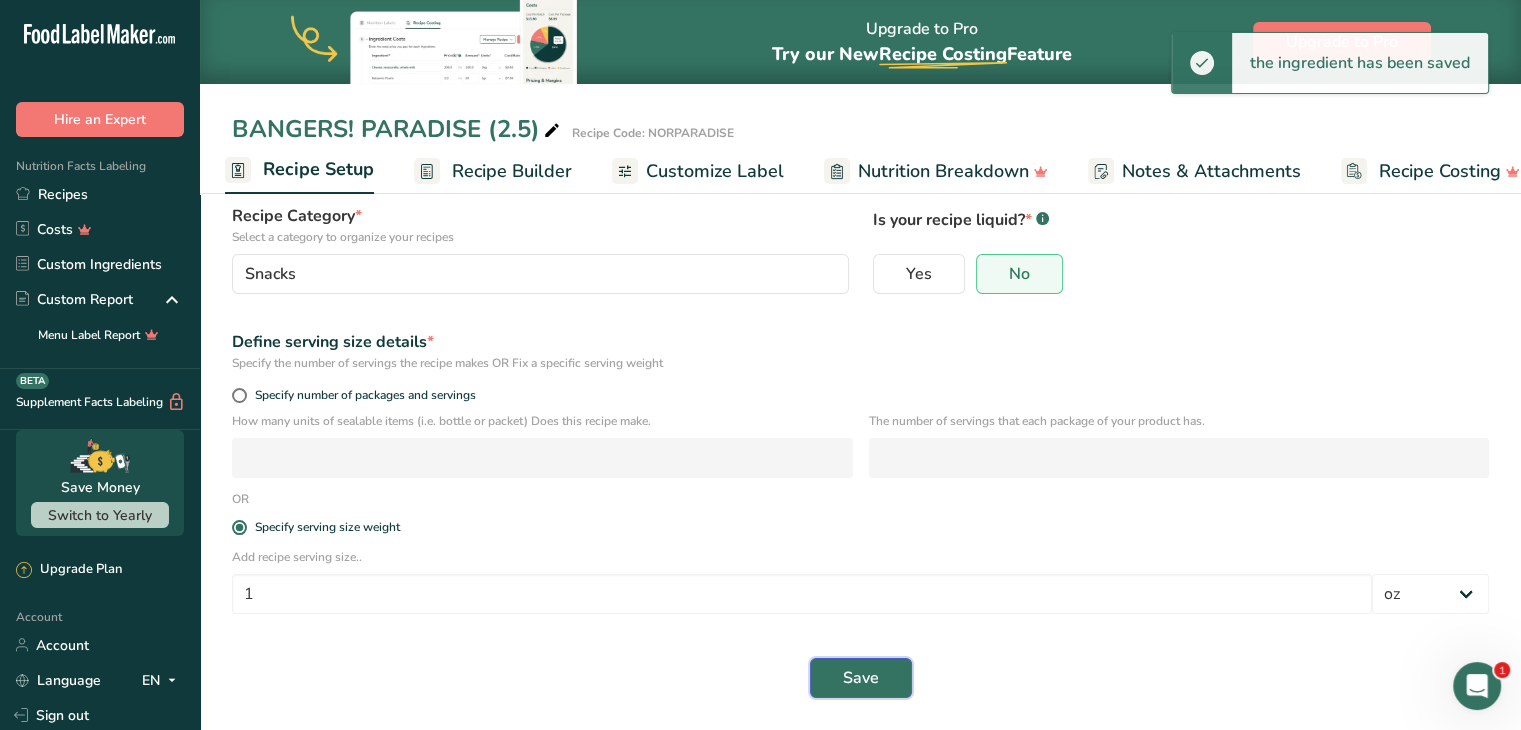 click on "Save" at bounding box center [861, 678] 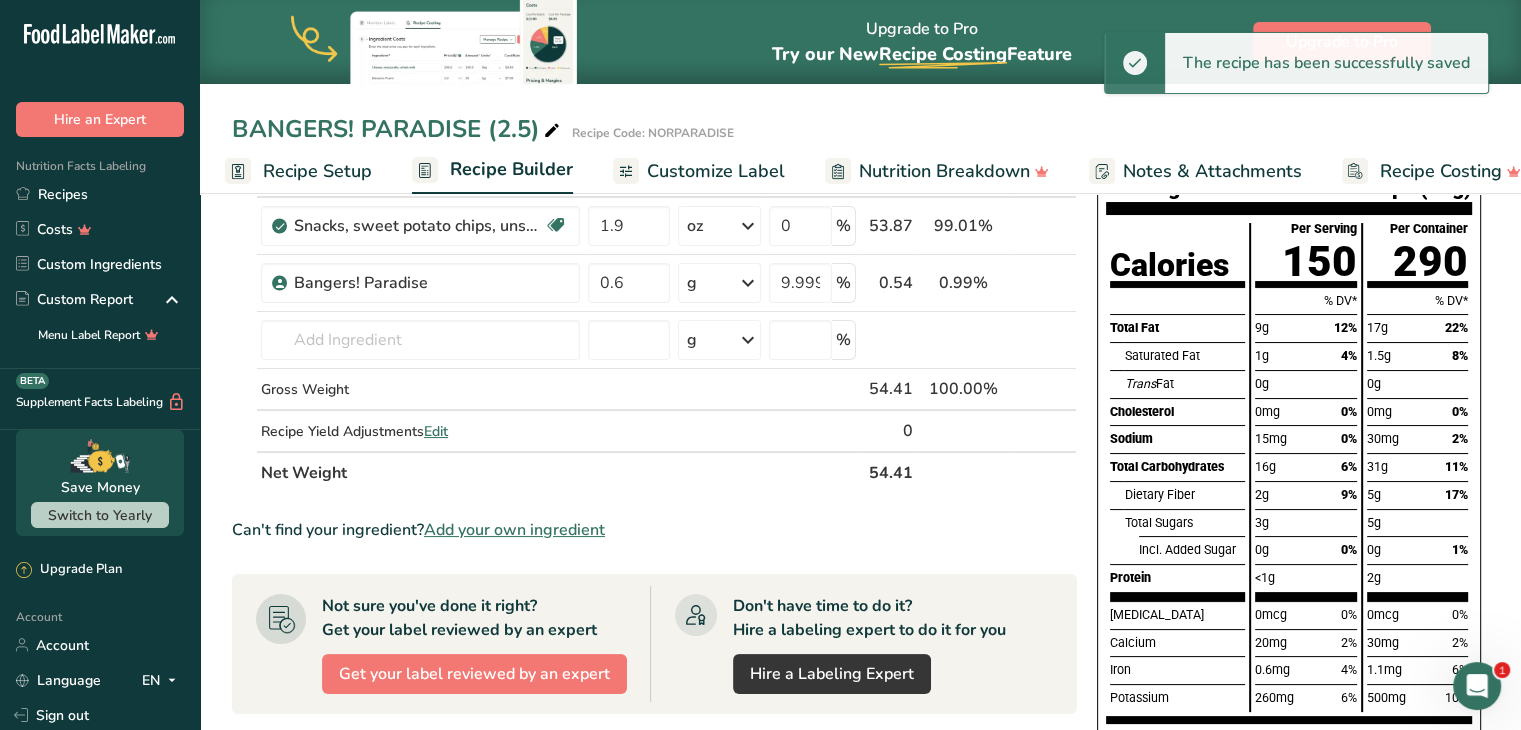 scroll, scrollTop: 0, scrollLeft: 0, axis: both 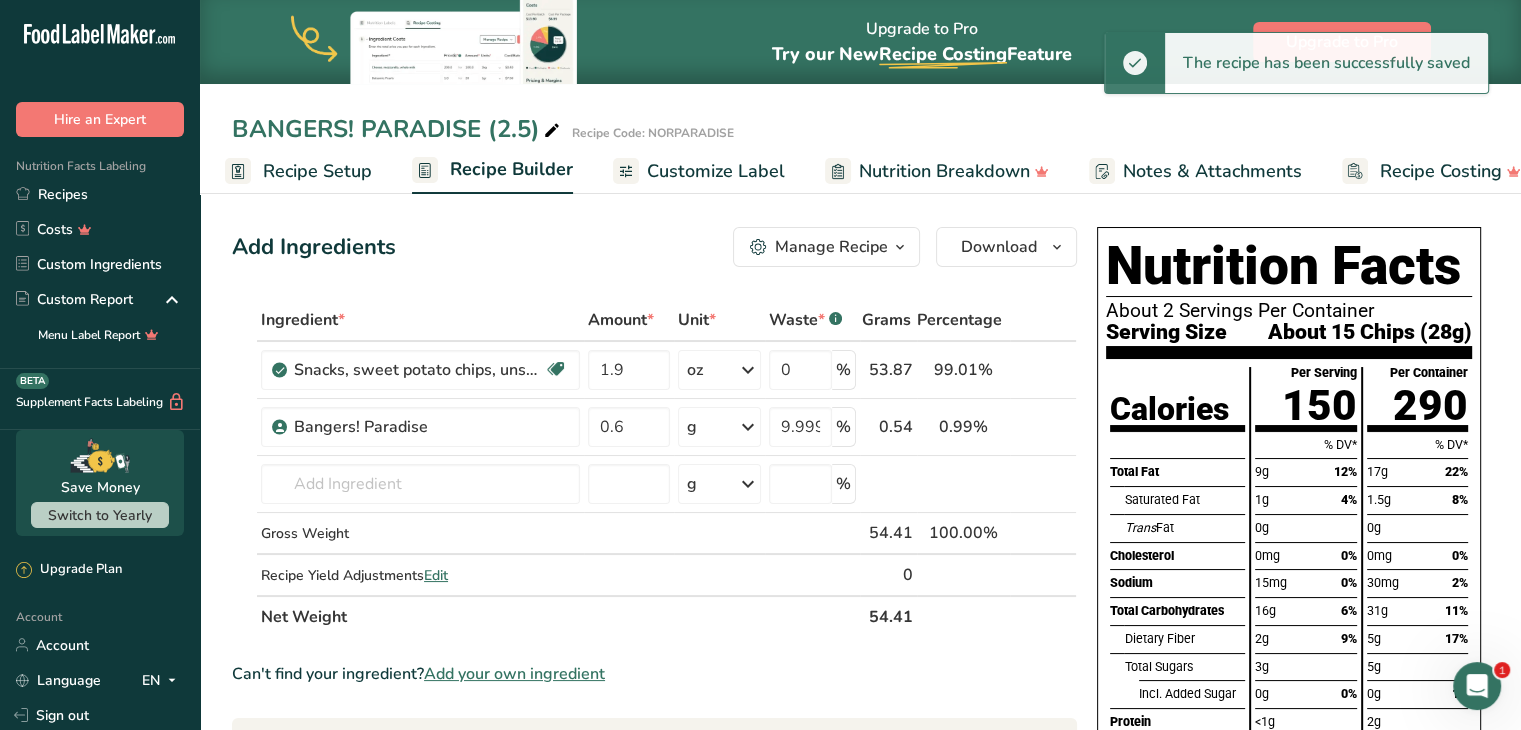 click on "Recipe Setup" at bounding box center (317, 171) 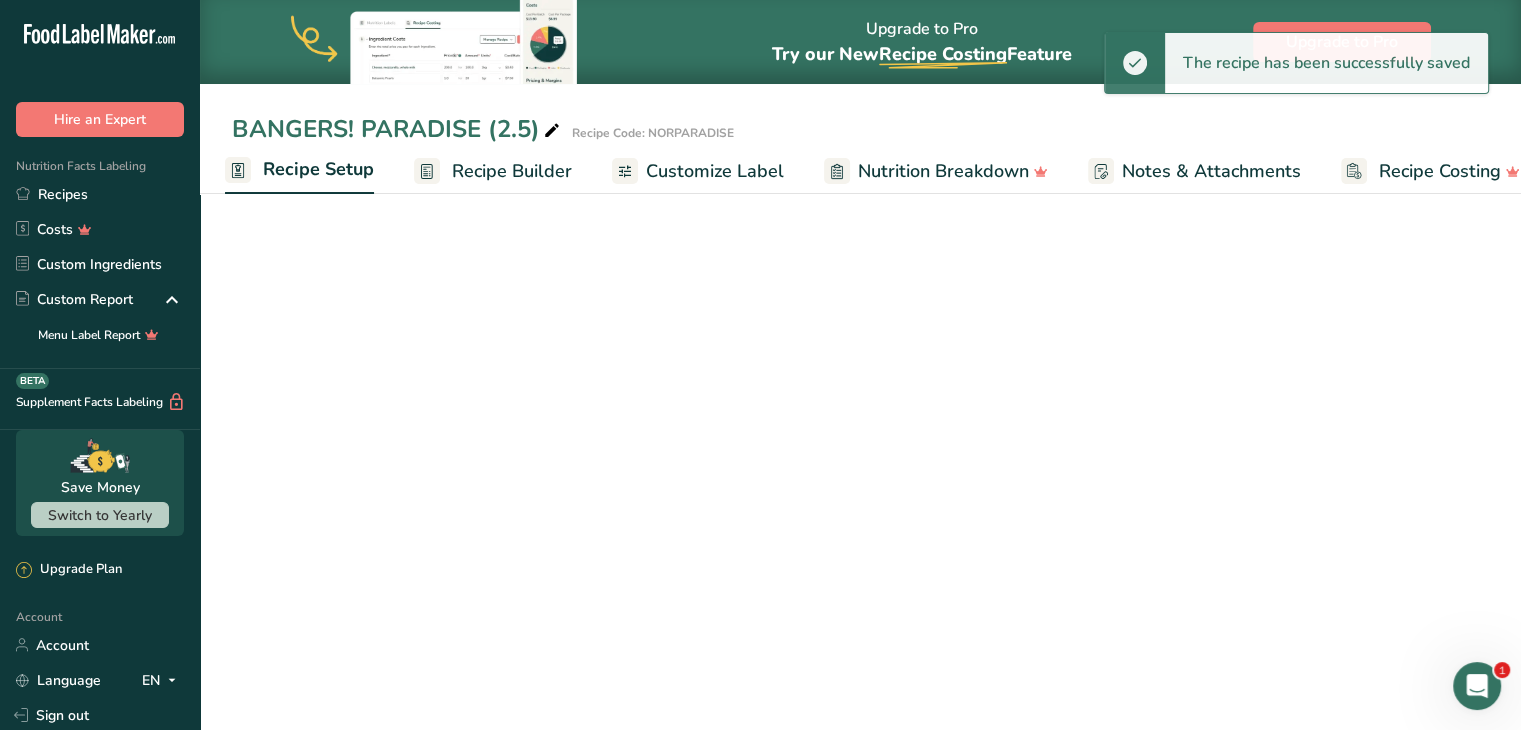 select on "5" 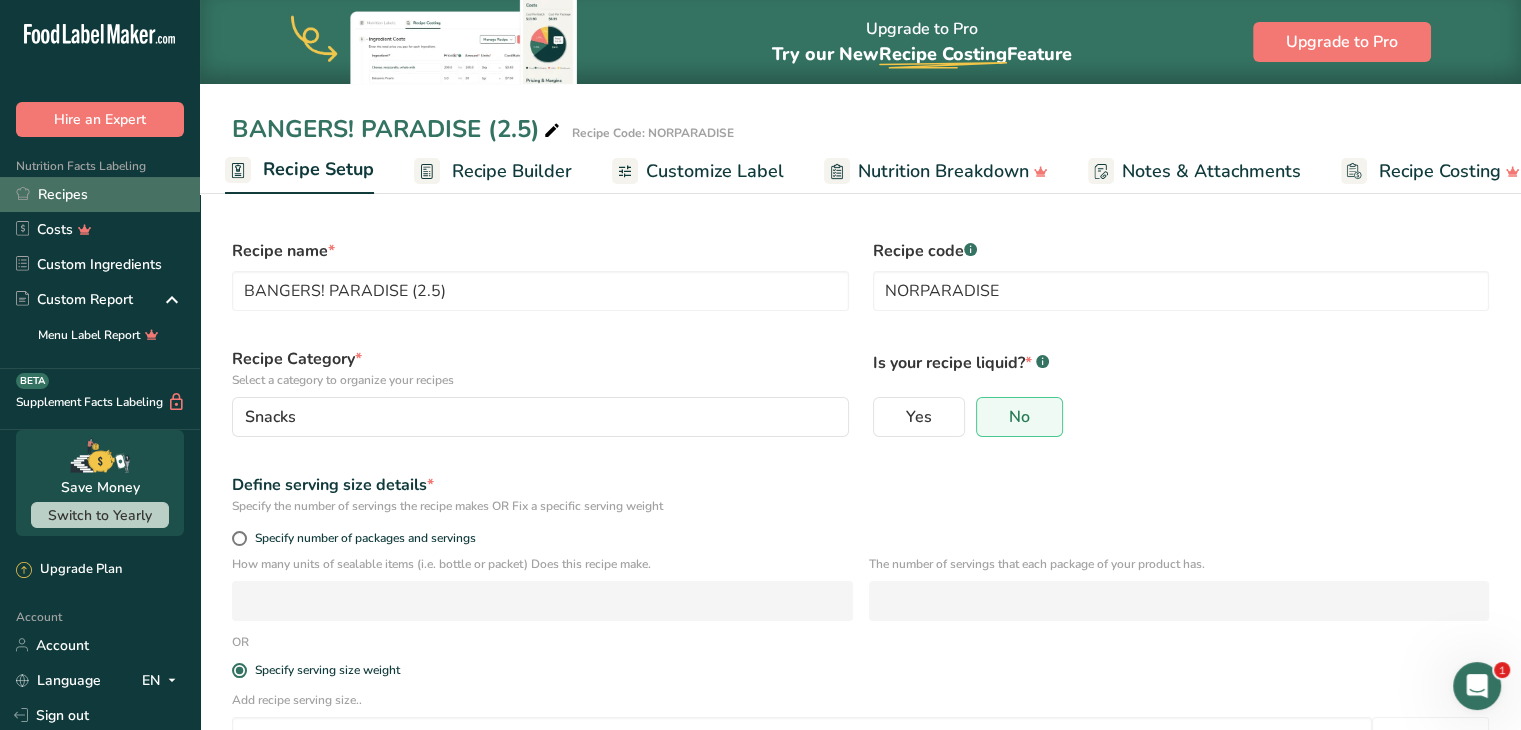 click on "Recipes" at bounding box center (100, 194) 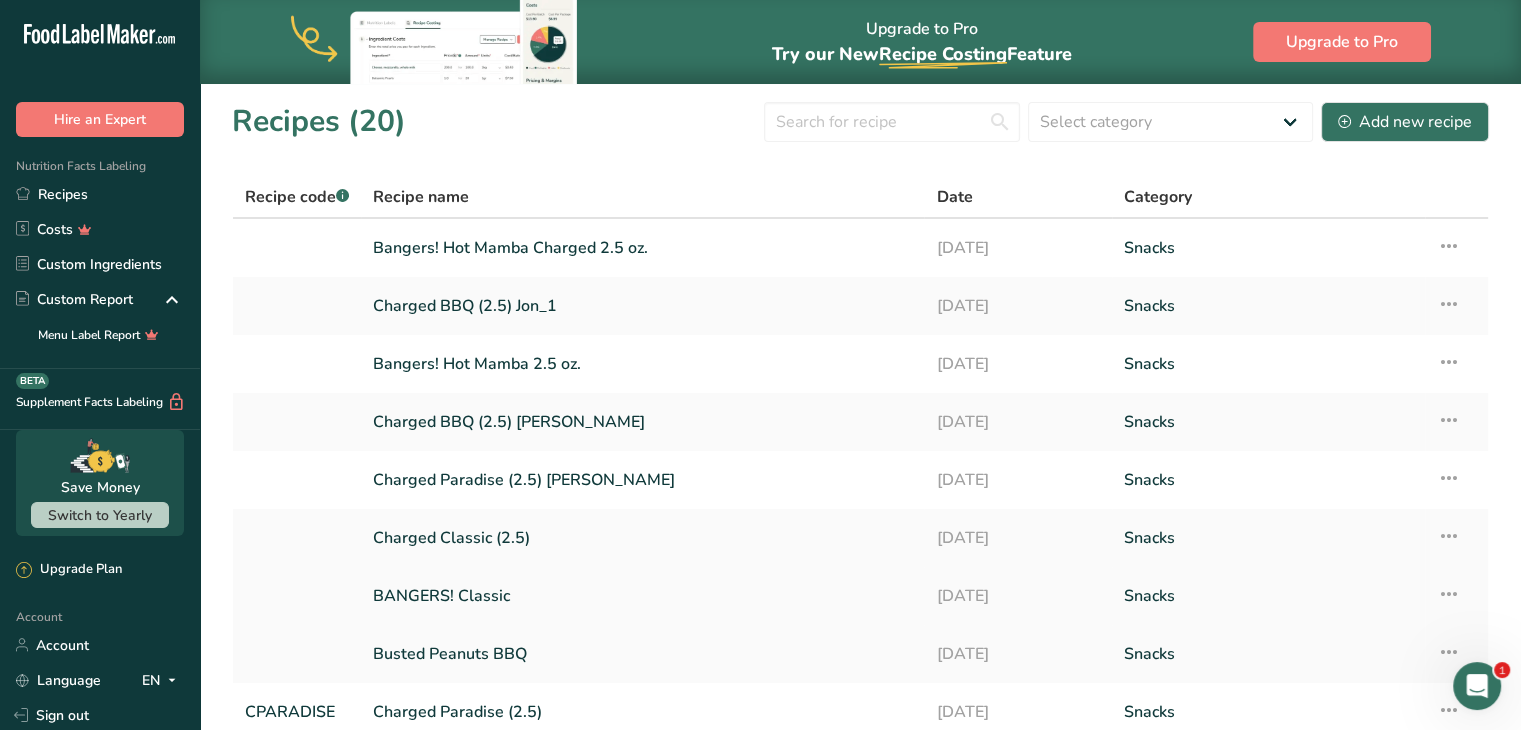 scroll, scrollTop: 229, scrollLeft: 0, axis: vertical 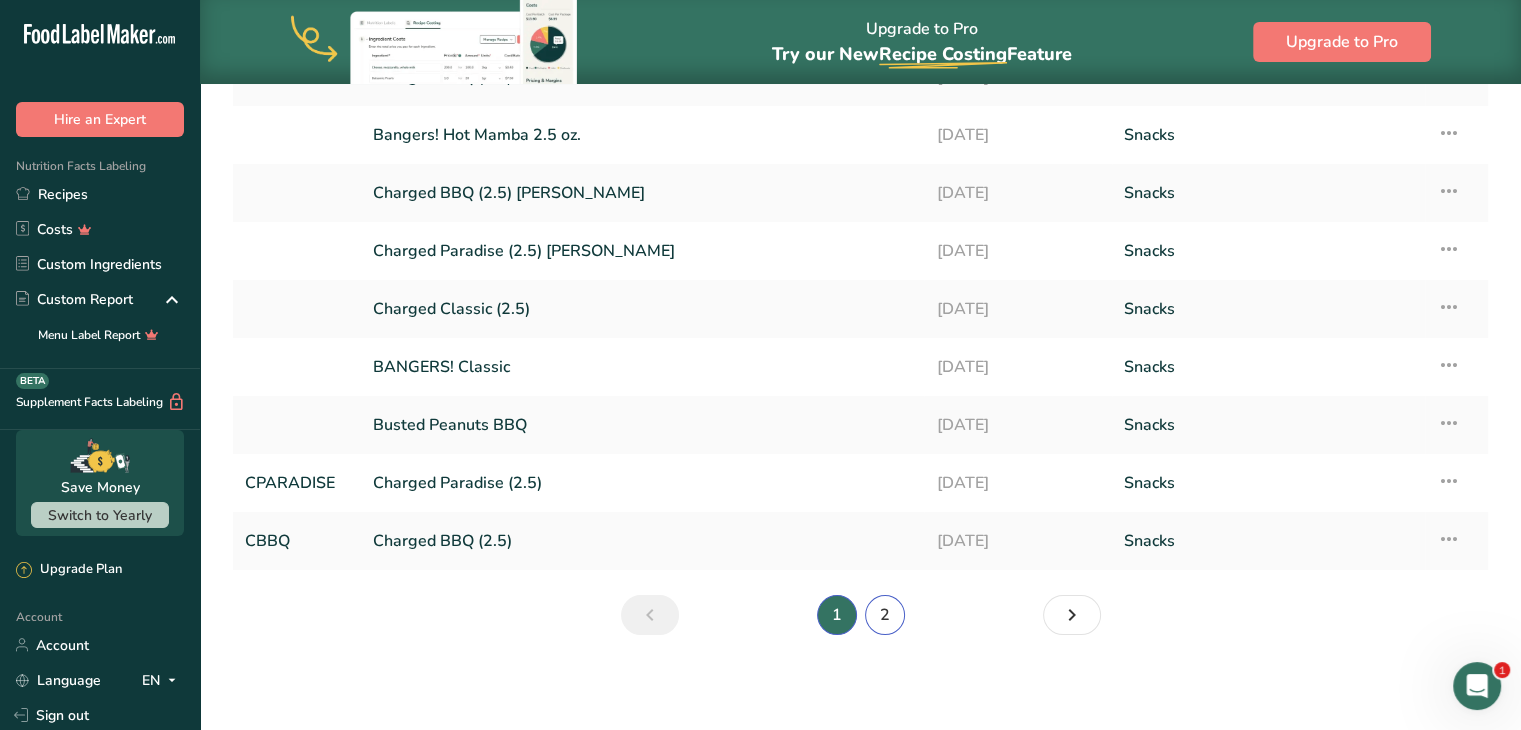 click on "2" at bounding box center [885, 615] 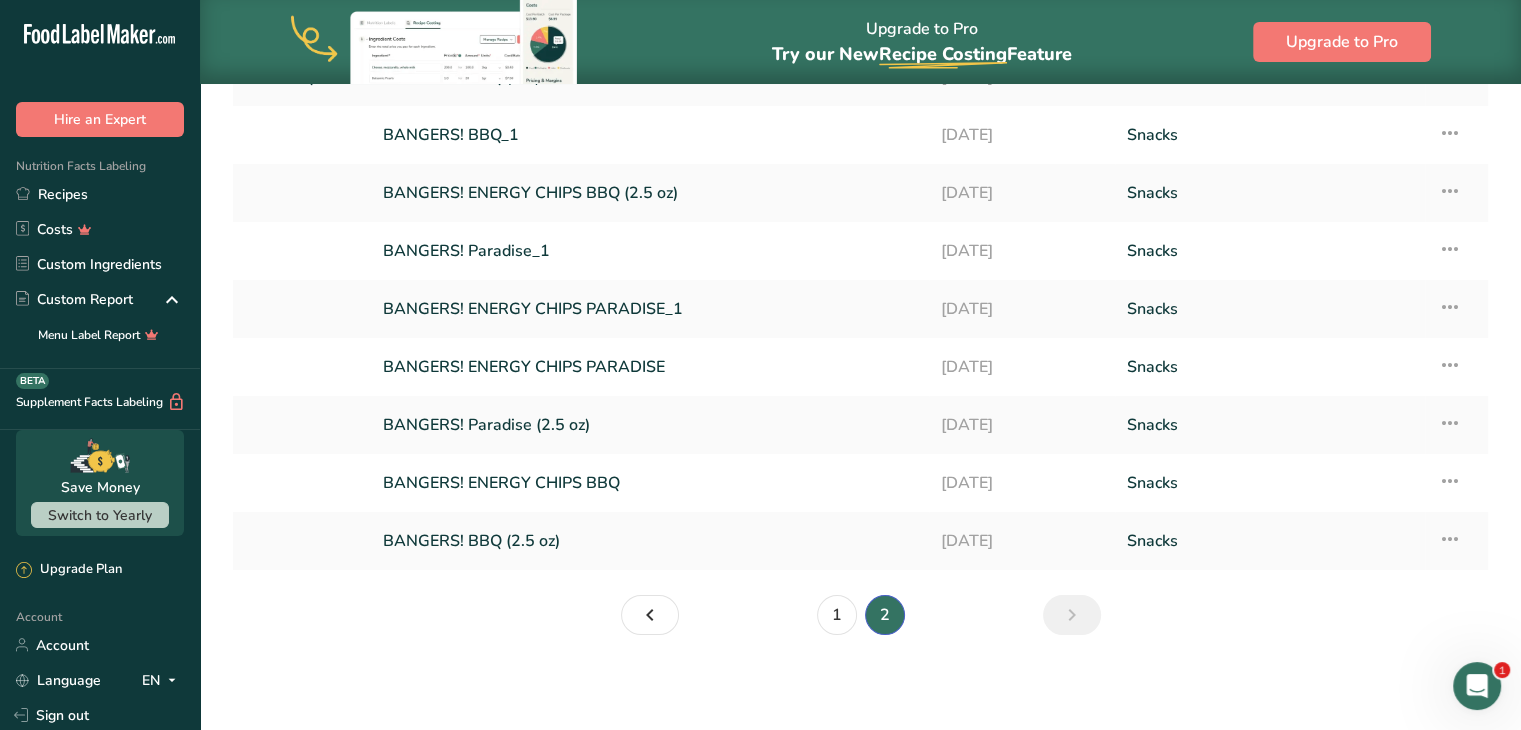 scroll, scrollTop: 0, scrollLeft: 0, axis: both 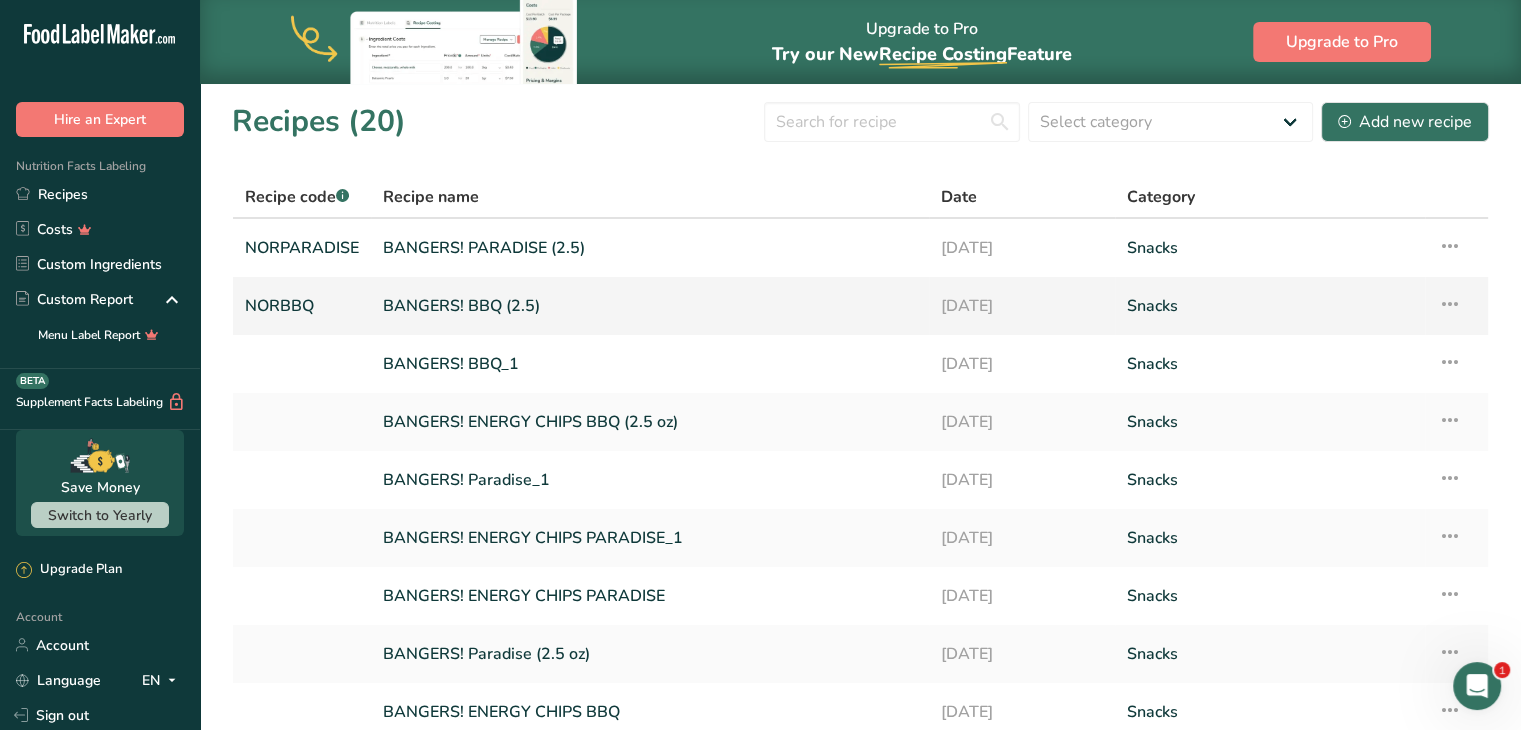 click on "BANGERS! BBQ (2.5)" at bounding box center (650, 306) 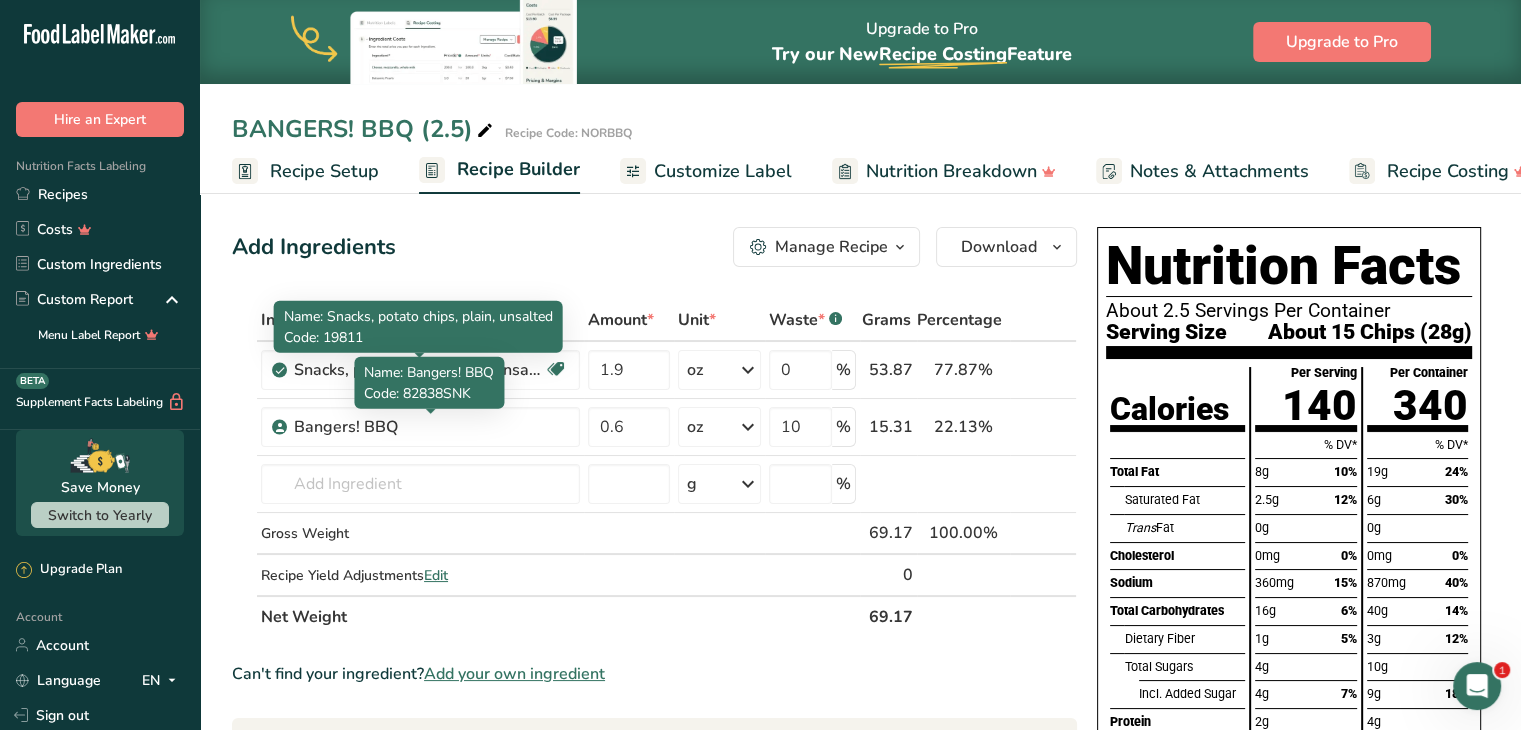 scroll, scrollTop: 572, scrollLeft: 0, axis: vertical 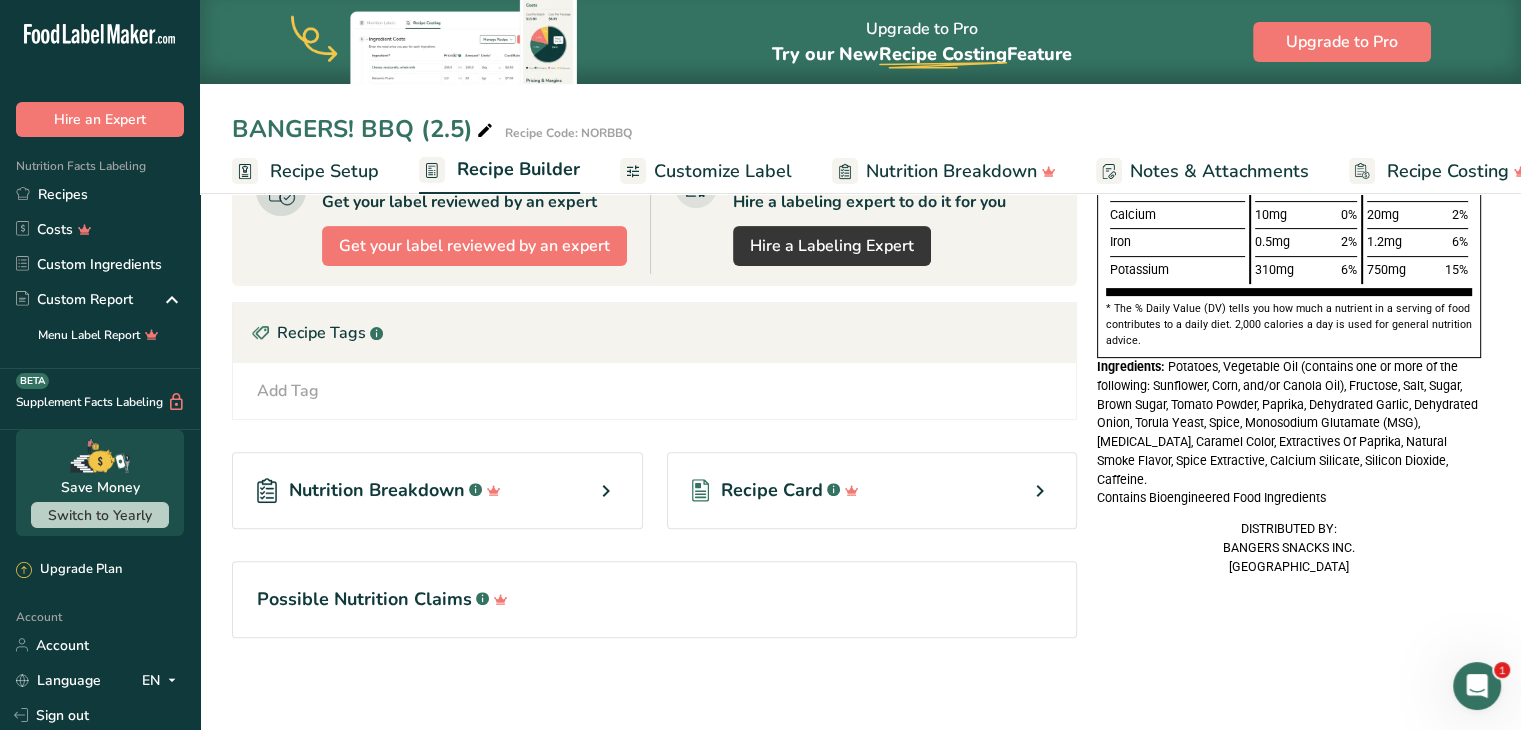 click on "Recipe Setup" at bounding box center (324, 171) 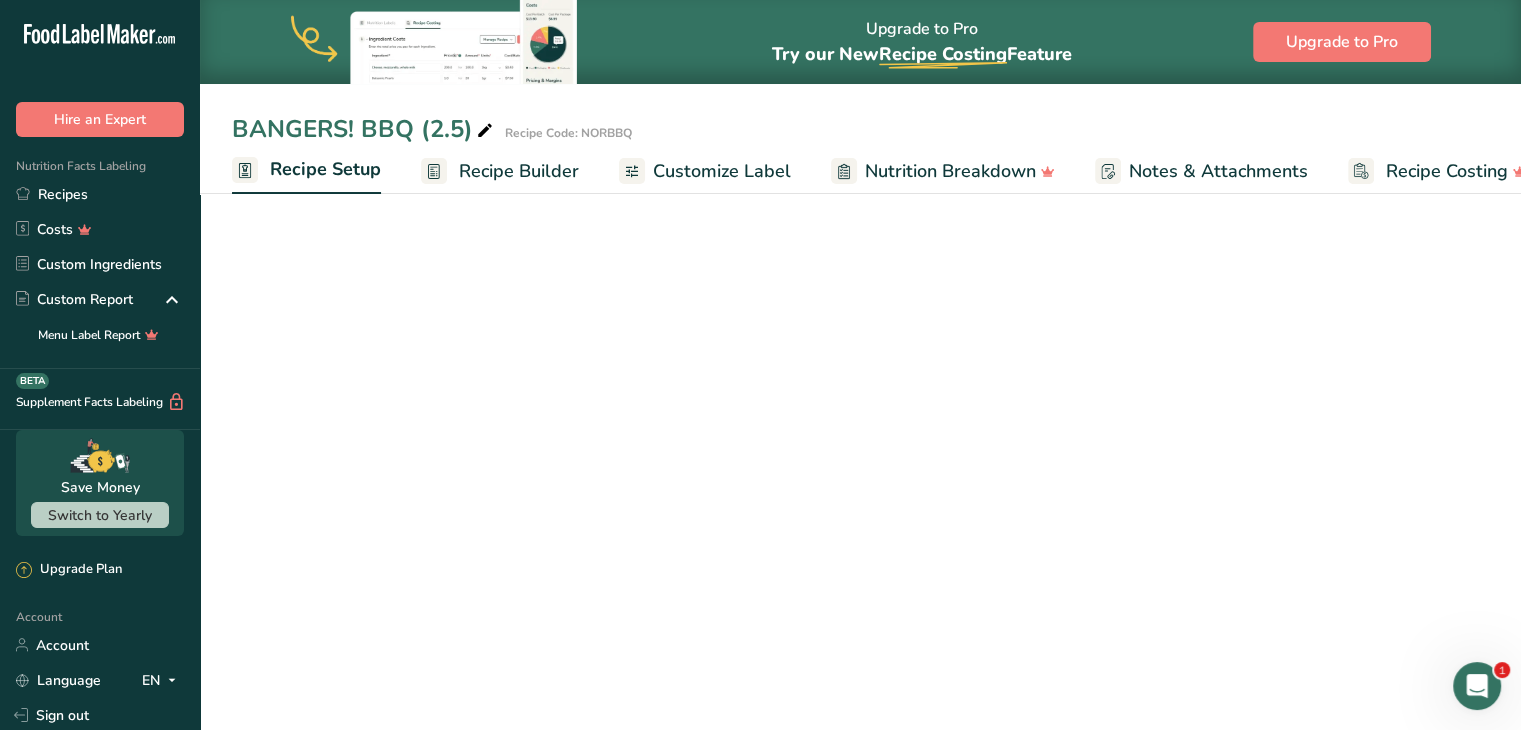 scroll, scrollTop: 0, scrollLeft: 7, axis: horizontal 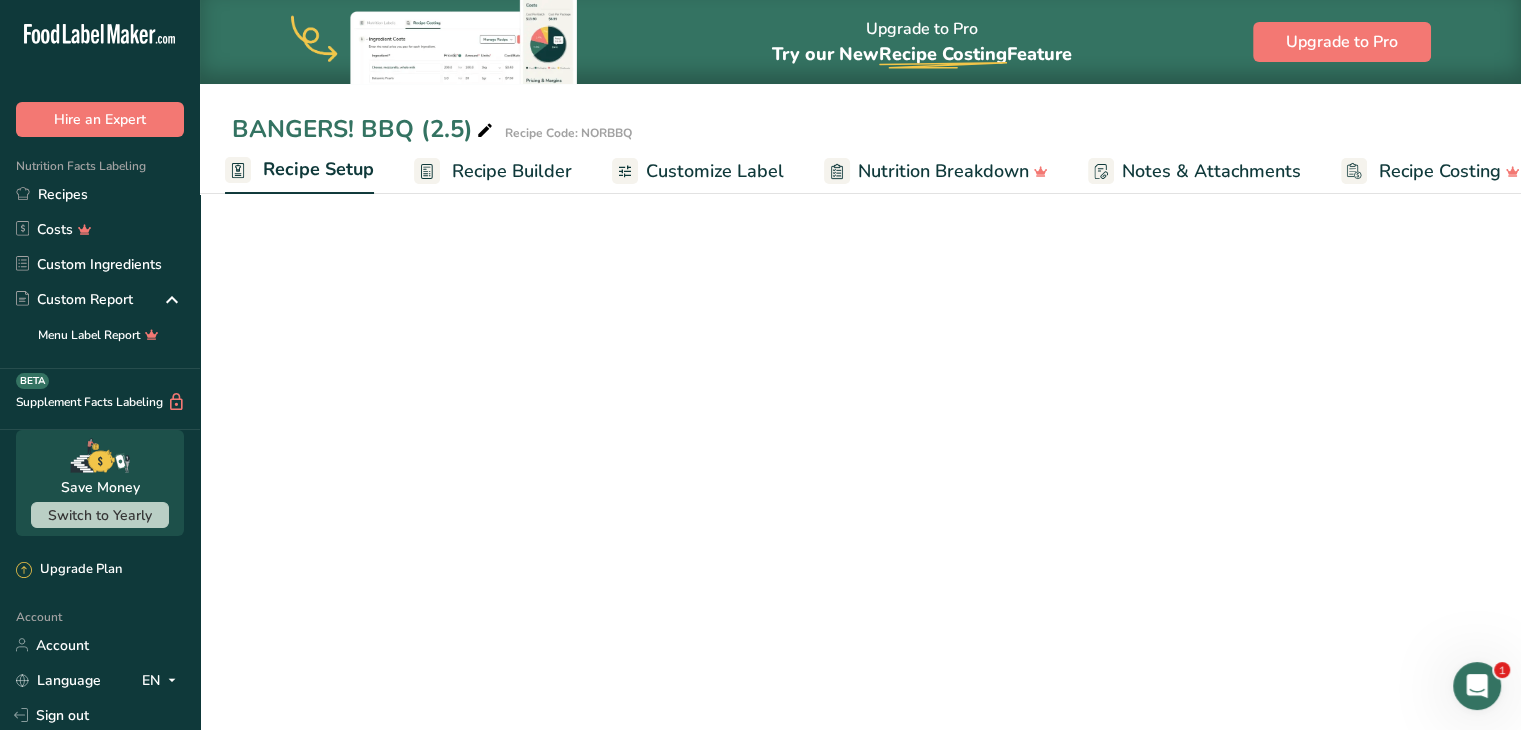 select on "5" 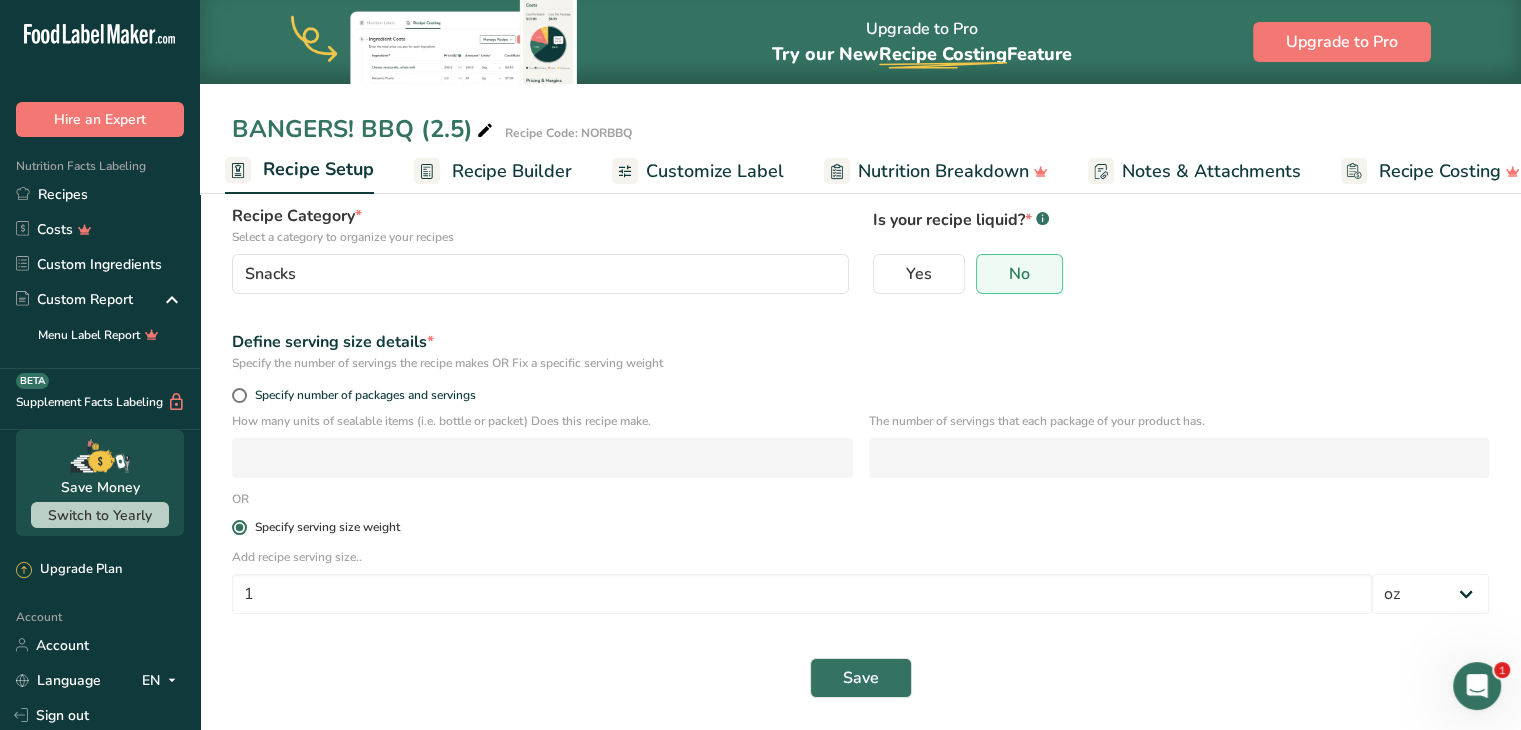 scroll, scrollTop: 144, scrollLeft: 0, axis: vertical 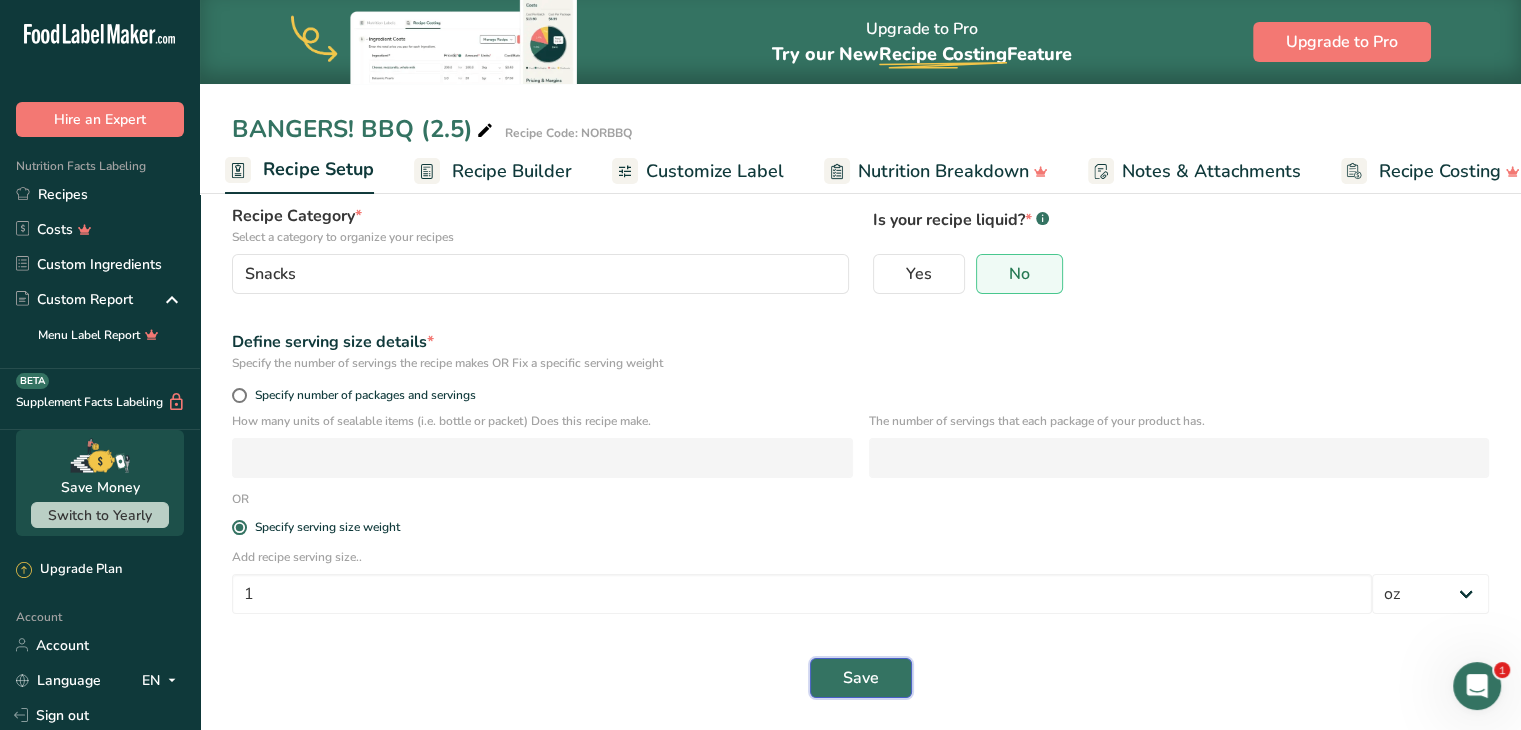 click on "Save" at bounding box center [861, 678] 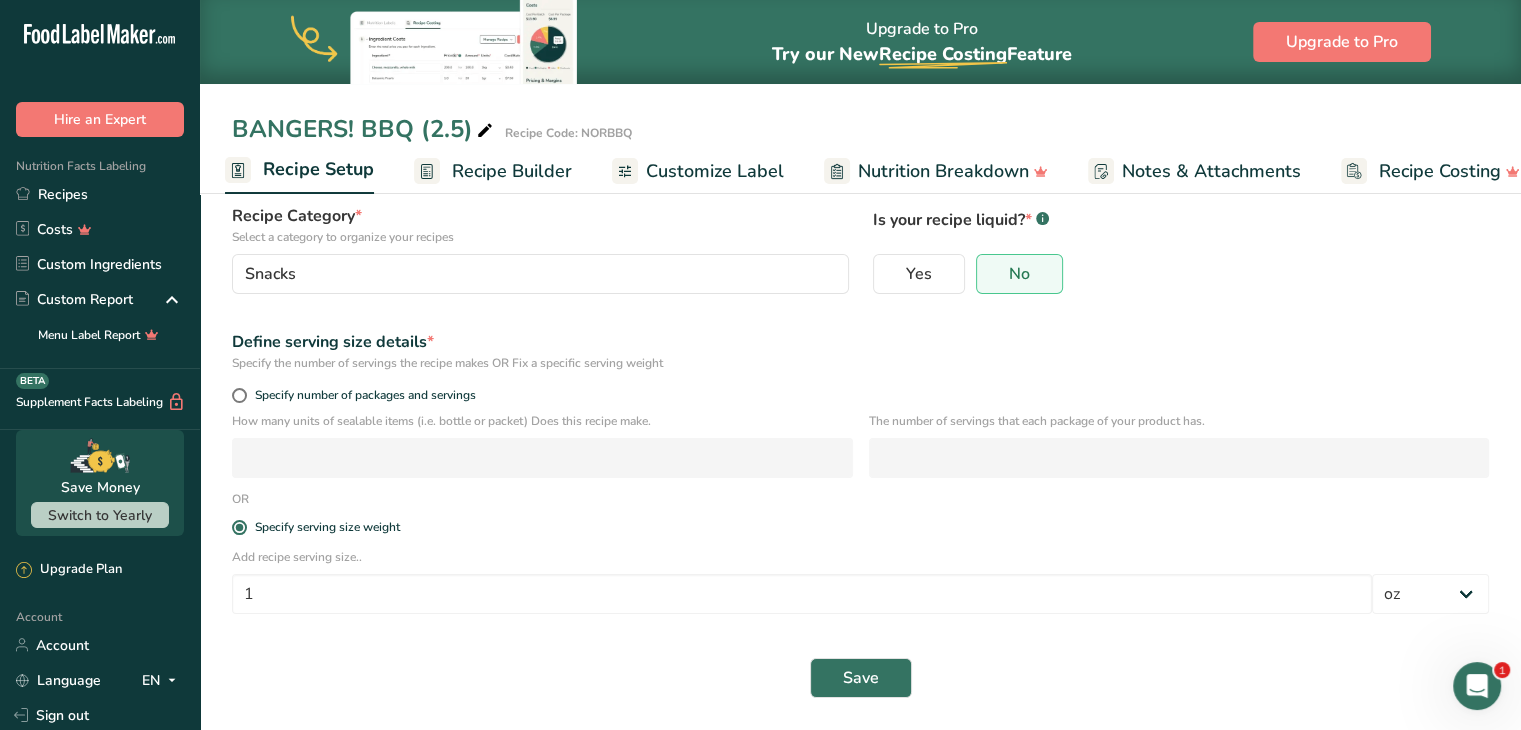 click on "Save" at bounding box center (860, 678) 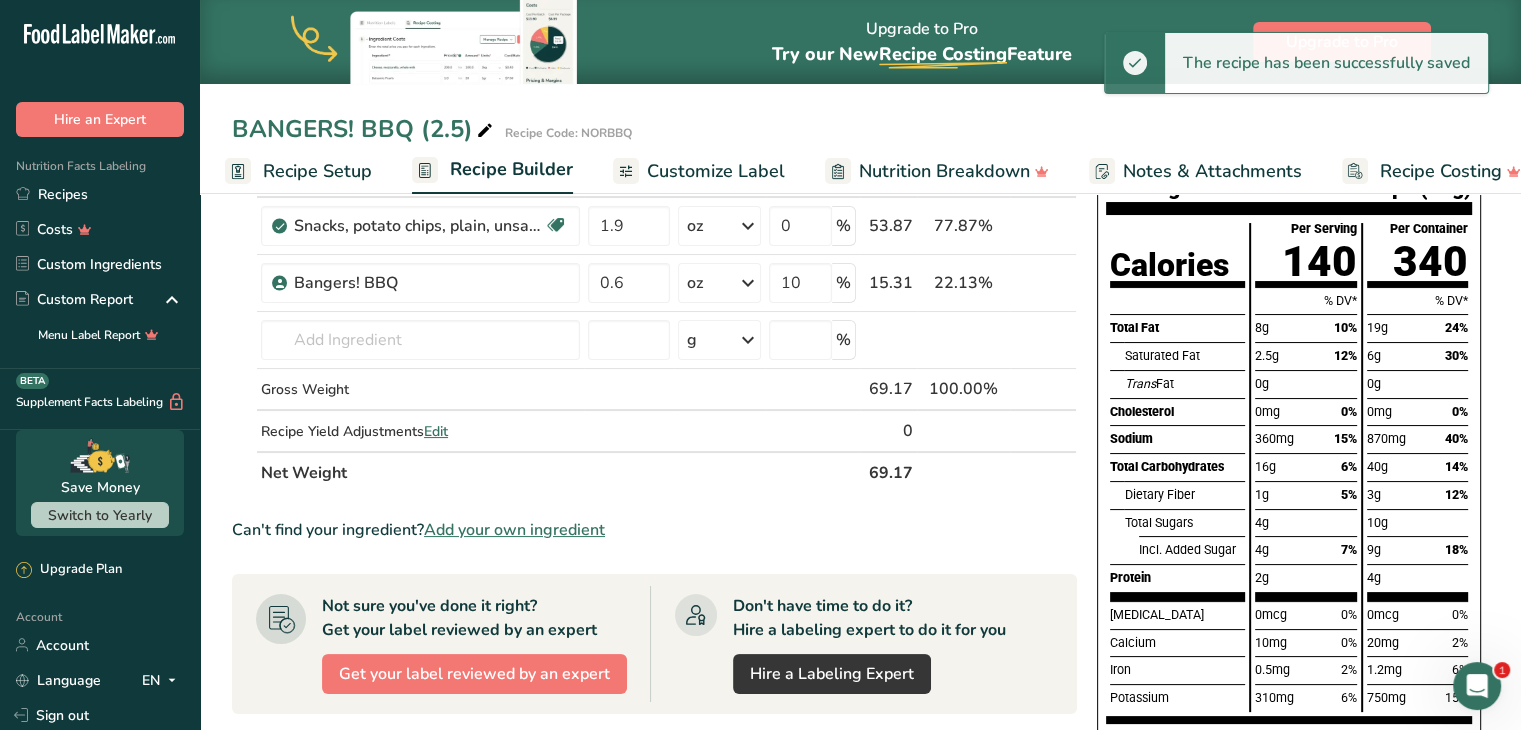 scroll, scrollTop: 0, scrollLeft: 0, axis: both 